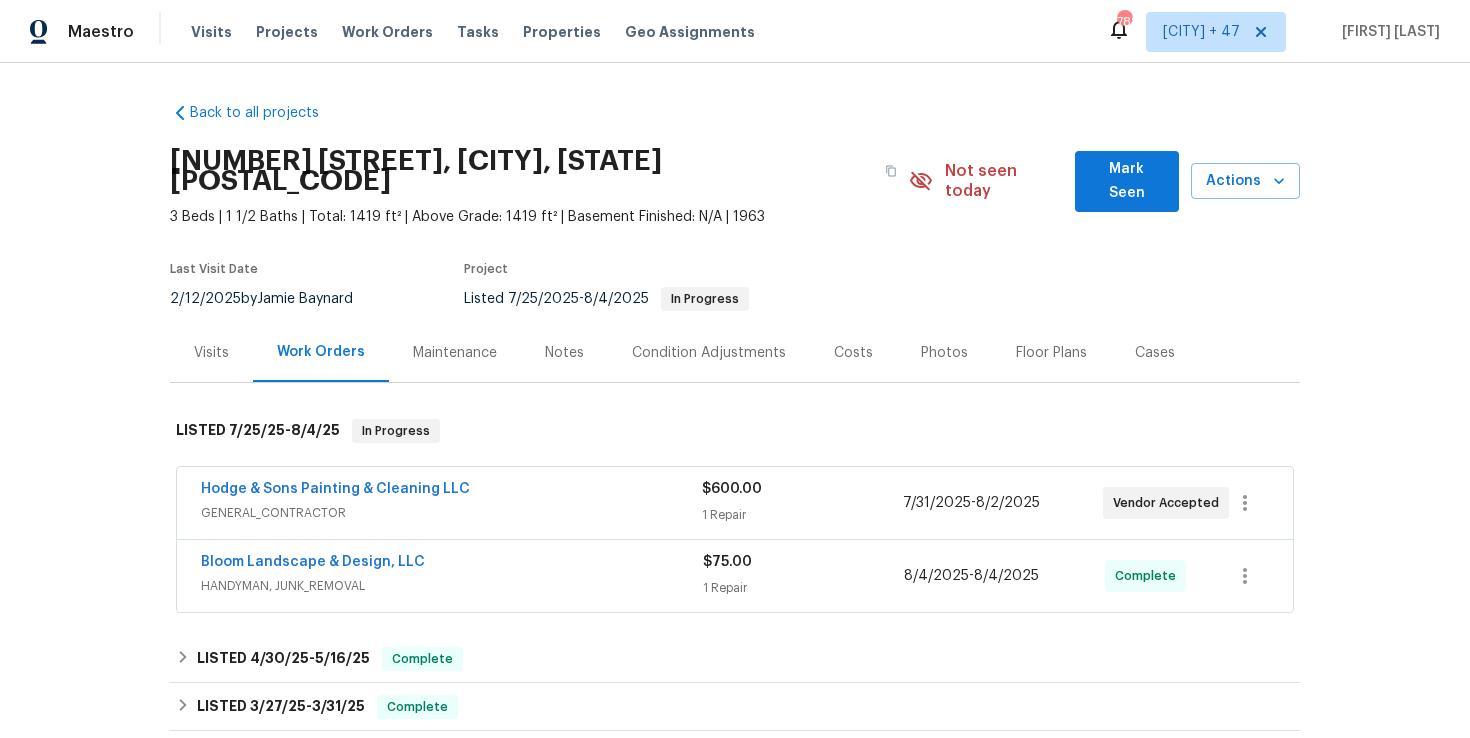 scroll, scrollTop: 0, scrollLeft: 0, axis: both 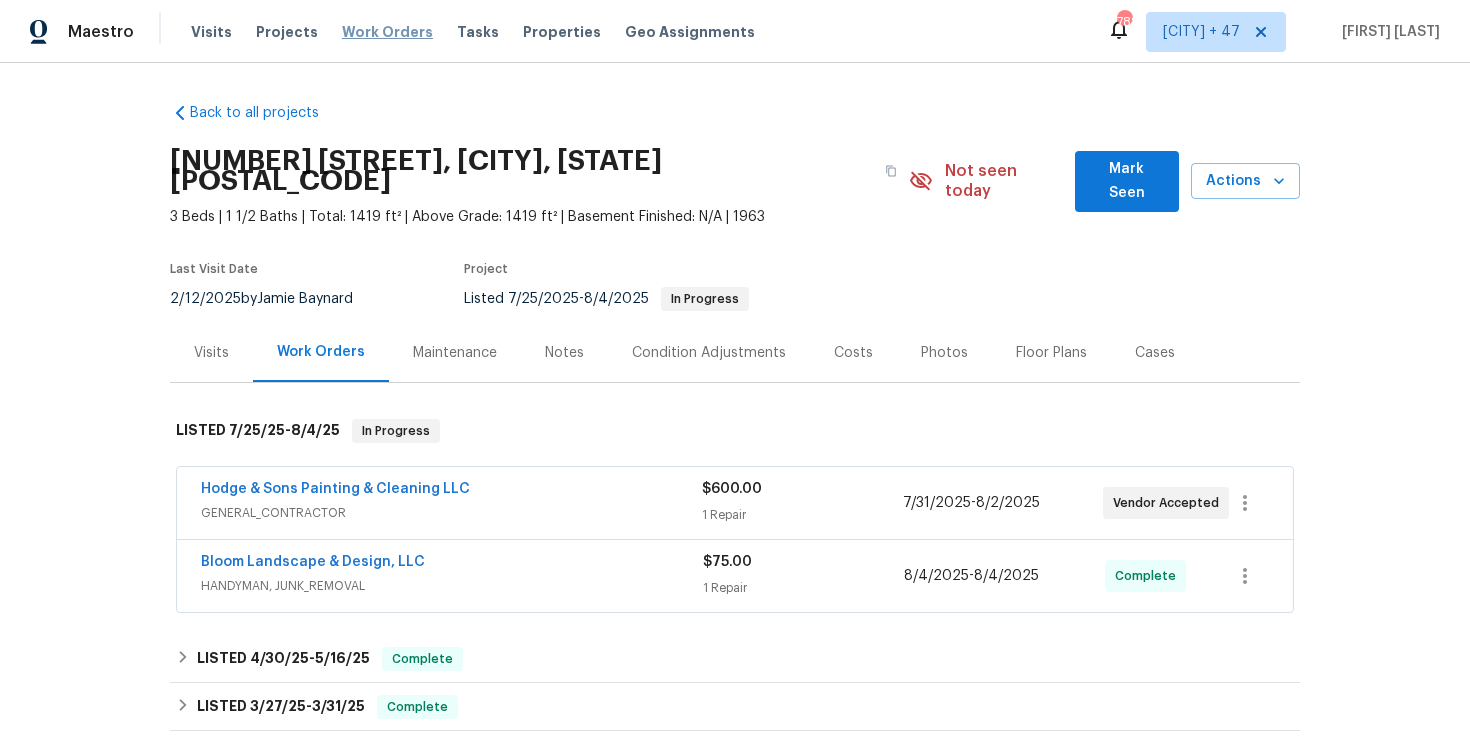 click on "Work Orders" at bounding box center (387, 32) 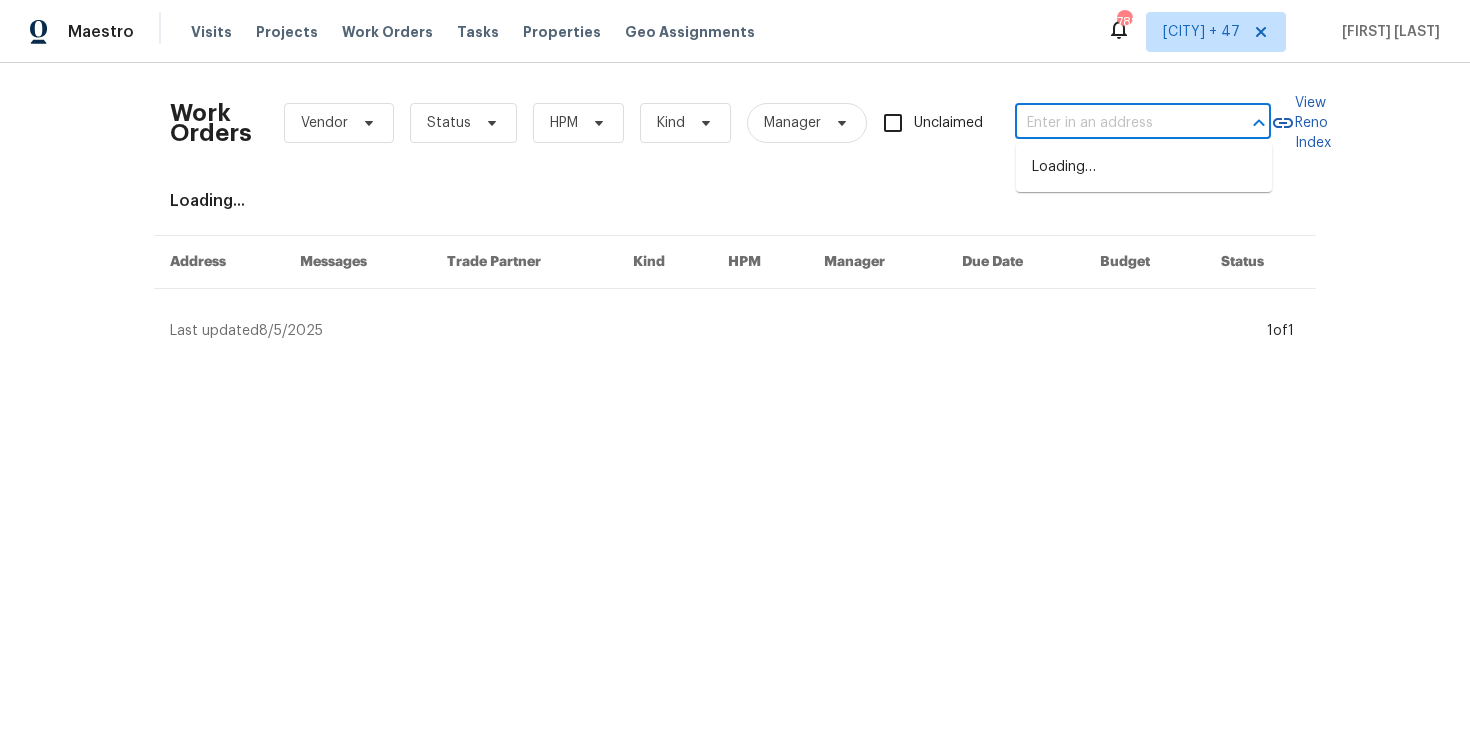 click at bounding box center (1115, 123) 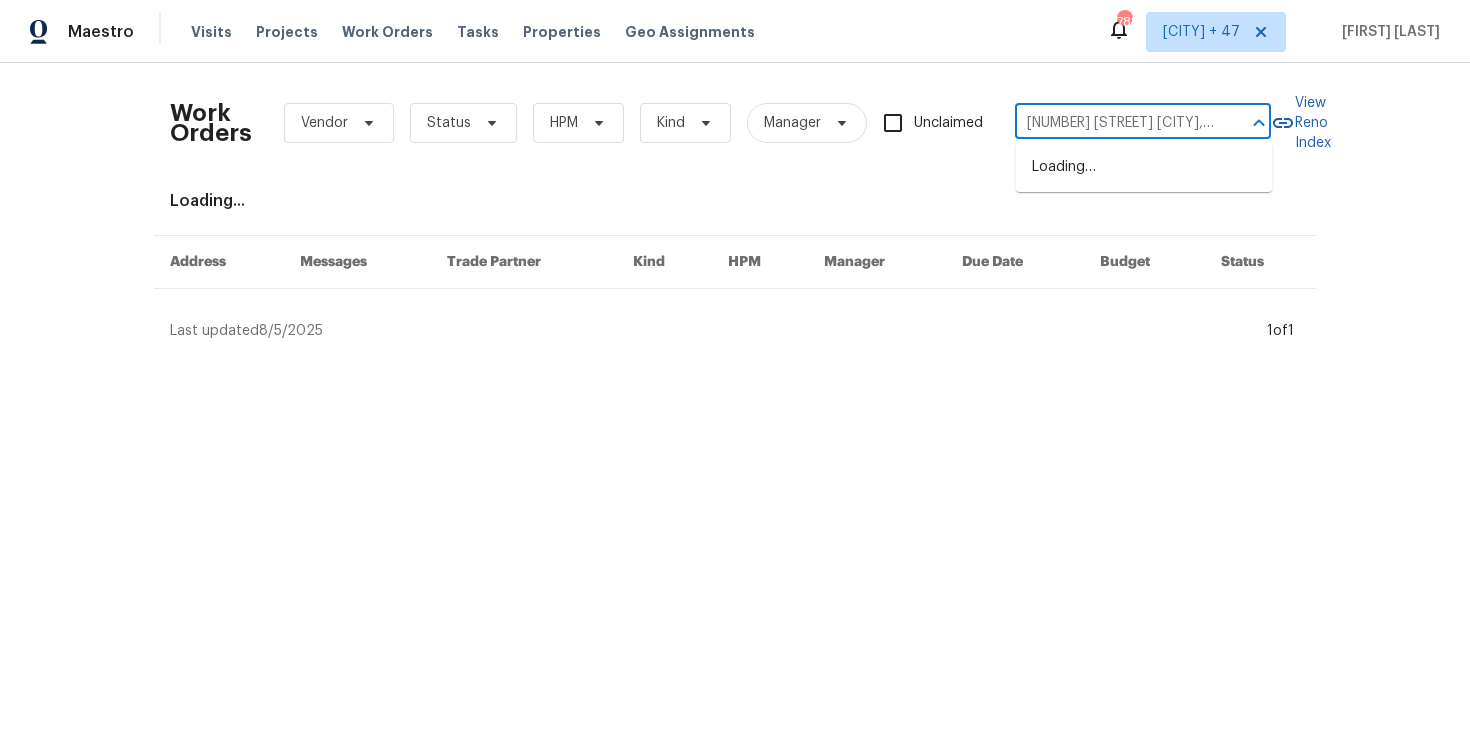 scroll, scrollTop: 0, scrollLeft: 107, axis: horizontal 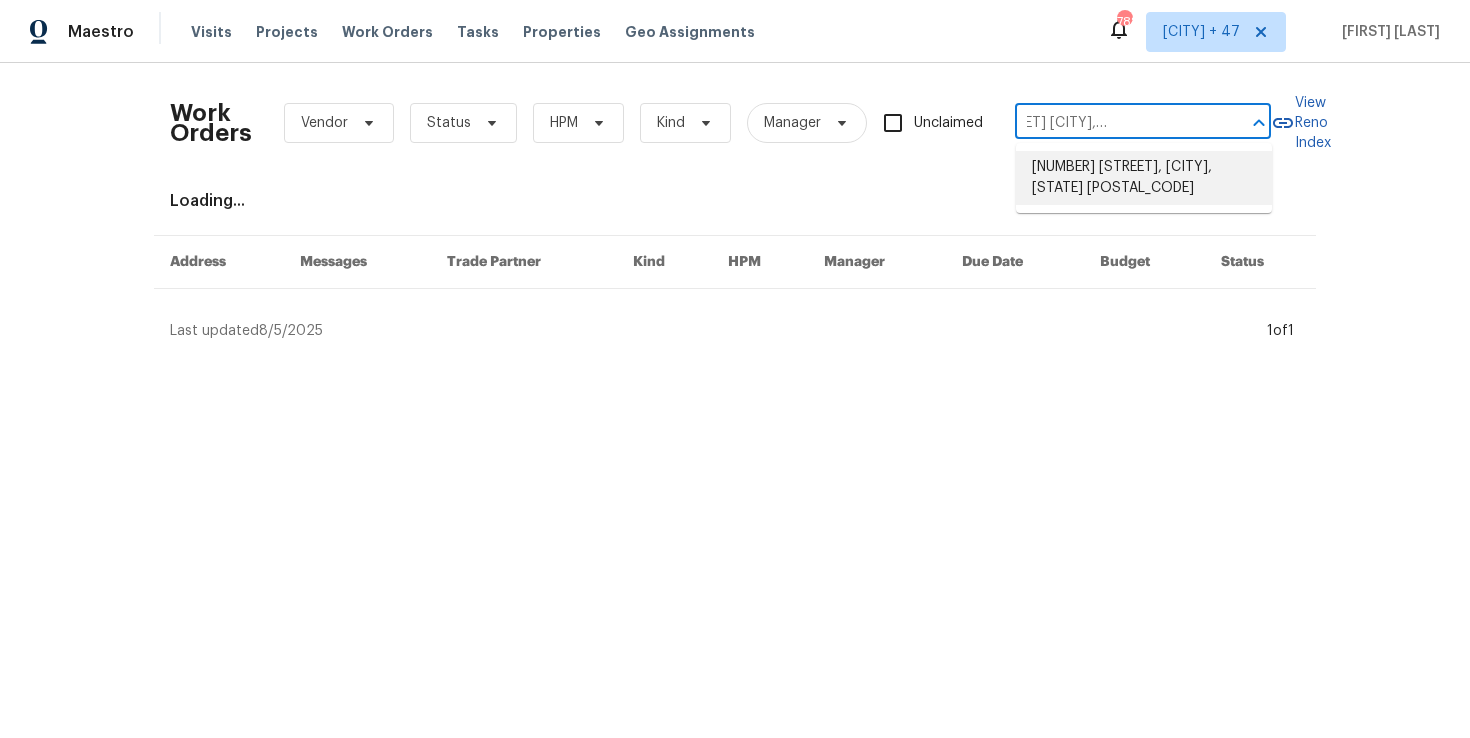 click on "4303 Whippoorwill Dr, Greensboro, NC 27407" at bounding box center (1144, 178) 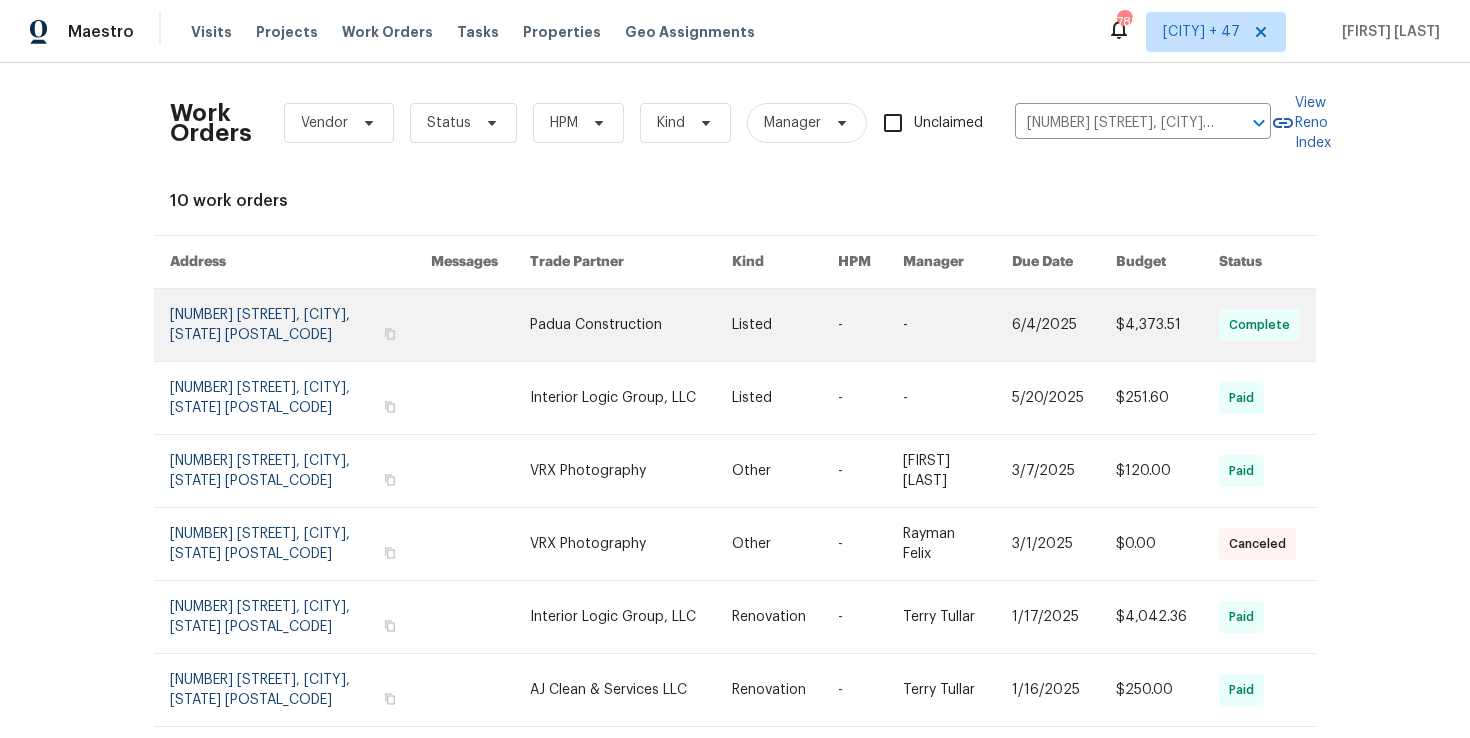 click at bounding box center [300, 325] 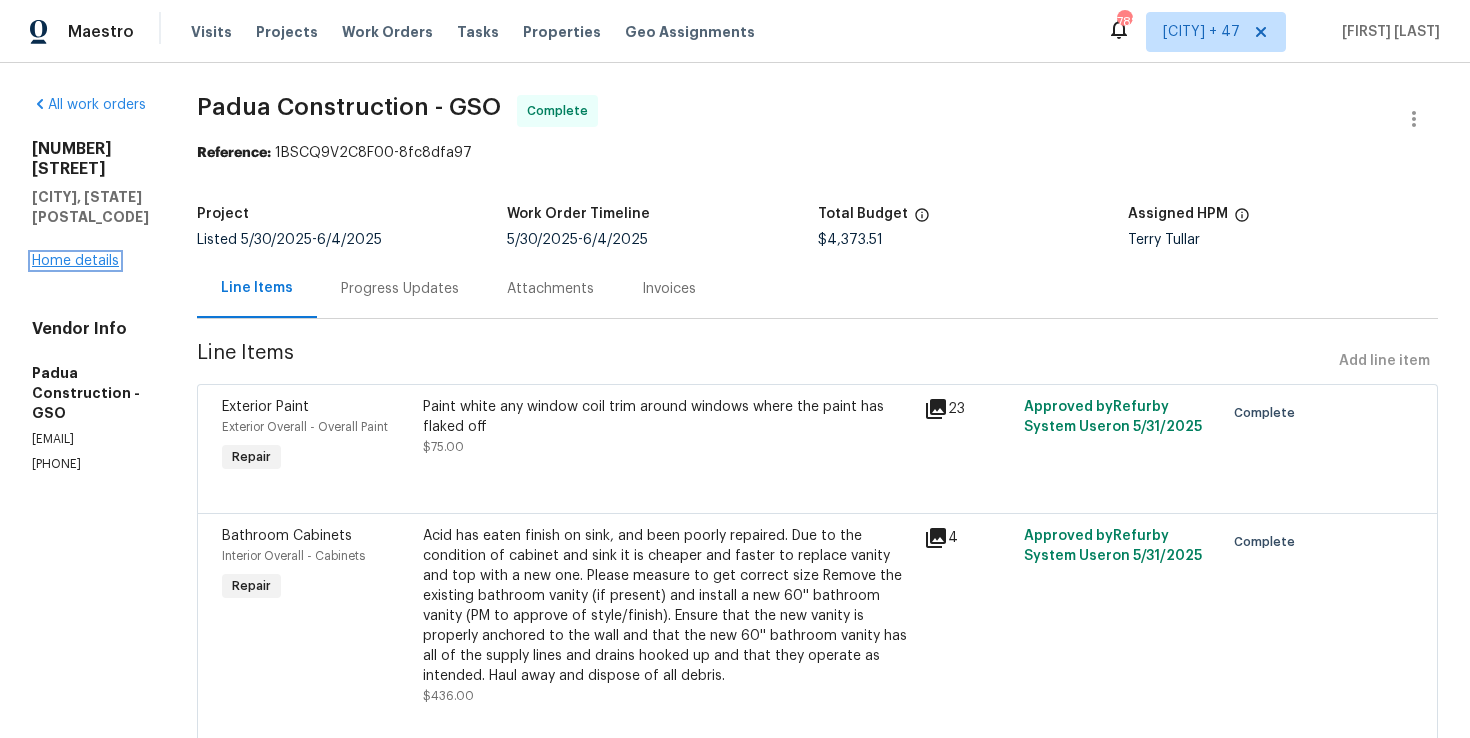 click on "Home details" at bounding box center [75, 261] 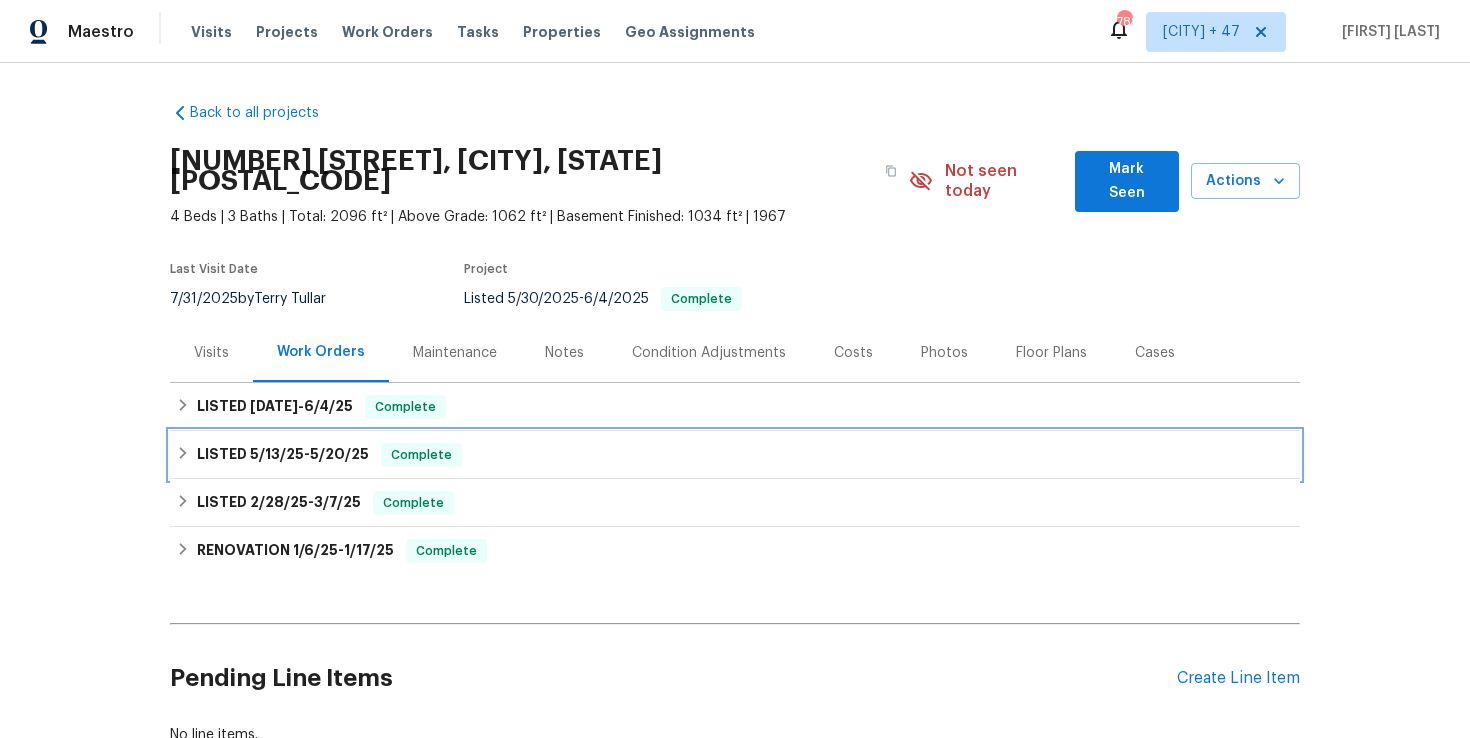click on "LISTED   5/13/25  -  5/20/25 Complete" at bounding box center (735, 455) 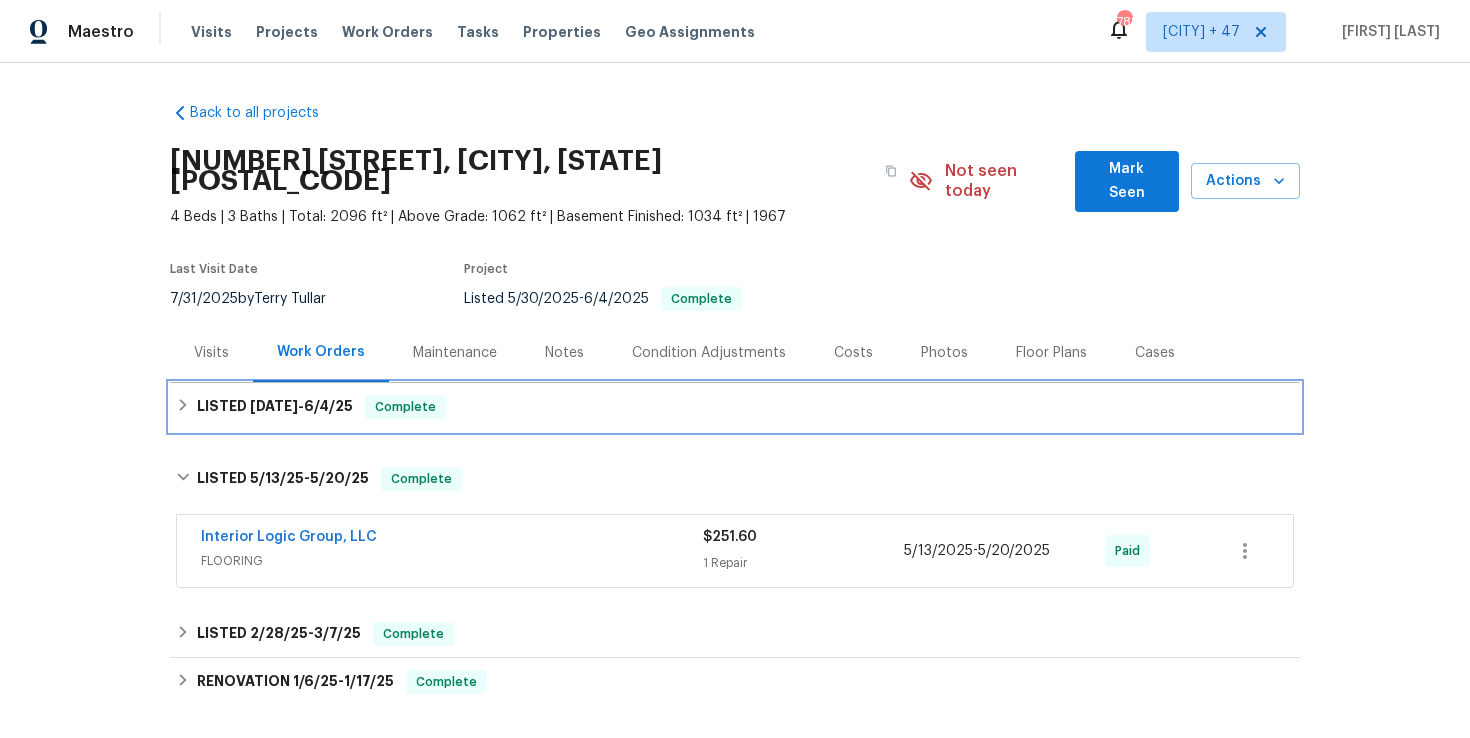 click on "LISTED   5/30/25  -  6/4/25 Complete" at bounding box center (735, 407) 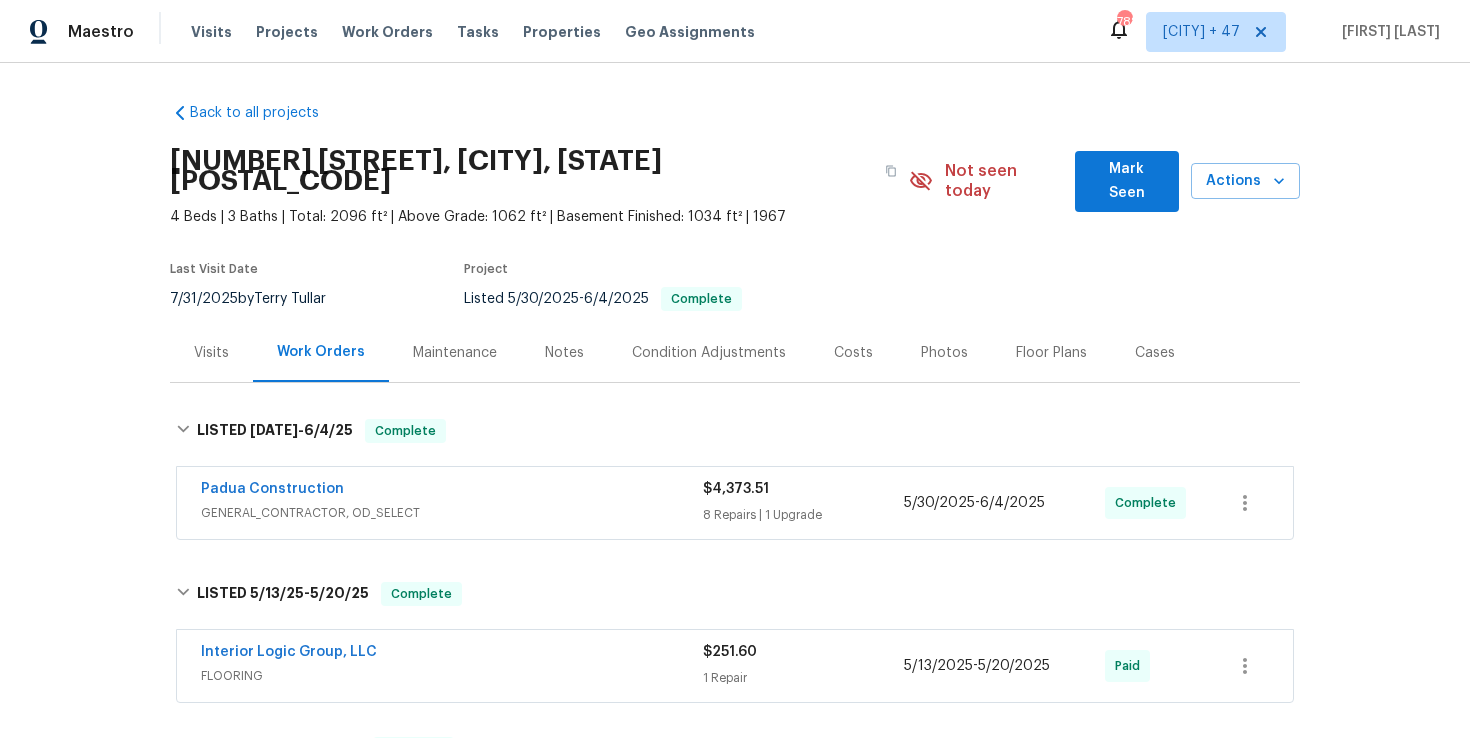 click on "FLOORING" at bounding box center (452, 676) 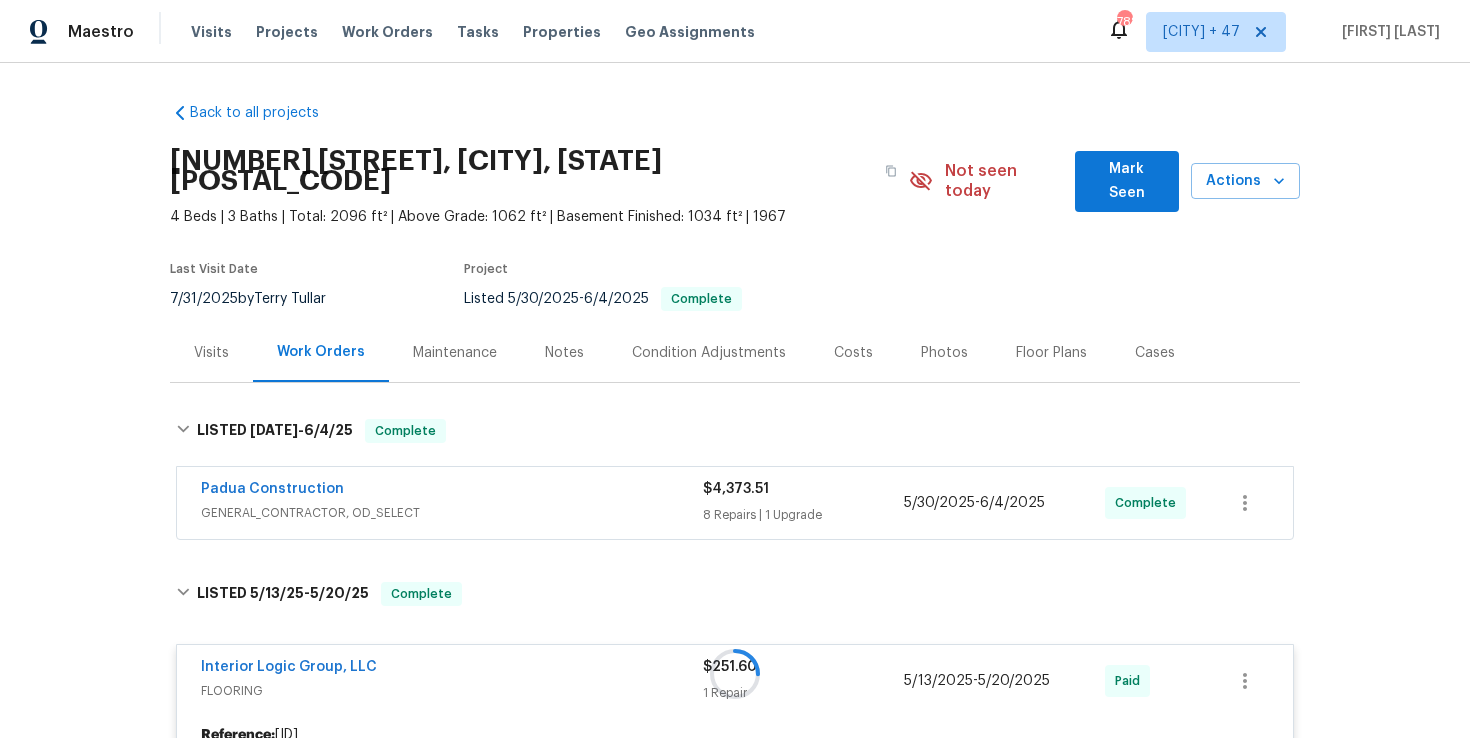 scroll, scrollTop: 115, scrollLeft: 0, axis: vertical 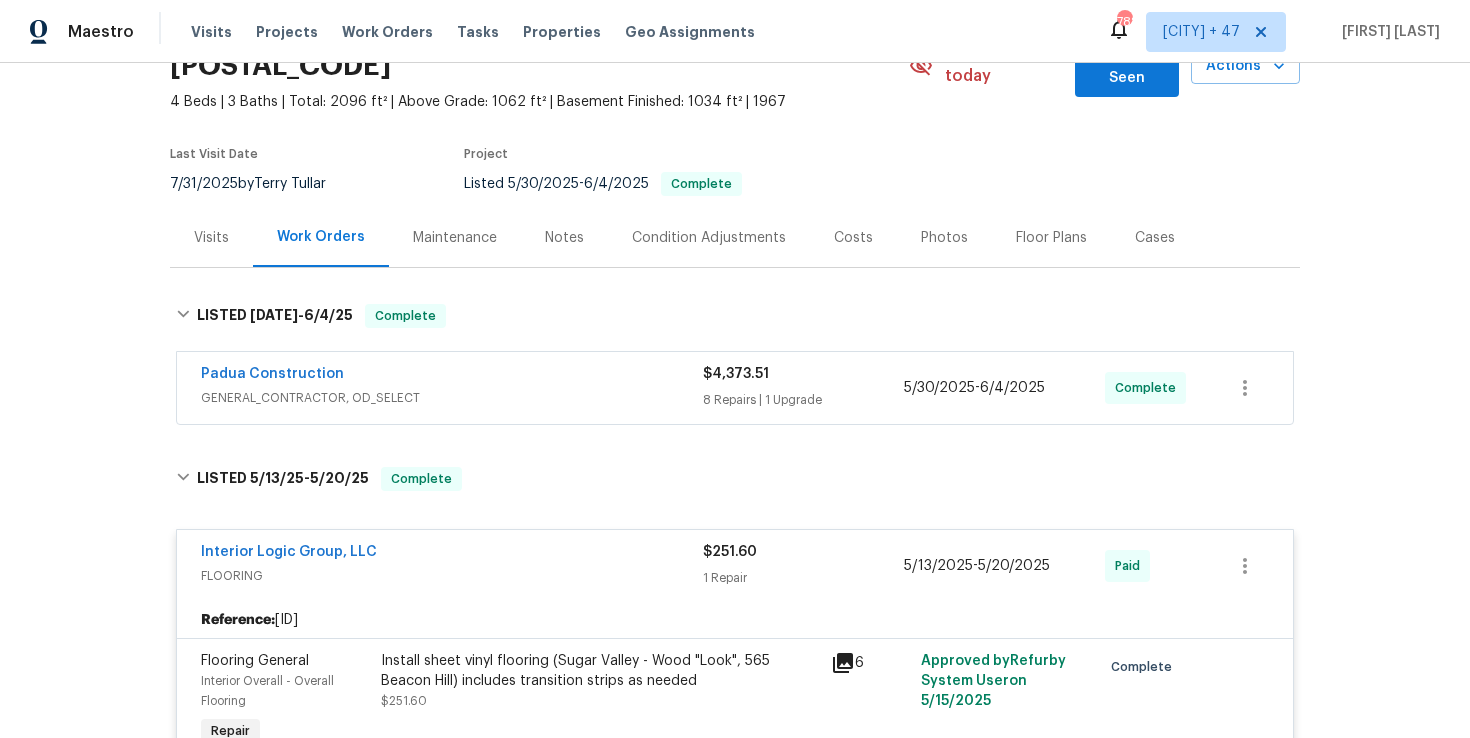 click on "GENERAL_CONTRACTOR, OD_SELECT" at bounding box center (452, 398) 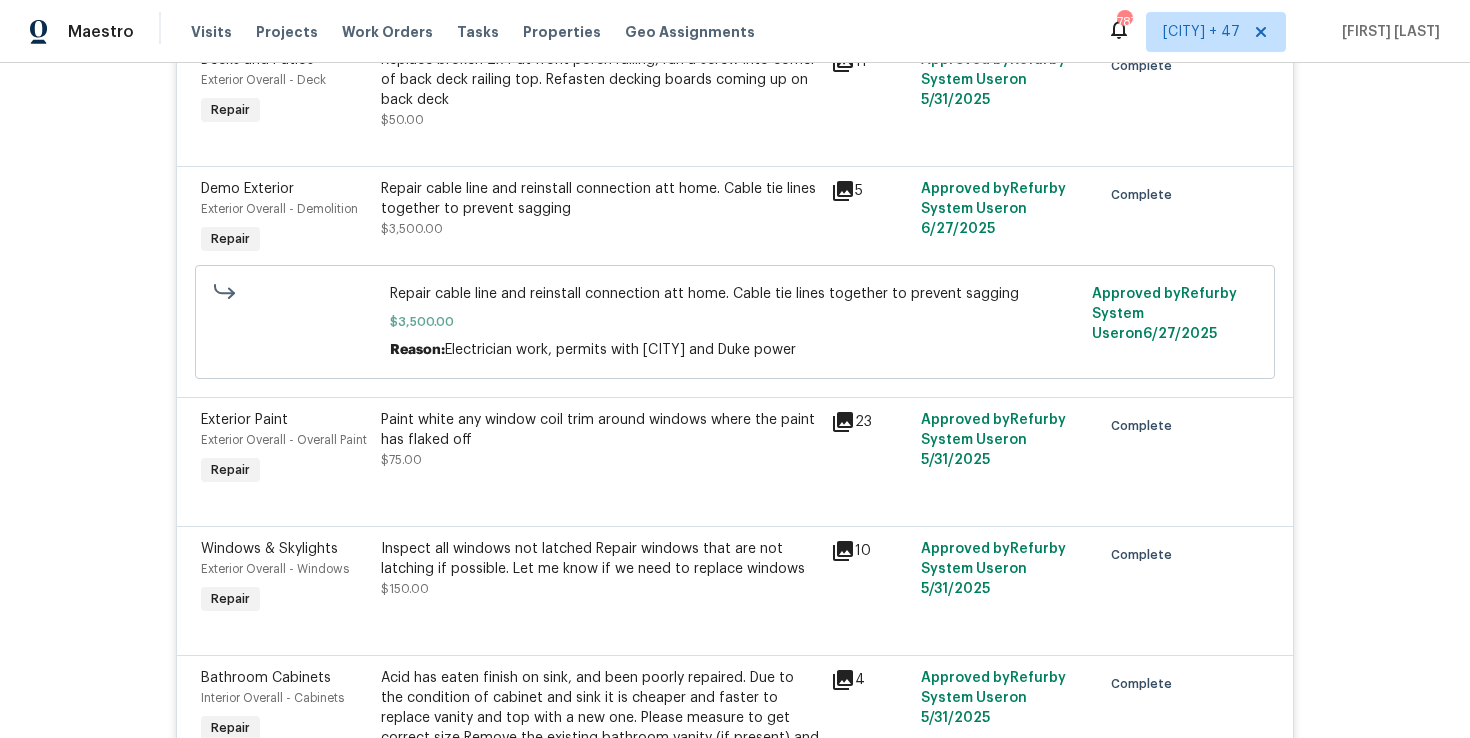 scroll, scrollTop: 0, scrollLeft: 0, axis: both 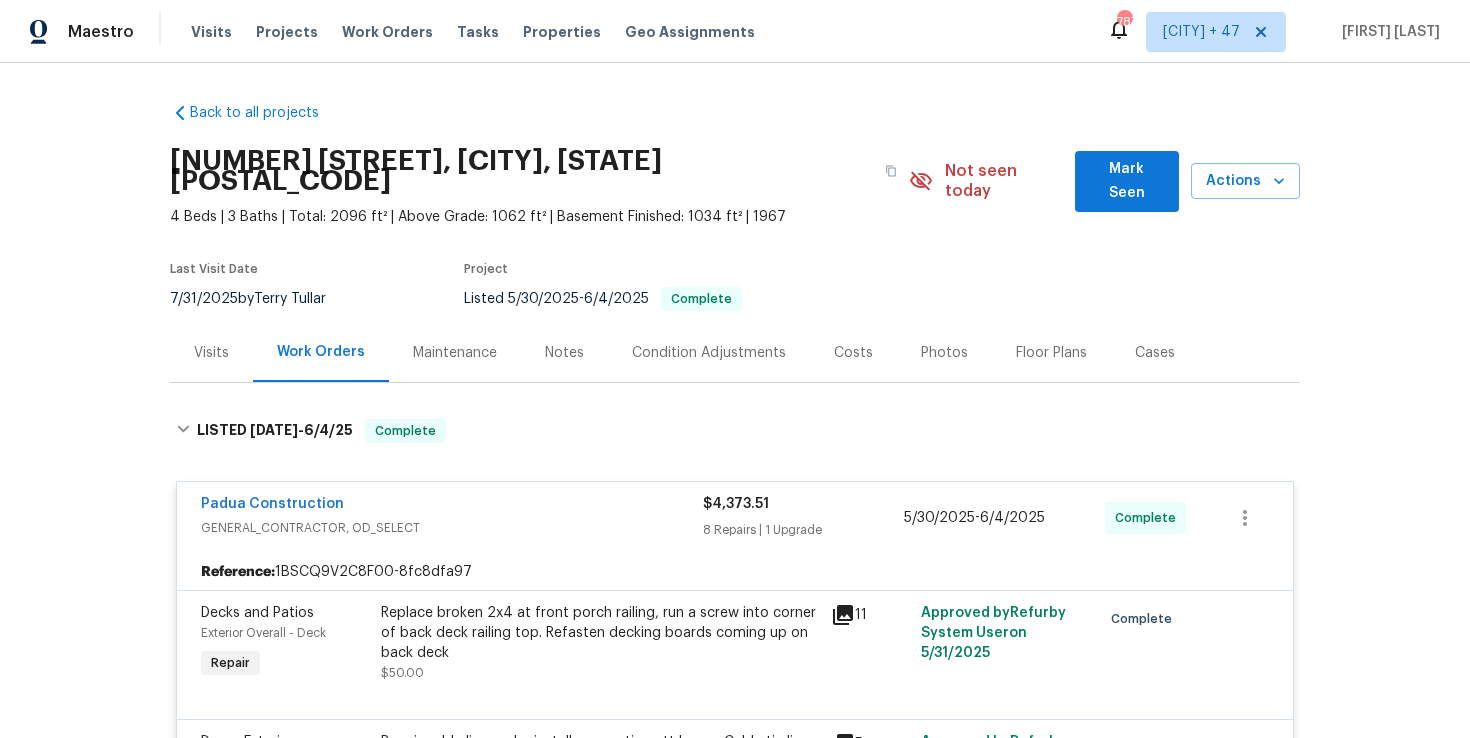 click on "Padua Construction" at bounding box center [452, 506] 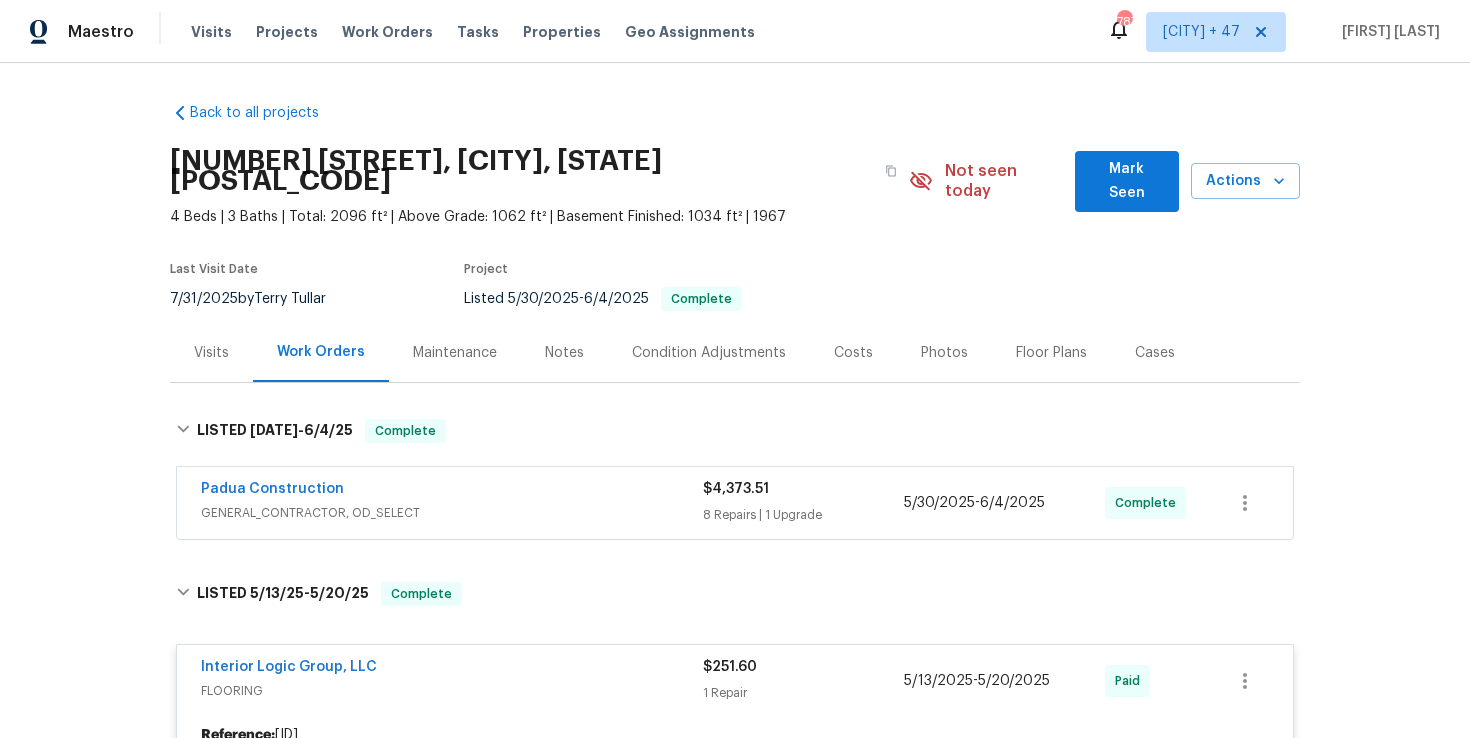 click on "Padua Construction" at bounding box center (452, 491) 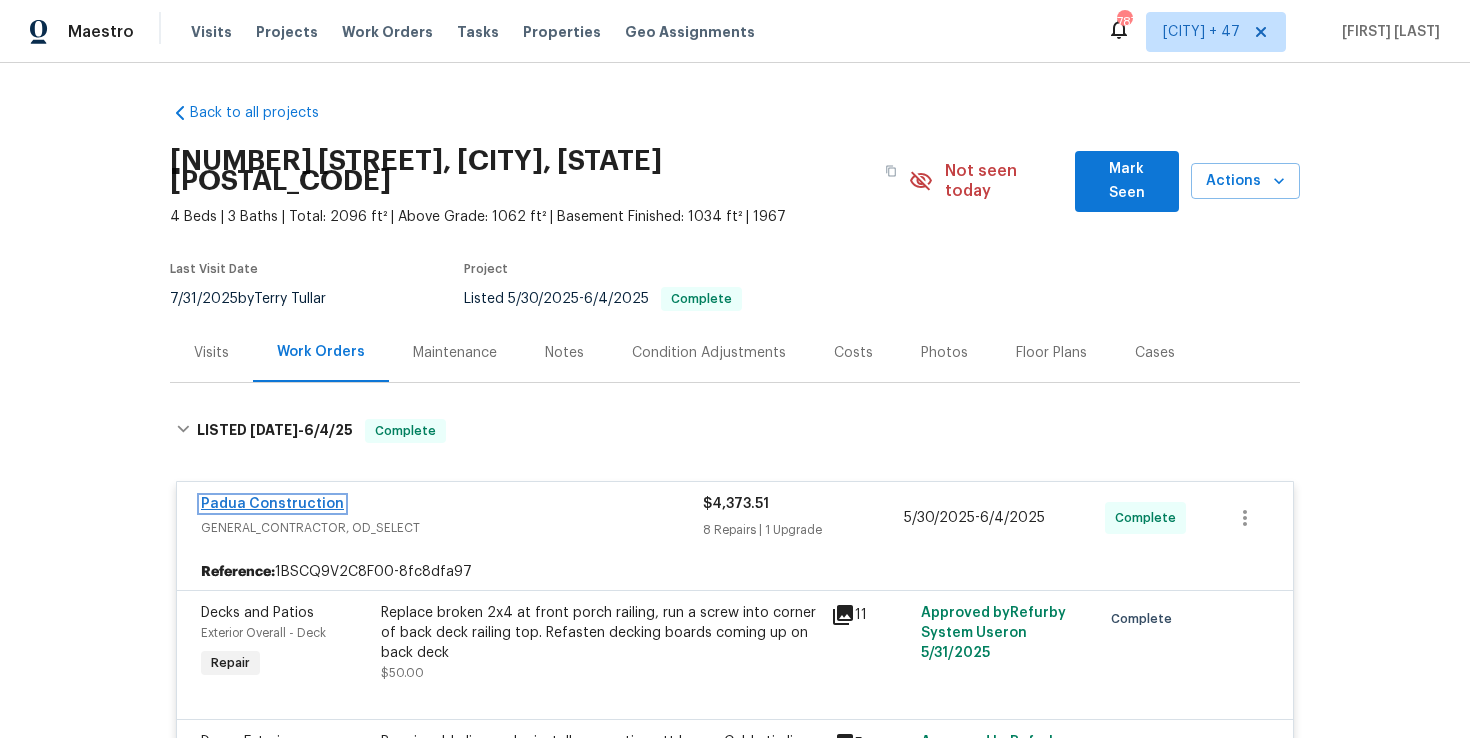 click on "Padua Construction" at bounding box center [272, 504] 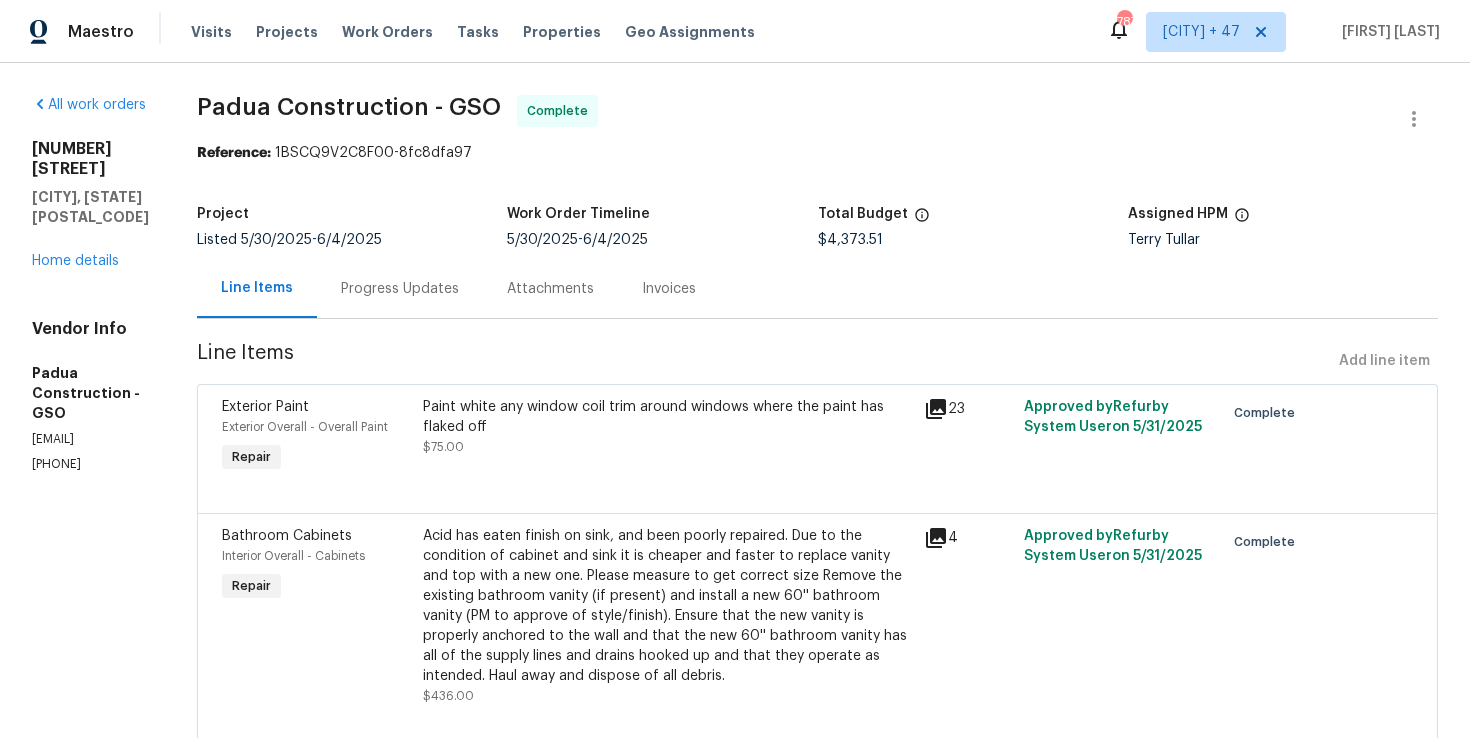 click on "Padua Construction - GSO" at bounding box center (349, 107) 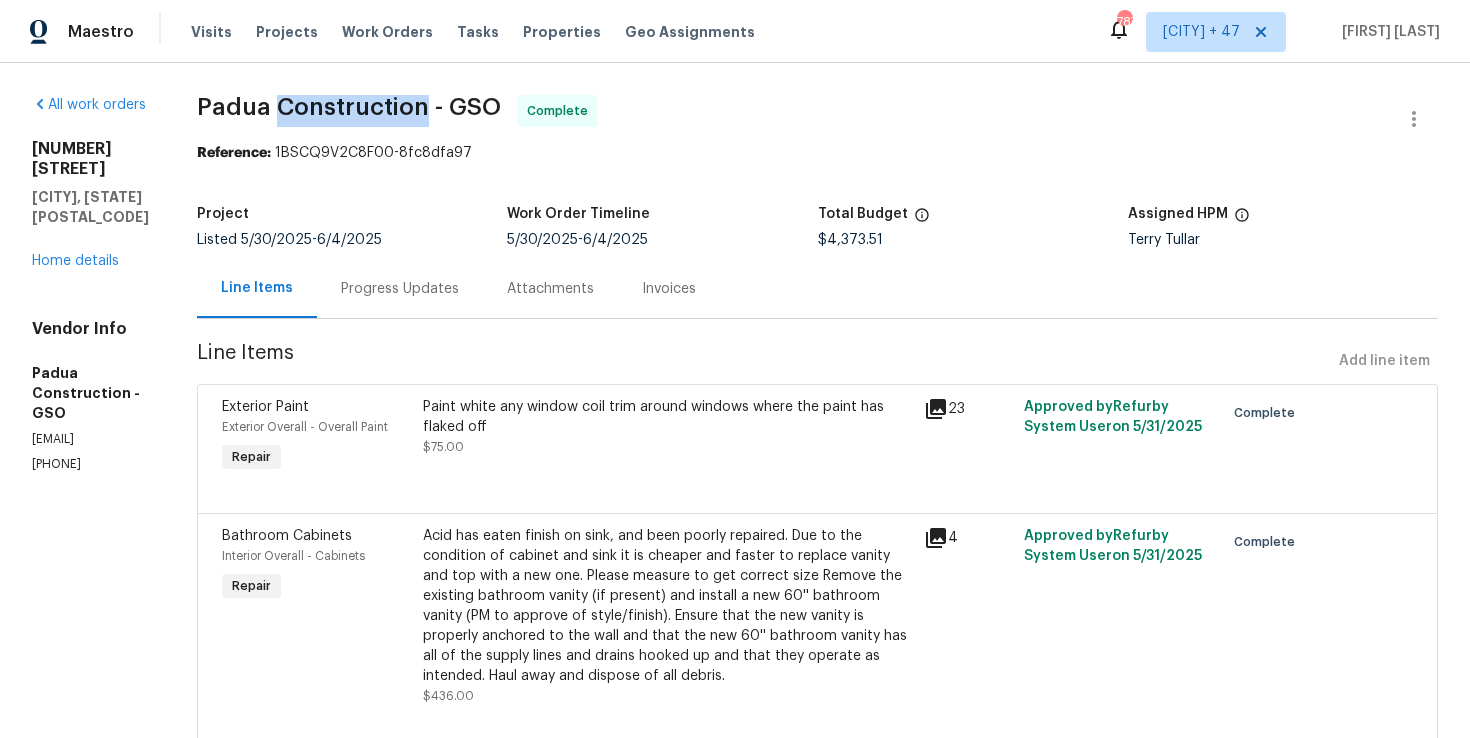 click on "Padua Construction - GSO" at bounding box center (349, 107) 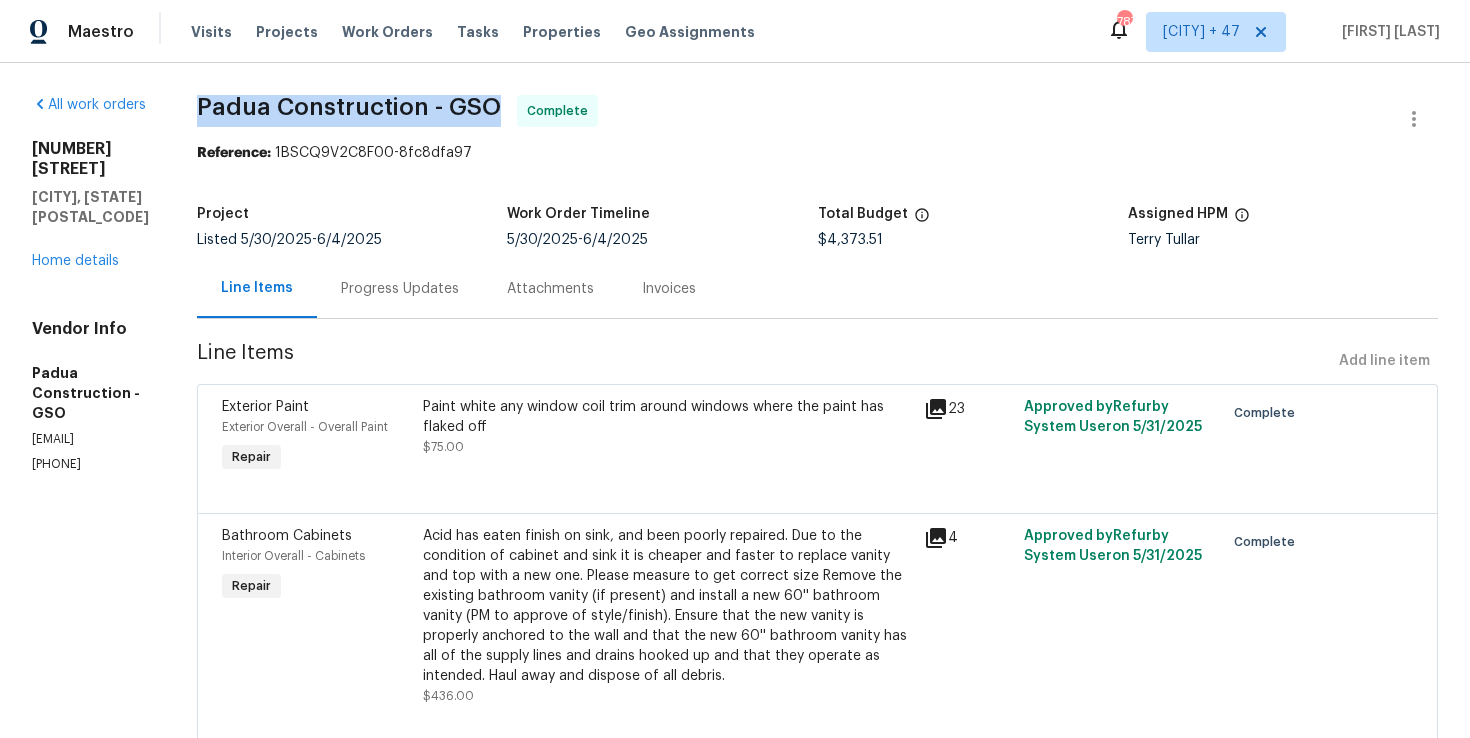 click on "Padua Construction - GSO" at bounding box center [349, 107] 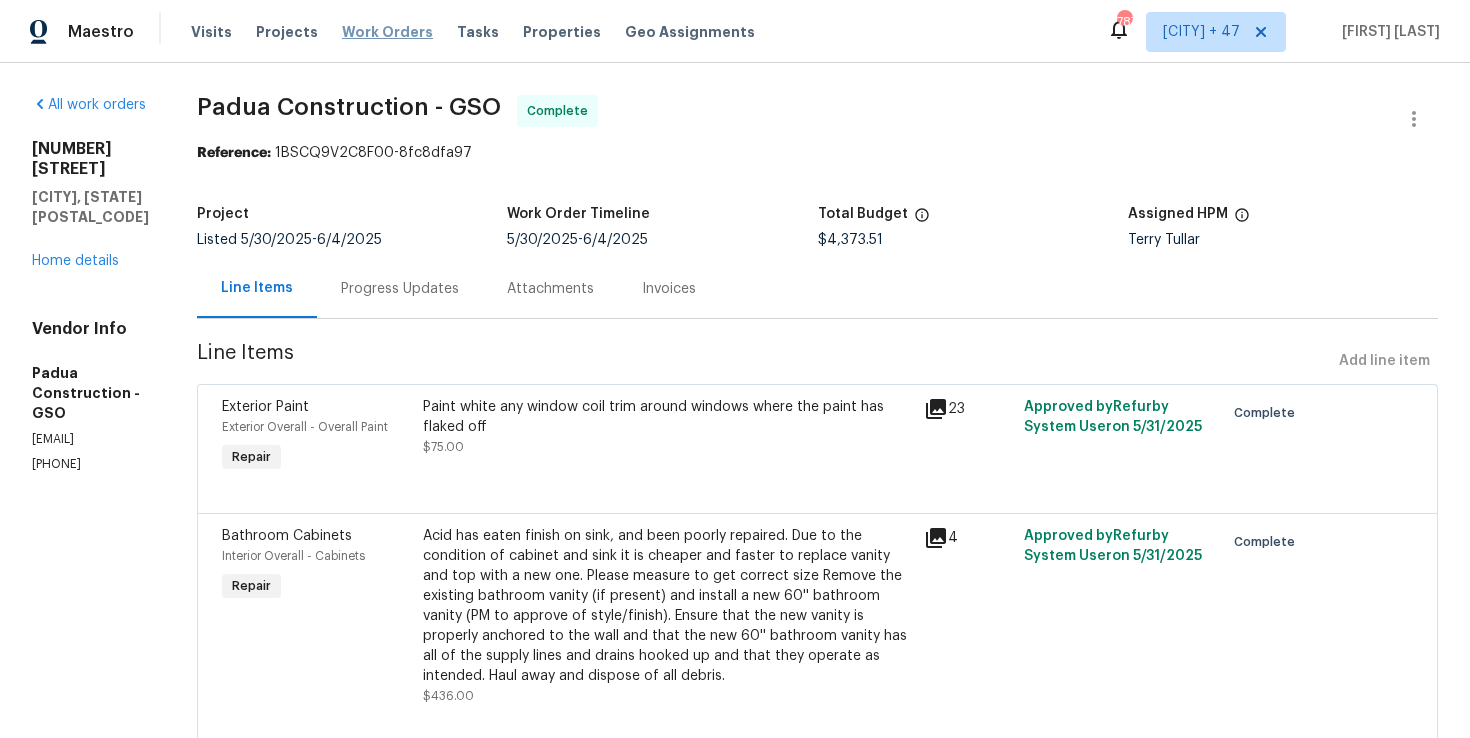 click on "Work Orders" at bounding box center (387, 32) 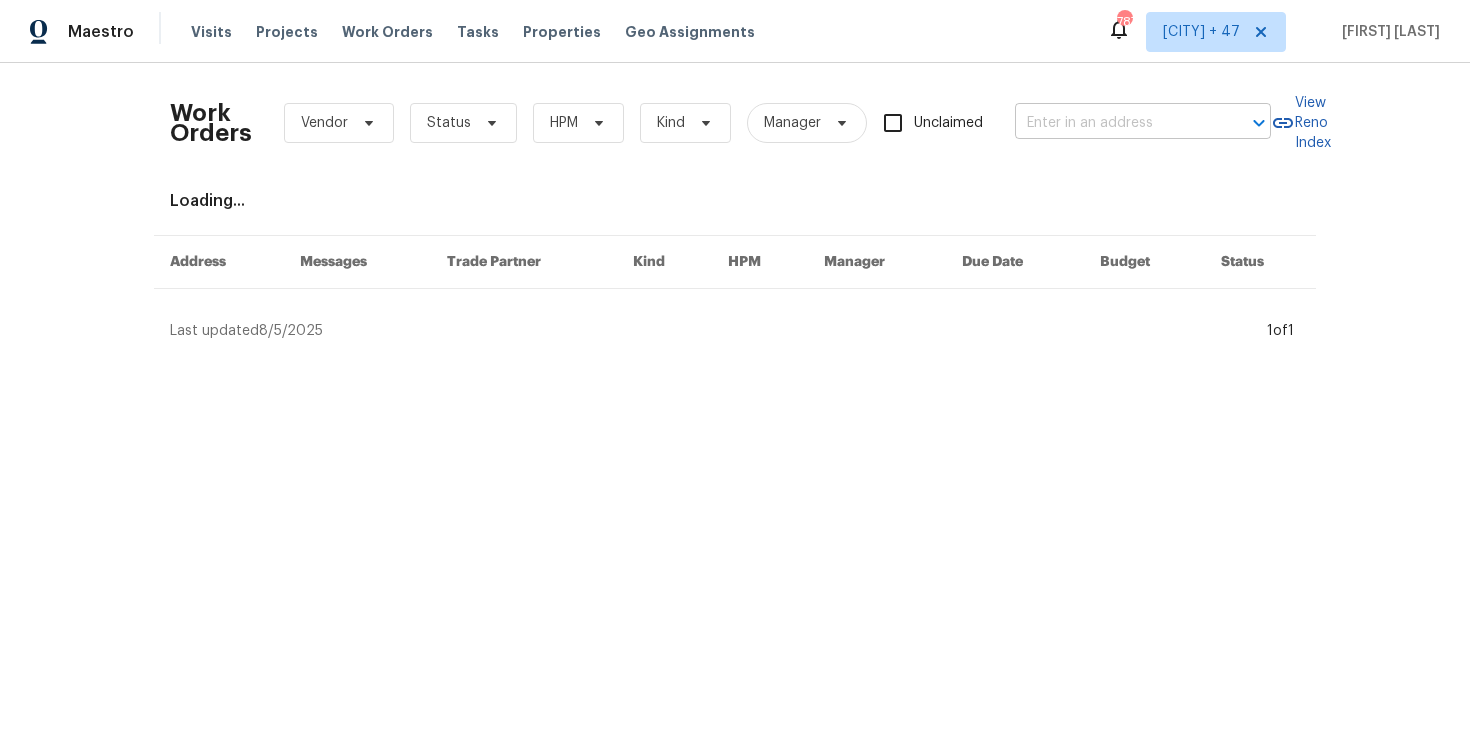 click at bounding box center (1115, 123) 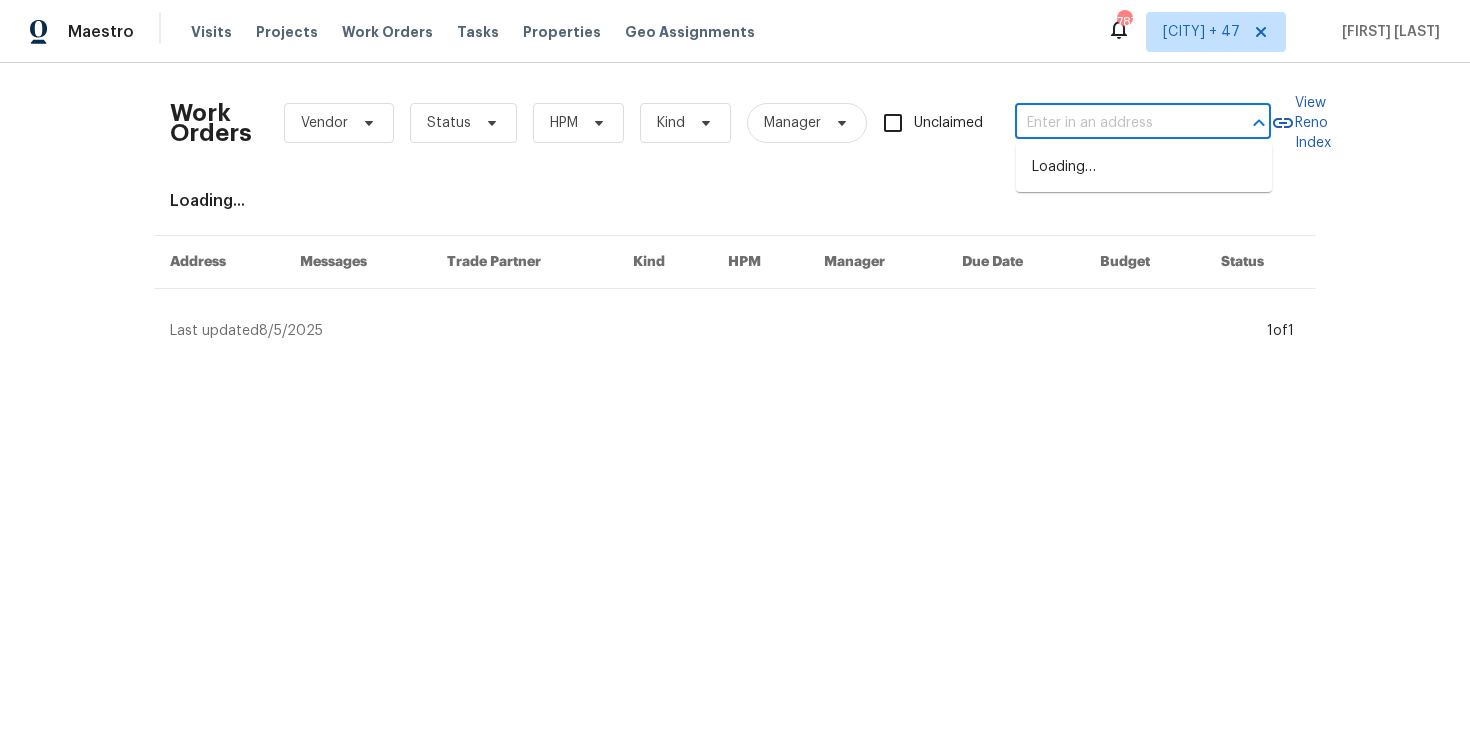 paste on "2006 Landon Ct Burlington, NC 27217" 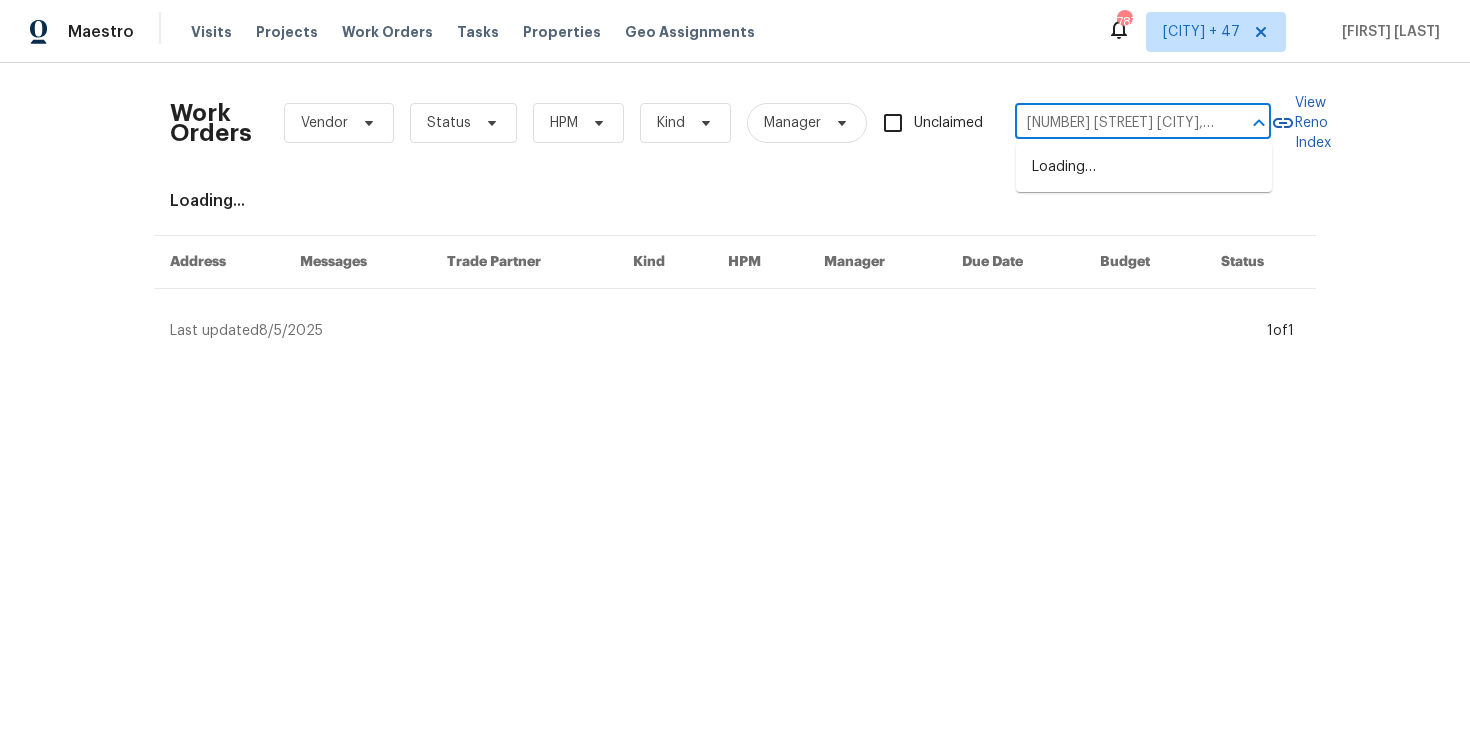 scroll, scrollTop: 0, scrollLeft: 58, axis: horizontal 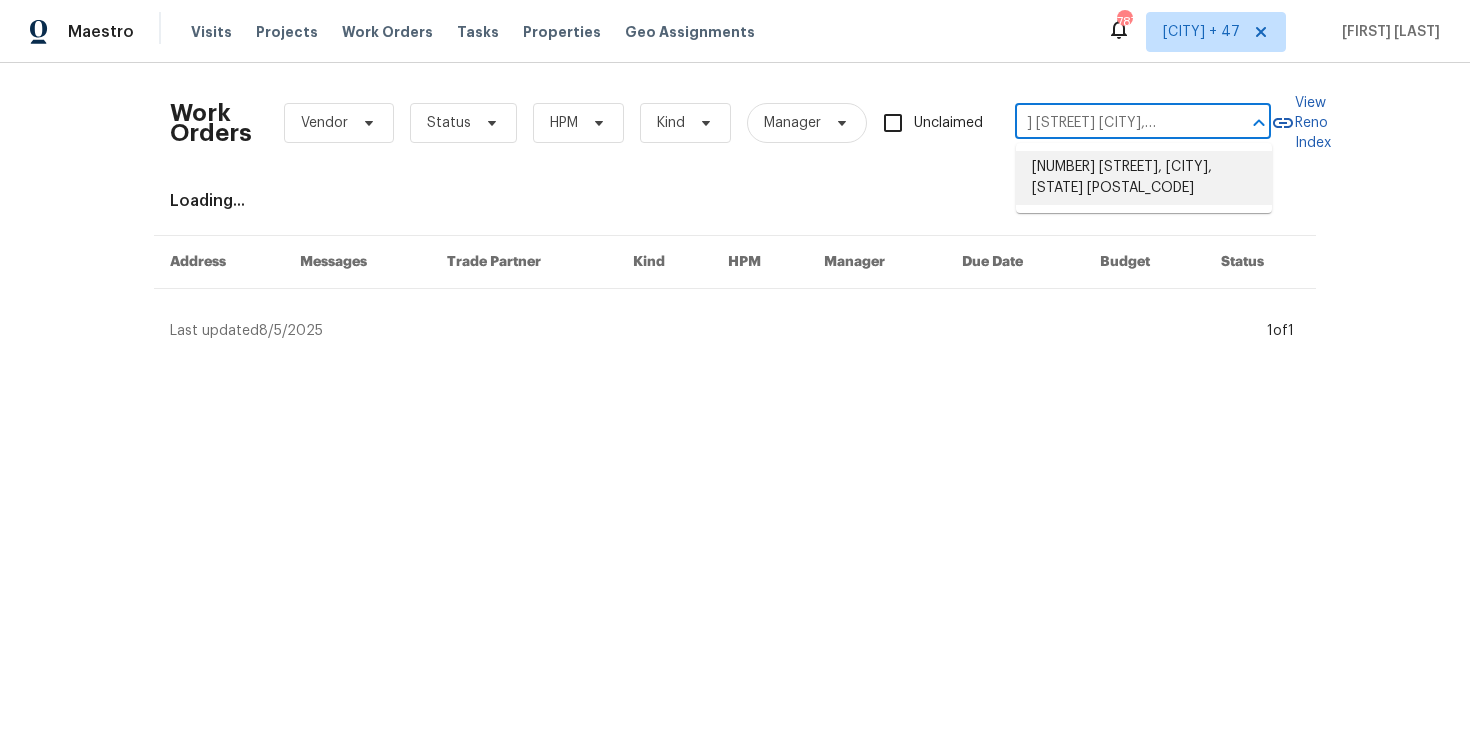click on "[NUMBER] [STREET], [CITY], [STATE] [POSTAL_CODE]" at bounding box center (1144, 178) 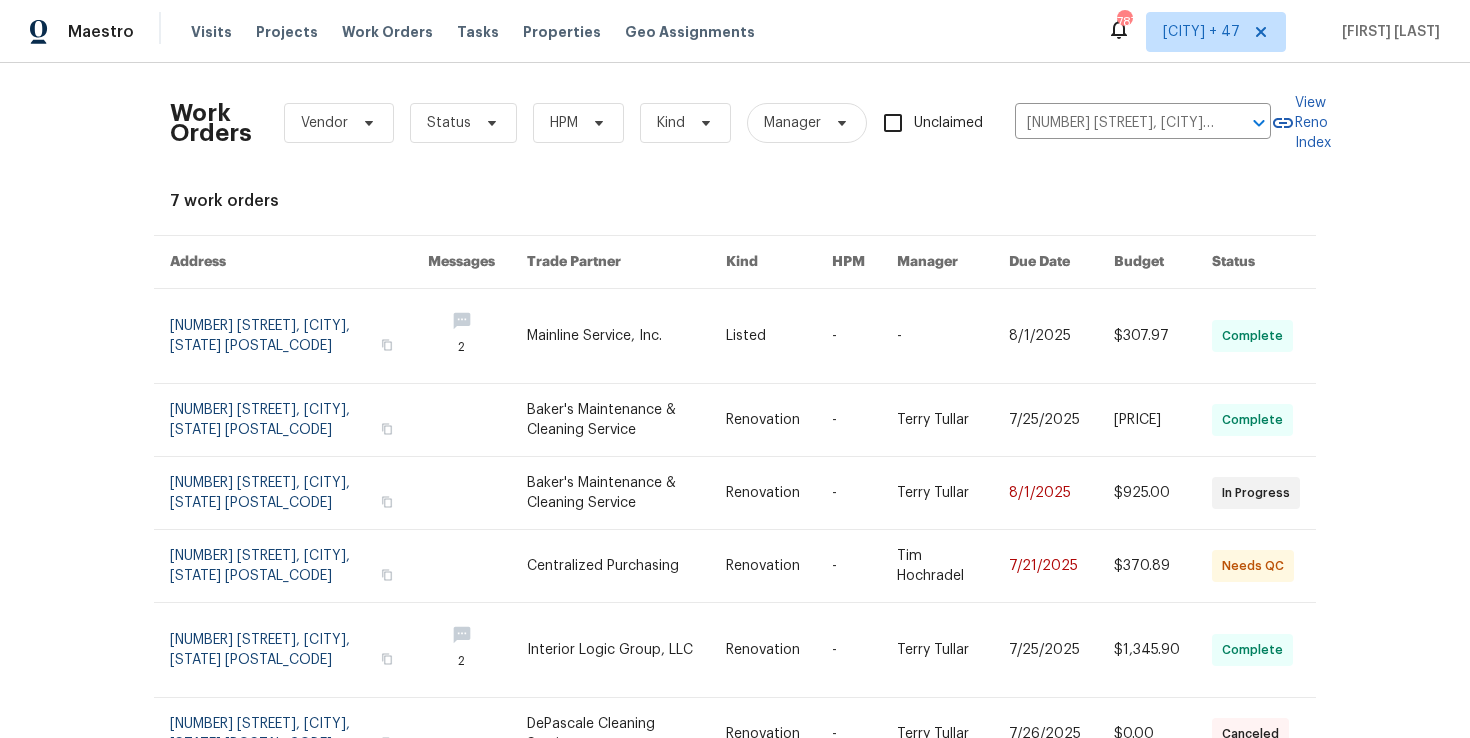 click at bounding box center (299, 336) 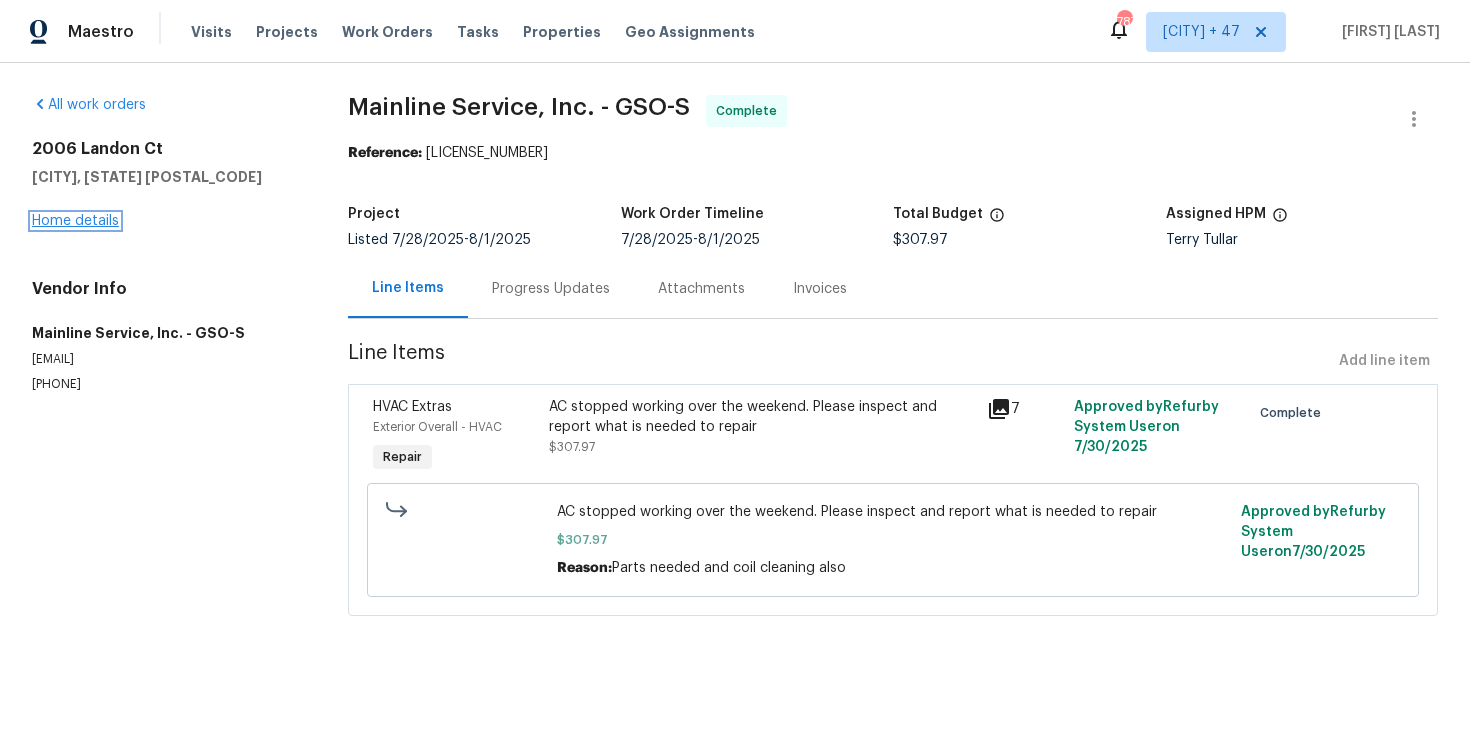 click on "Home details" at bounding box center [75, 221] 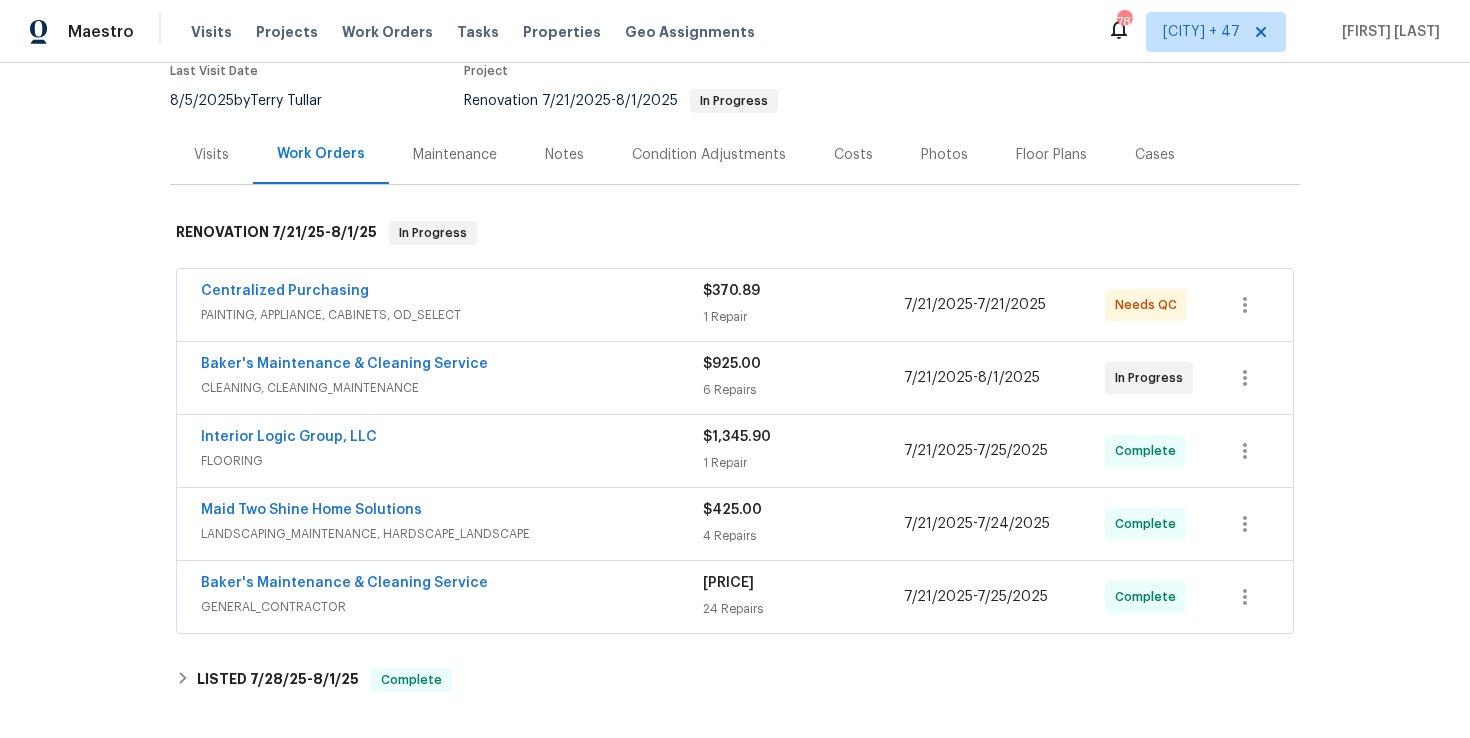 scroll, scrollTop: 206, scrollLeft: 0, axis: vertical 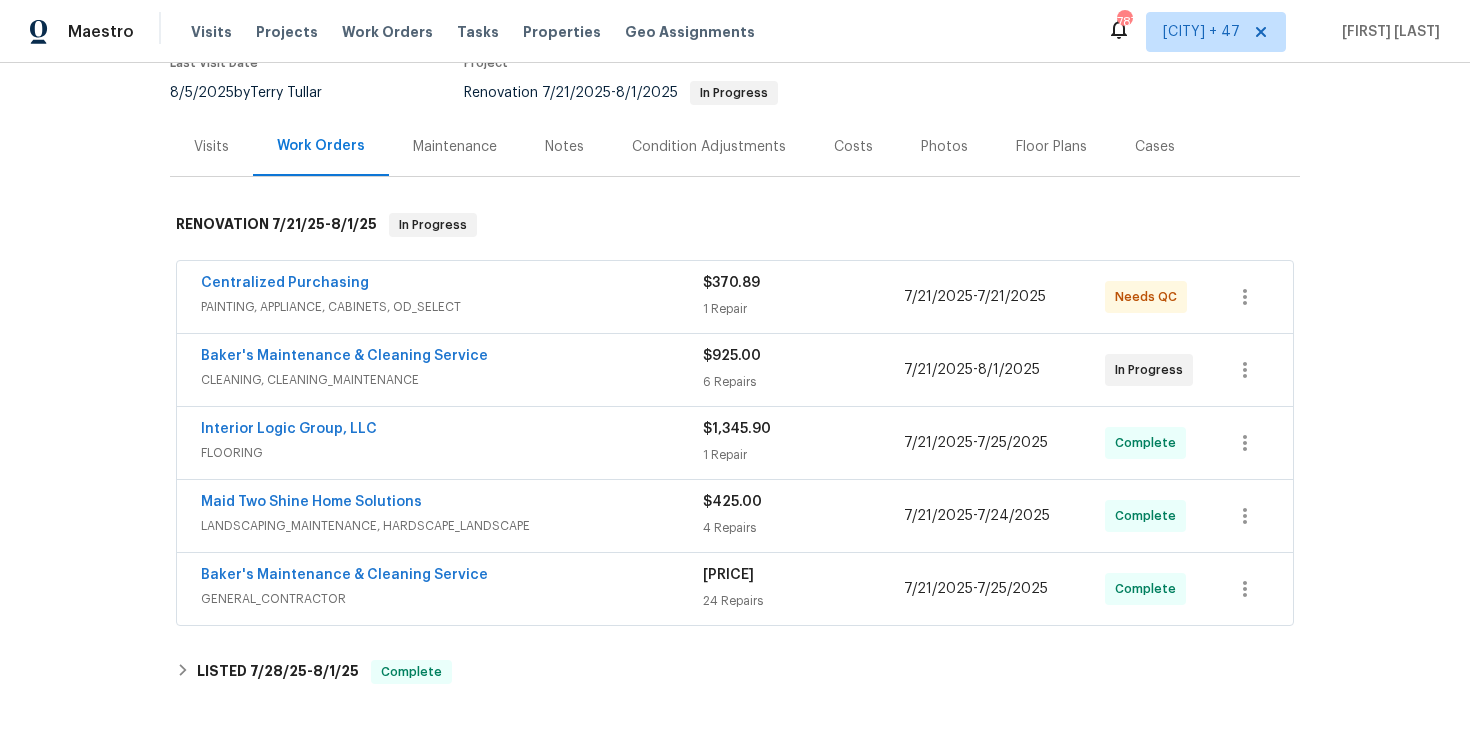 click on "Centralized Purchasing PAINTING, APPLIANCE, CABINETS, OD_SELECT $370.89 1 Repair 7/21/2025  -  7/21/2025 Needs QC" at bounding box center [735, 297] 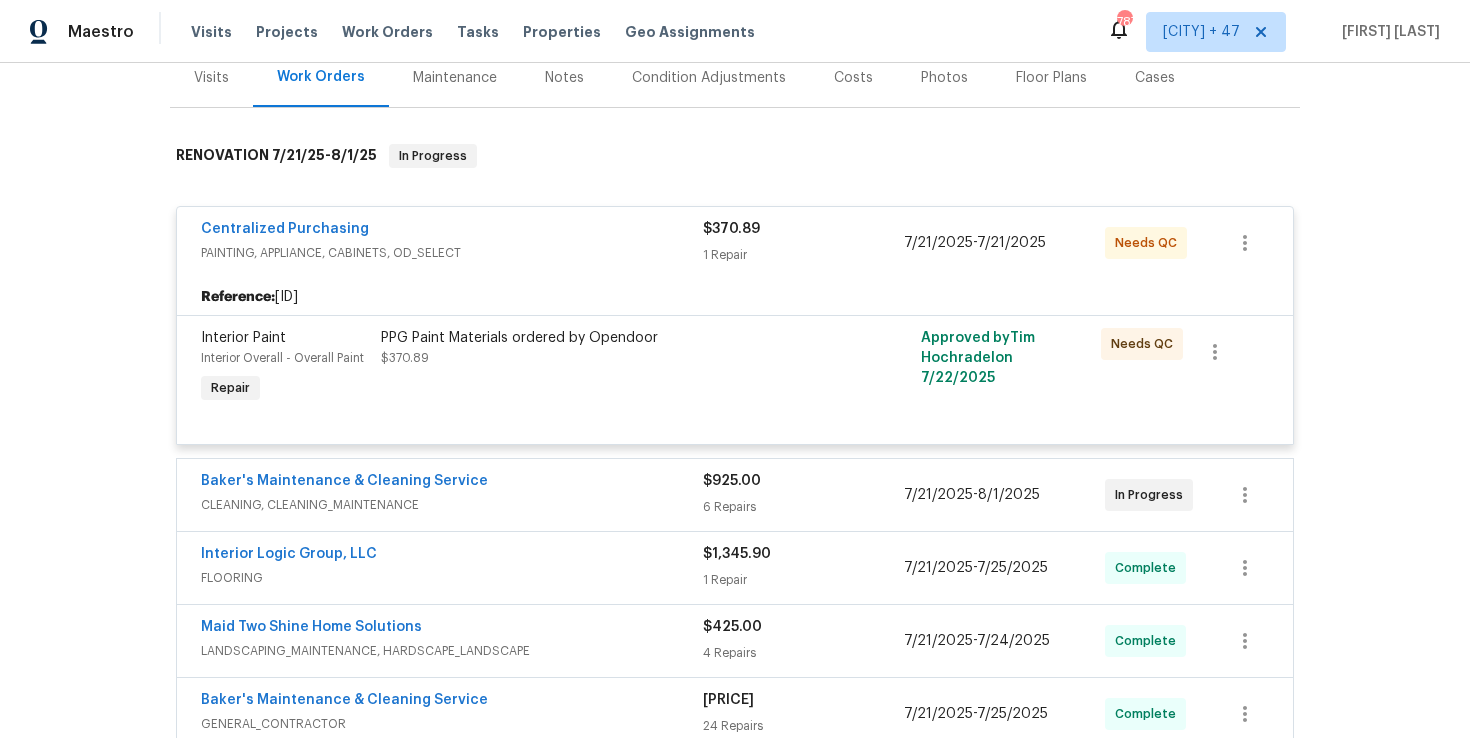 scroll, scrollTop: 398, scrollLeft: 0, axis: vertical 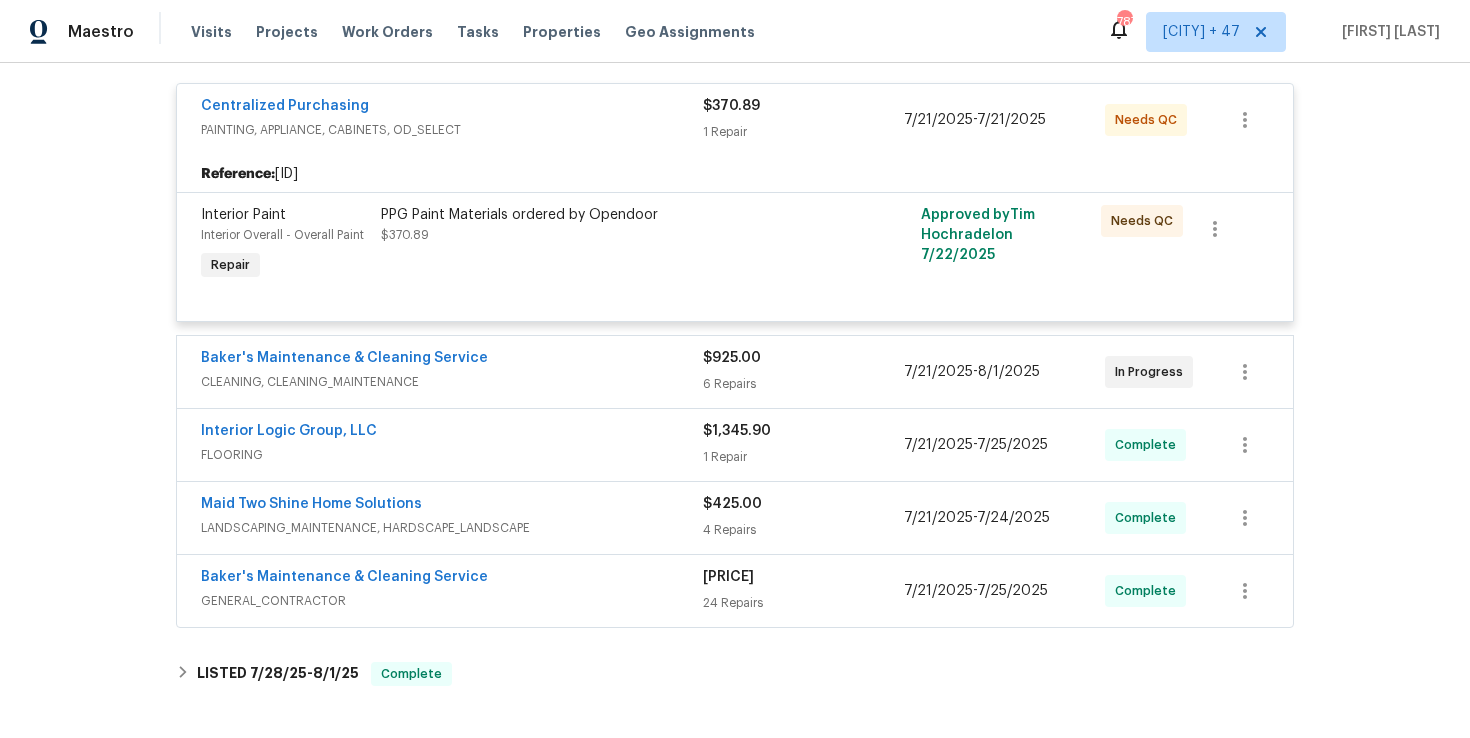 click on "Baker's Maintenance & Cleaning Service" at bounding box center (452, 360) 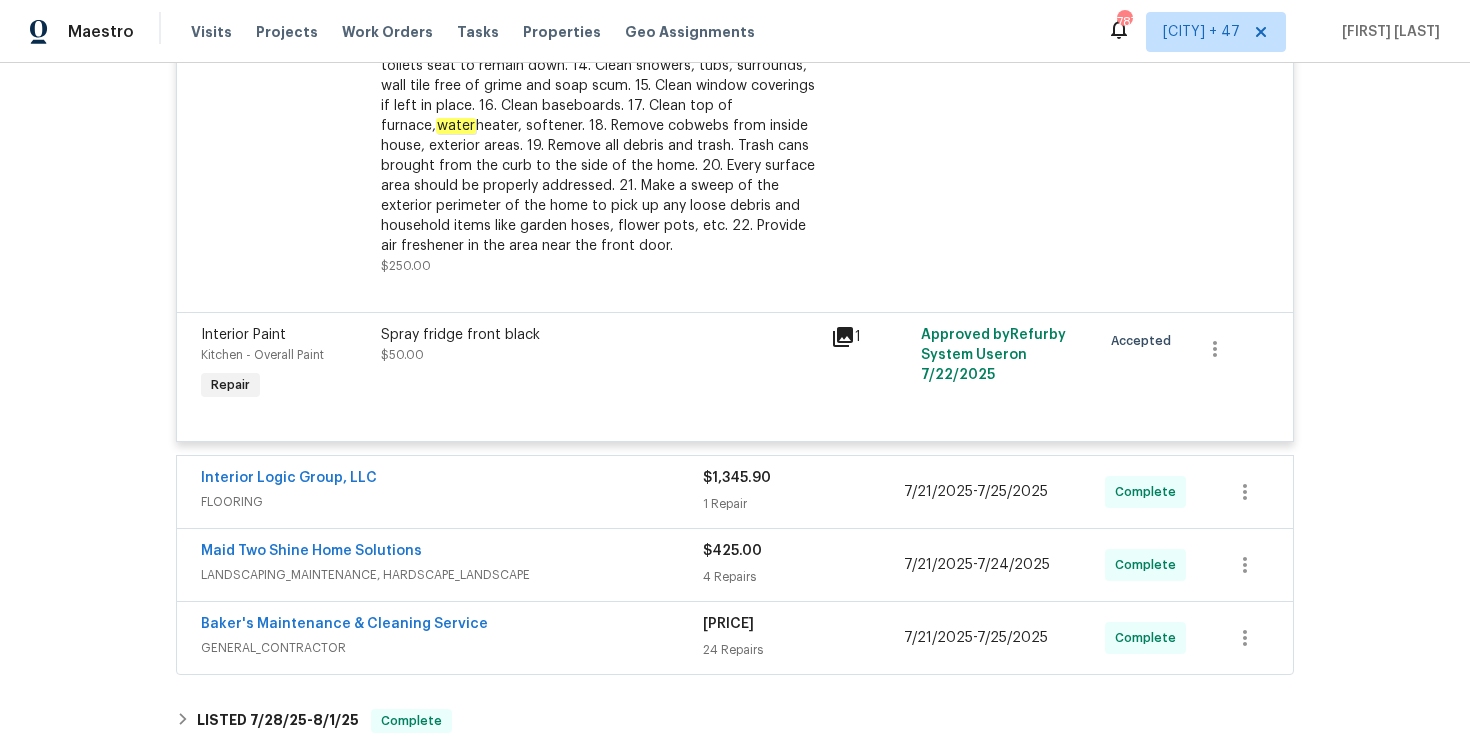 scroll, scrollTop: 1812, scrollLeft: 0, axis: vertical 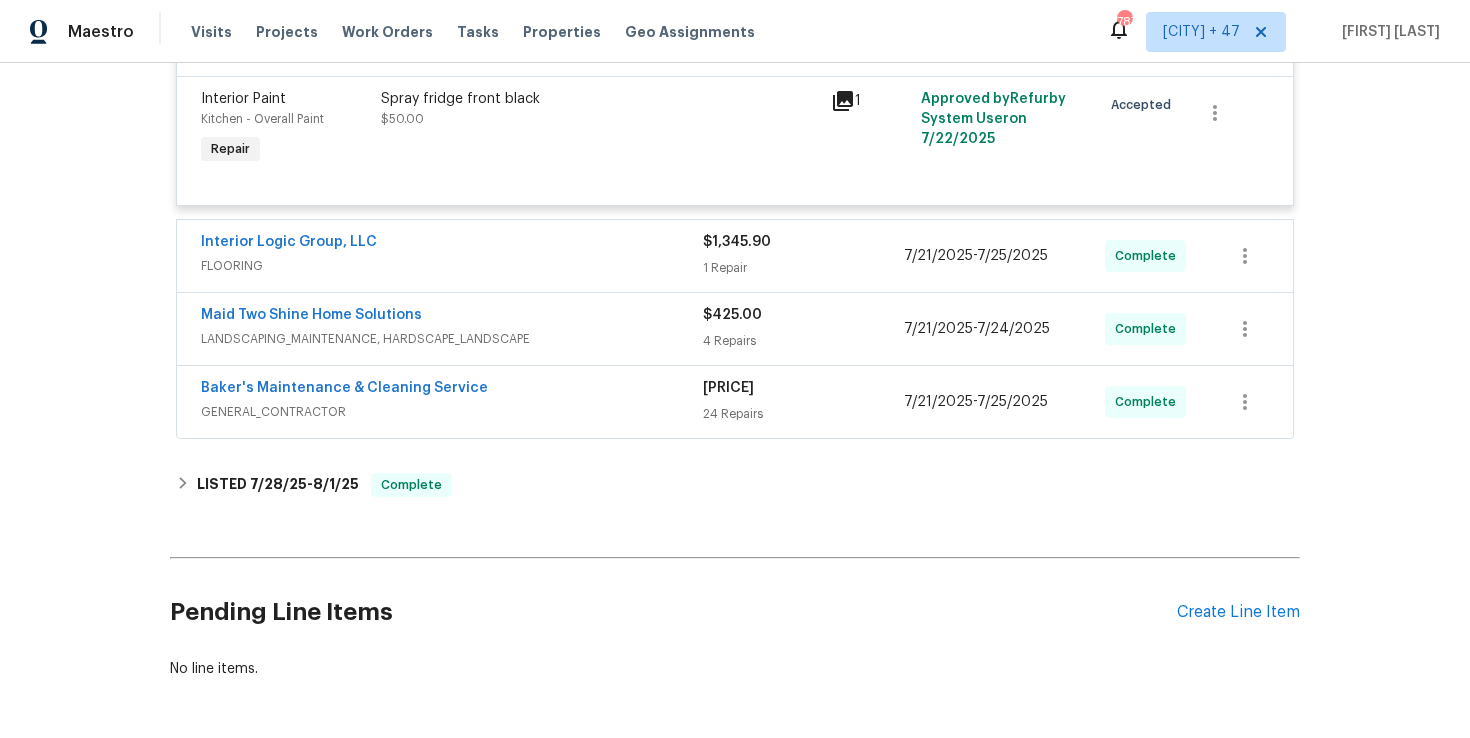 click on "Interior Logic Group, LLC" at bounding box center [452, 244] 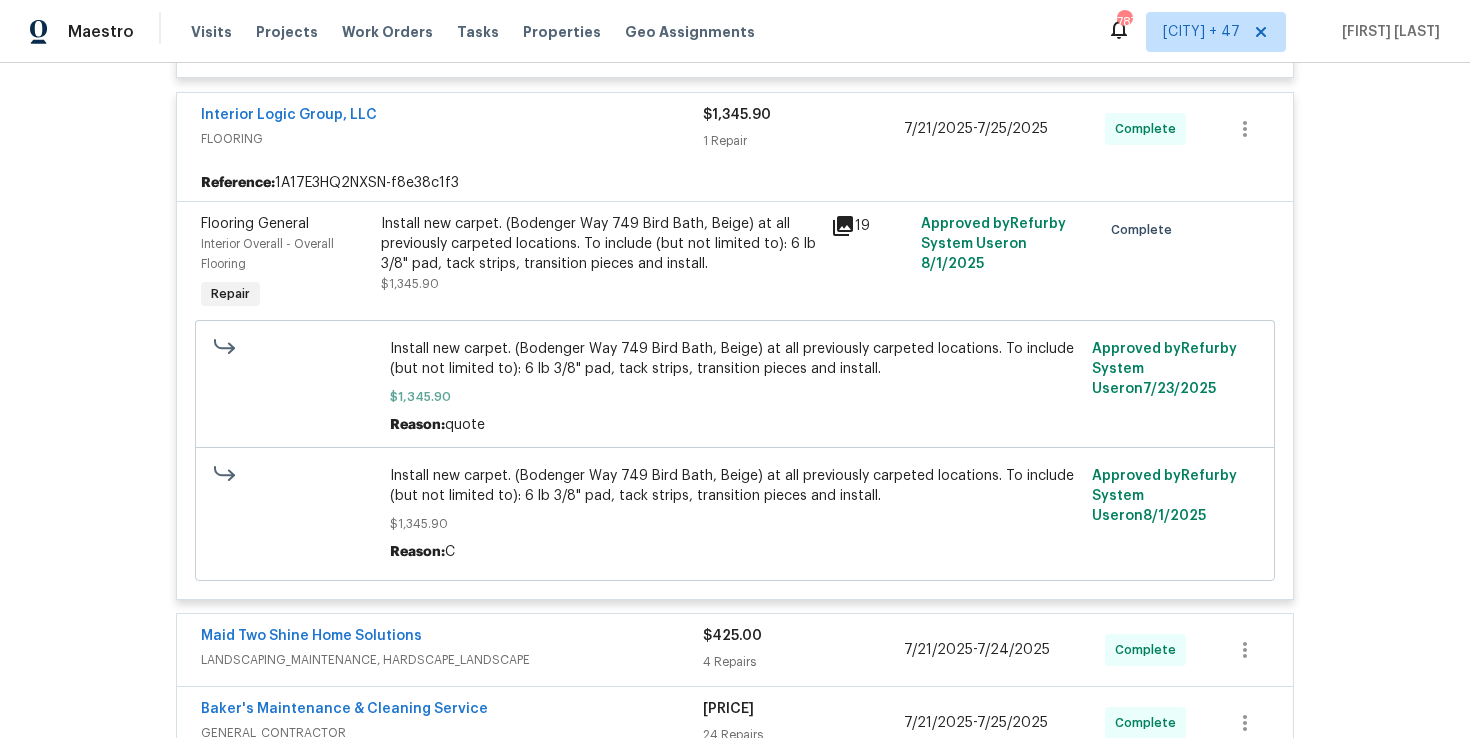 scroll, scrollTop: 2324, scrollLeft: 0, axis: vertical 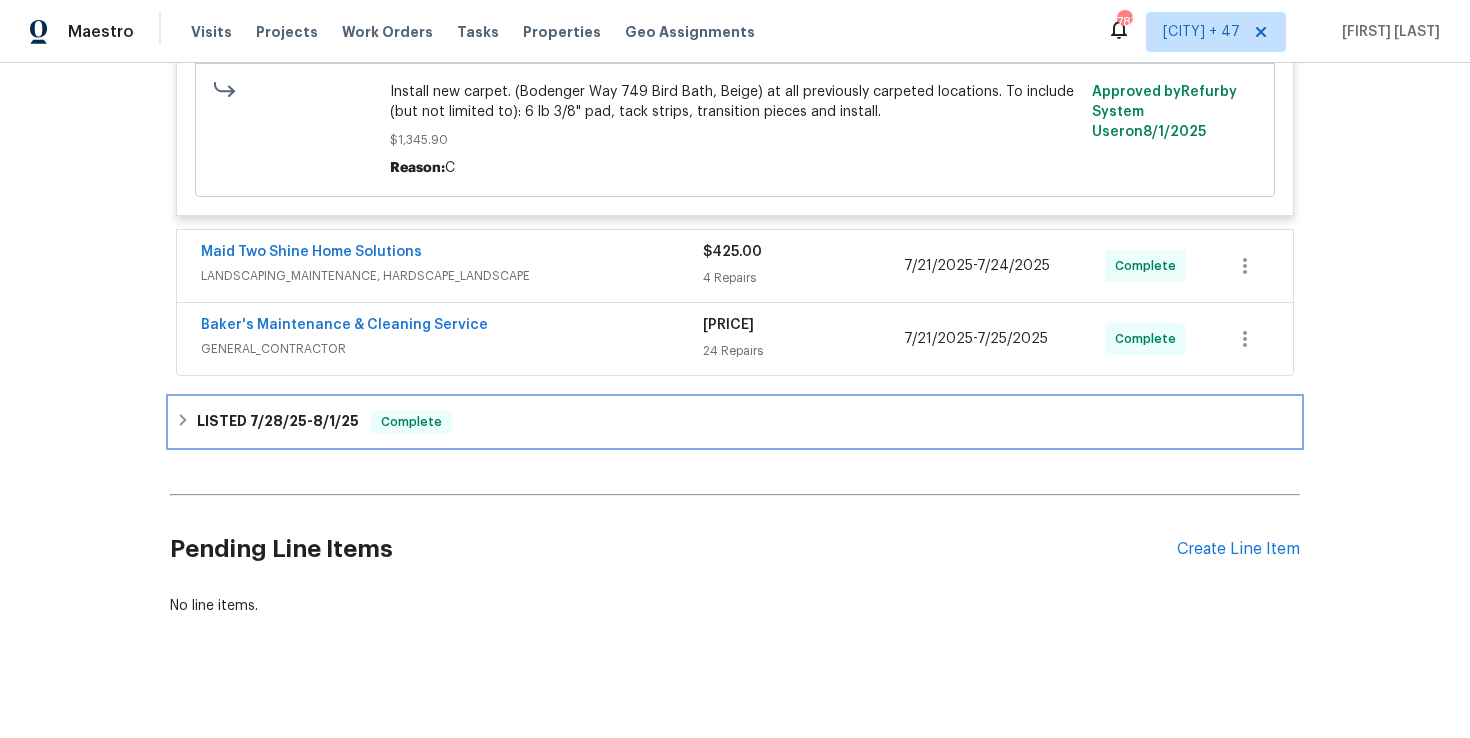 click on "LISTED   7/28/25  -  8/1/25 Complete" at bounding box center (735, 422) 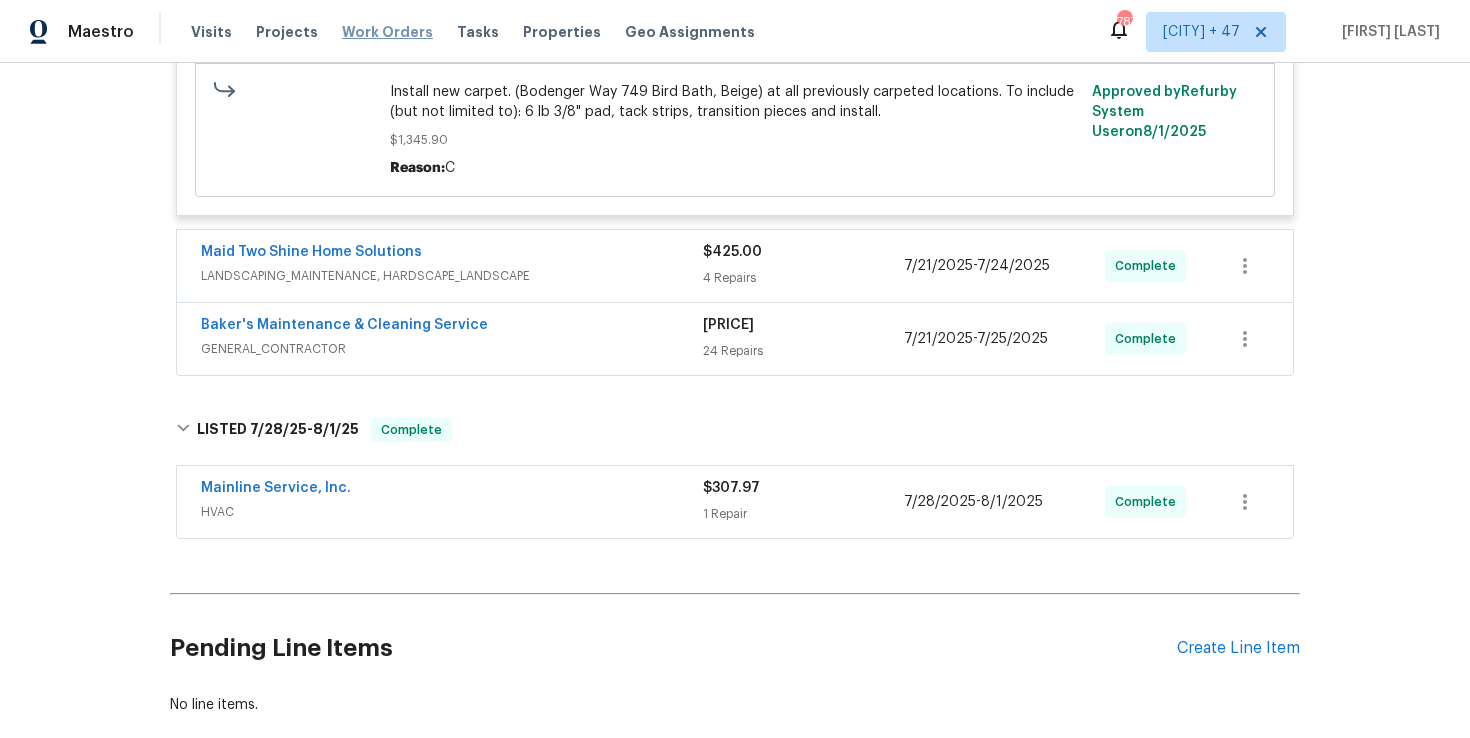 click on "Work Orders" at bounding box center [387, 32] 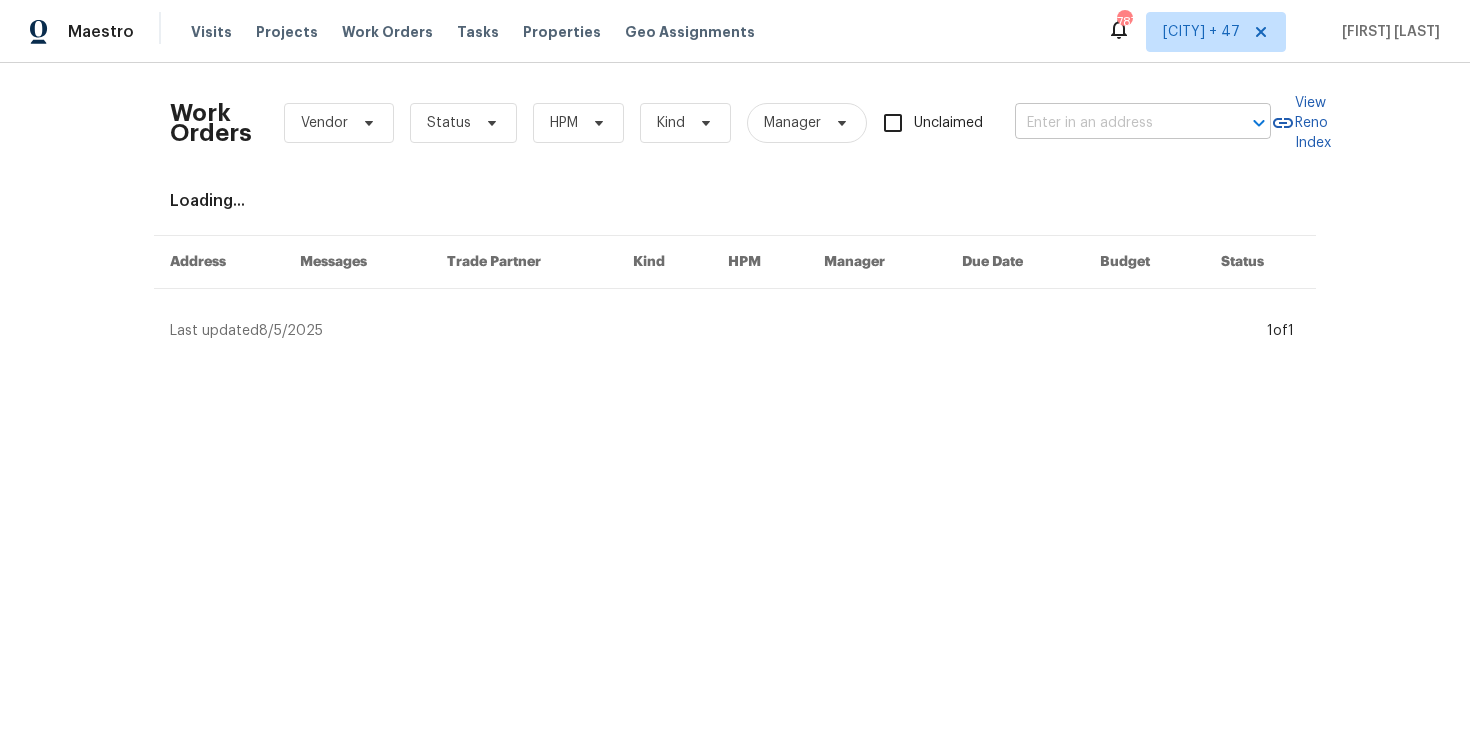 click at bounding box center [1115, 123] 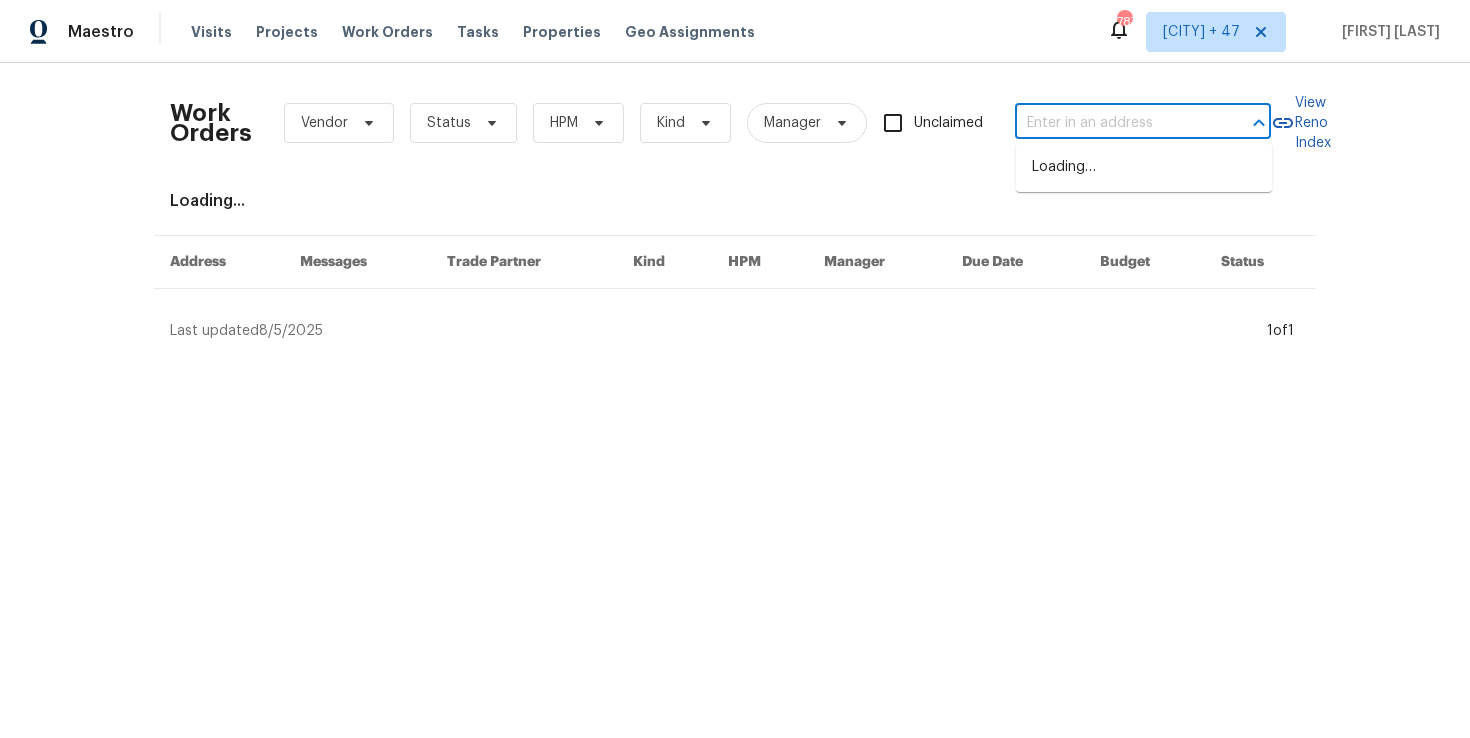 paste on "8353 Ainsworth St Charlotte, NC 28216" 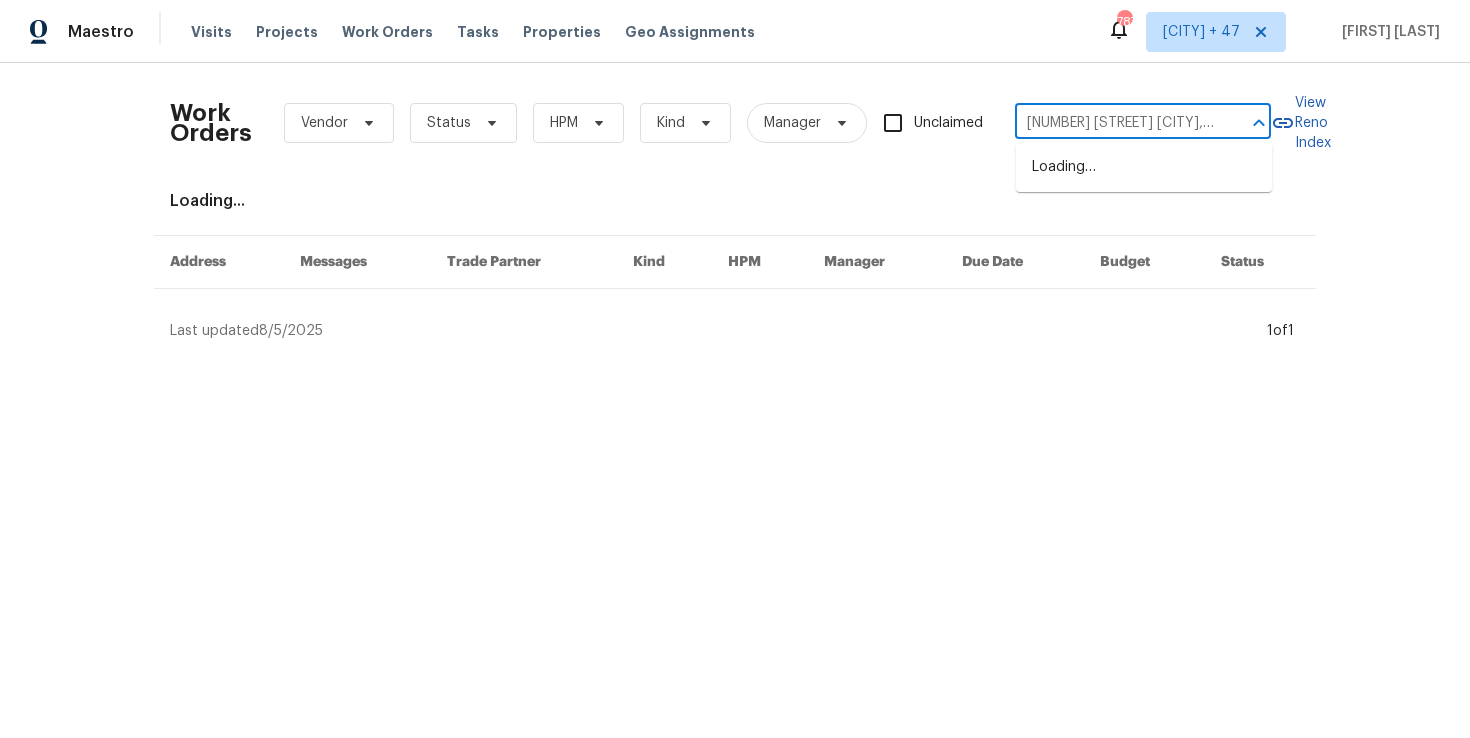 scroll, scrollTop: 0, scrollLeft: 67, axis: horizontal 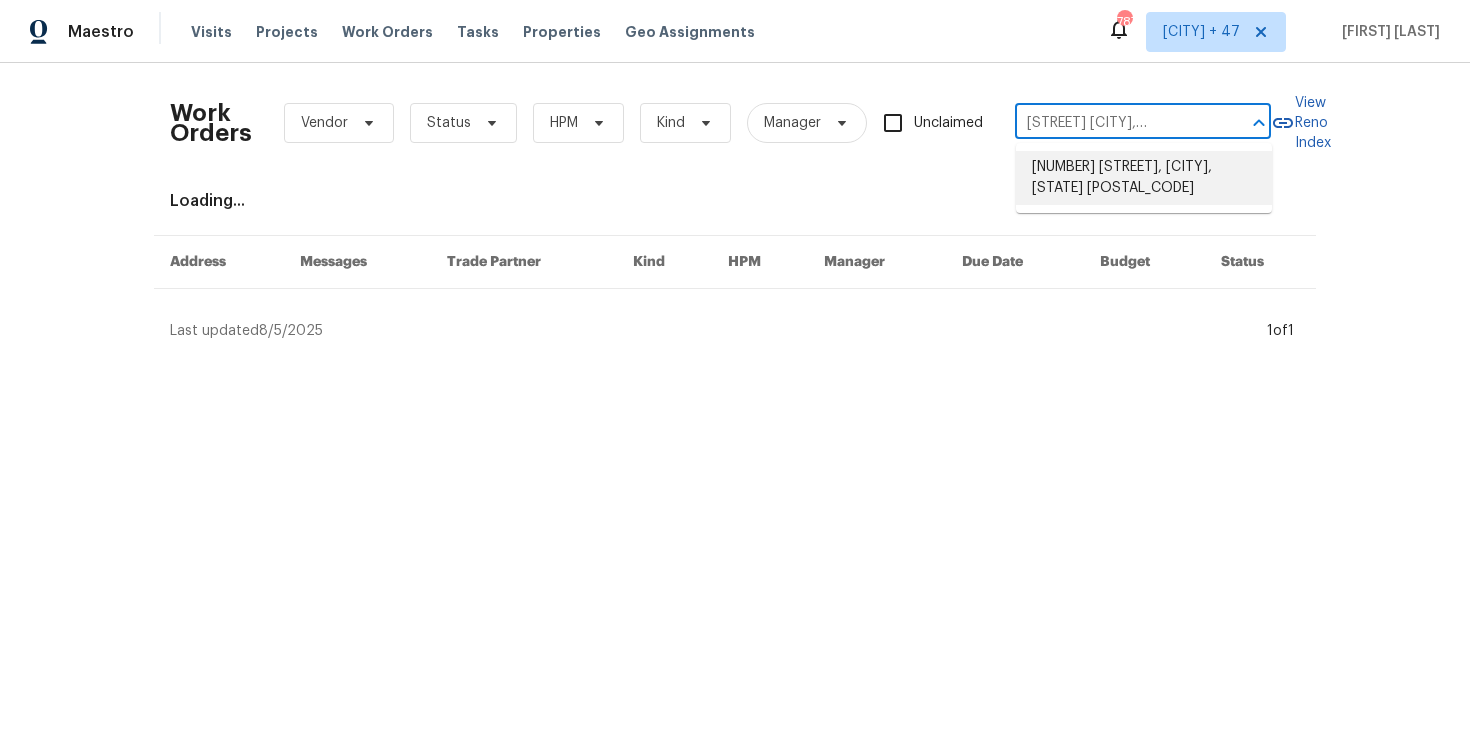 click on "8353 Ainsworth St, Charlotte, NC 28216" at bounding box center (1144, 178) 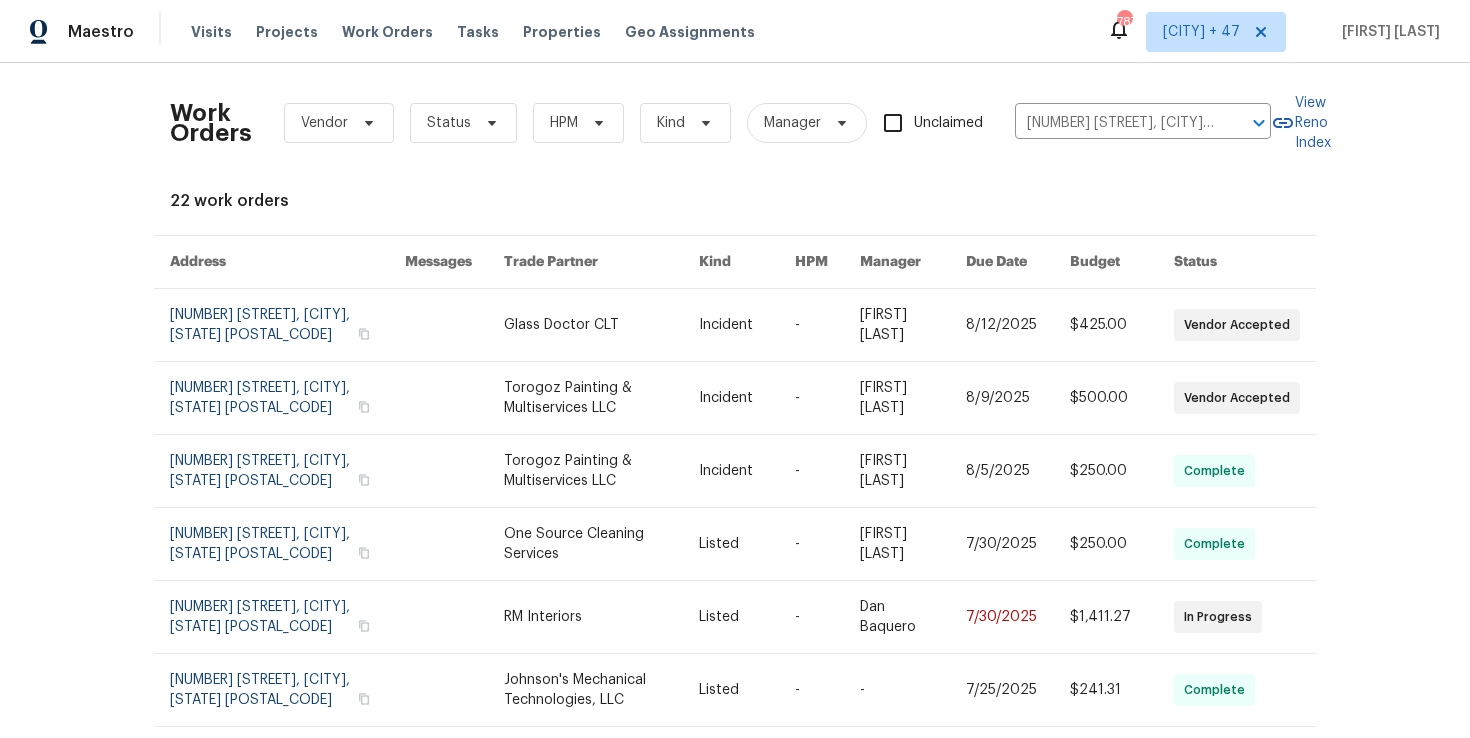 click at bounding box center [287, 325] 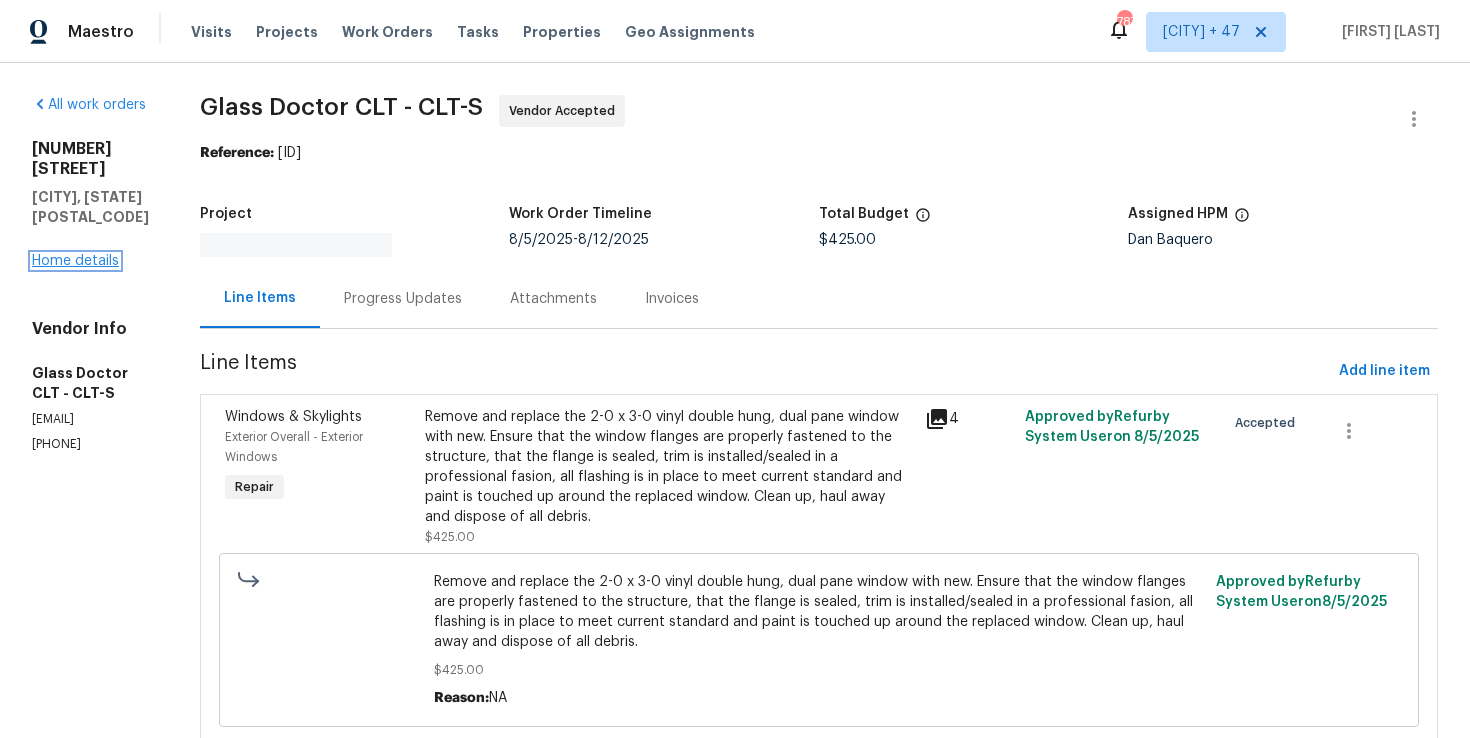 click on "Home details" at bounding box center (75, 261) 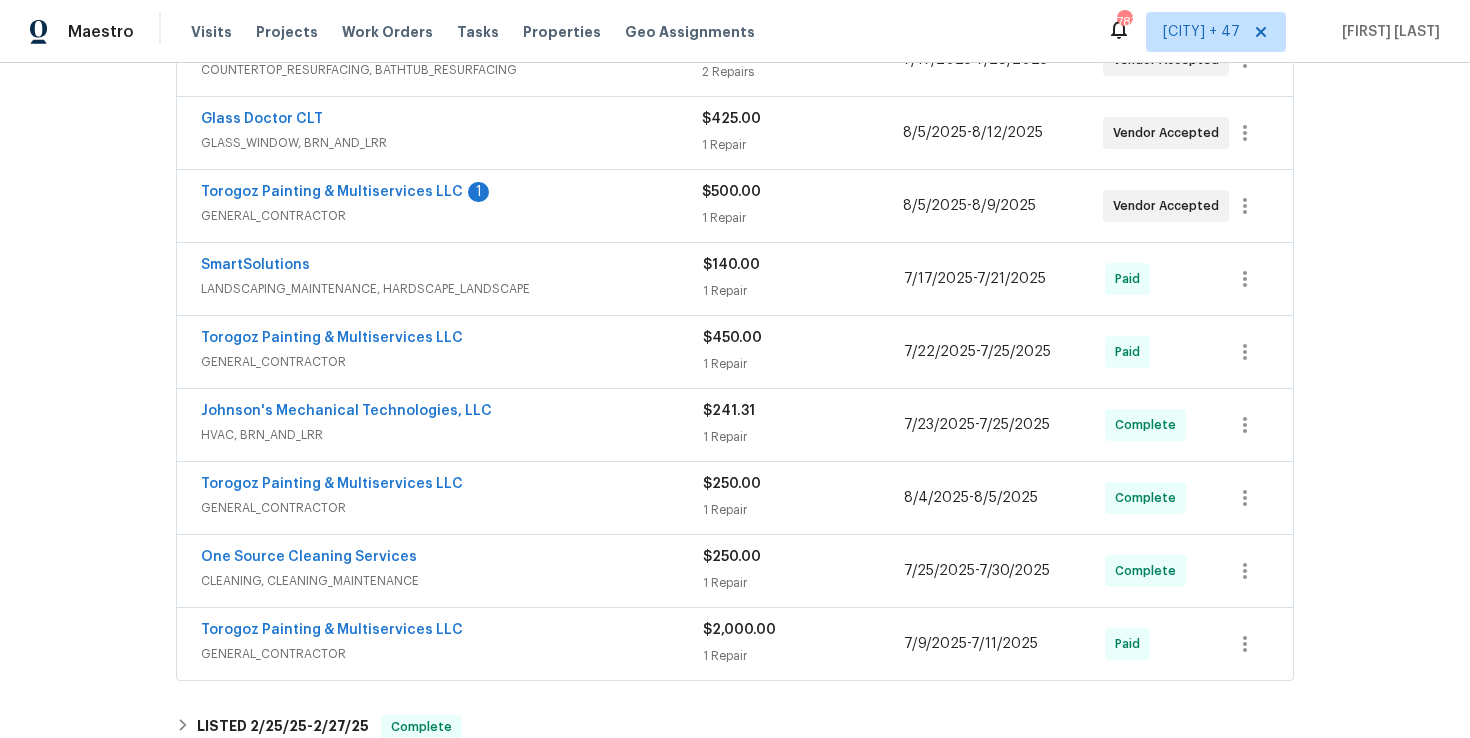 scroll, scrollTop: 730, scrollLeft: 0, axis: vertical 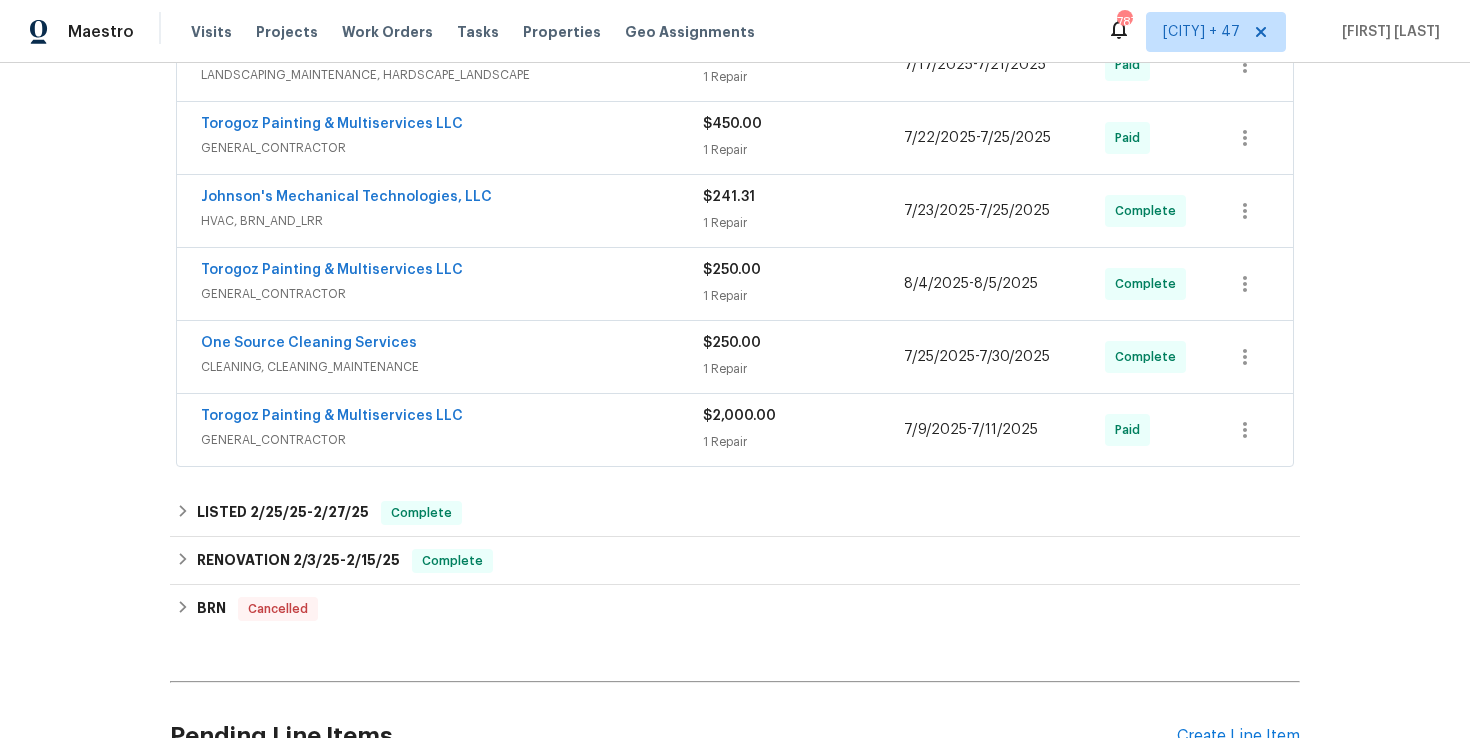 click on "Torogoz Painting & Multiservices LLC" at bounding box center (452, 418) 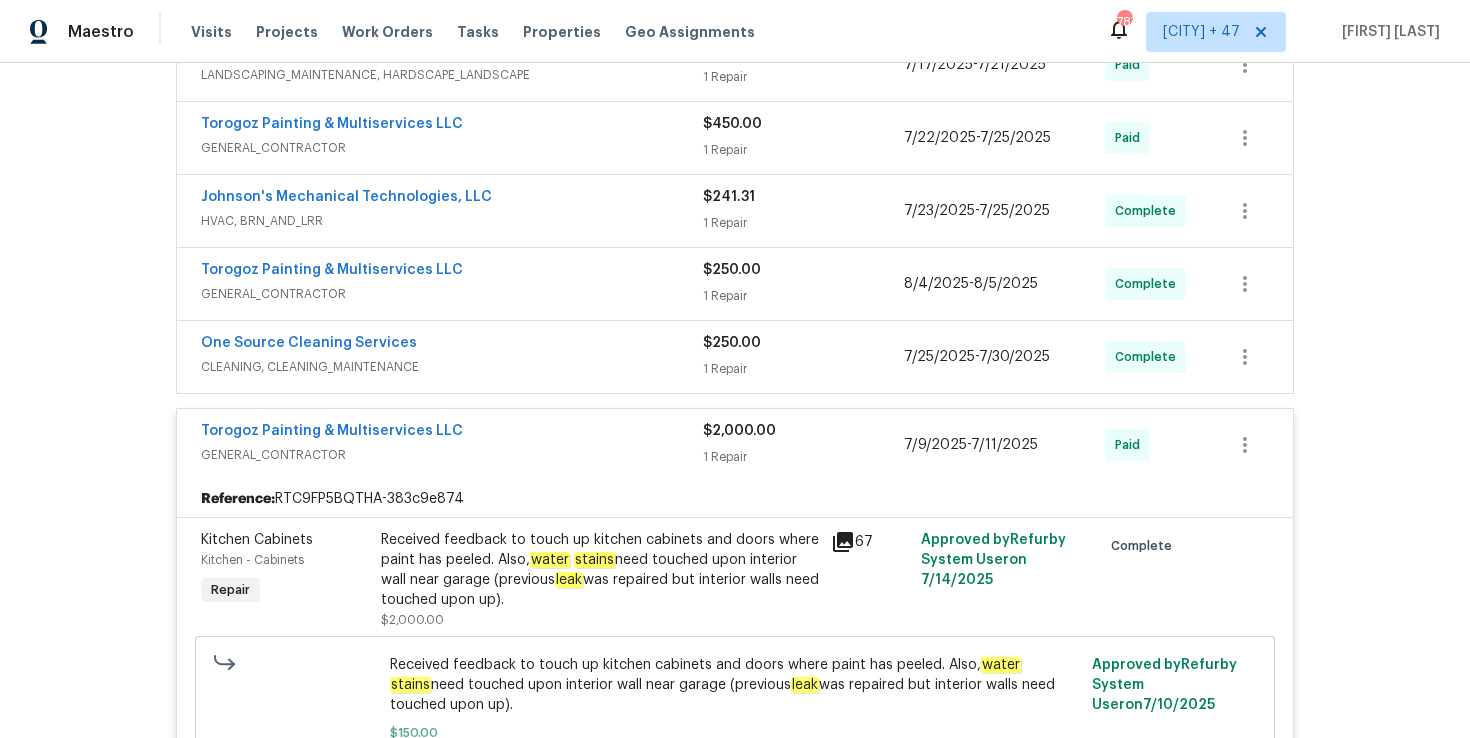 click on "stains" at bounding box center [594, 560] 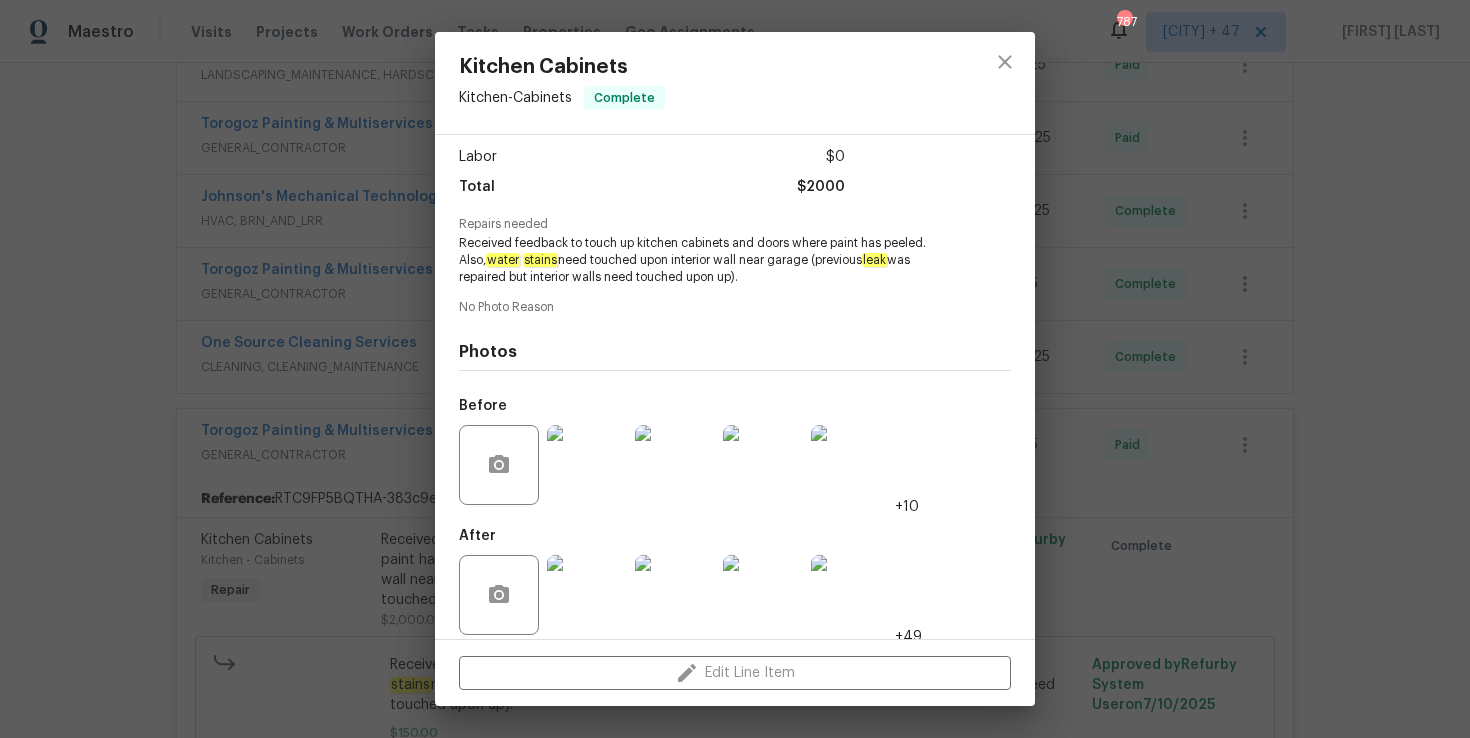 scroll, scrollTop: 149, scrollLeft: 0, axis: vertical 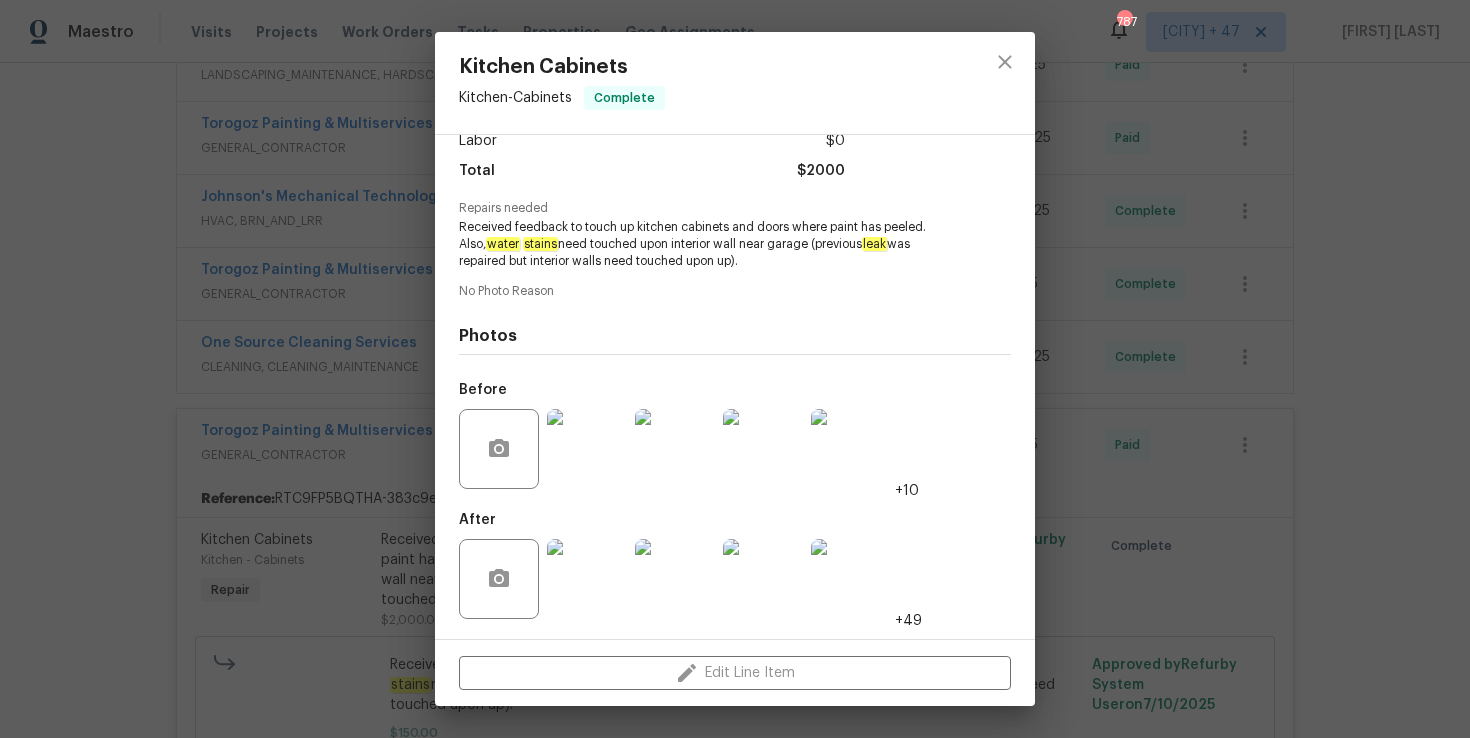 click at bounding box center [587, 449] 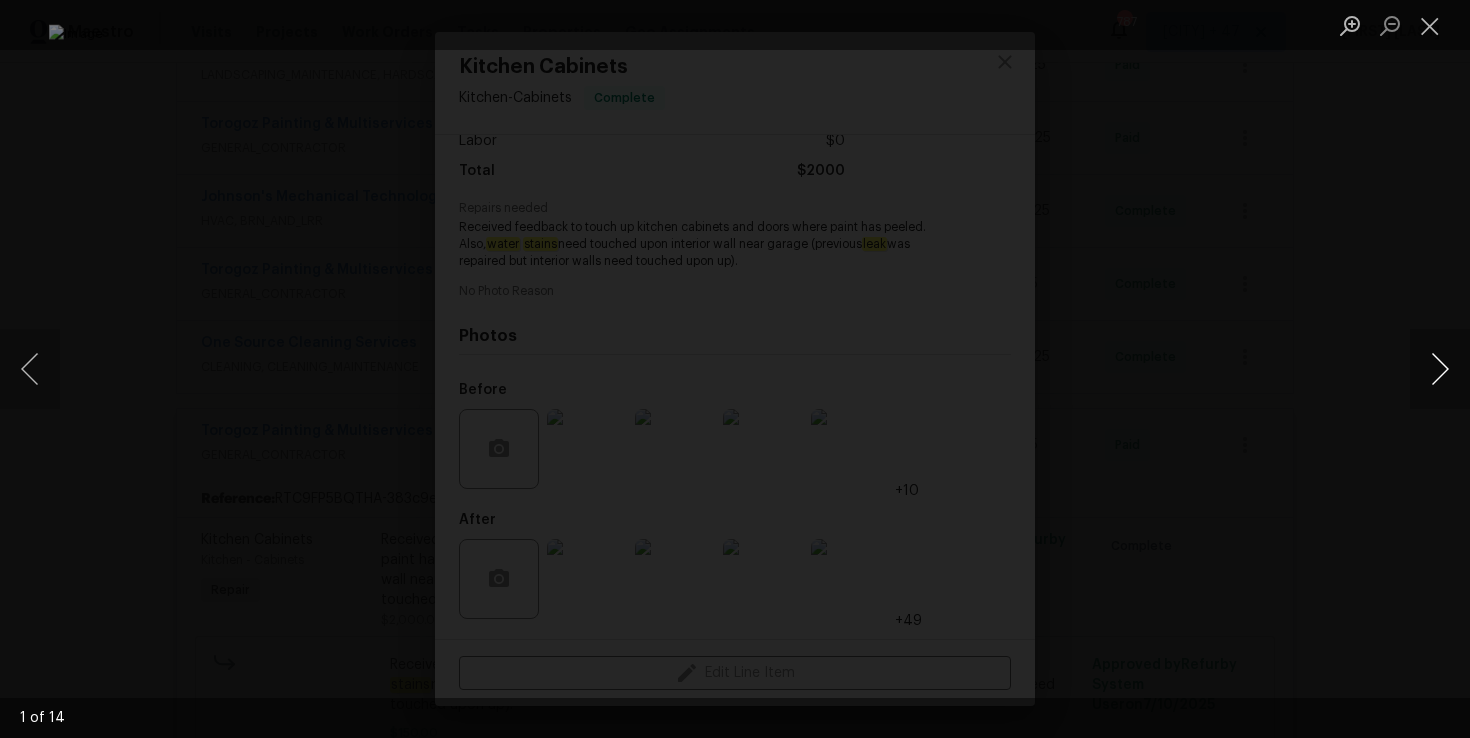 click at bounding box center [1440, 369] 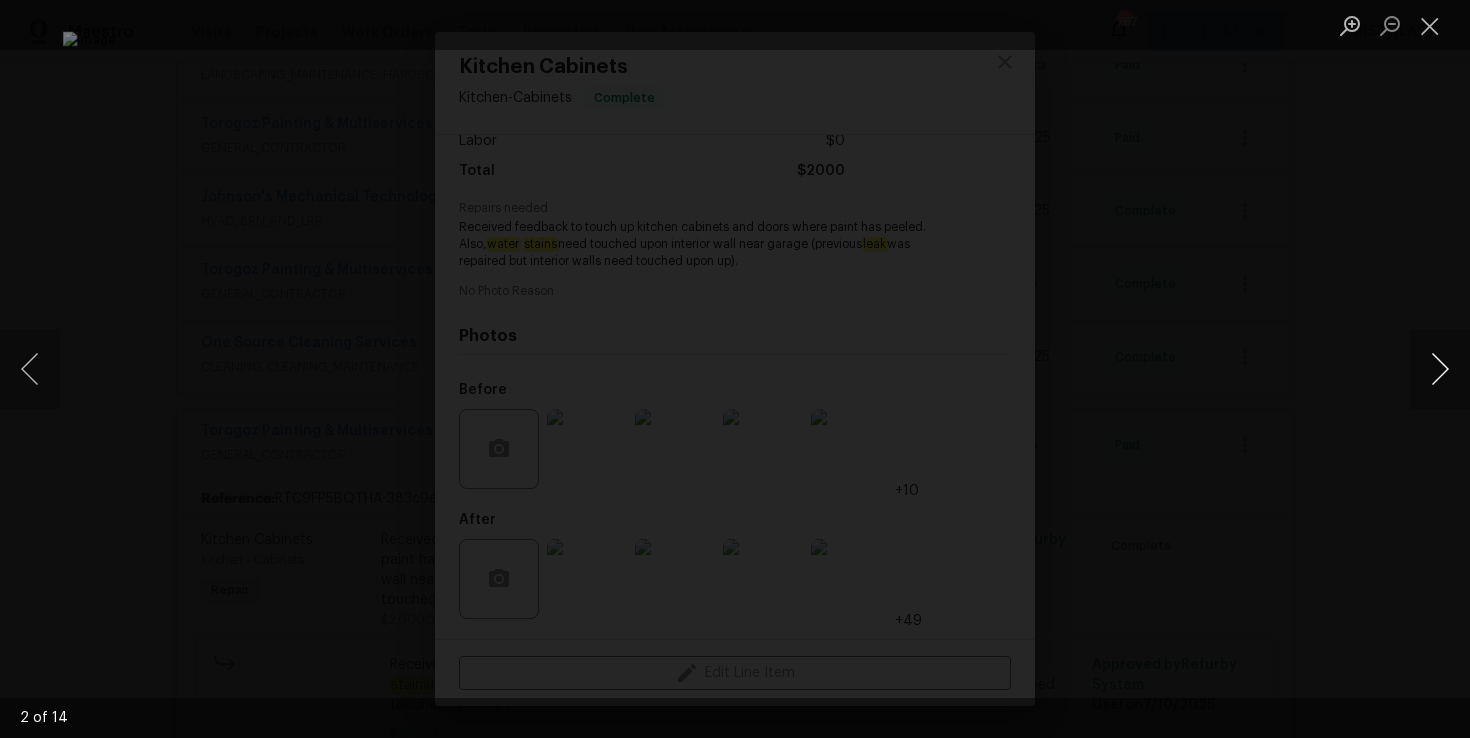 click at bounding box center (1440, 369) 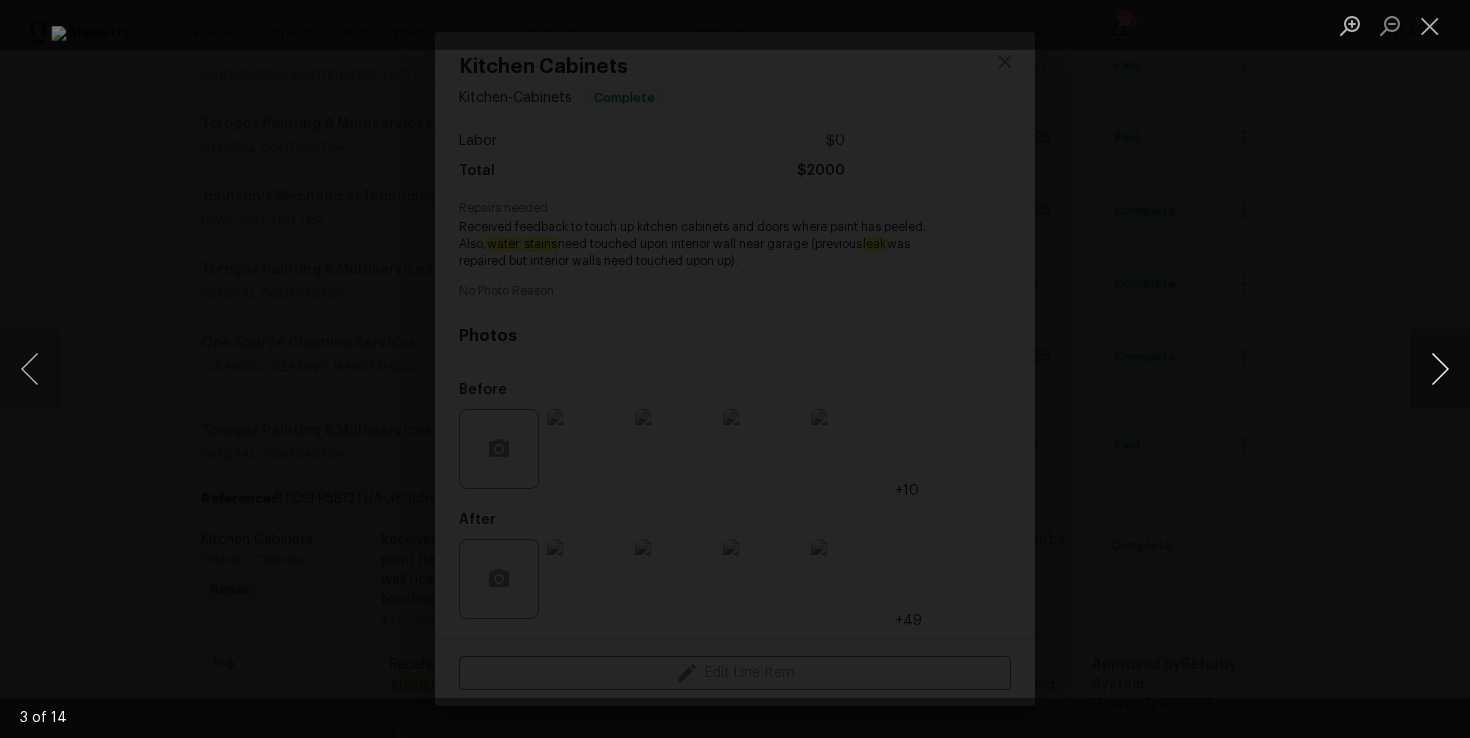 click at bounding box center [1440, 369] 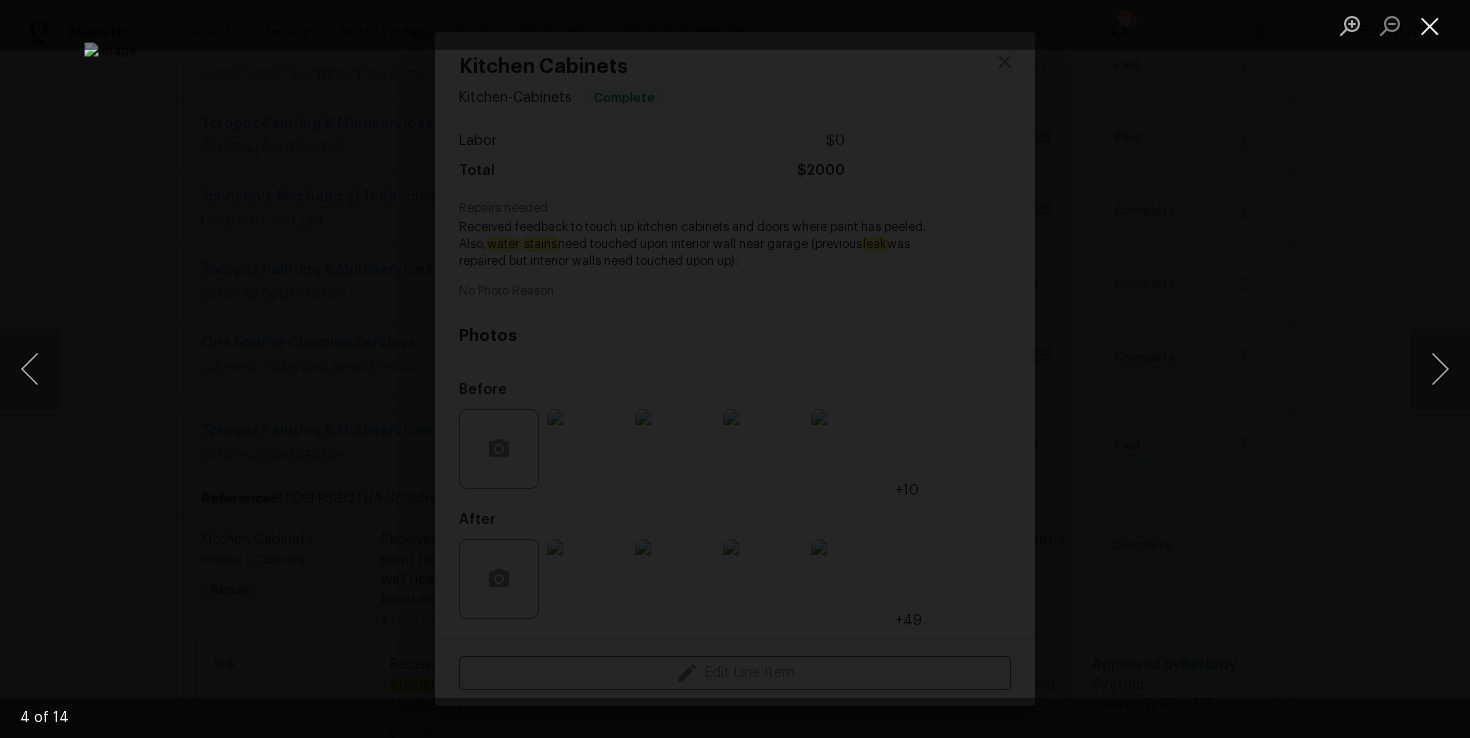 click at bounding box center [1430, 25] 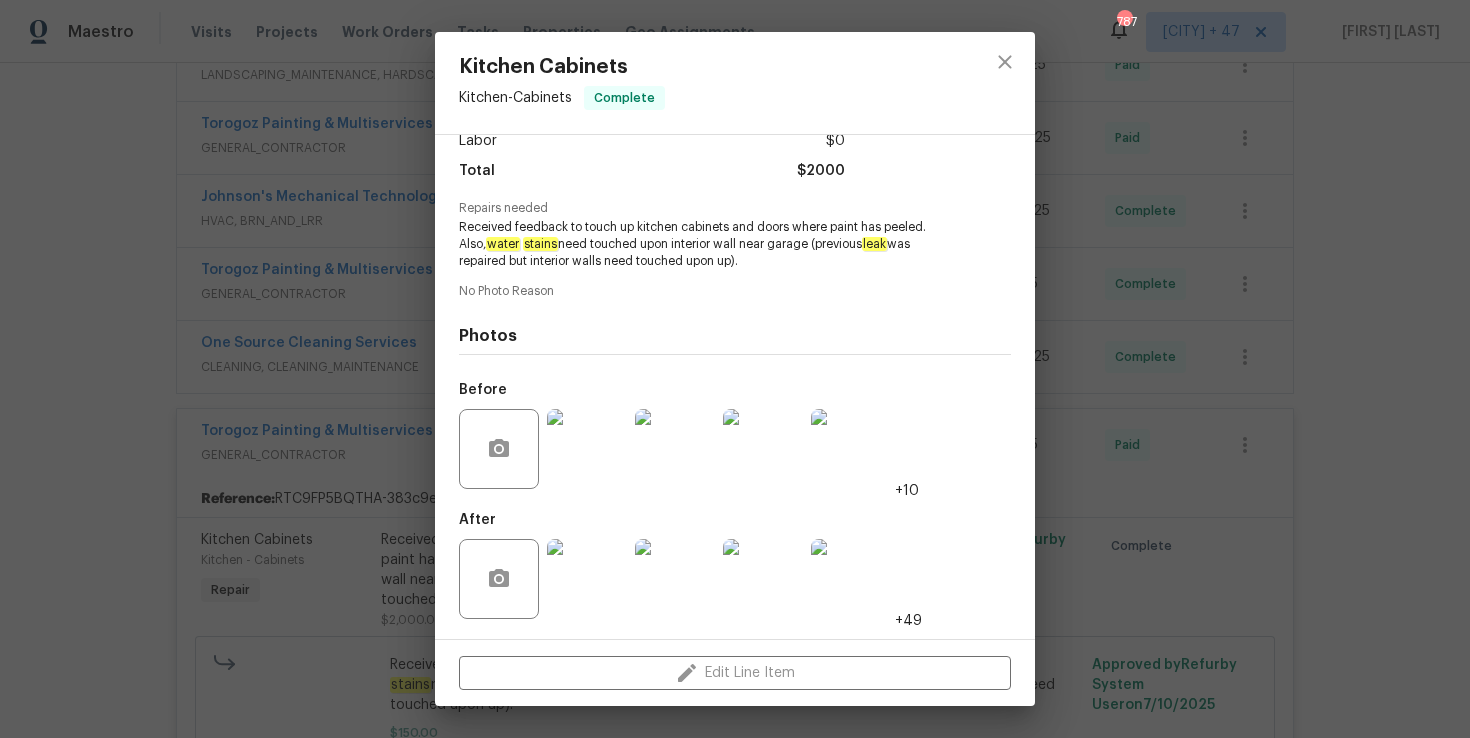 click on "Kitchen Cabinets Kitchen  -  Cabinets Complete Vendor Torogoz Painting & Multiservices LLC Account Category Repairs Cost $2000 x 1 count $2000 Labor $0 Total $2000 Repairs needed Received feedback to touch up kitchen cabinets and doors where paint has peeled. Also,  water   stains  need touched upon interior wall near garage (previous  leak  was repaired but interior walls need touched upon up). No Photo Reason   Photos Before  +10 After  +49  Edit Line Item" at bounding box center [735, 369] 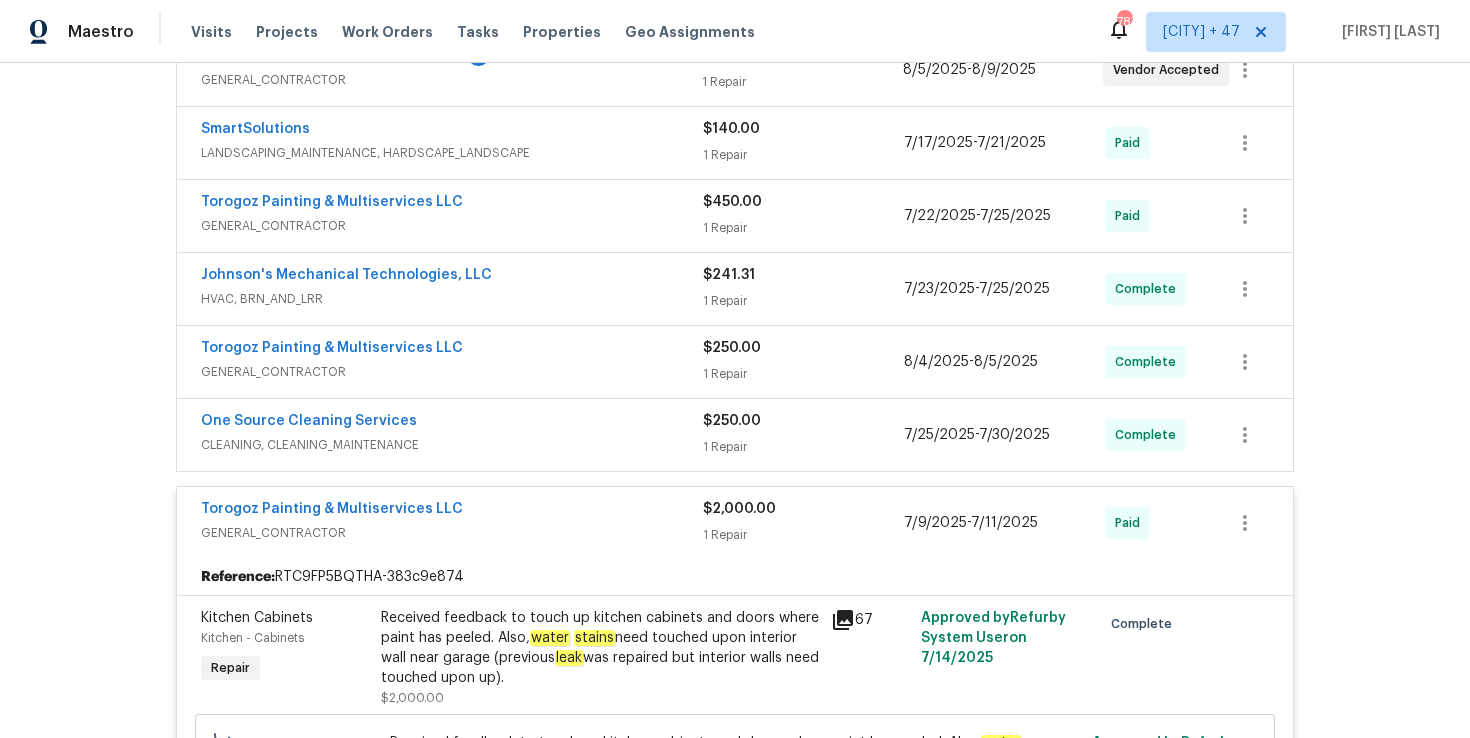 scroll, scrollTop: 654, scrollLeft: 0, axis: vertical 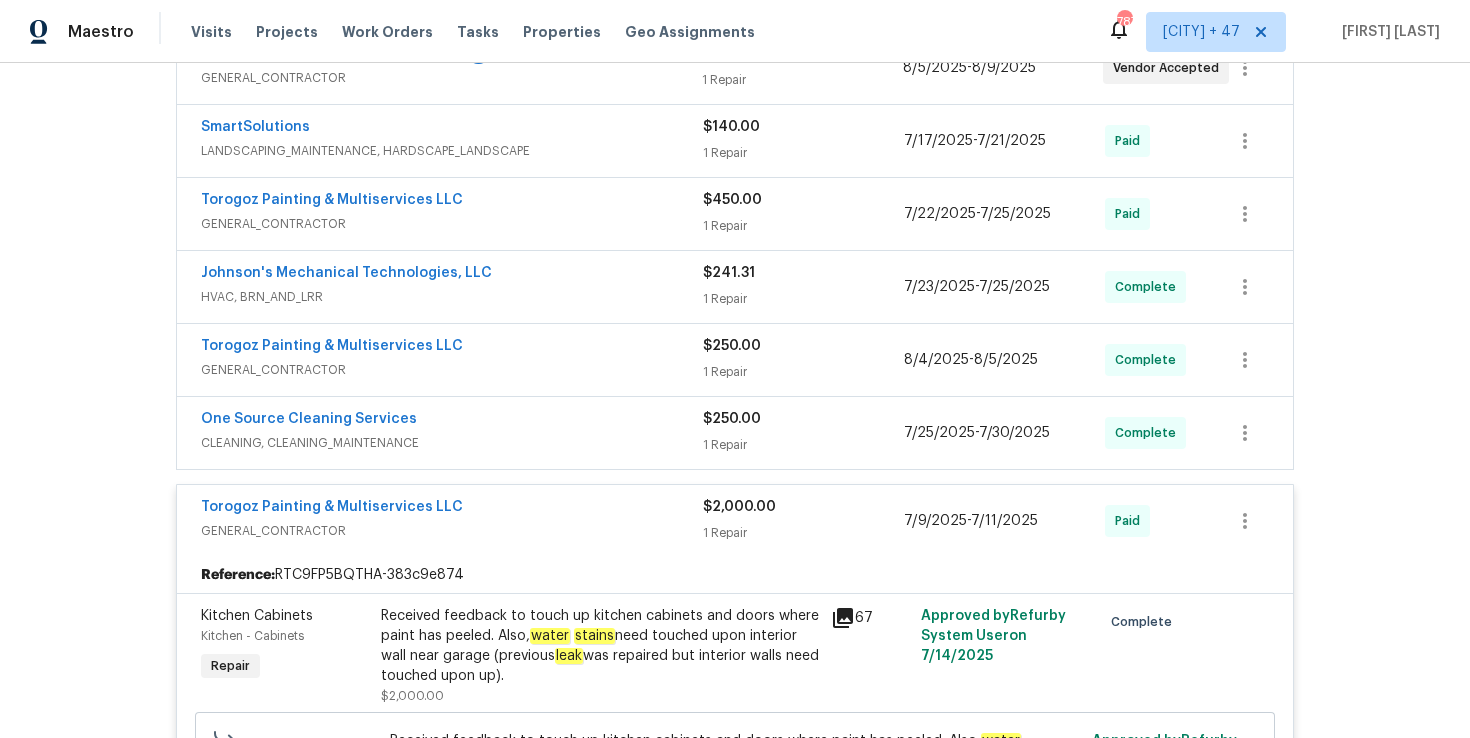 click on "CLEANING, CLEANING_MAINTENANCE" at bounding box center (452, 443) 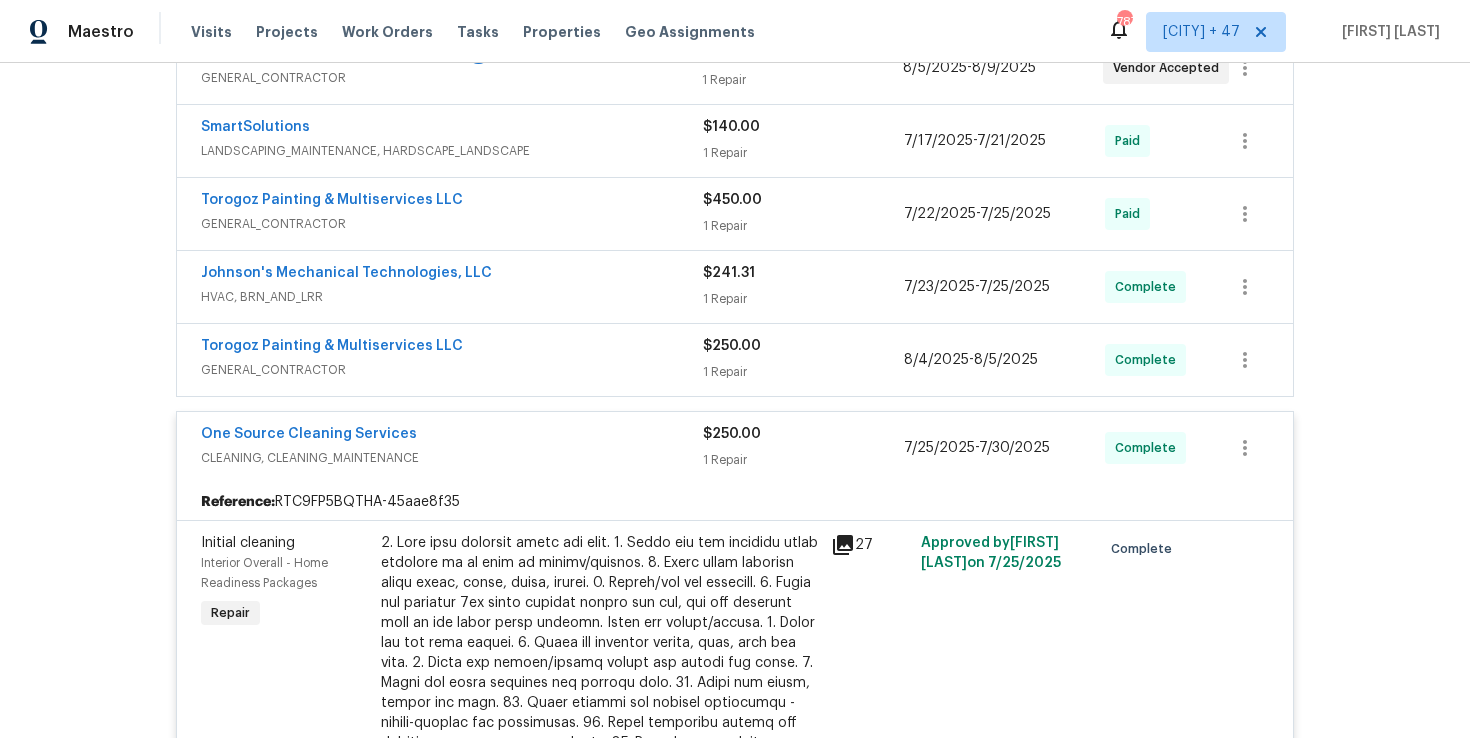 click on "GENERAL_CONTRACTOR" at bounding box center [452, 370] 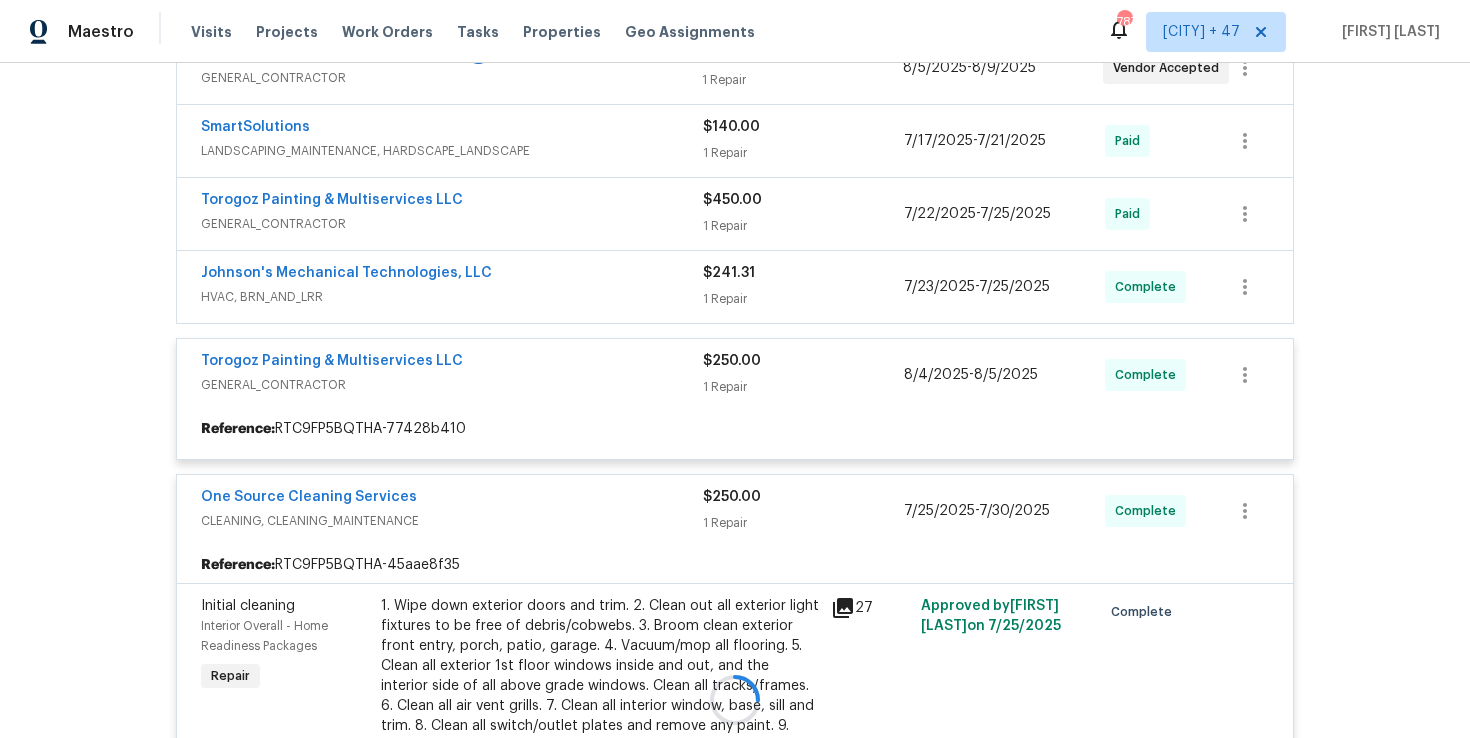scroll, scrollTop: 615, scrollLeft: 0, axis: vertical 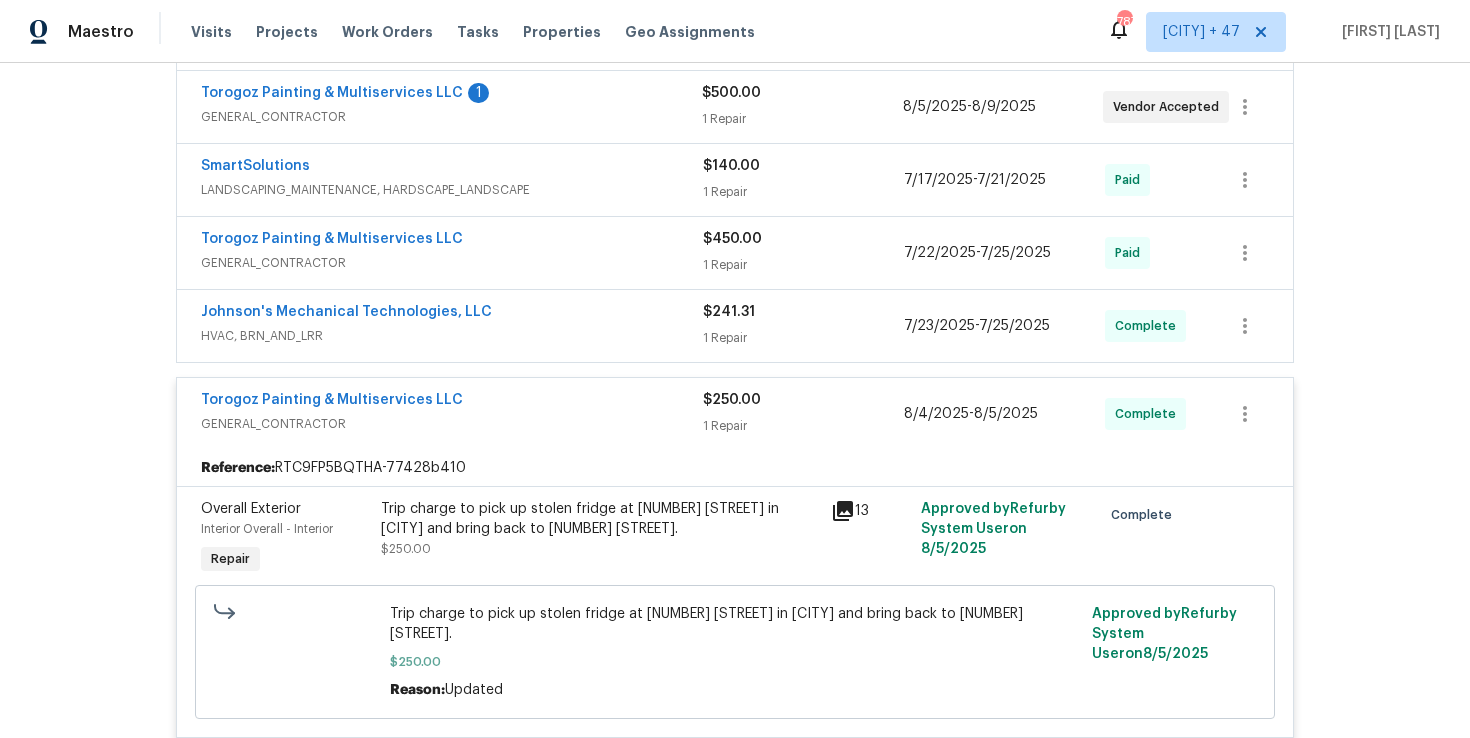 click on "HVAC, BRN_AND_LRR" at bounding box center (452, 336) 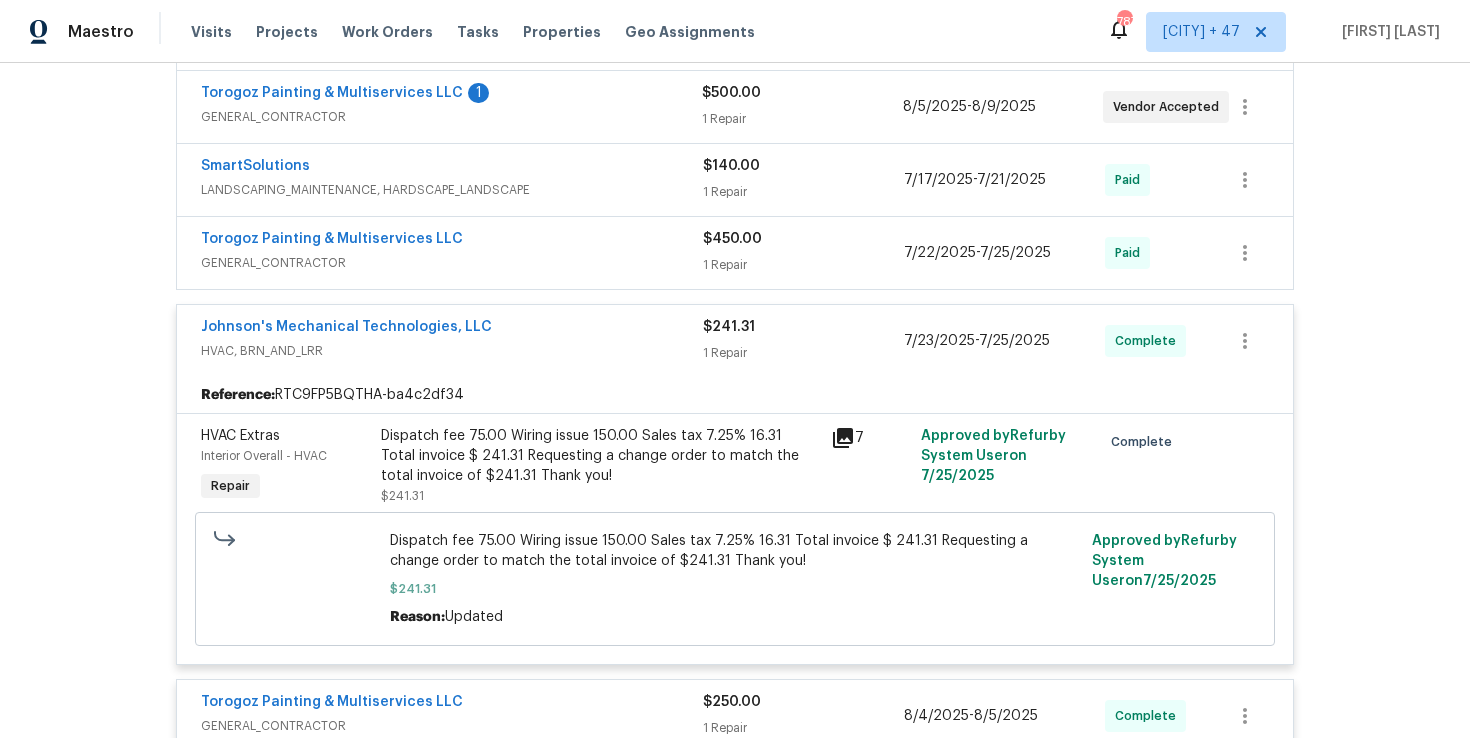 click on "Torogoz Painting & Multiservices LLC" at bounding box center [452, 241] 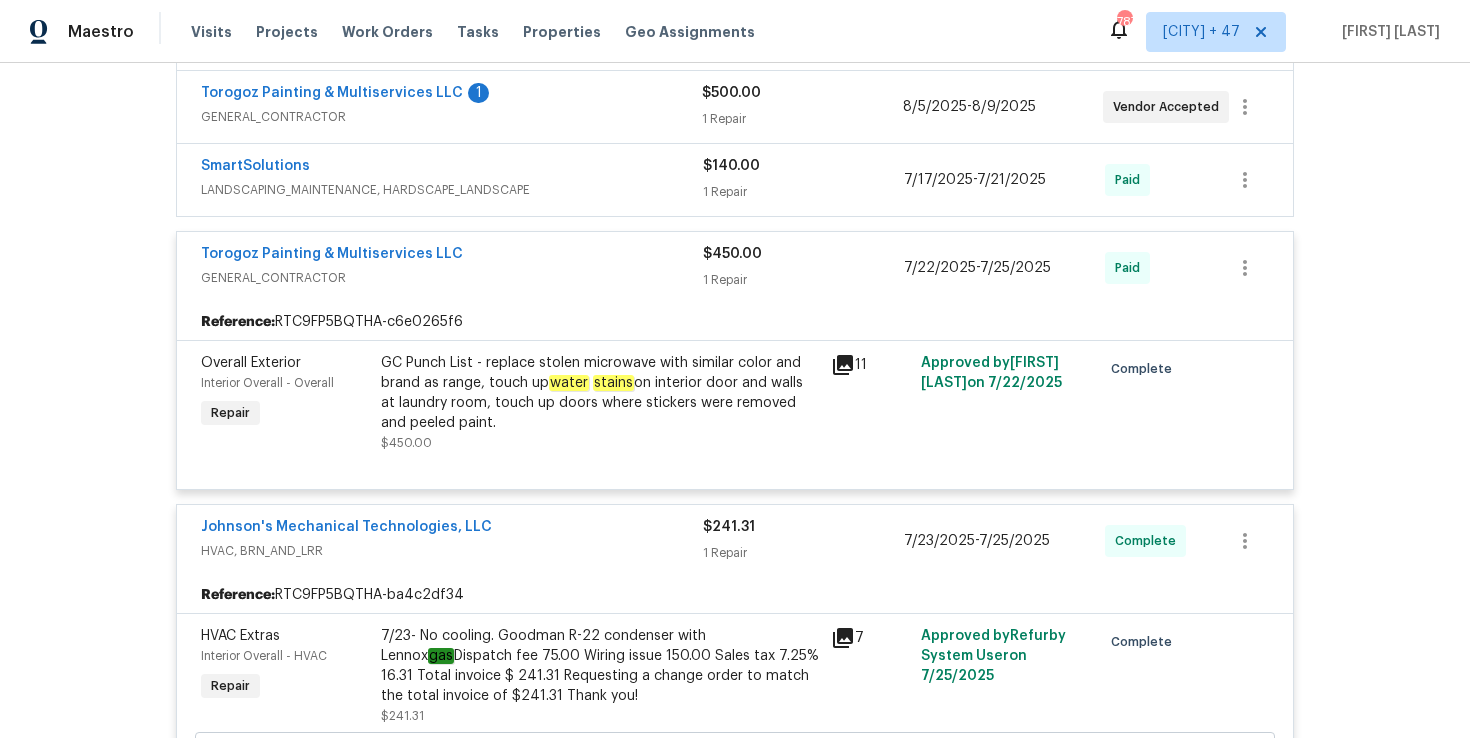 click on "LANDSCAPING_MAINTENANCE, HARDSCAPE_LANDSCAPE" at bounding box center (452, 190) 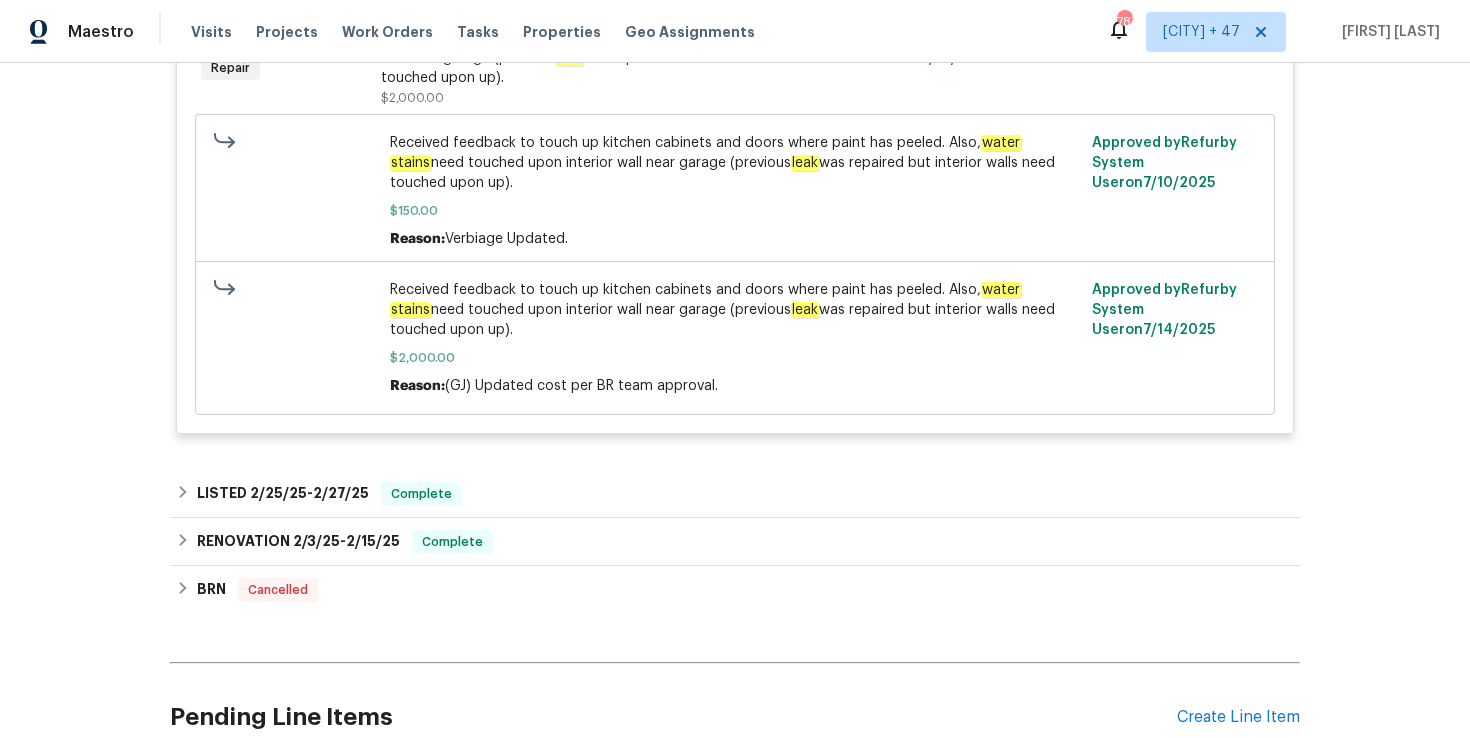 scroll, scrollTop: 3013, scrollLeft: 0, axis: vertical 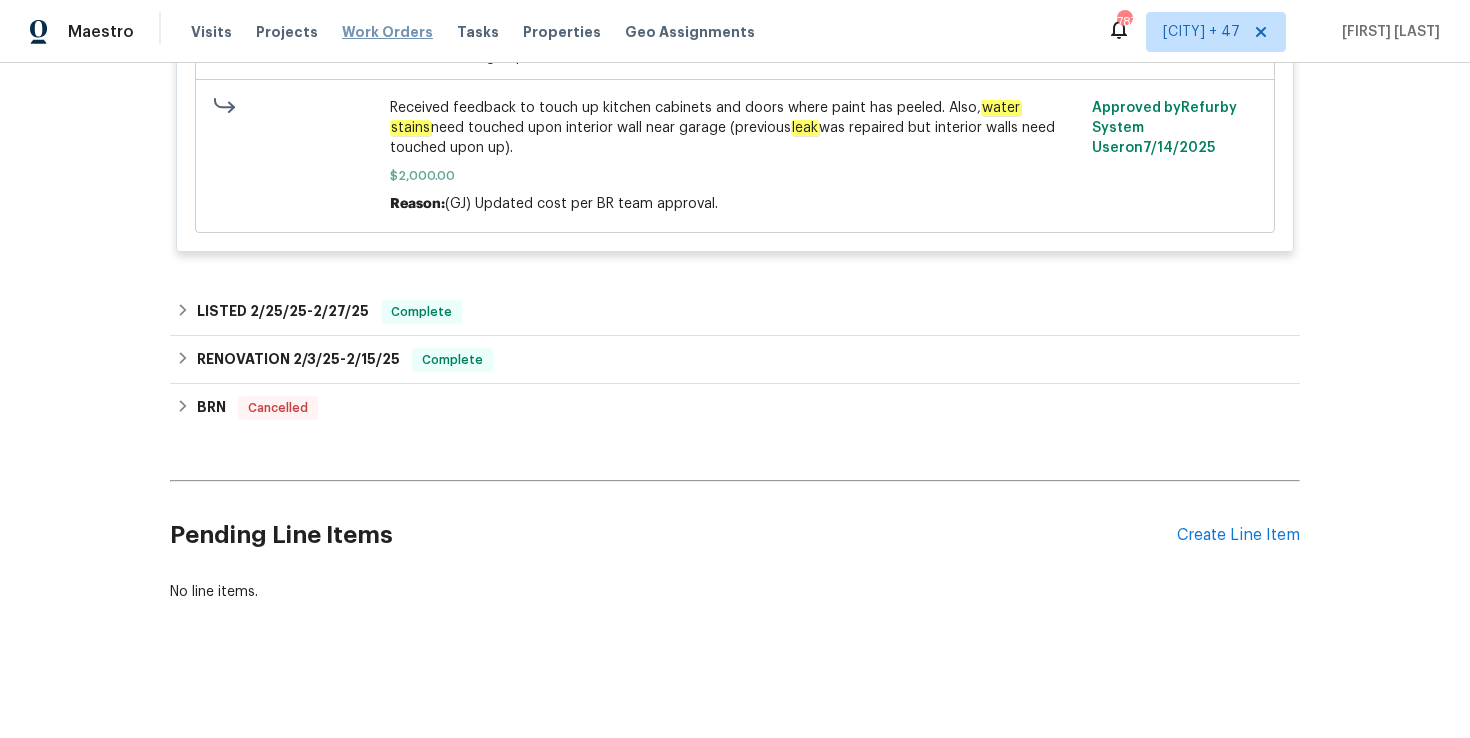 click on "Work Orders" at bounding box center [387, 32] 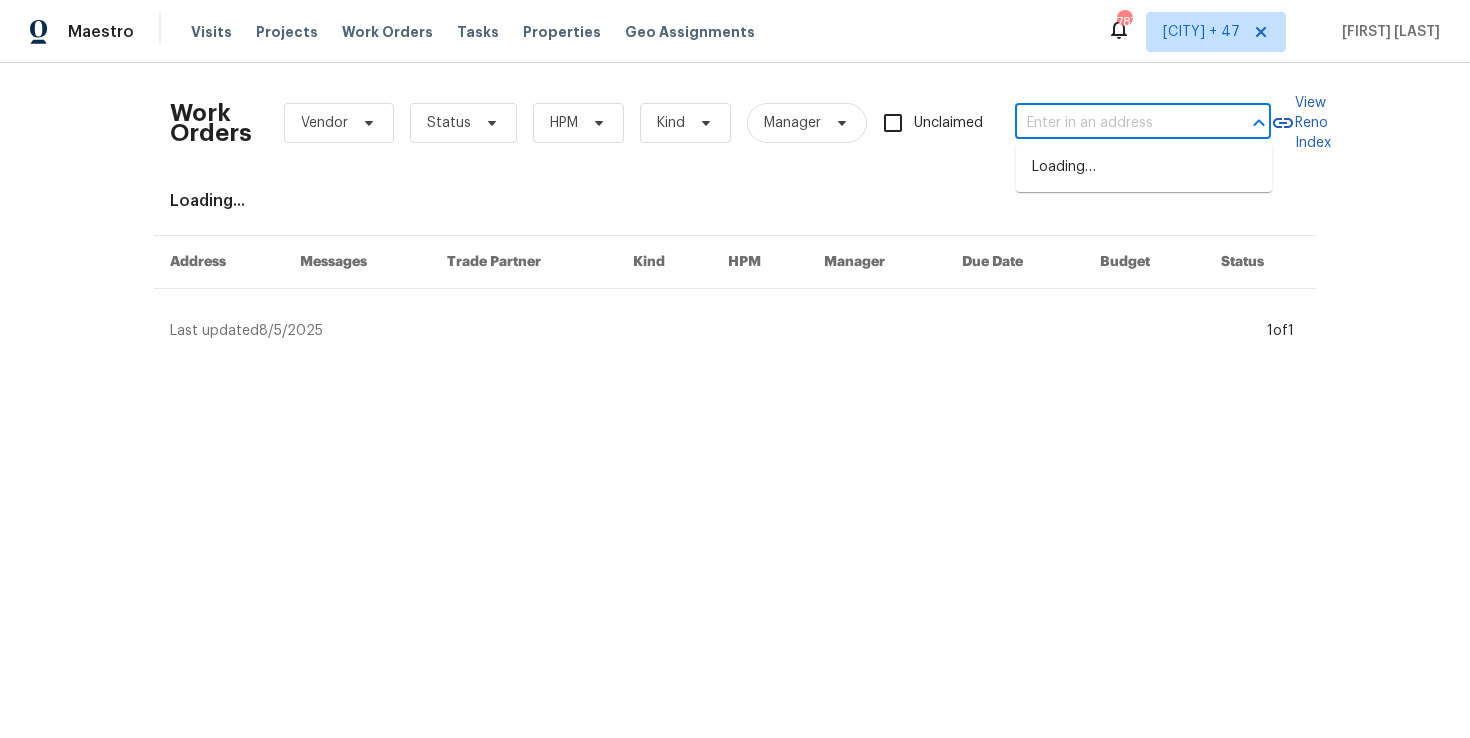 click at bounding box center [1115, 123] 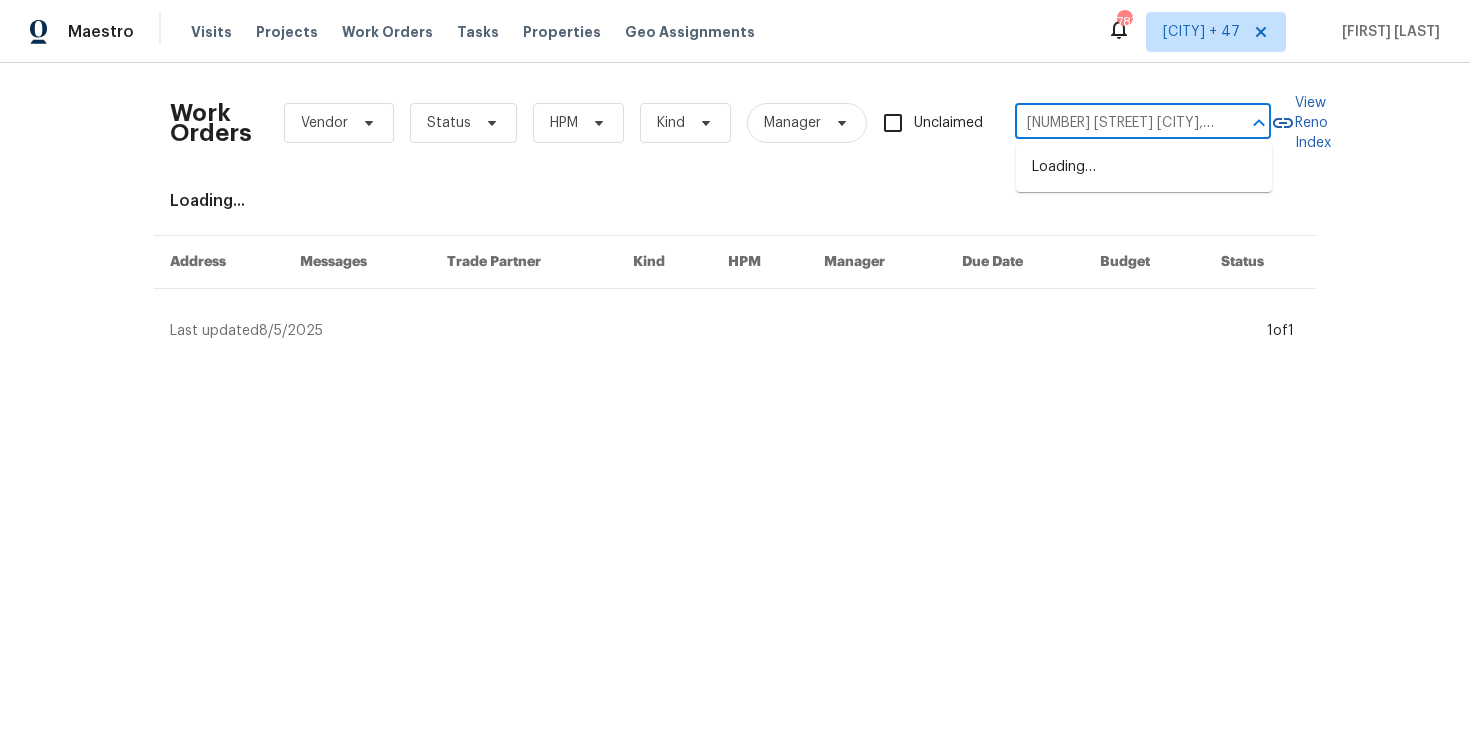 scroll, scrollTop: 0, scrollLeft: 115, axis: horizontal 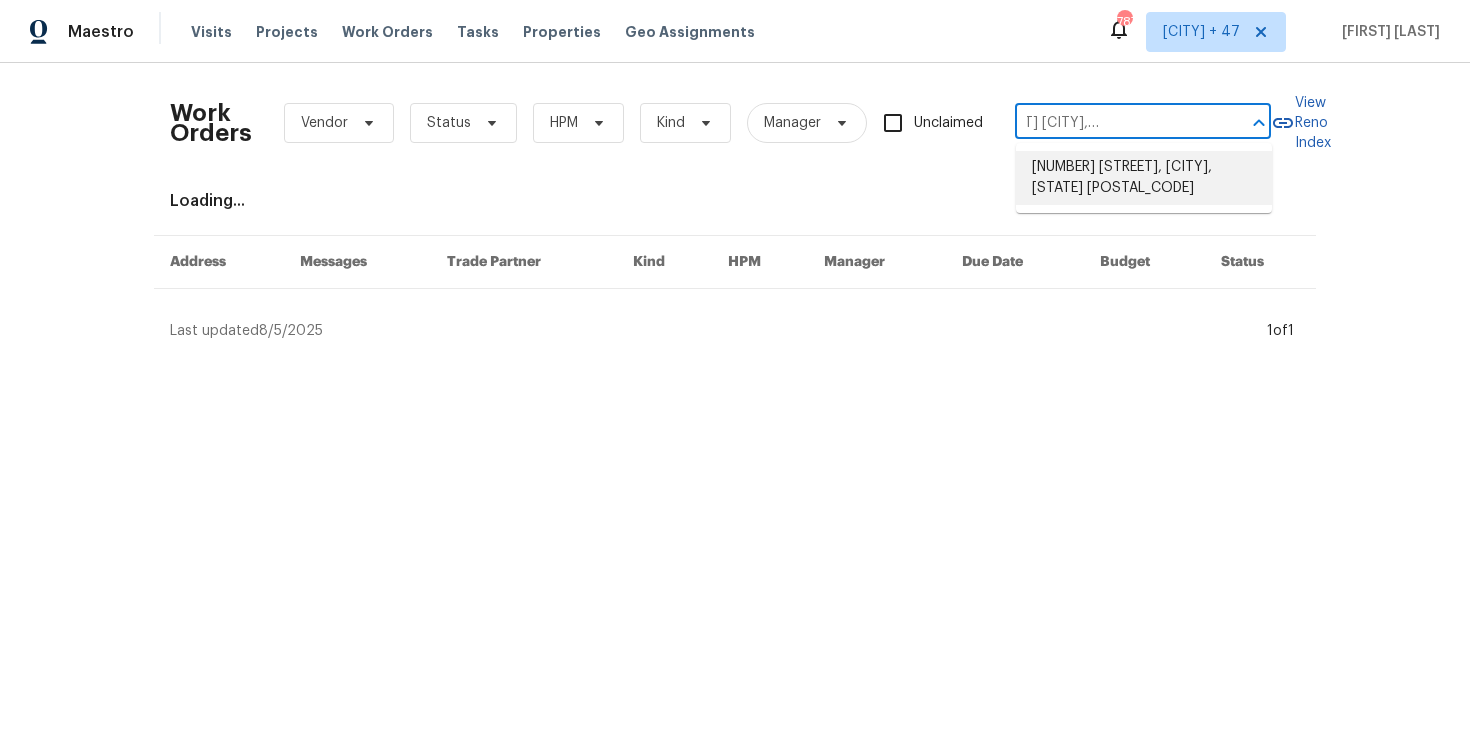 click on "170 Cumberland View Dr, Oak Ridge, TN 37830" at bounding box center (1144, 178) 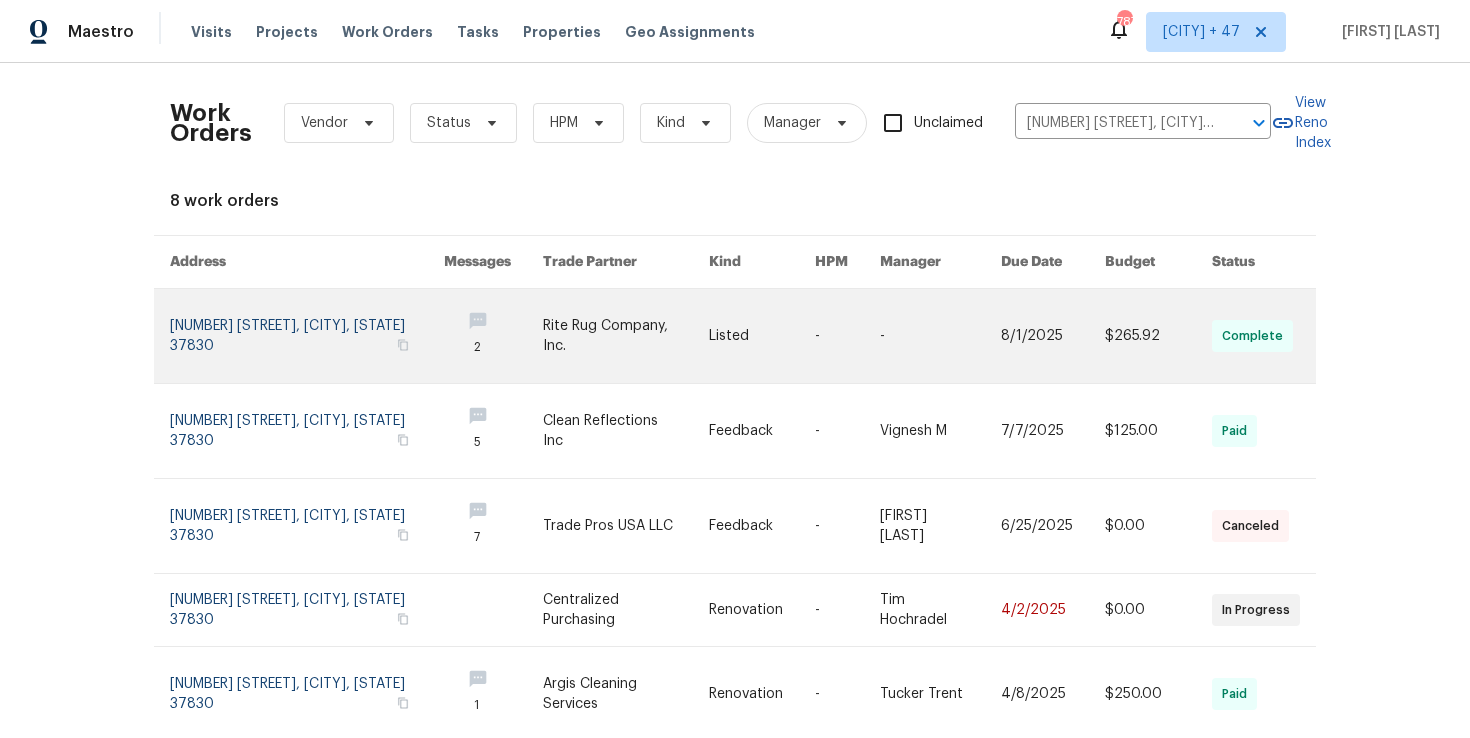 click at bounding box center [307, 336] 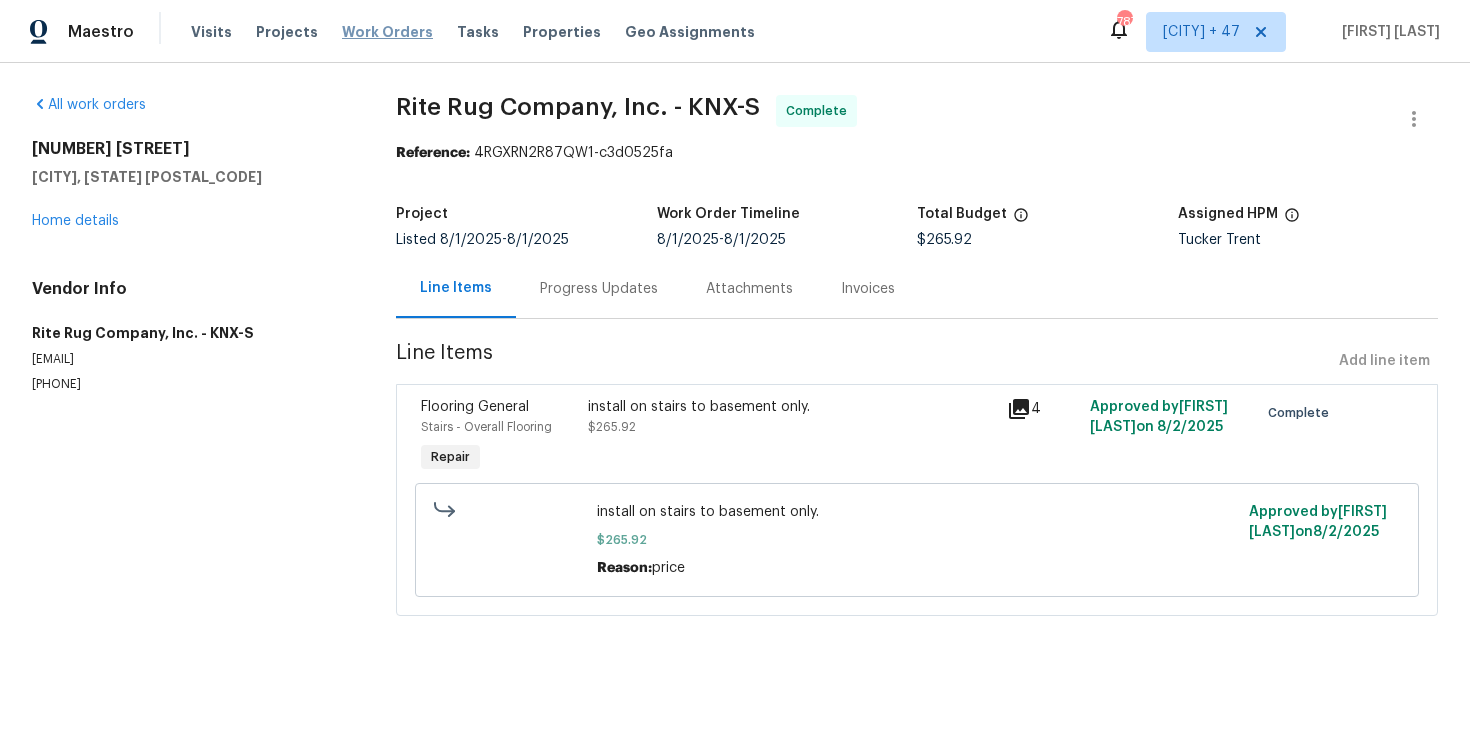 click on "Work Orders" at bounding box center [387, 32] 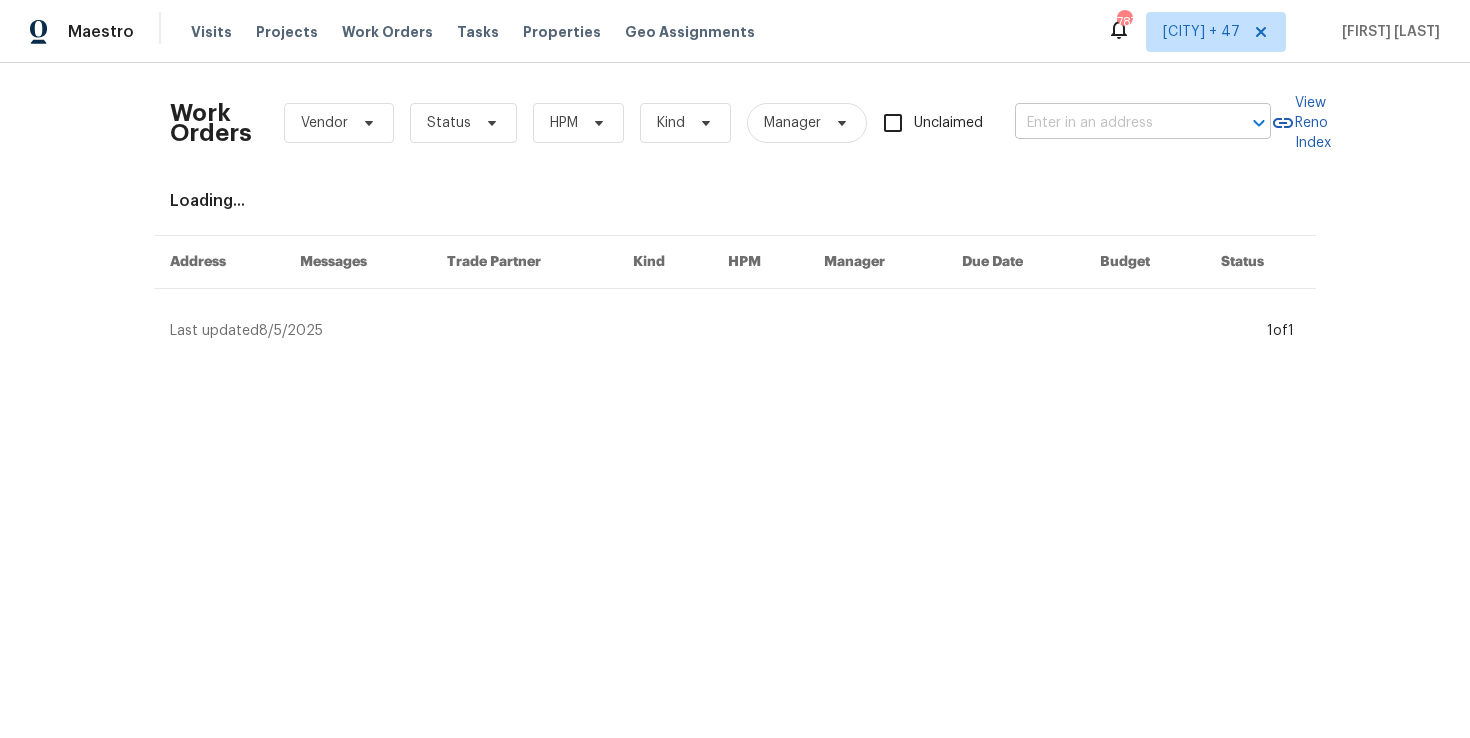 click at bounding box center [1115, 123] 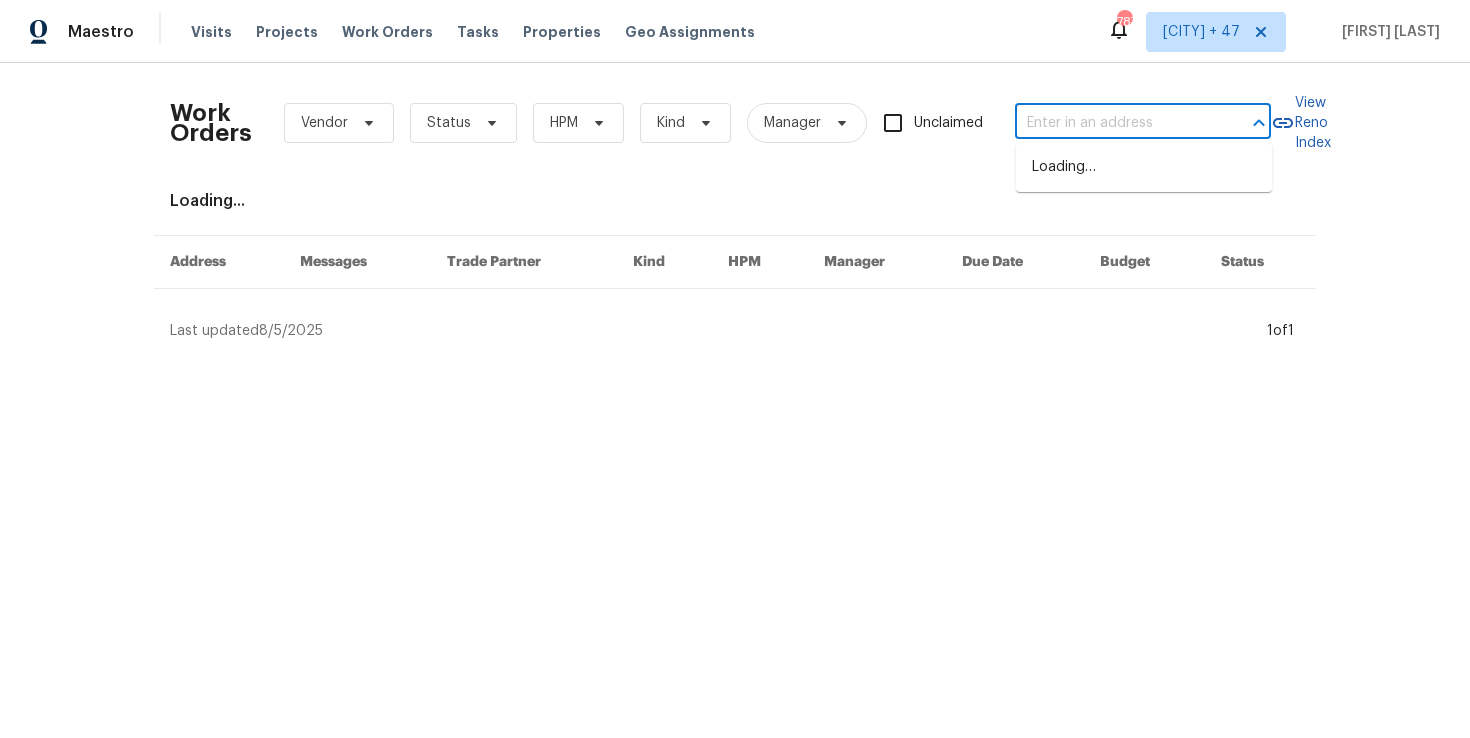 paste on "1036 Middleton Ln Gallatin, TN 37066" 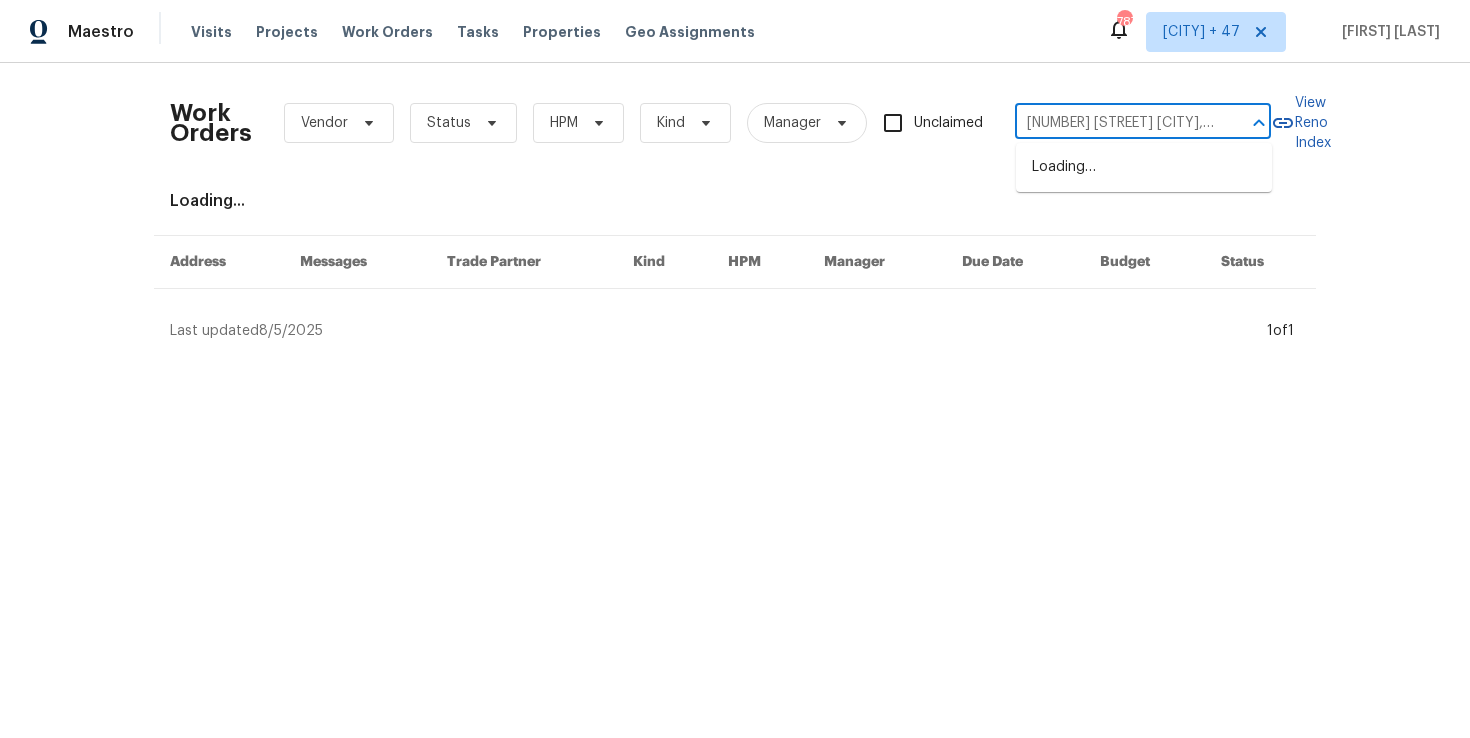 scroll, scrollTop: 0, scrollLeft: 58, axis: horizontal 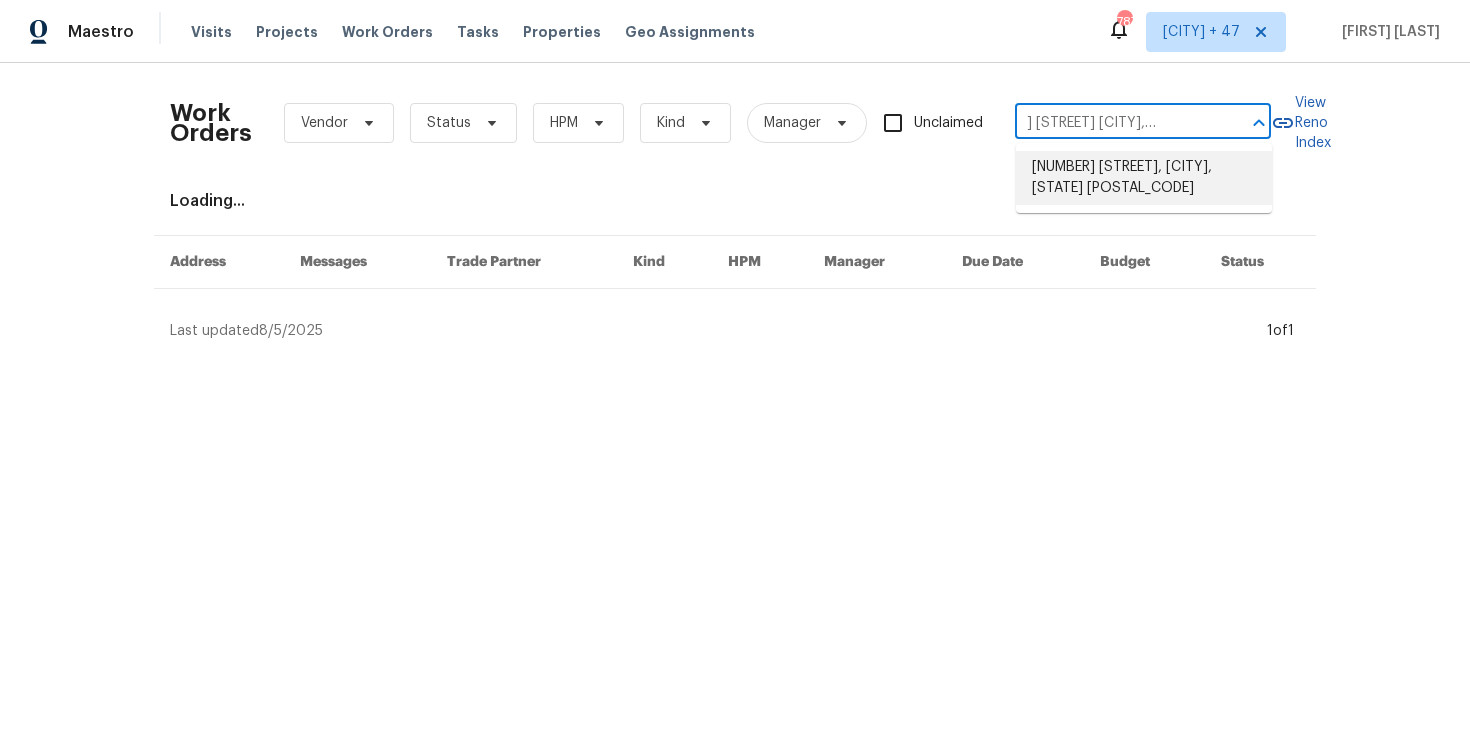 click on "1036 Middleton Ln, Gallatin, TN 37066" at bounding box center (1144, 178) 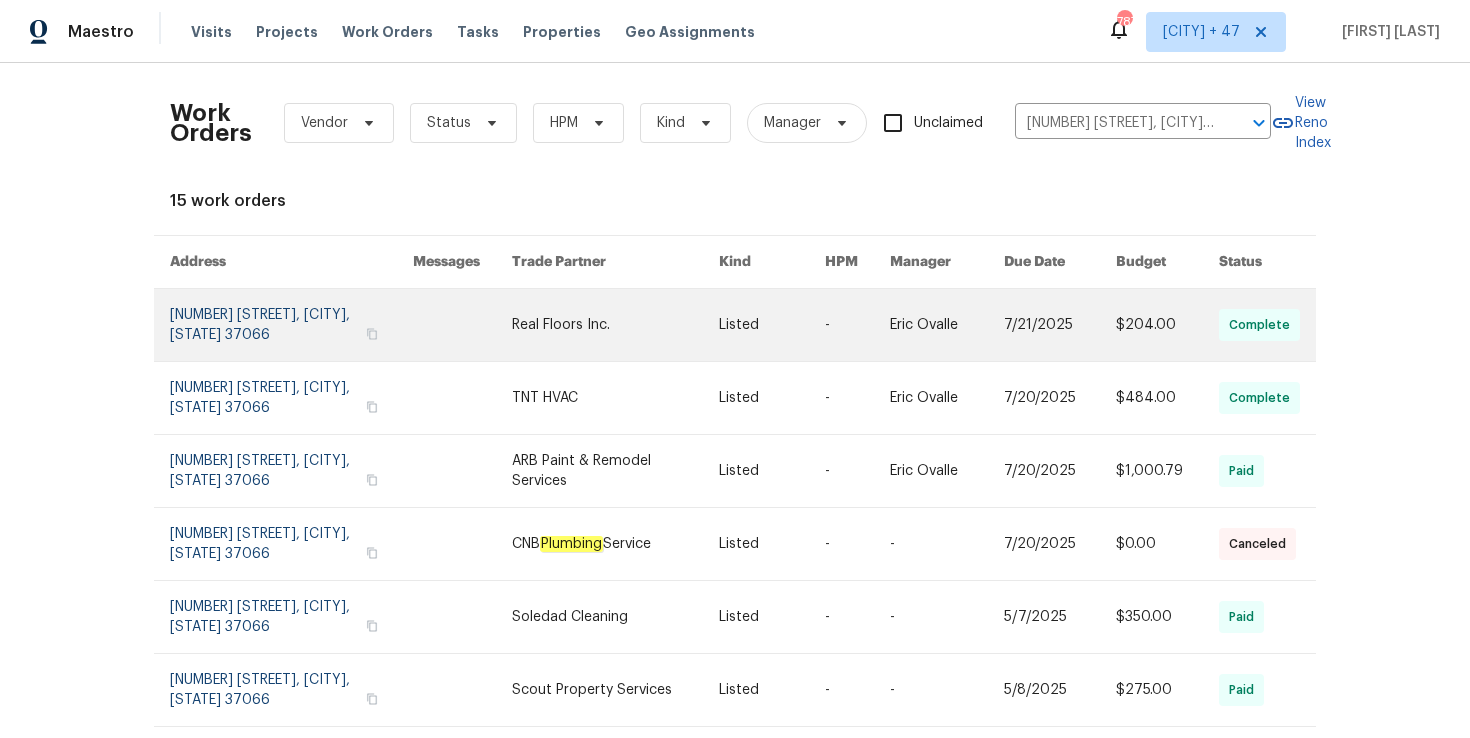 click at bounding box center (291, 325) 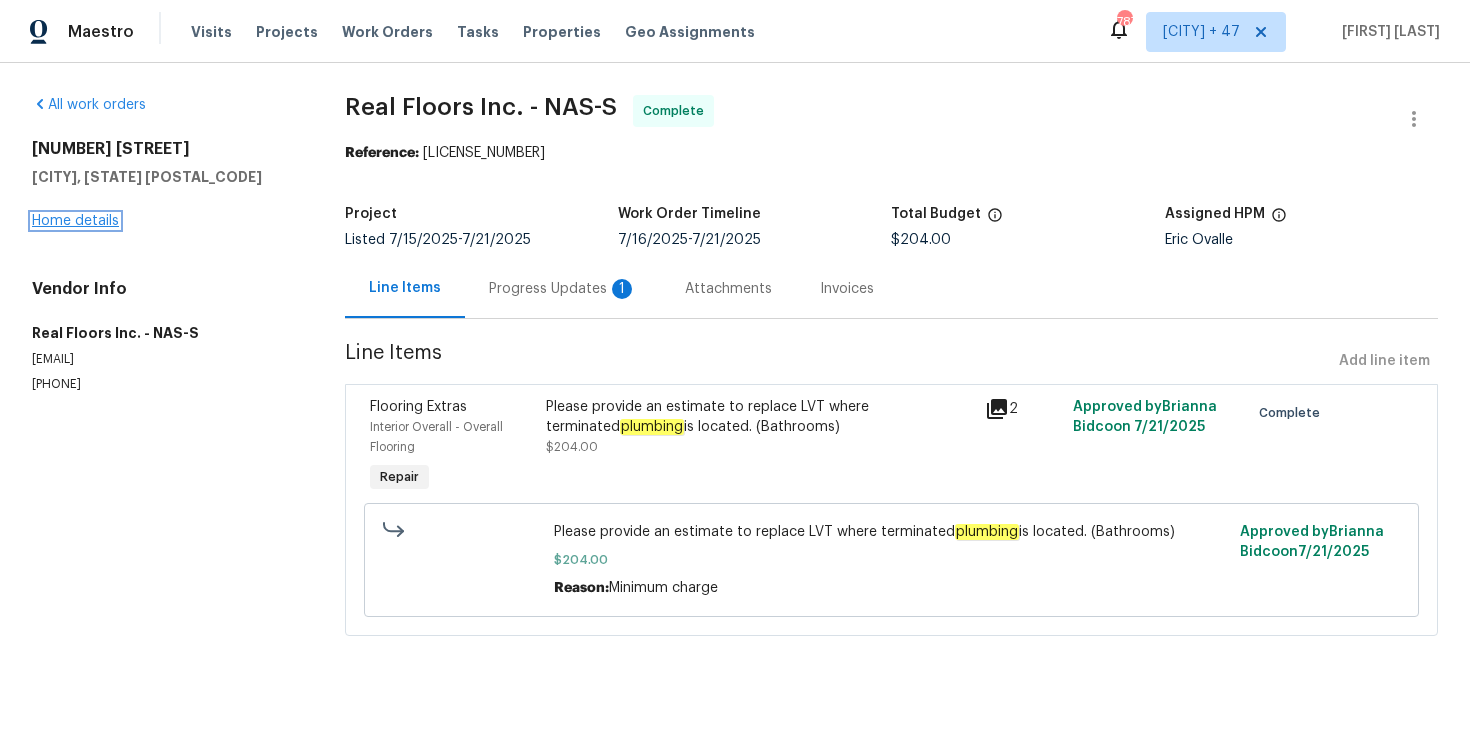 click on "Home details" at bounding box center (75, 221) 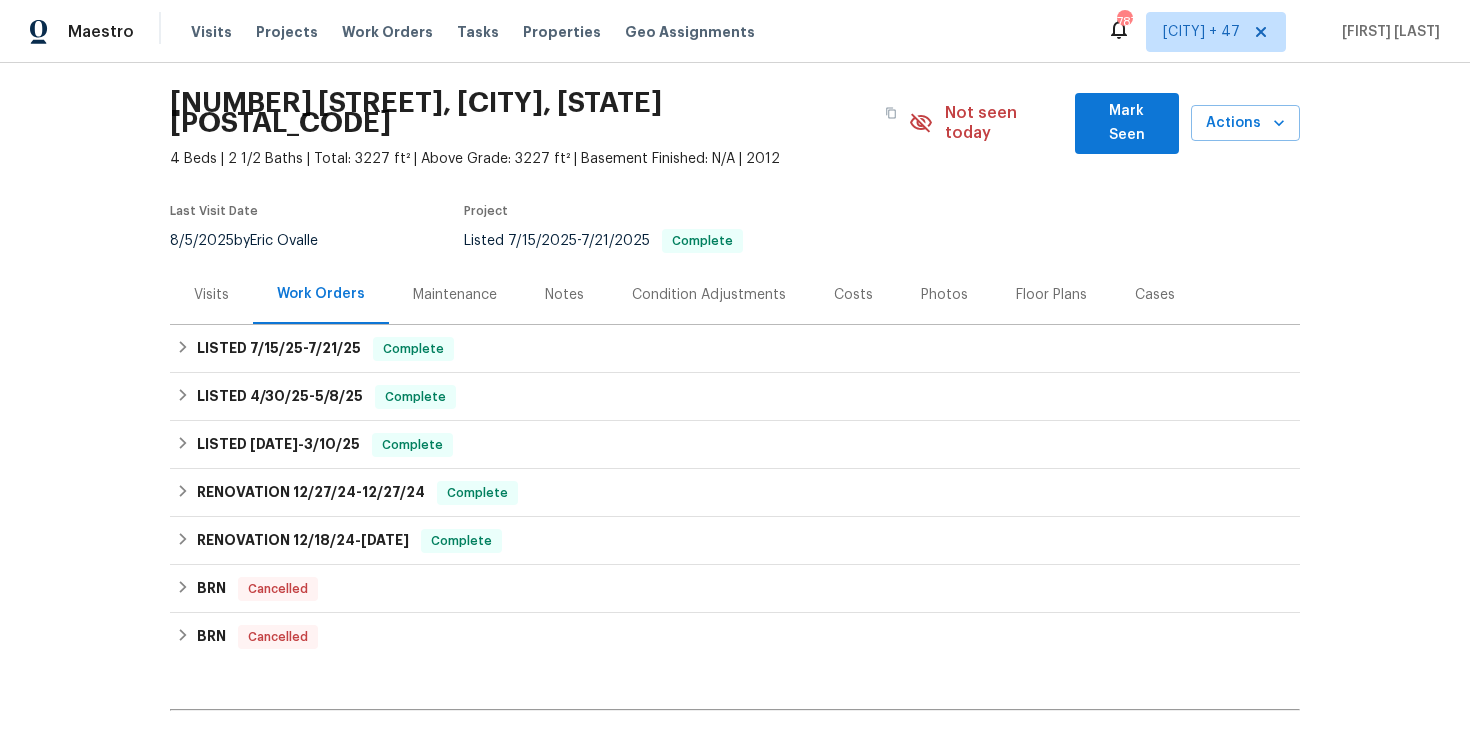 scroll, scrollTop: 59, scrollLeft: 0, axis: vertical 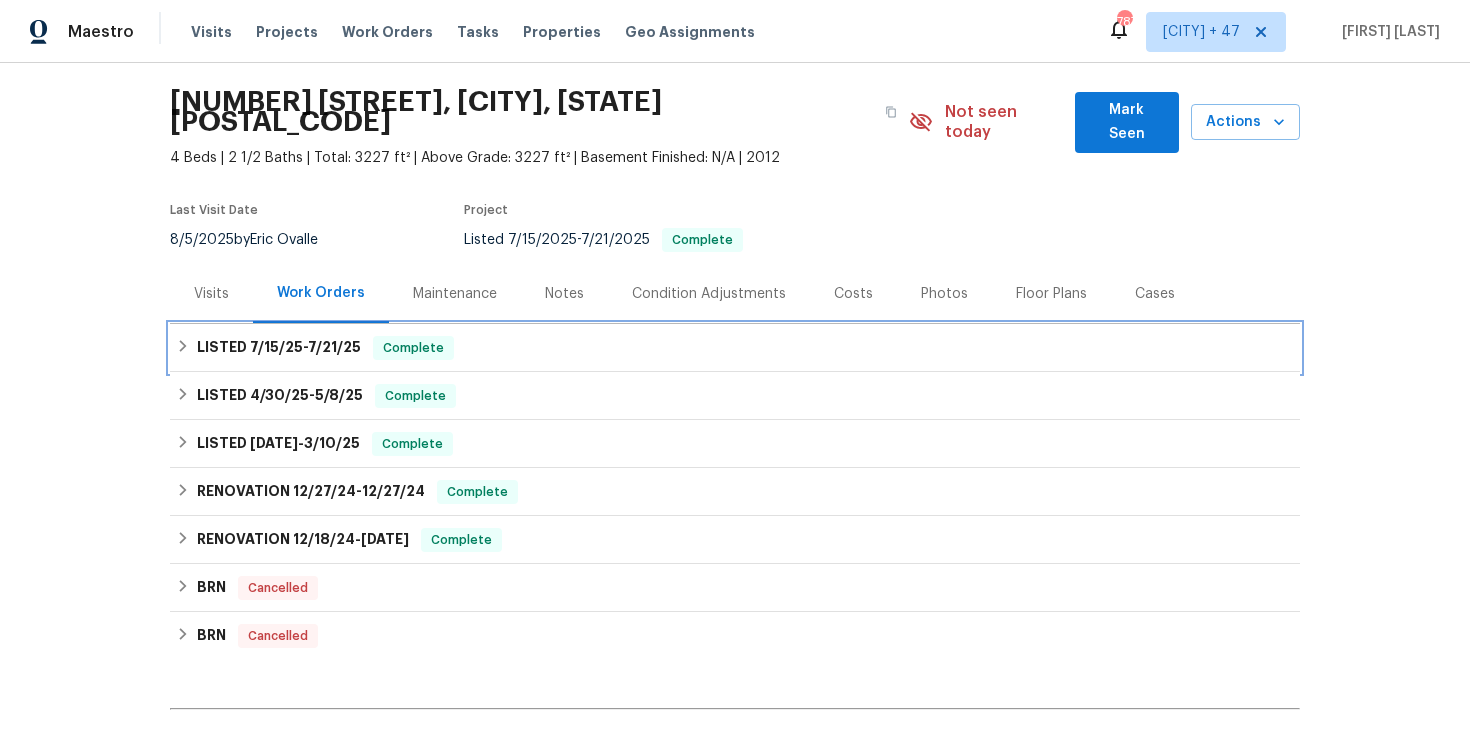 click on "LISTED   7/15/25  -  7/21/25 Complete" at bounding box center [735, 348] 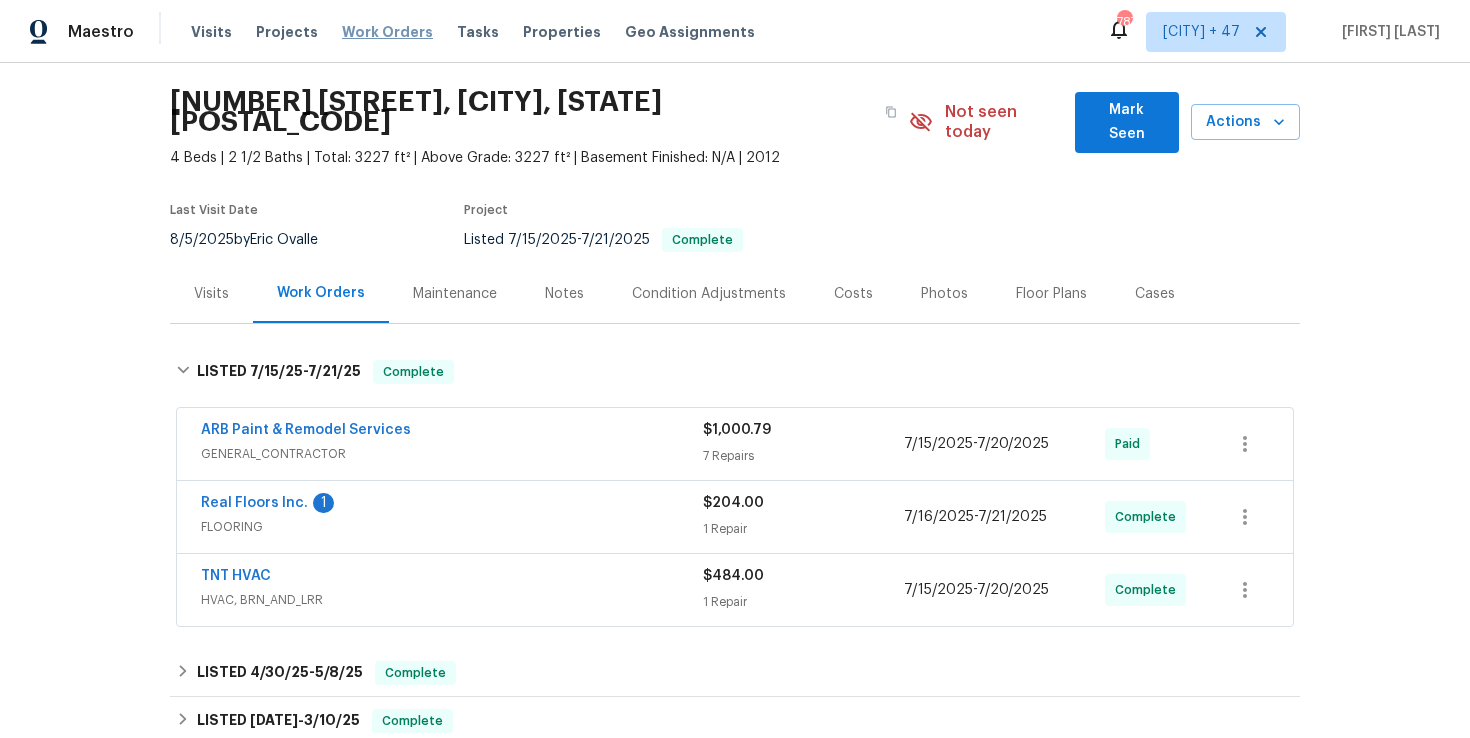 click on "Work Orders" at bounding box center [387, 32] 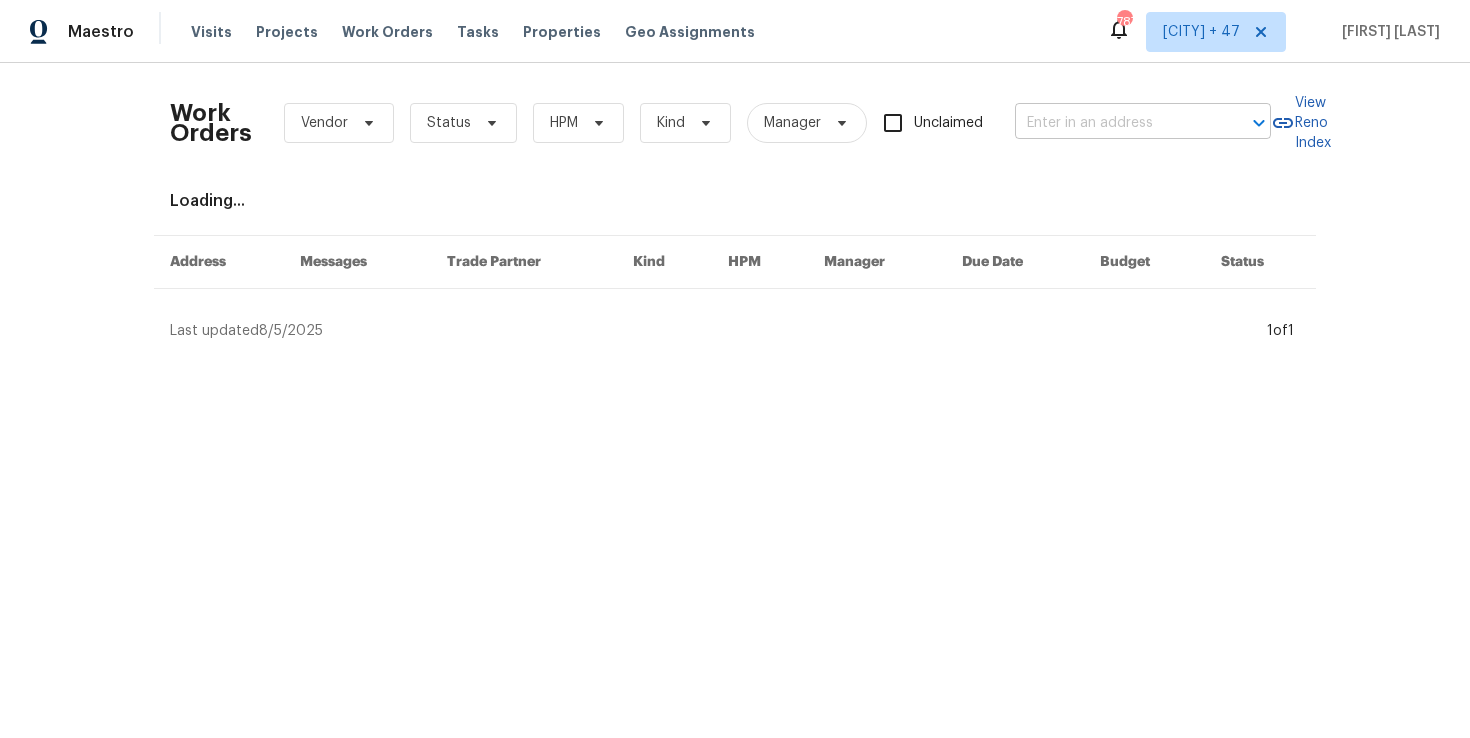 click at bounding box center [1115, 123] 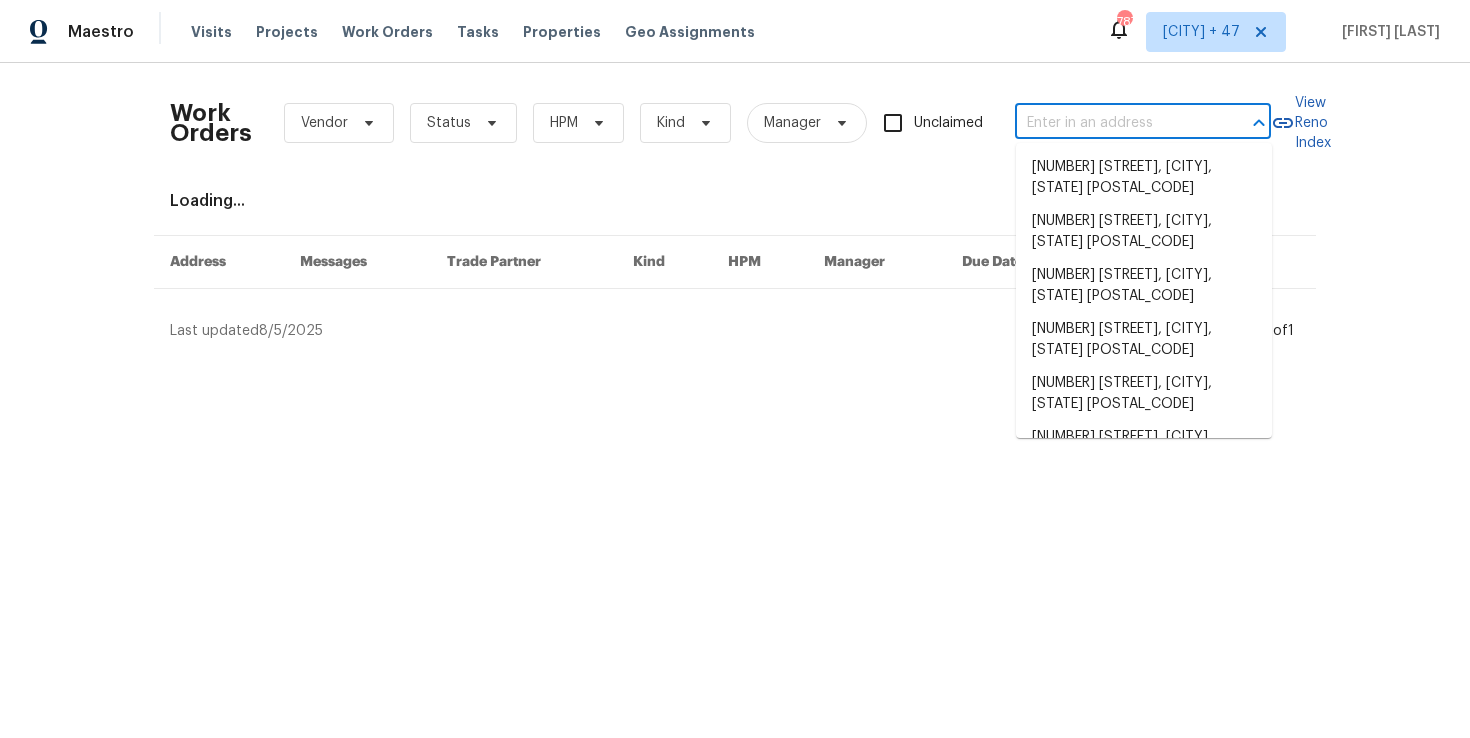 paste on "6523 Charles Rd North Olmsted, OH 44070" 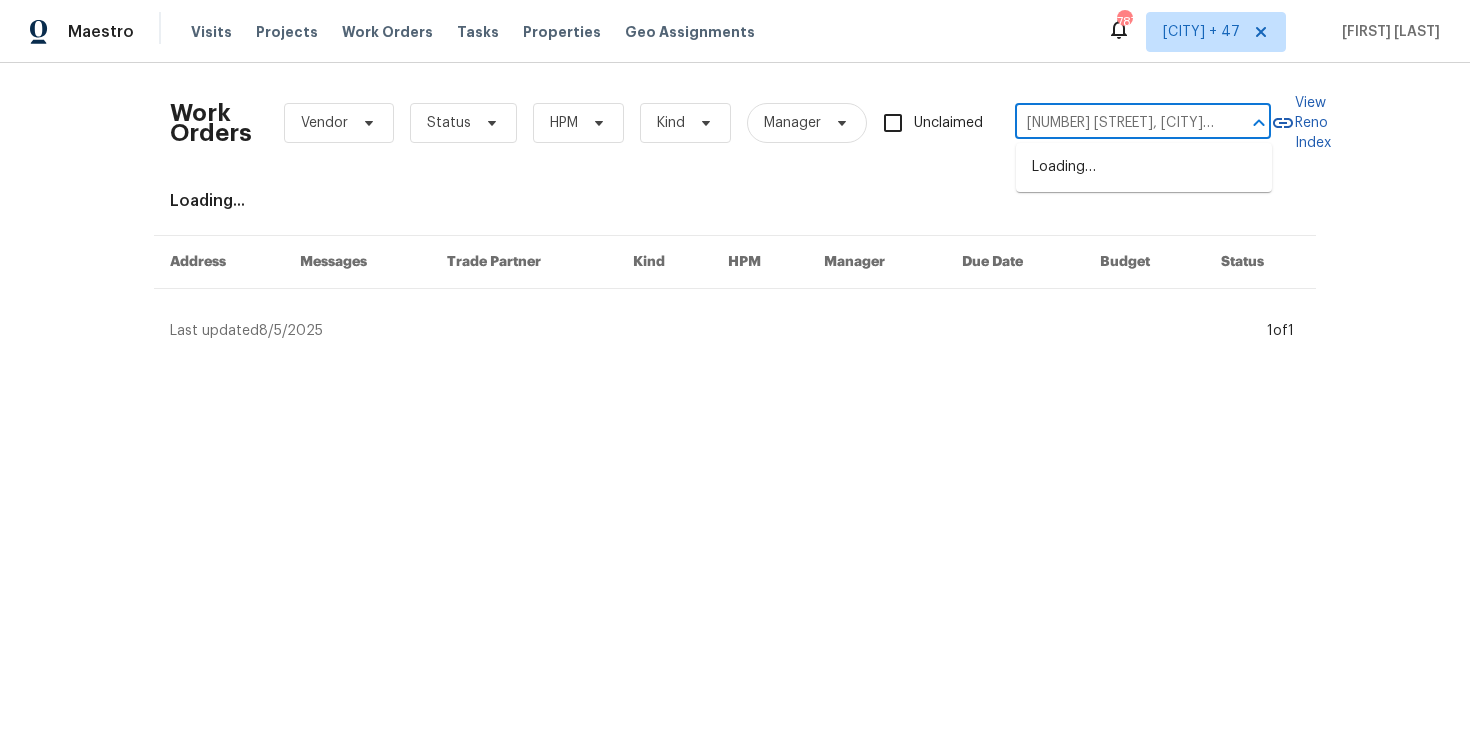scroll, scrollTop: 0, scrollLeft: 96, axis: horizontal 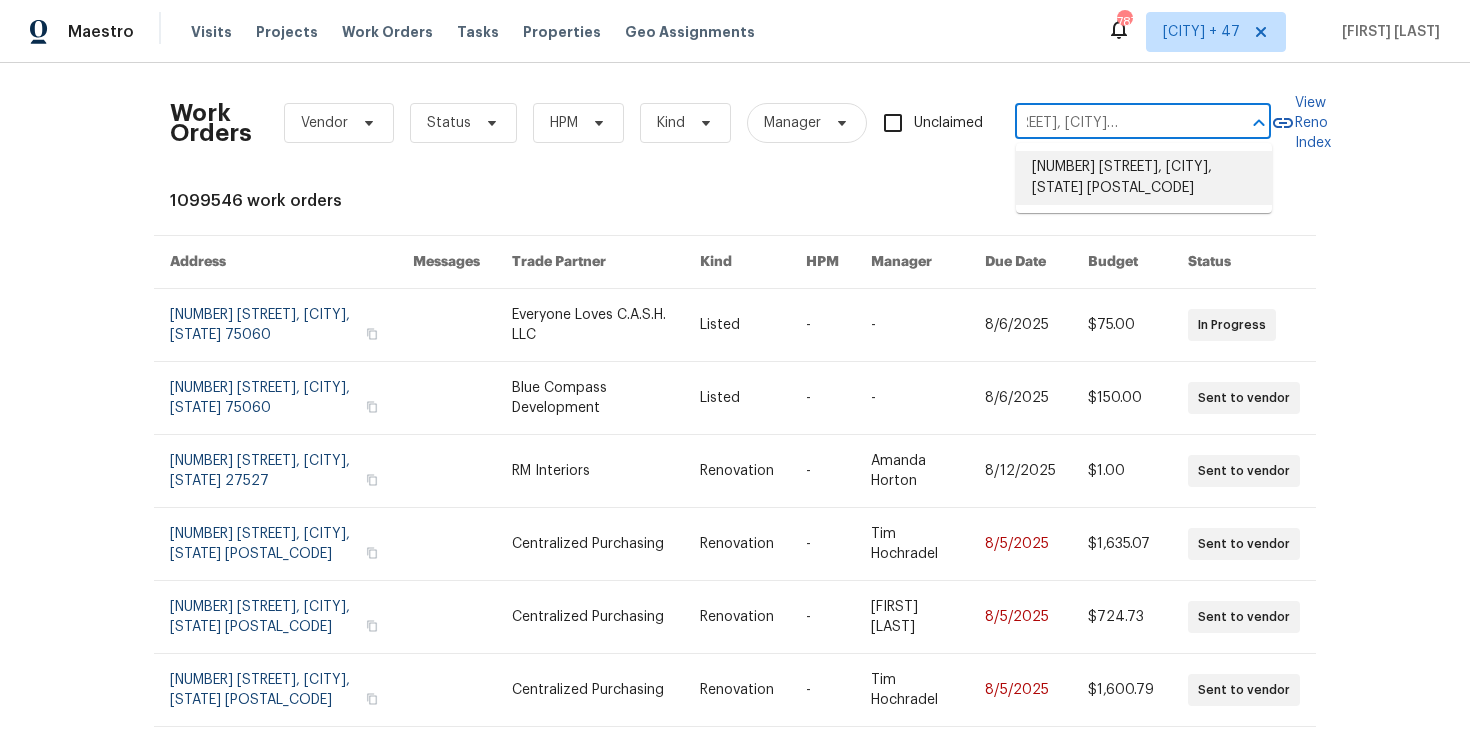 click on "6523 Charles Rd, North Olmsted, OH 44070" at bounding box center (1144, 178) 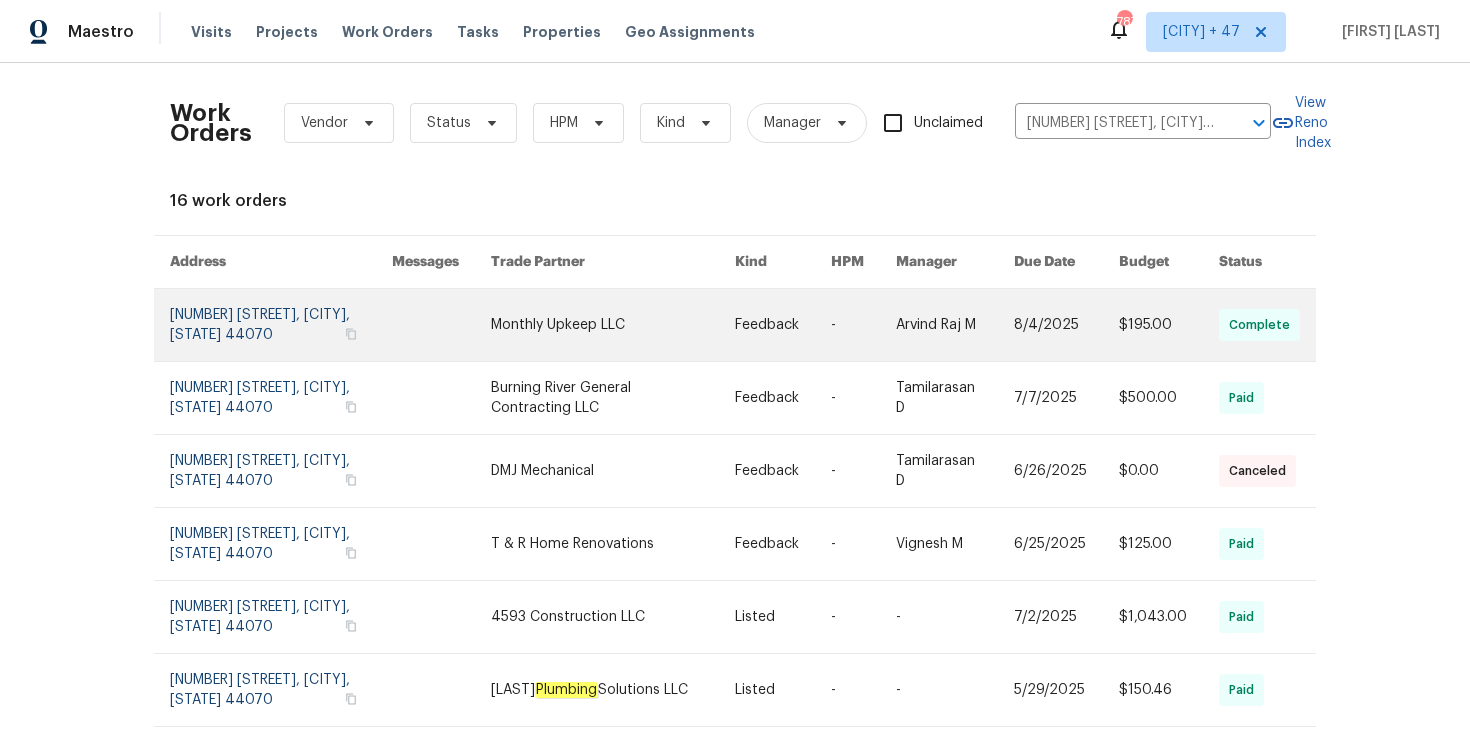 click at bounding box center (281, 325) 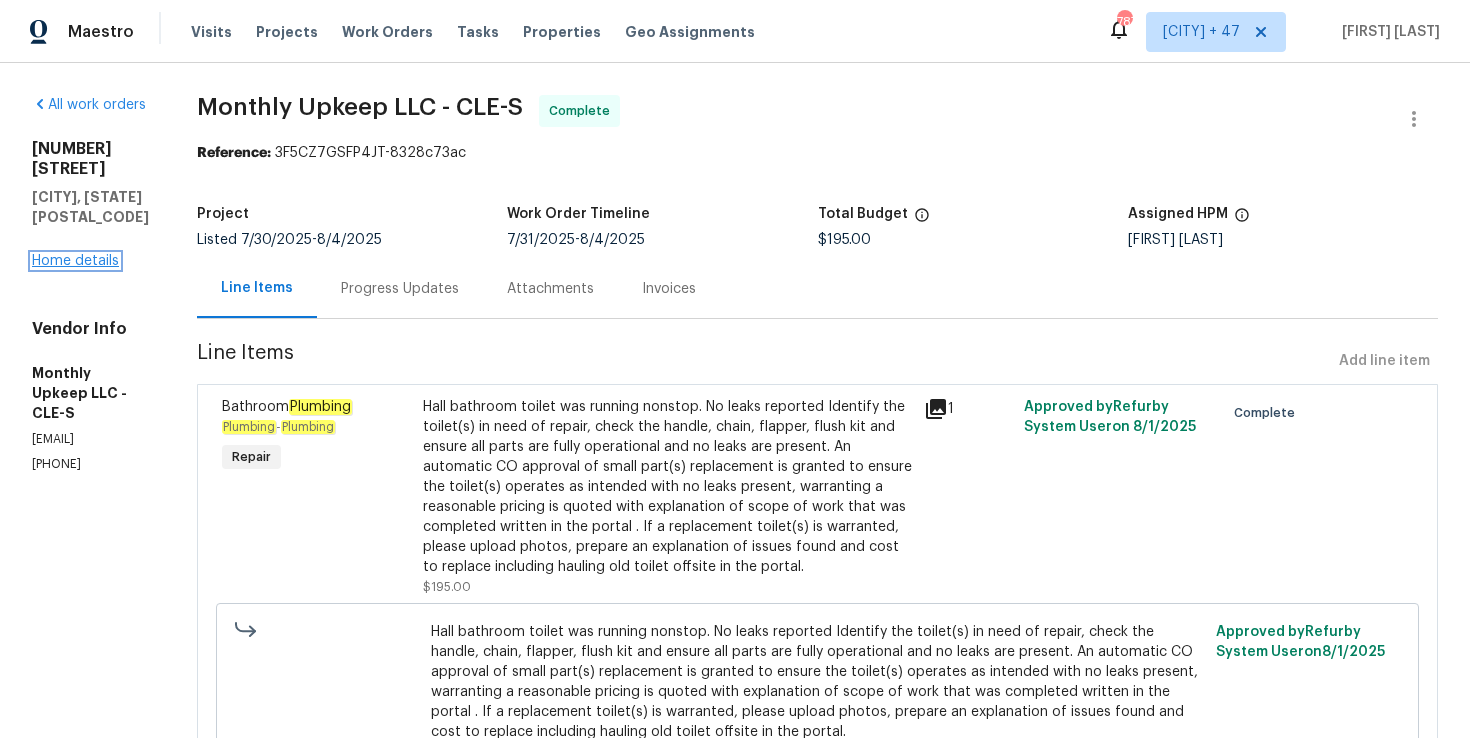click on "Home details" at bounding box center (75, 261) 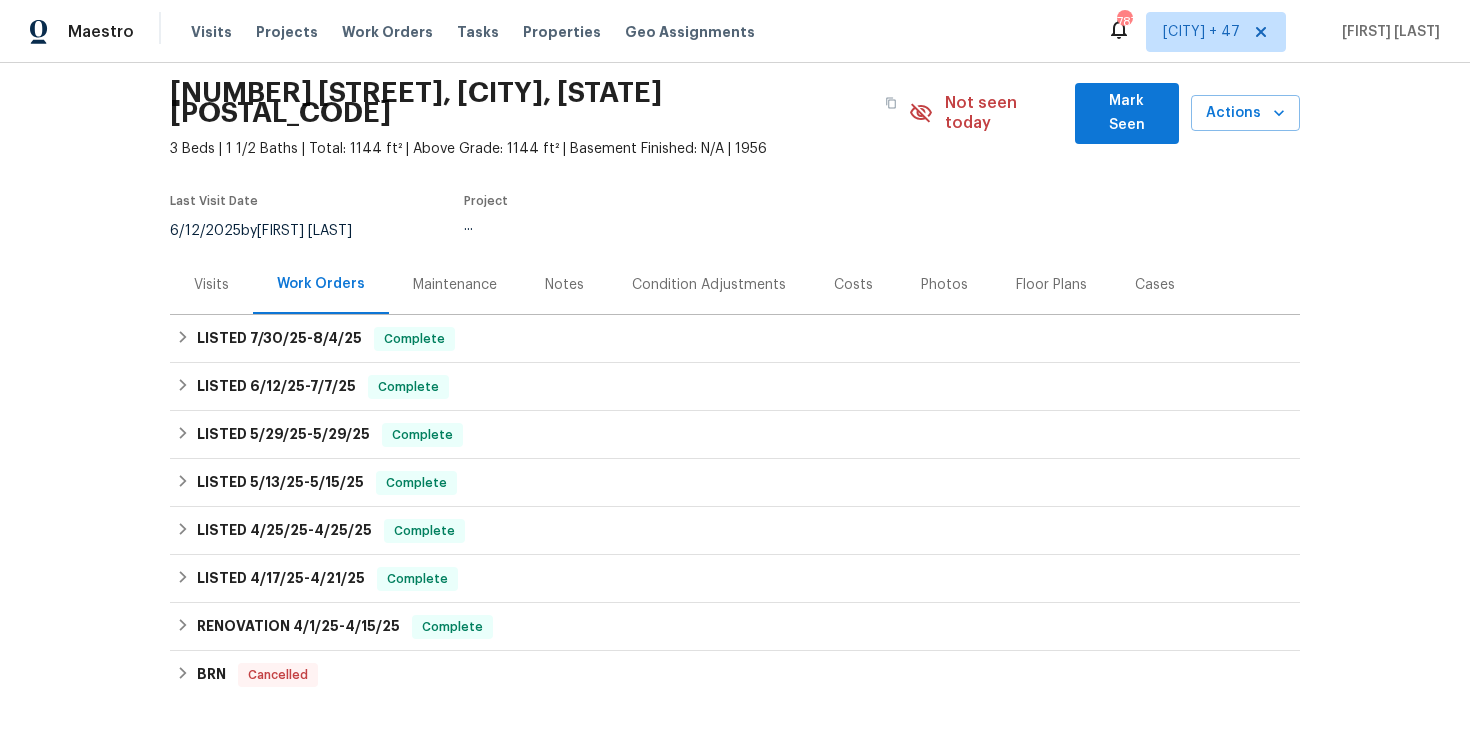 scroll, scrollTop: 87, scrollLeft: 0, axis: vertical 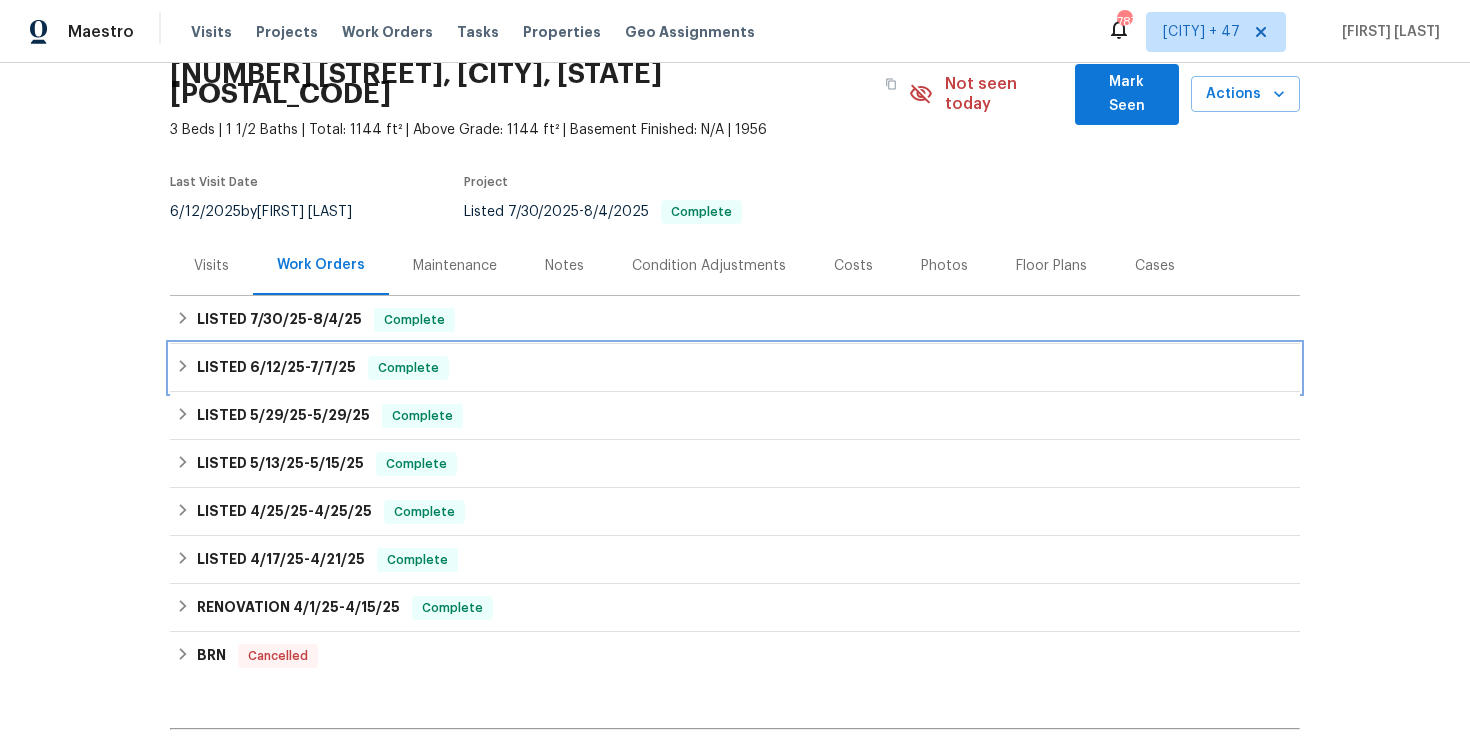 click on "LISTED   6/12/25  -  7/7/25 Complete" at bounding box center [735, 368] 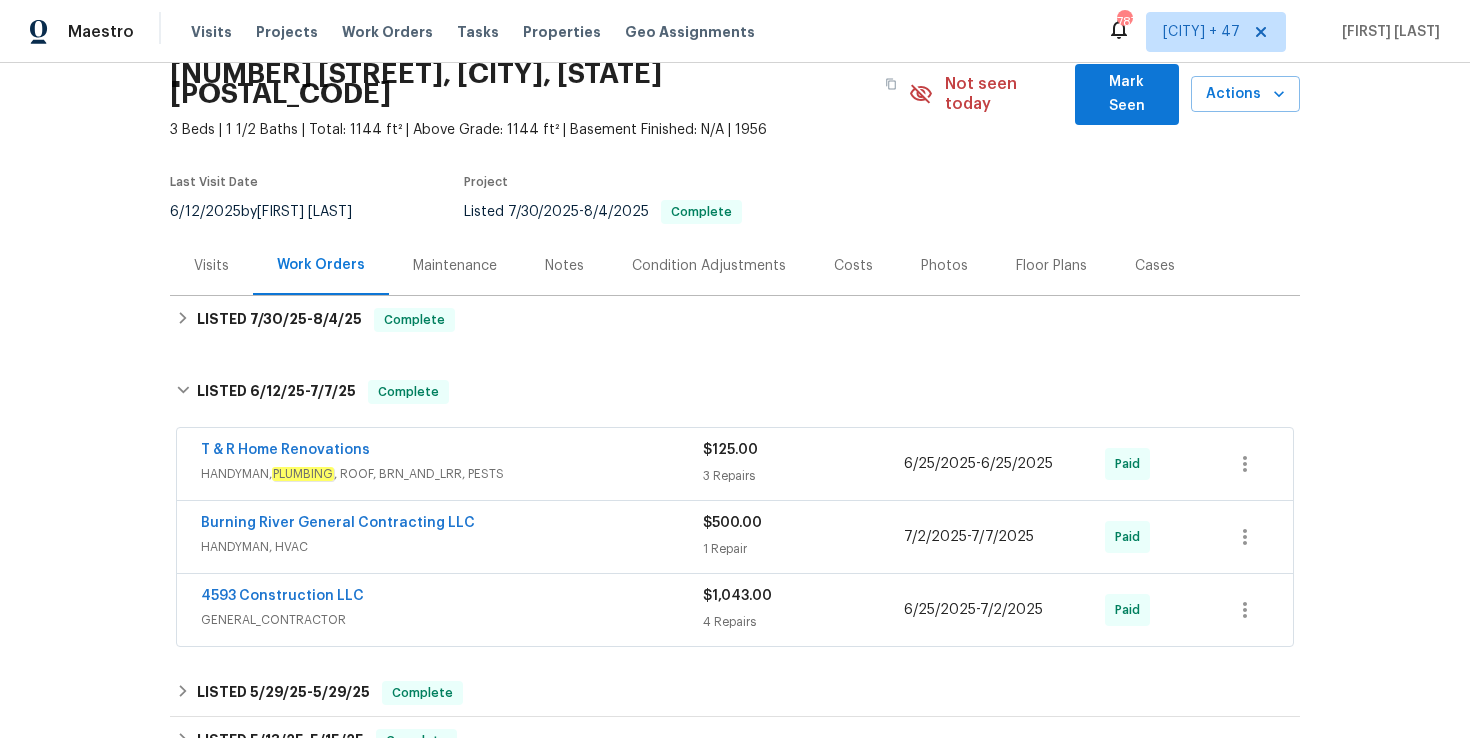 click on "HANDYMAN,  PLUMBING , ROOF, BRN_AND_LRR, PESTS" at bounding box center [452, 474] 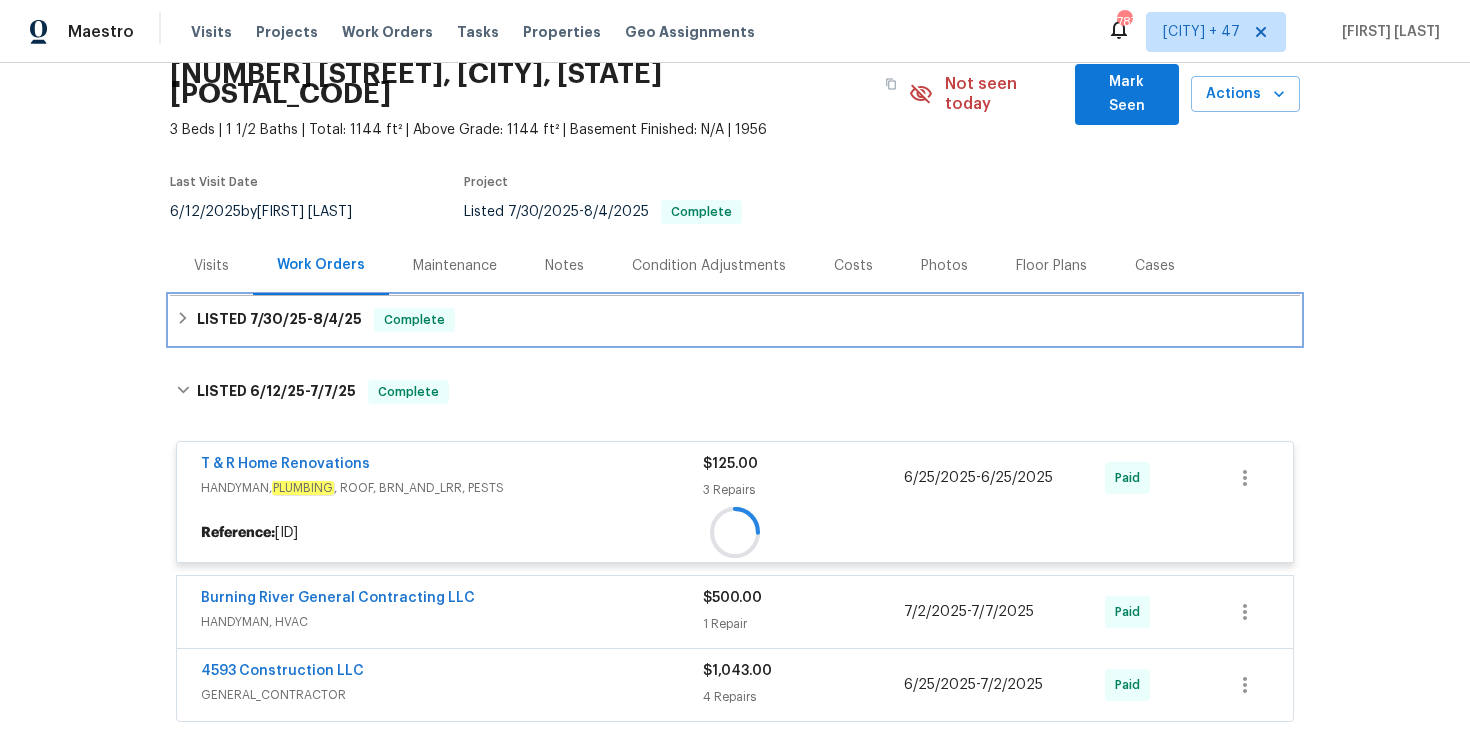 click on "LISTED   7/30/25  -  8/4/25 Complete" at bounding box center (735, 320) 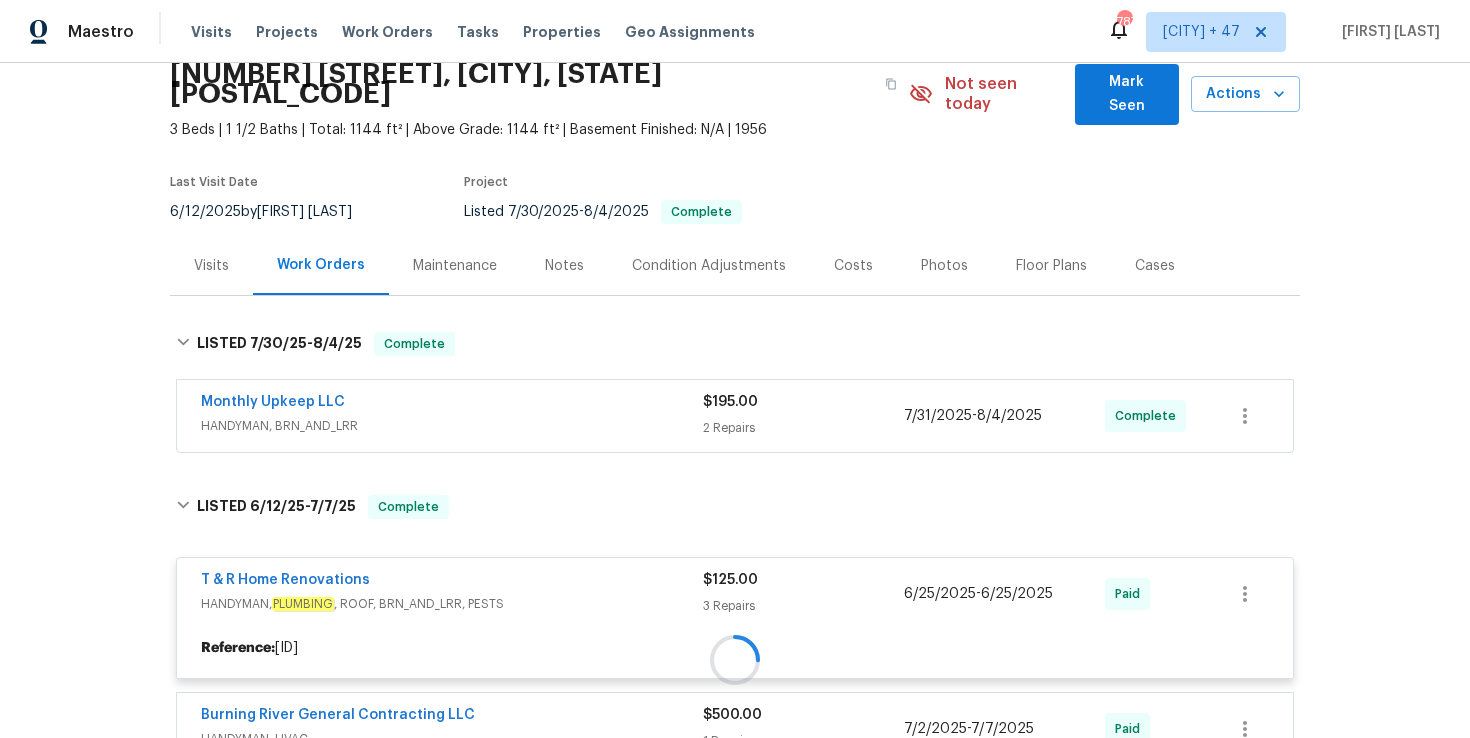 click on "Monthly Upkeep LLC HANDYMAN, BRN_AND_LRR $195.00 2 Repairs 7/31/2025  -  8/4/2025 Complete" at bounding box center [735, 416] 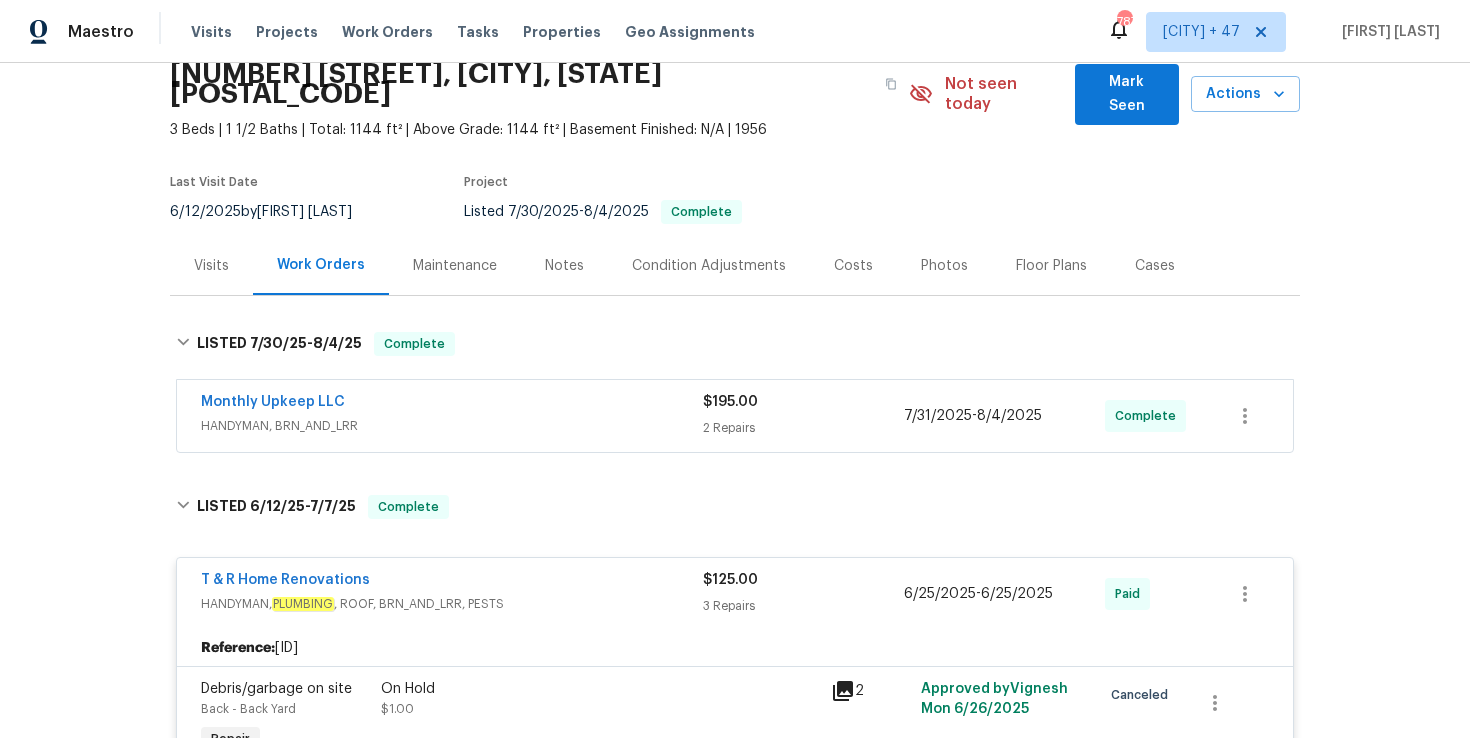 click on "Monthly Upkeep LLC" at bounding box center [452, 404] 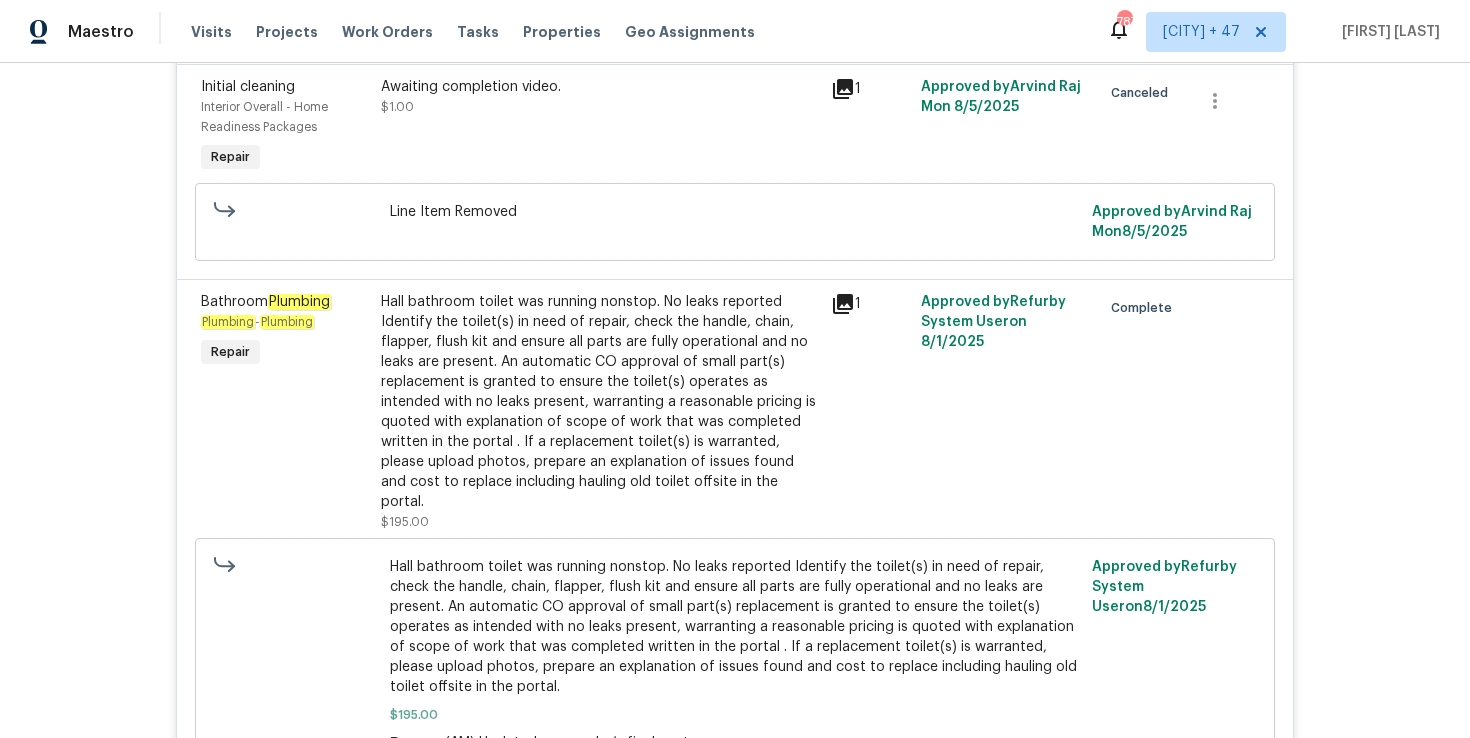 scroll, scrollTop: 644, scrollLeft: 0, axis: vertical 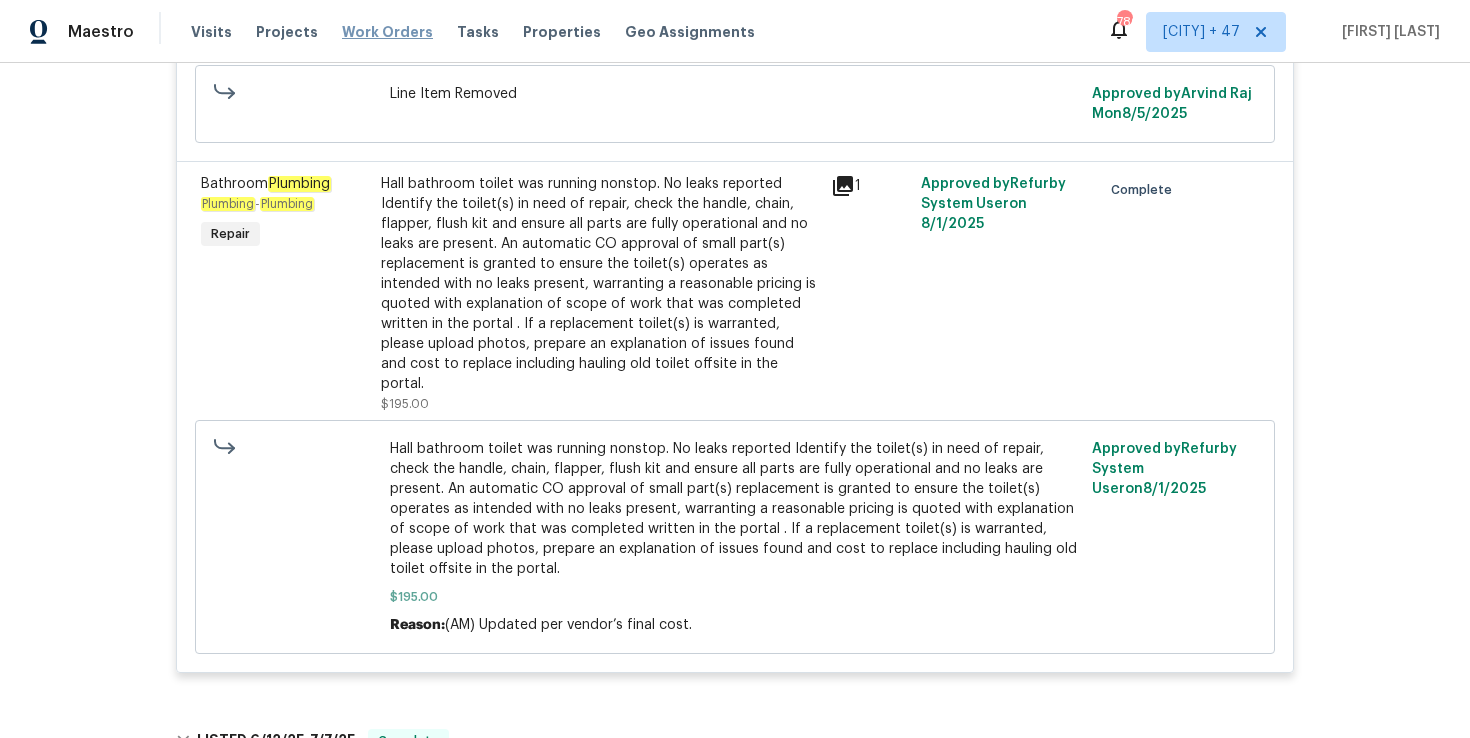 click on "Work Orders" at bounding box center [387, 32] 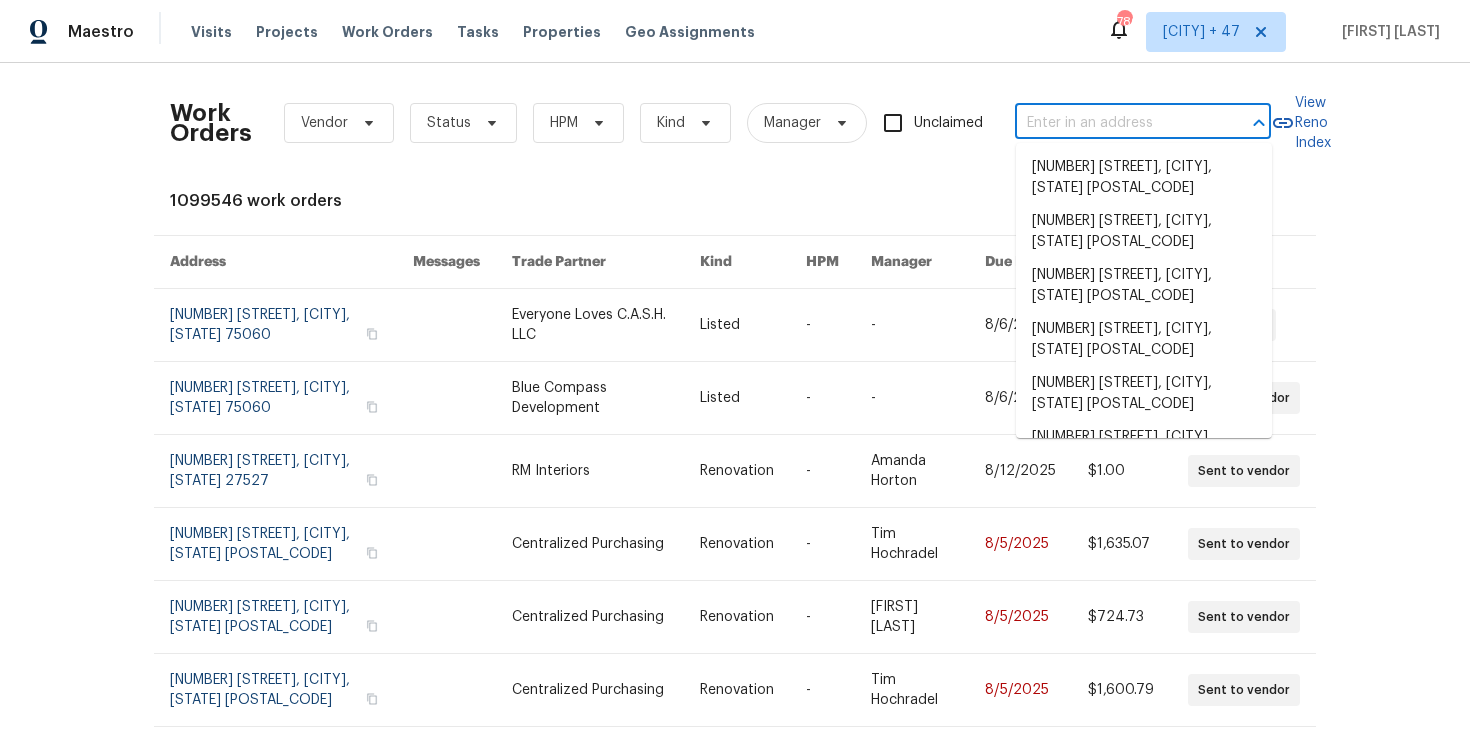 click at bounding box center (1115, 123) 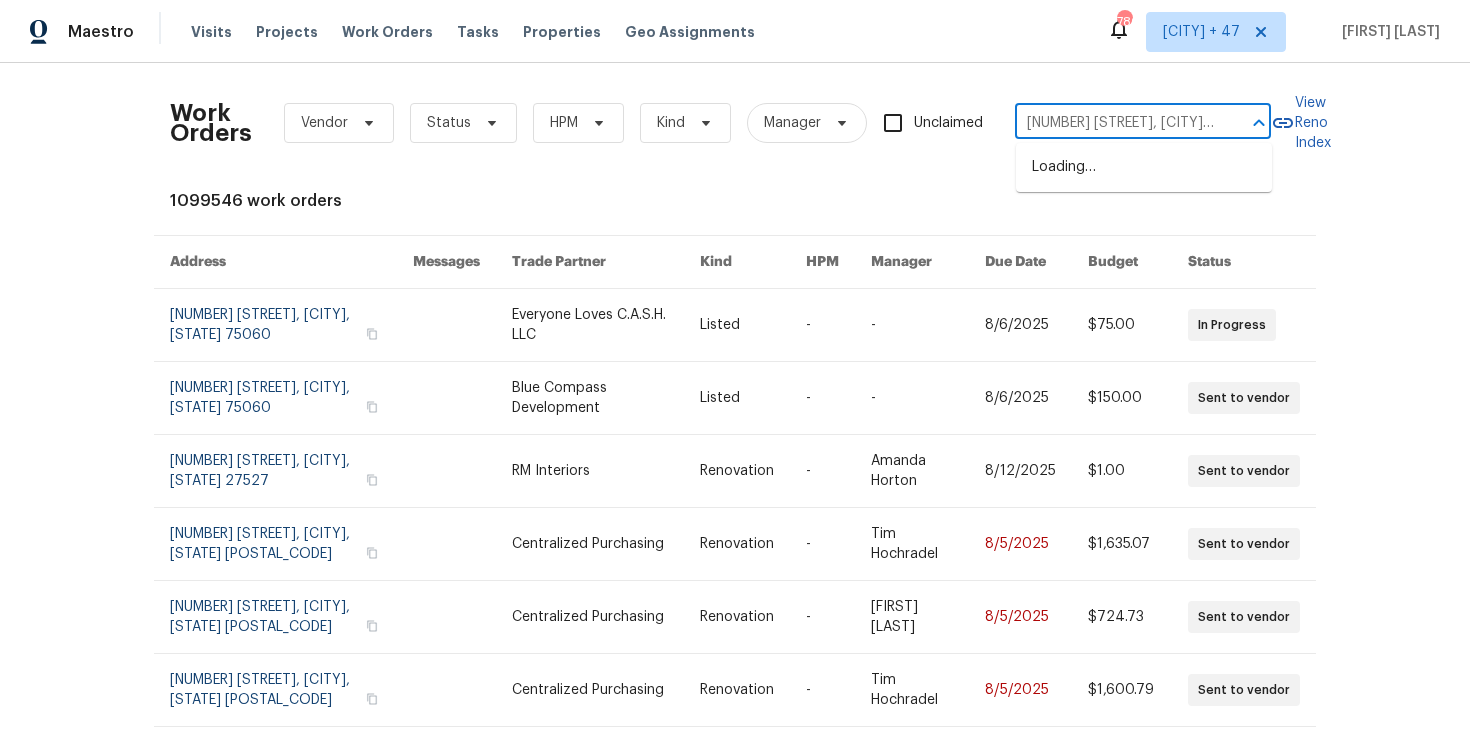scroll, scrollTop: 0, scrollLeft: 78, axis: horizontal 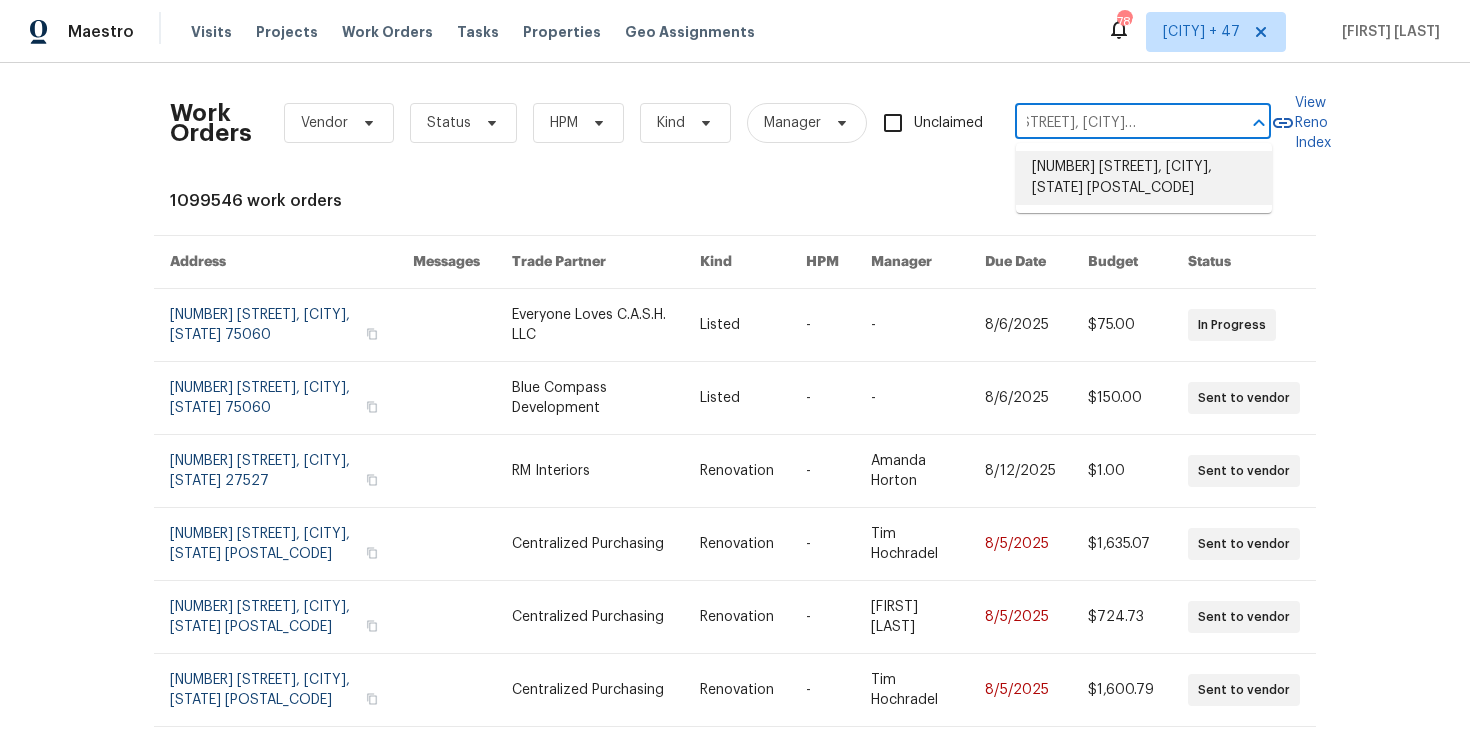 click on "2007 Variations Dr NE, Atlanta, GA 30329" at bounding box center (1144, 178) 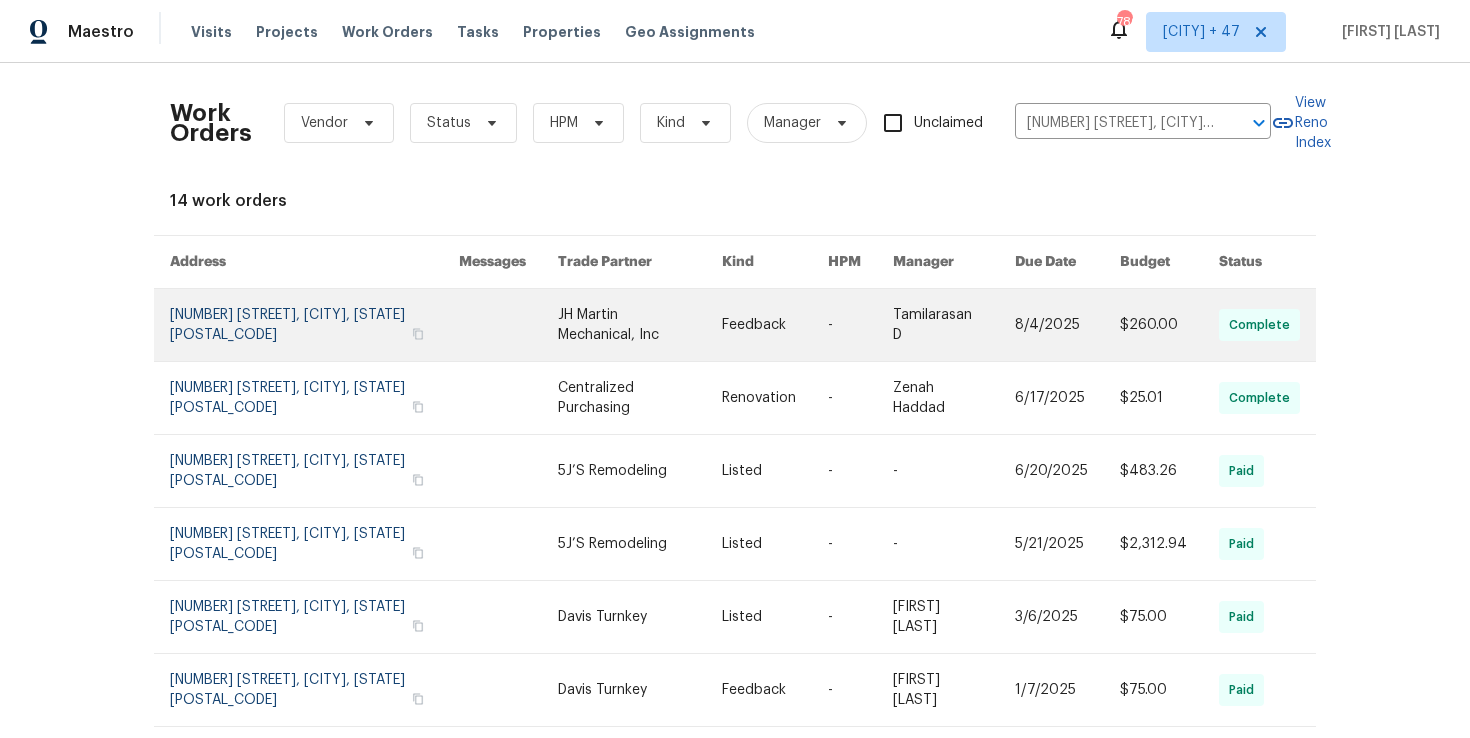 click at bounding box center [314, 325] 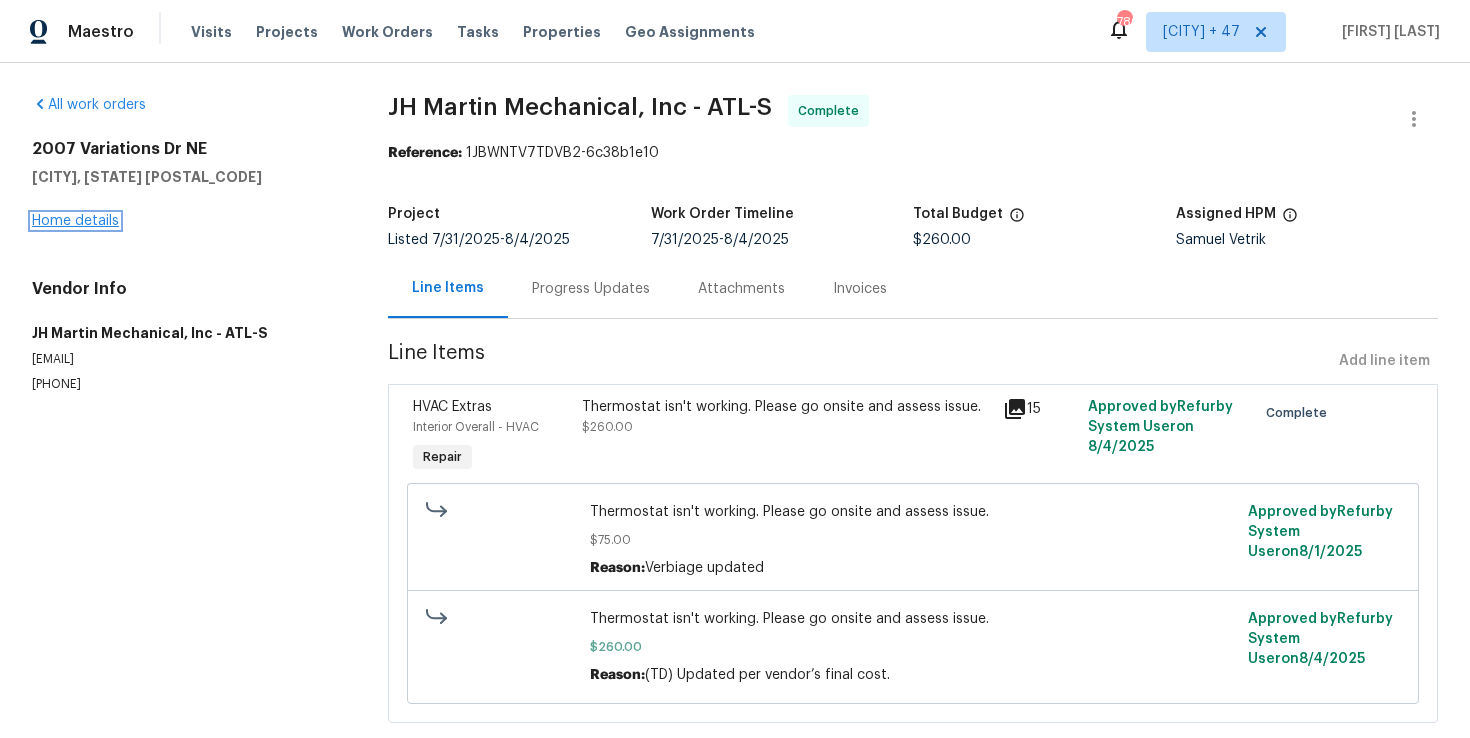 click on "Home details" at bounding box center (75, 221) 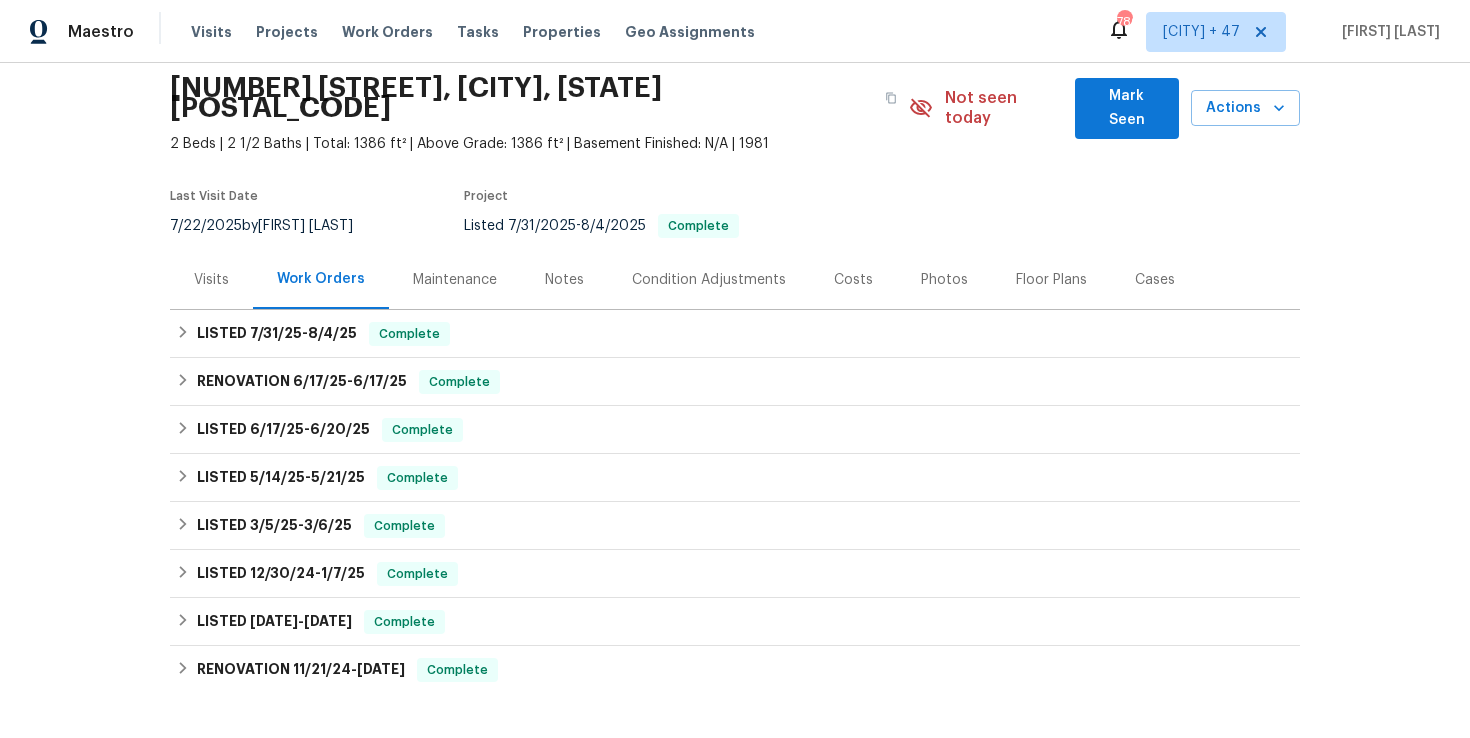 scroll, scrollTop: 127, scrollLeft: 0, axis: vertical 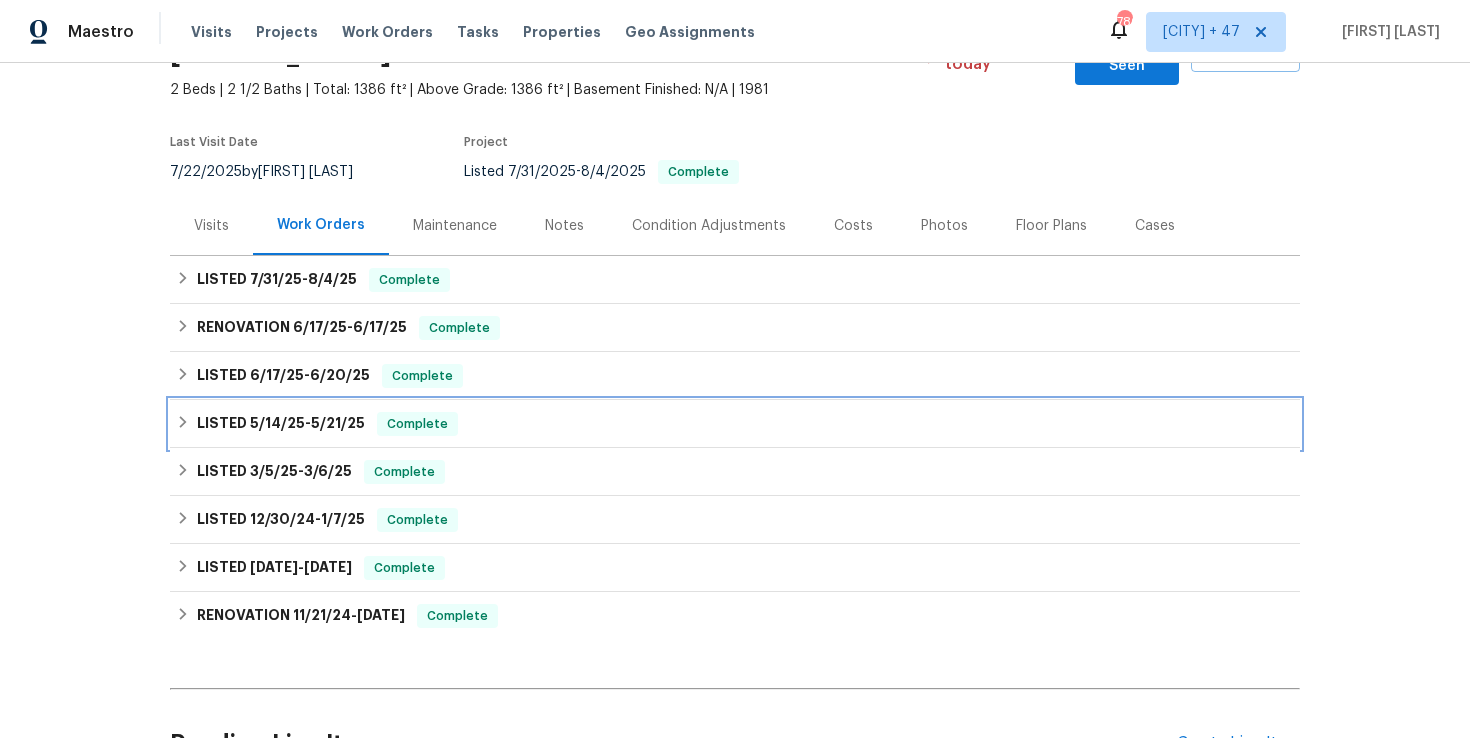 click on "LISTED   5/14/25  -  5/21/25 Complete" at bounding box center (735, 424) 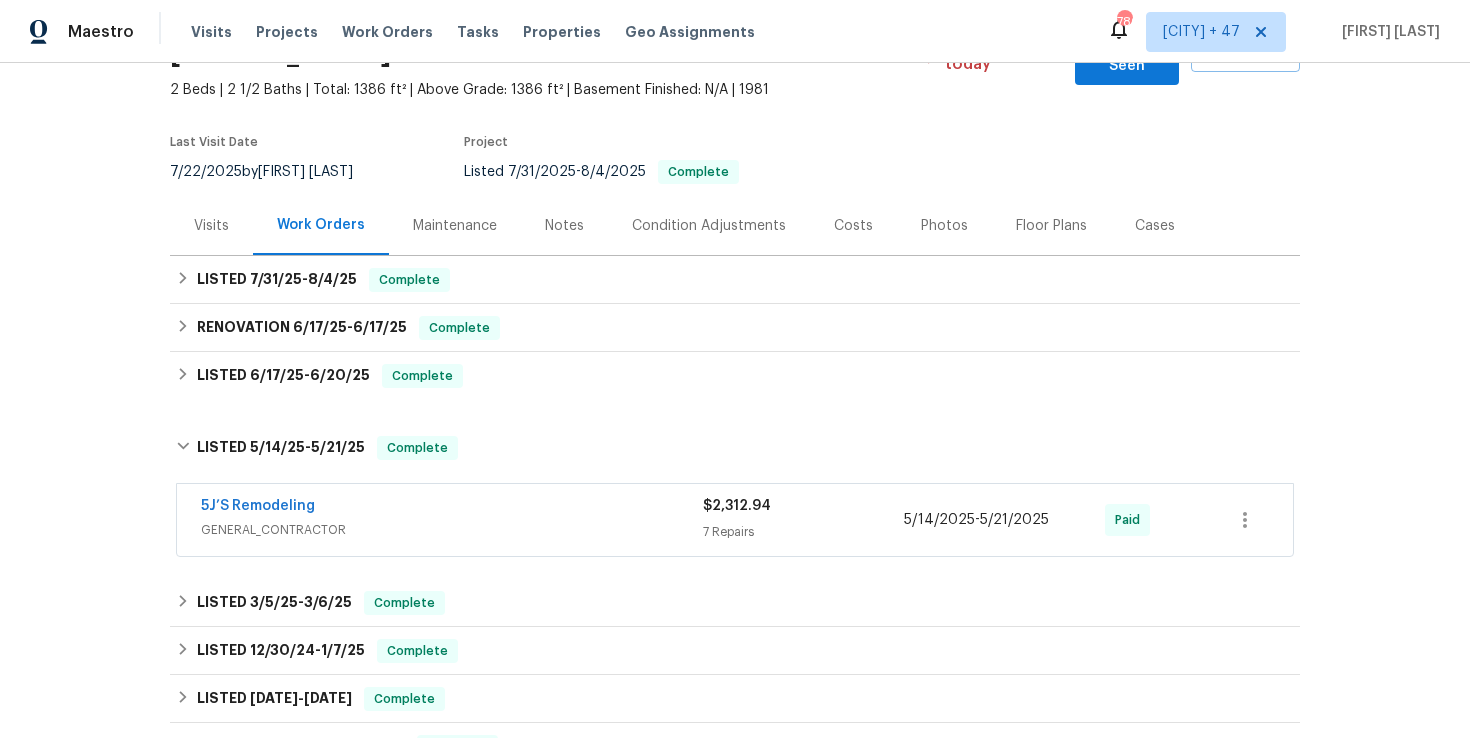 click on "5J’S Remodeling" at bounding box center [452, 508] 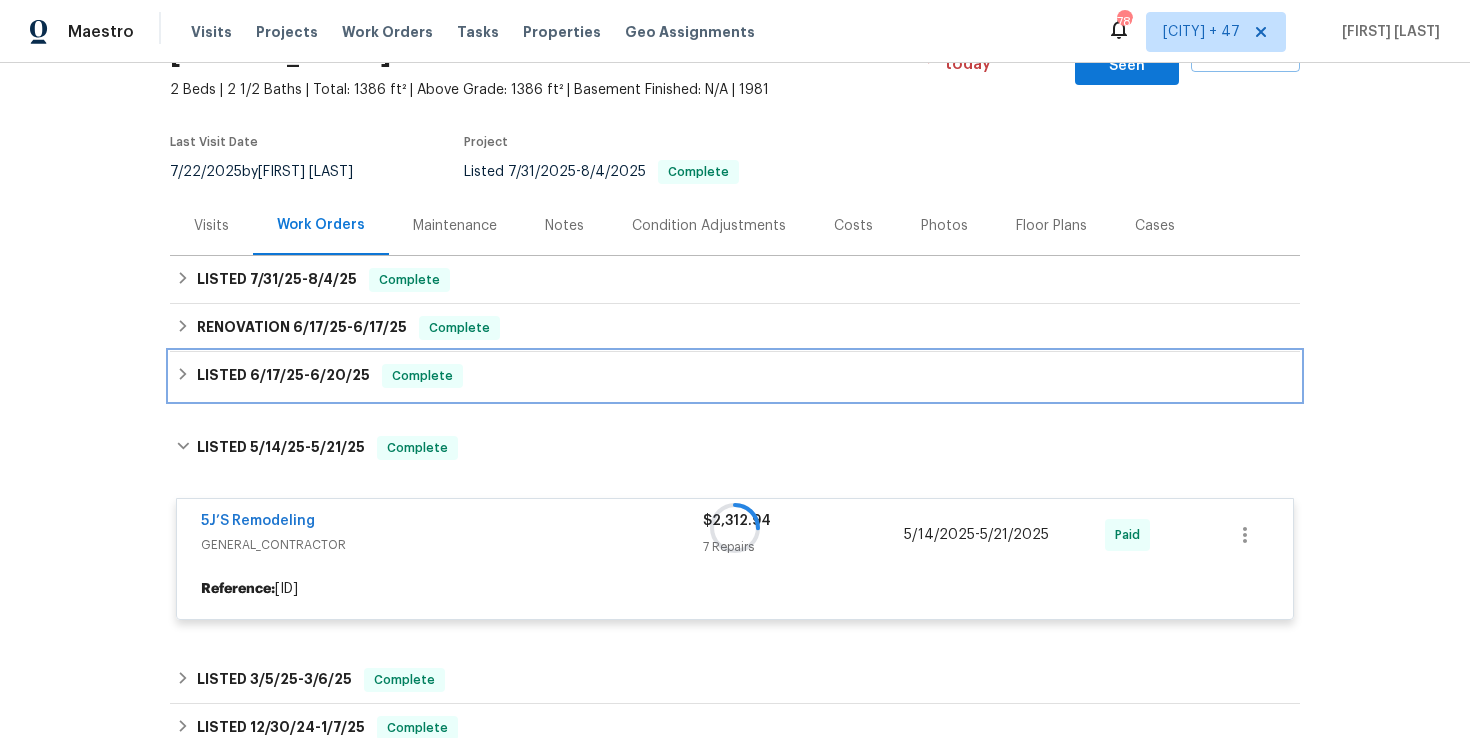 click on "LISTED   6/17/25  -  6/20/25 Complete" at bounding box center [735, 376] 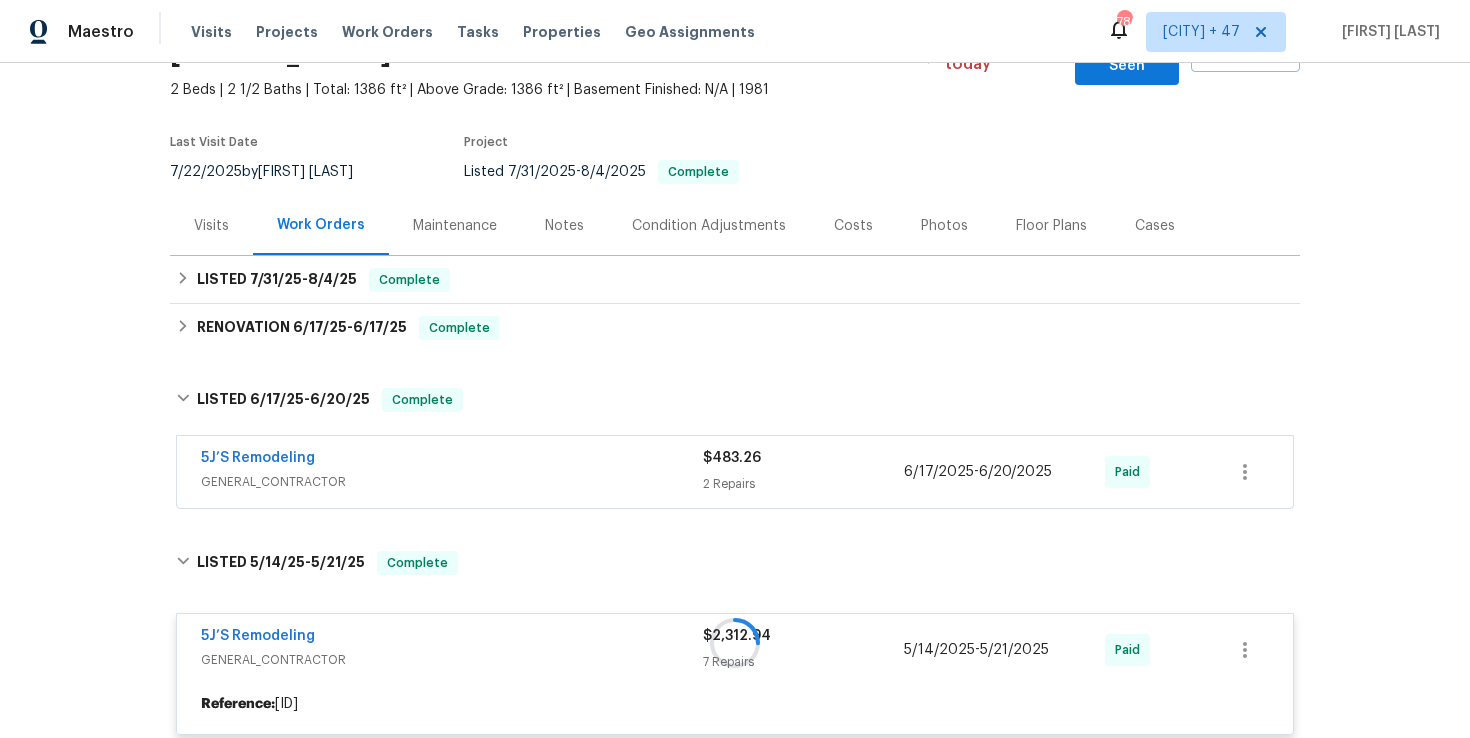 click on "GENERAL_CONTRACTOR" at bounding box center [452, 482] 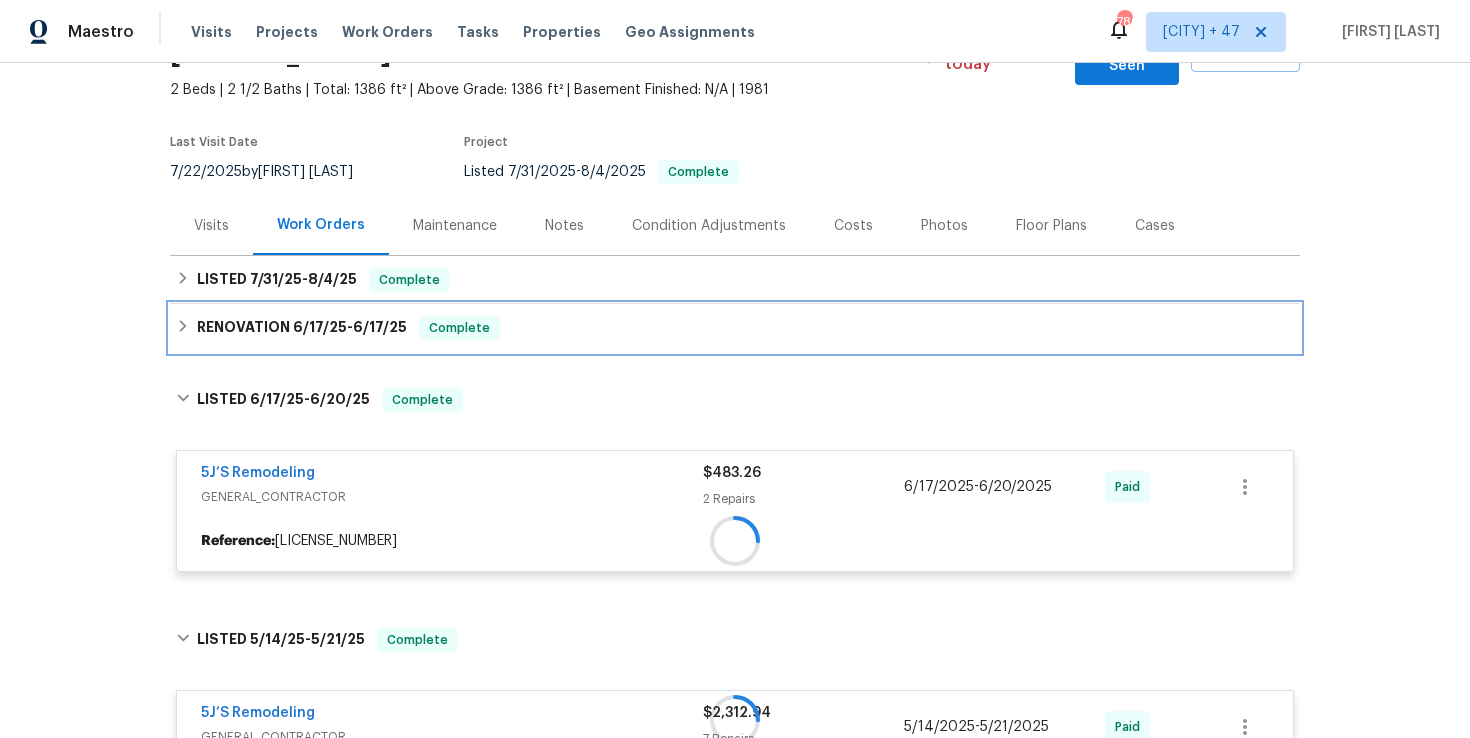click on "RENOVATION   6/17/25  -  6/17/25 Complete" at bounding box center [735, 328] 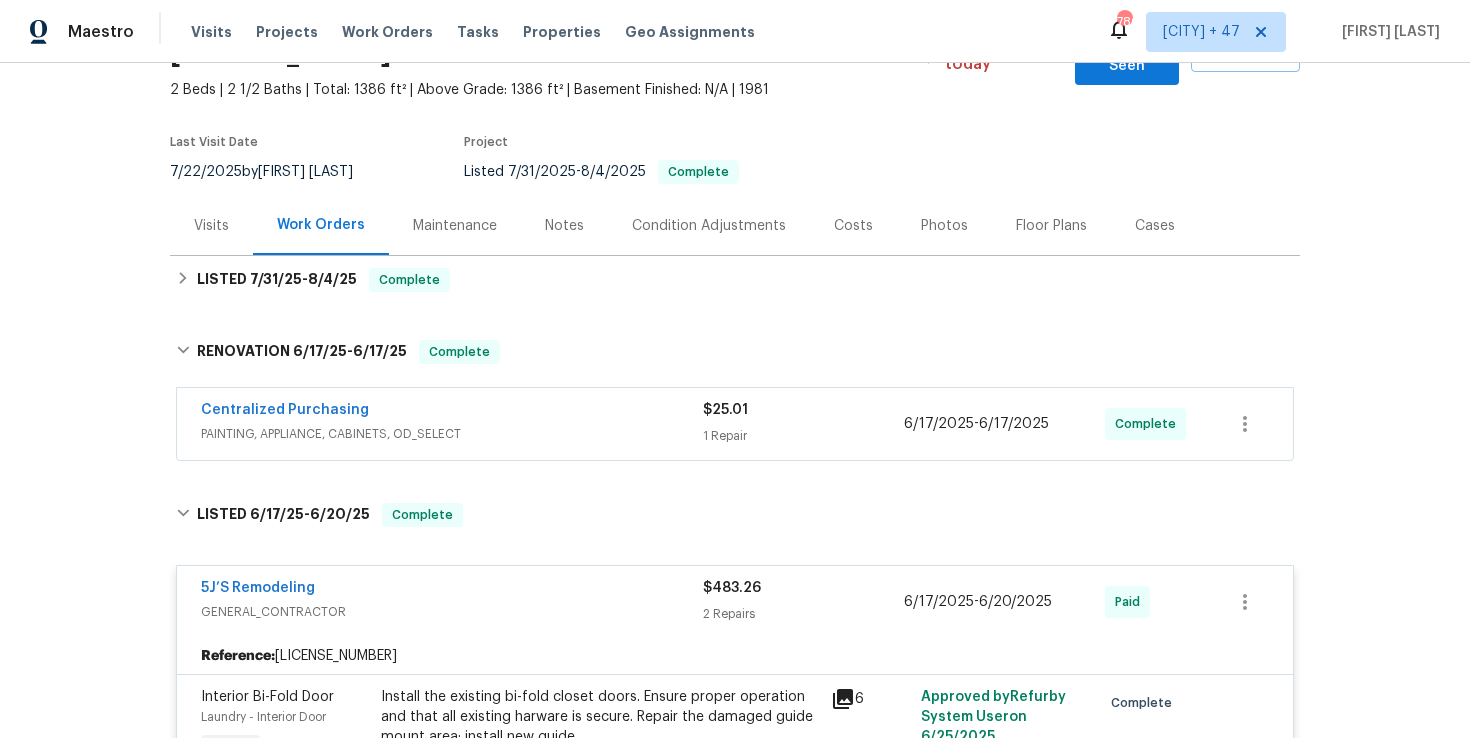 click on "PAINTING, APPLIANCE, CABINETS, OD_SELECT" at bounding box center (452, 434) 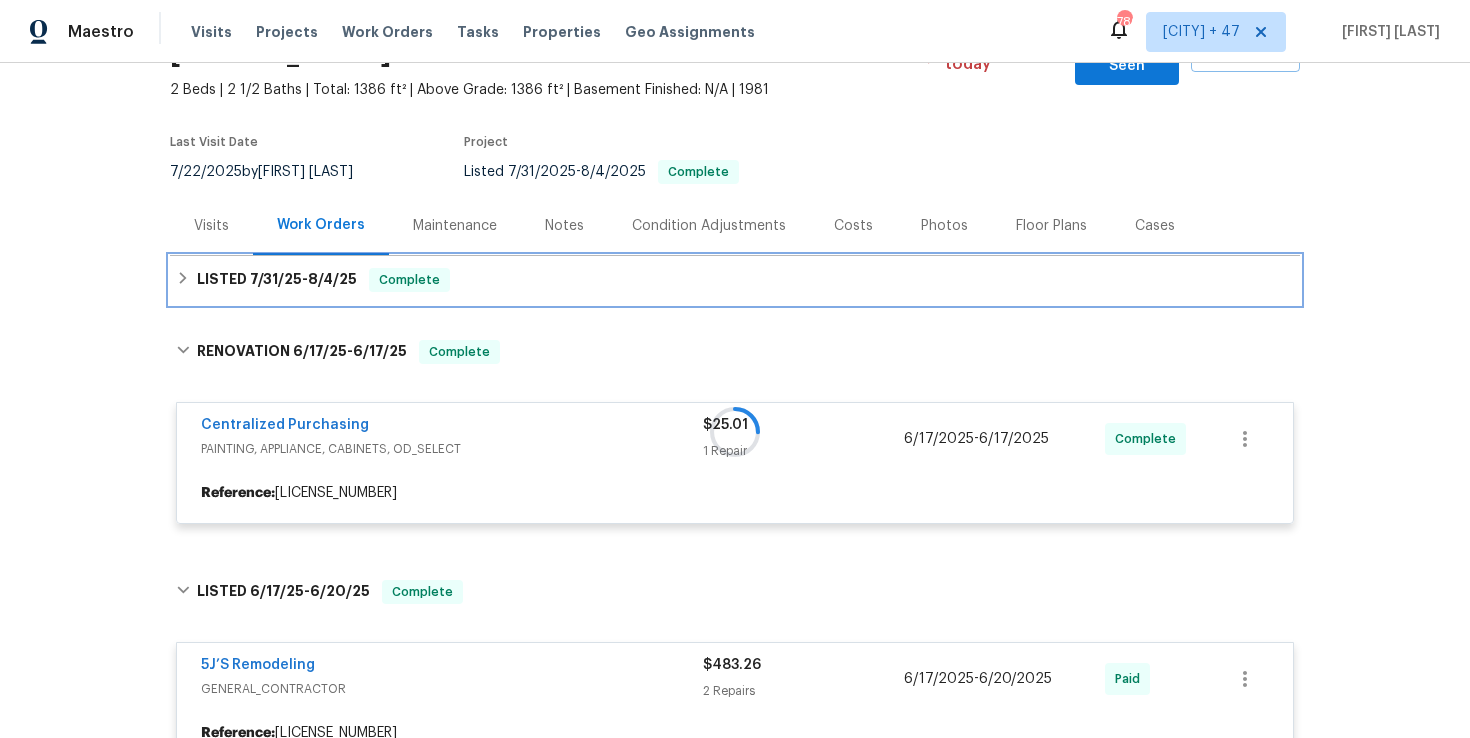 click on "LISTED   7/31/25  -  8/4/25 Complete" at bounding box center (735, 280) 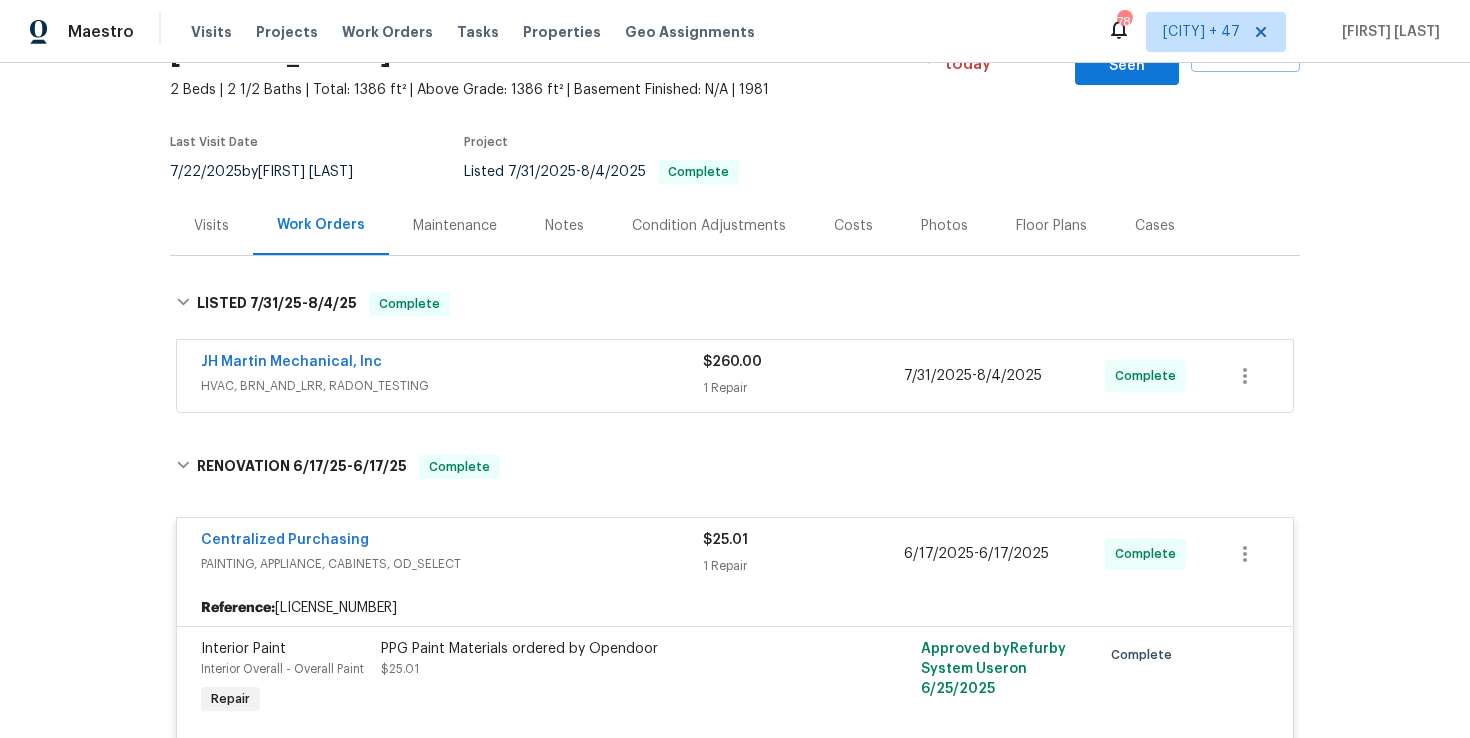 click on "JH Martin Mechanical, Inc" at bounding box center [452, 364] 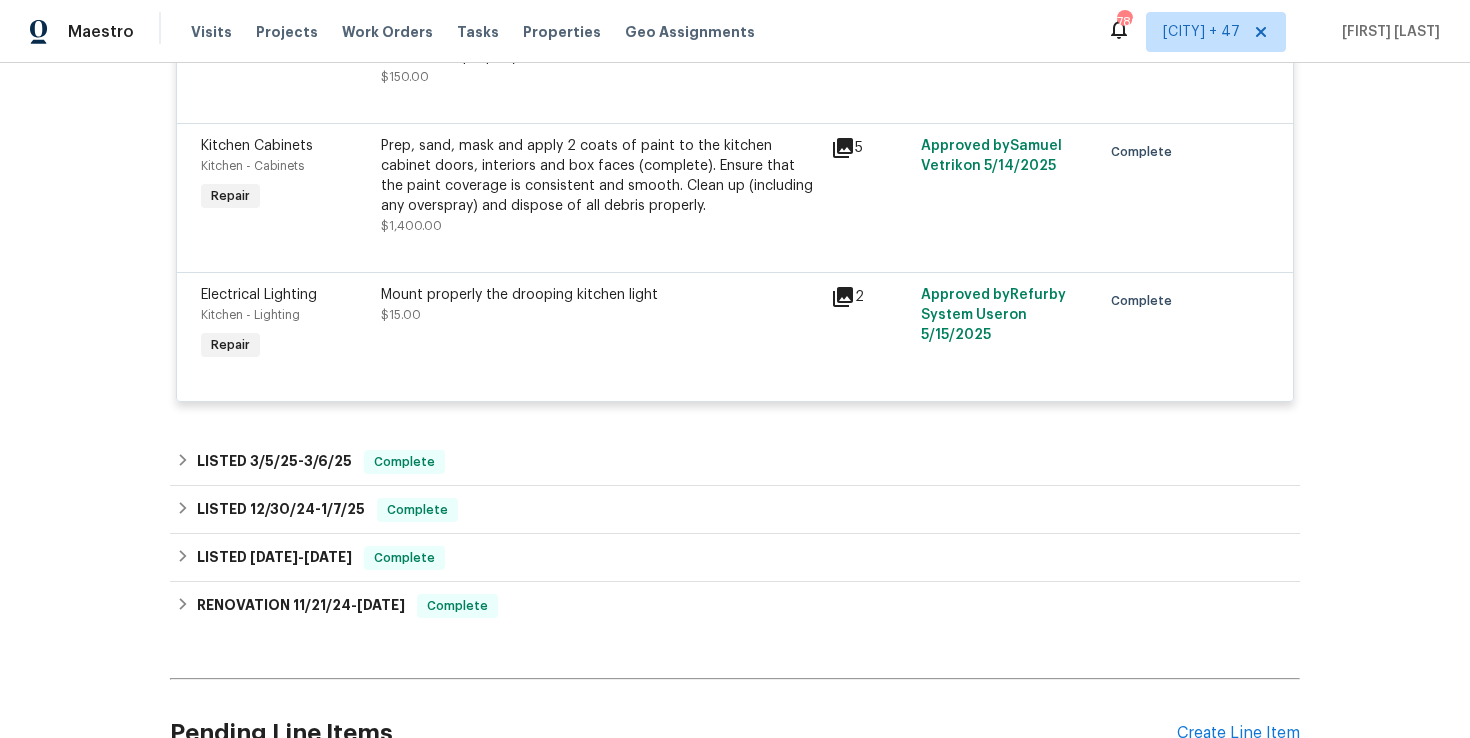 scroll, scrollTop: 3114, scrollLeft: 0, axis: vertical 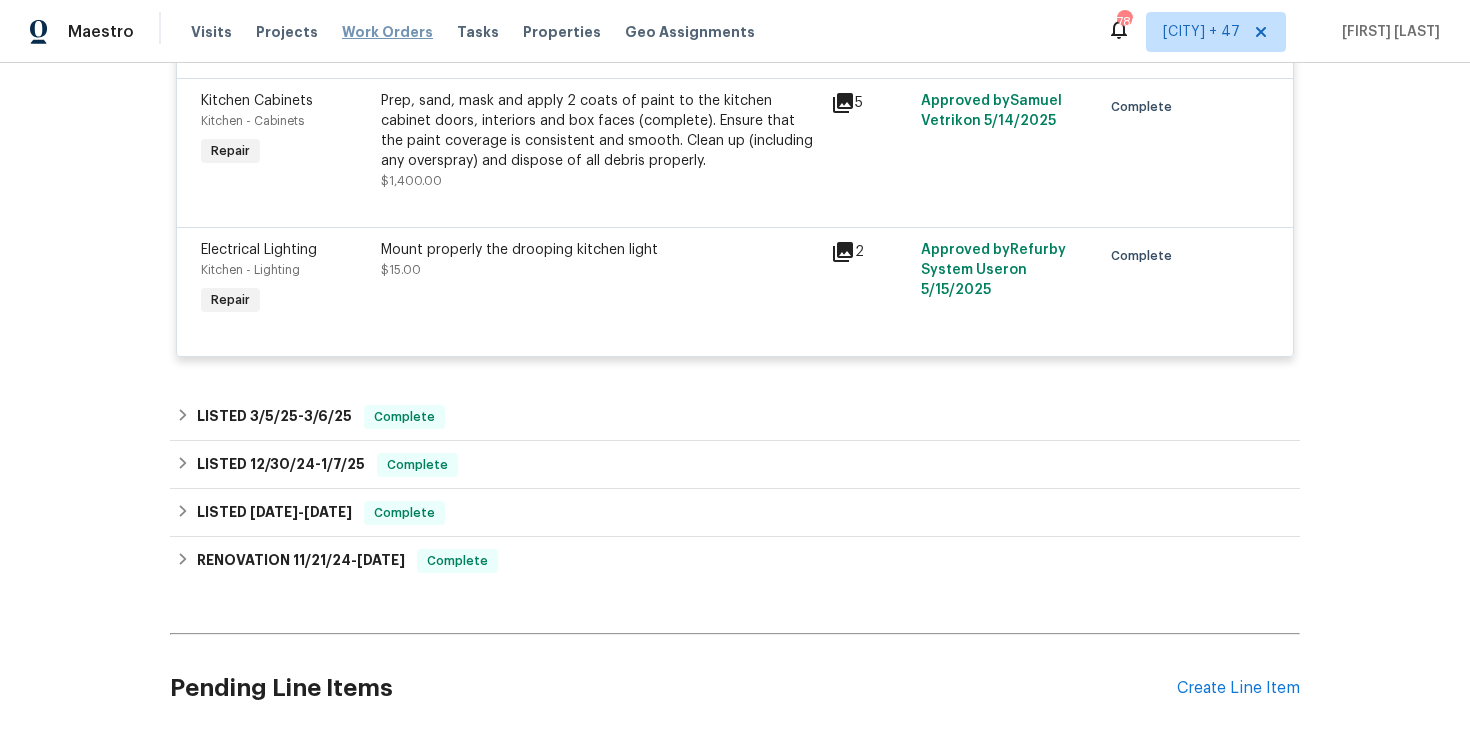 click on "Work Orders" at bounding box center (387, 32) 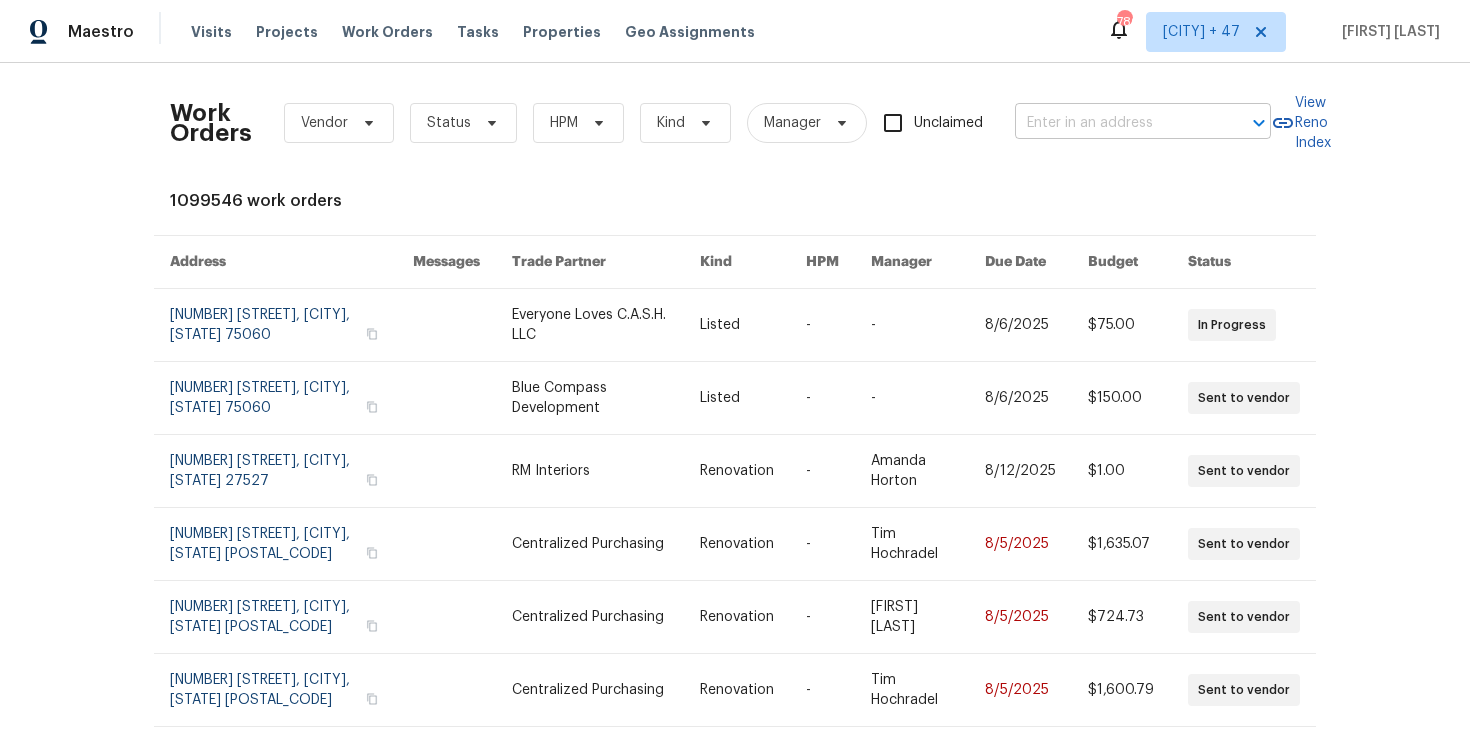 click at bounding box center (1115, 123) 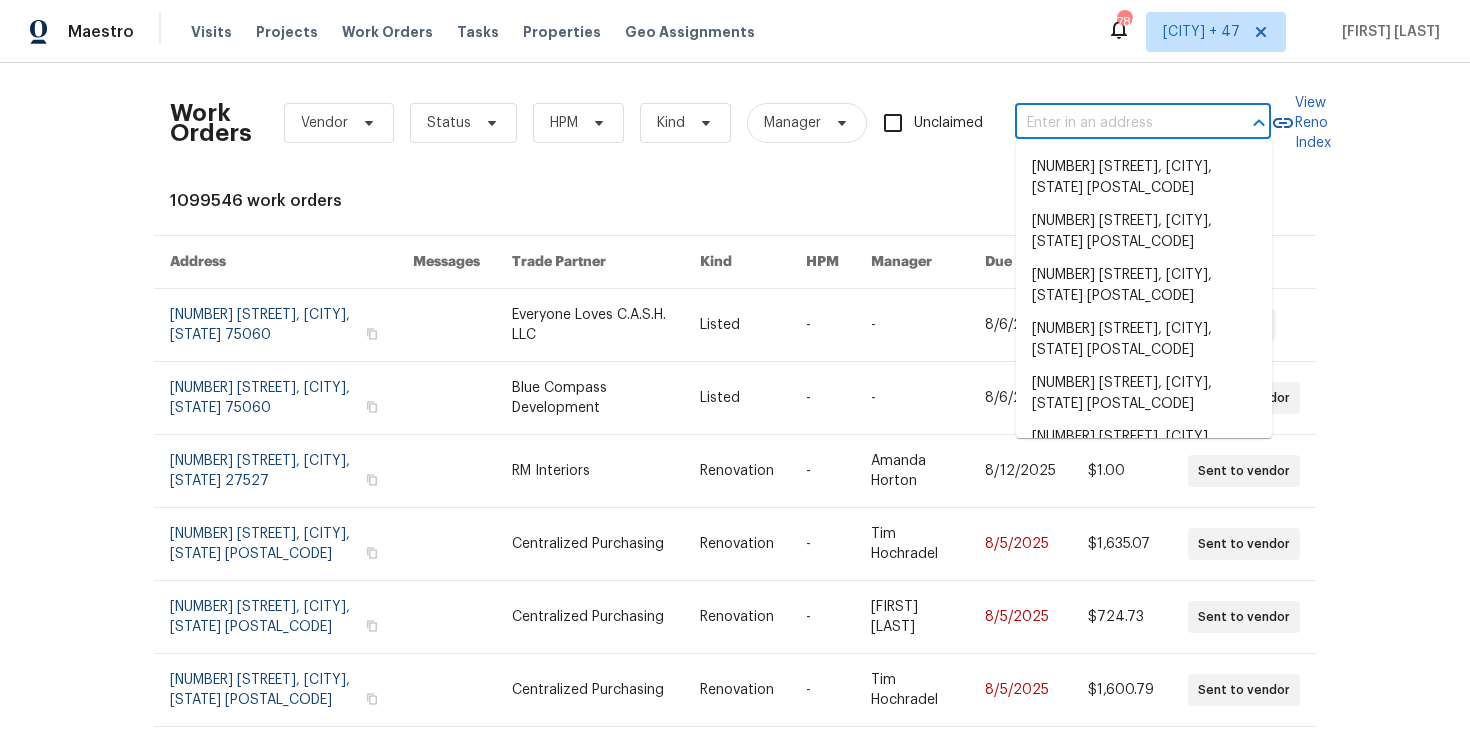 paste on "[NUMBER] [STREET] [CITY], [STATE] [ZIP]" 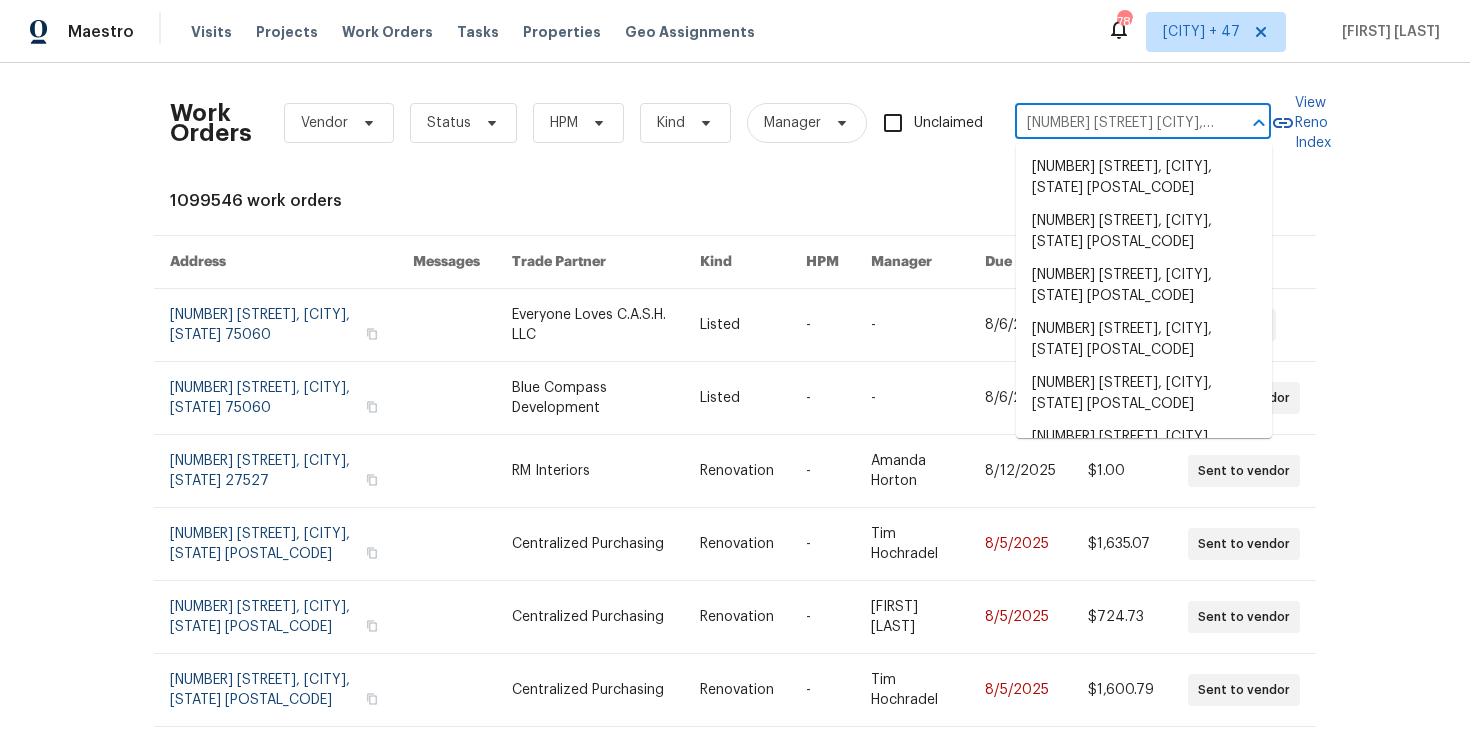 scroll, scrollTop: 0, scrollLeft: 56, axis: horizontal 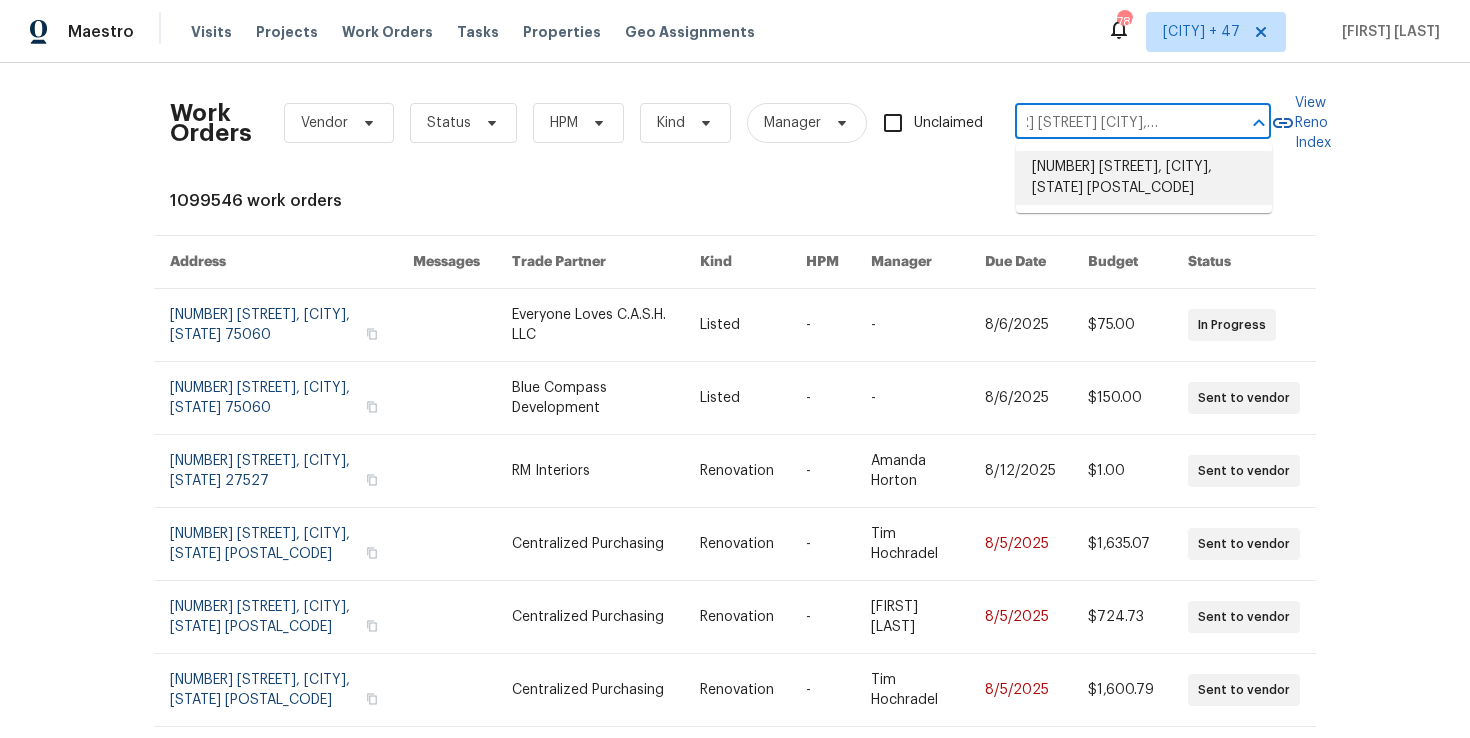 click on "[NUMBER] [STREET], [CITY], [STATE] [POSTAL_CODE]" at bounding box center [1144, 178] 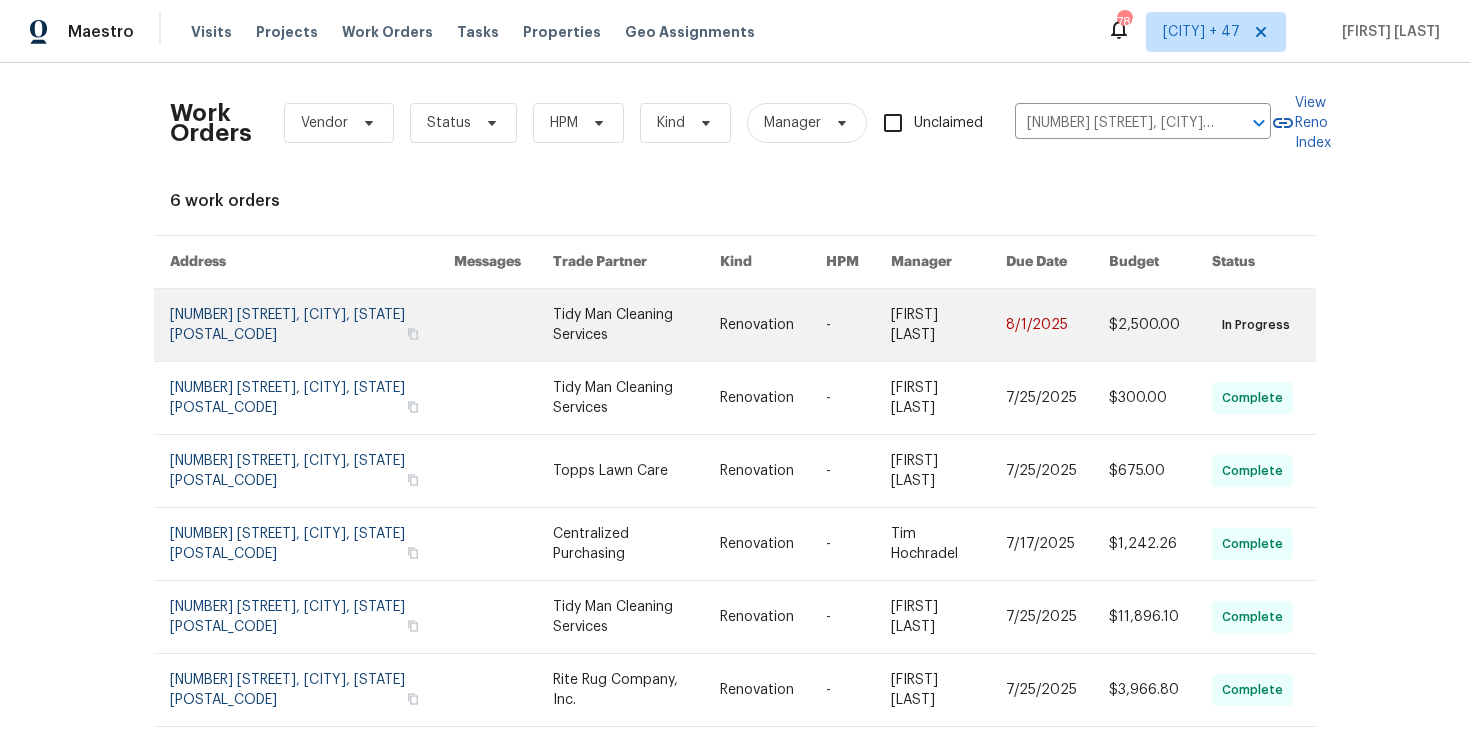 click at bounding box center (312, 325) 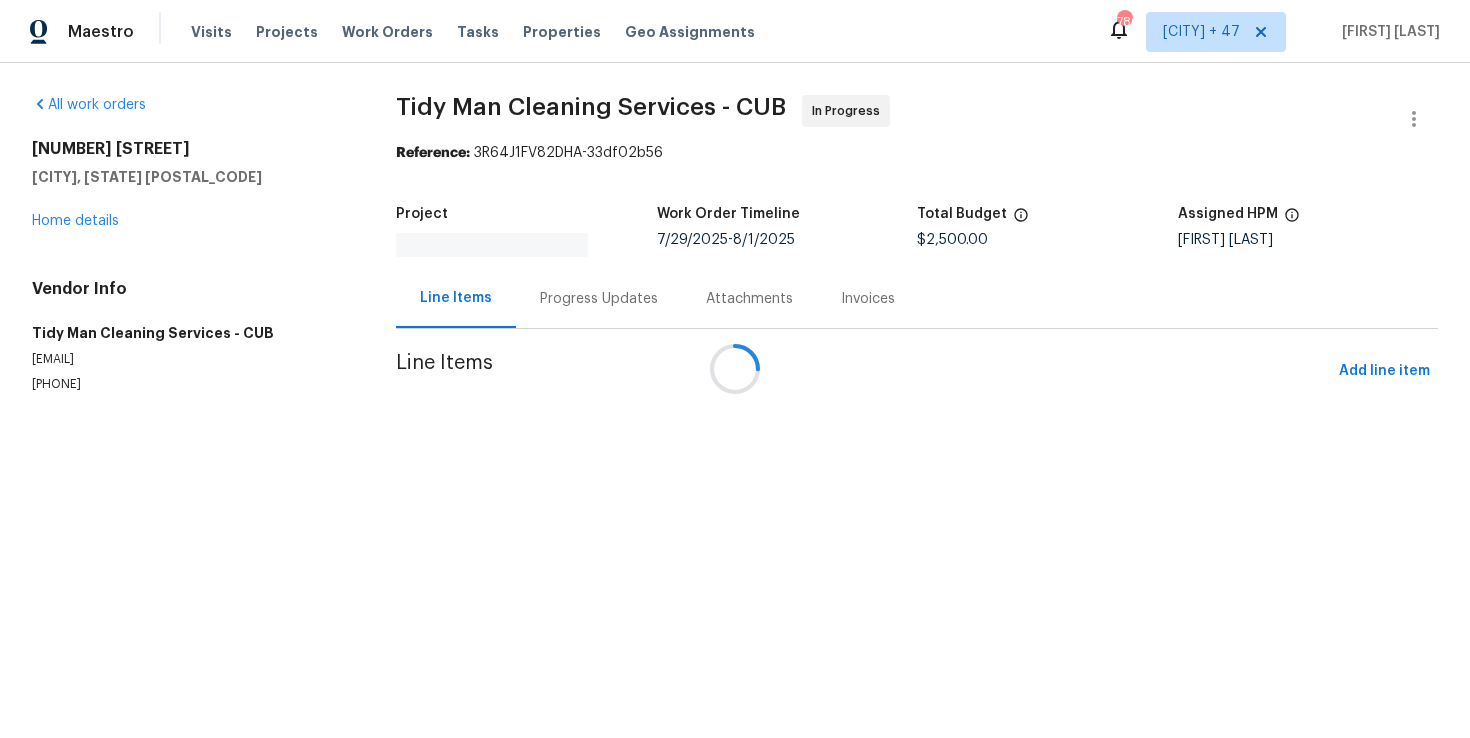 click at bounding box center [735, 369] 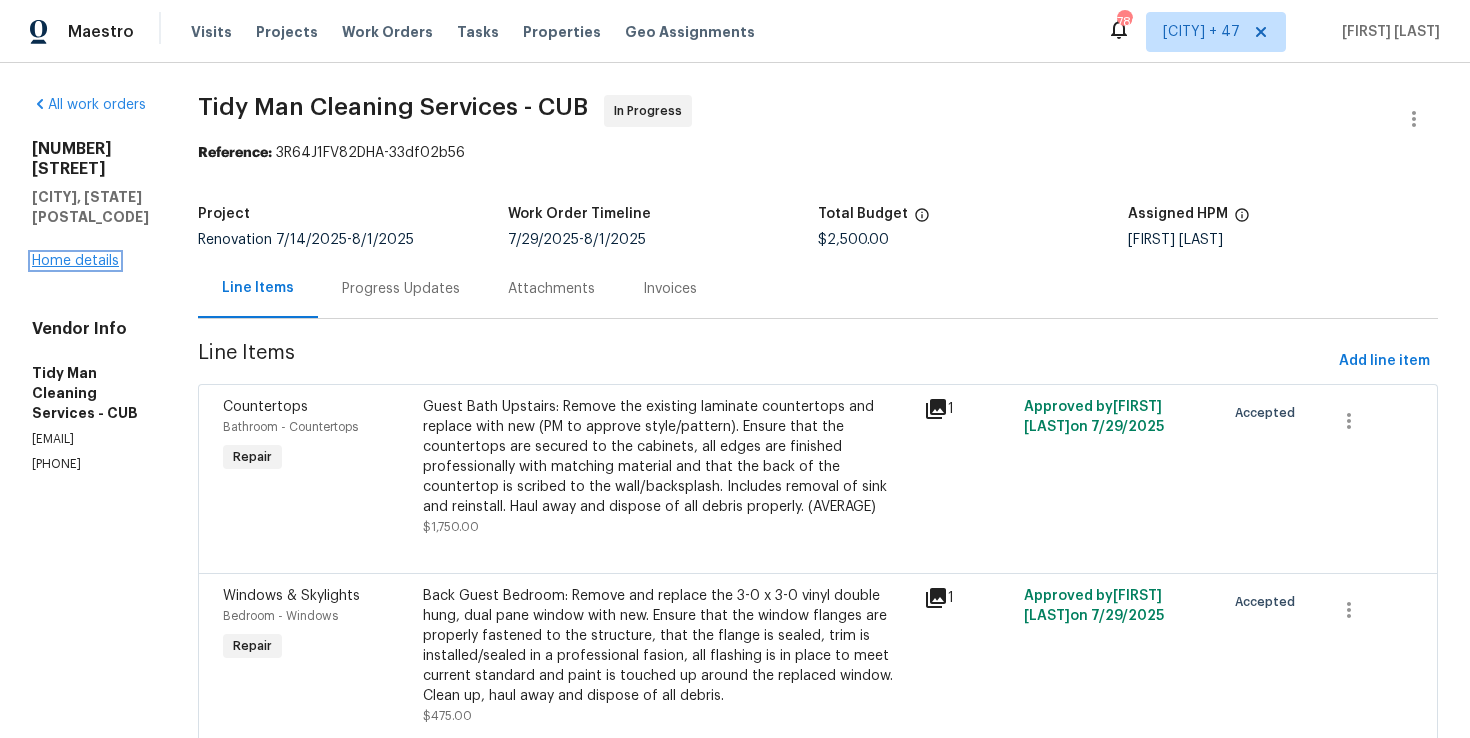 click on "Home details" at bounding box center [75, 261] 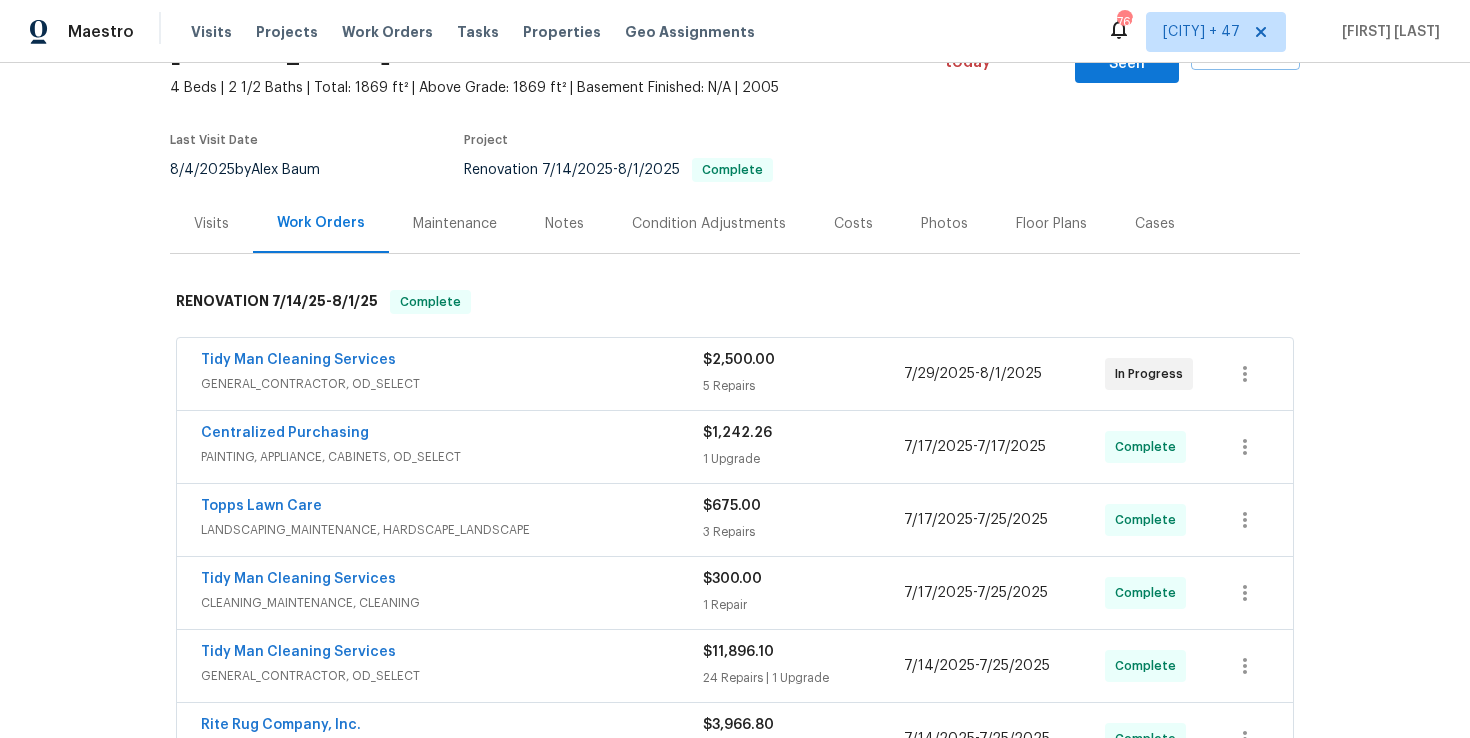 scroll, scrollTop: 459, scrollLeft: 0, axis: vertical 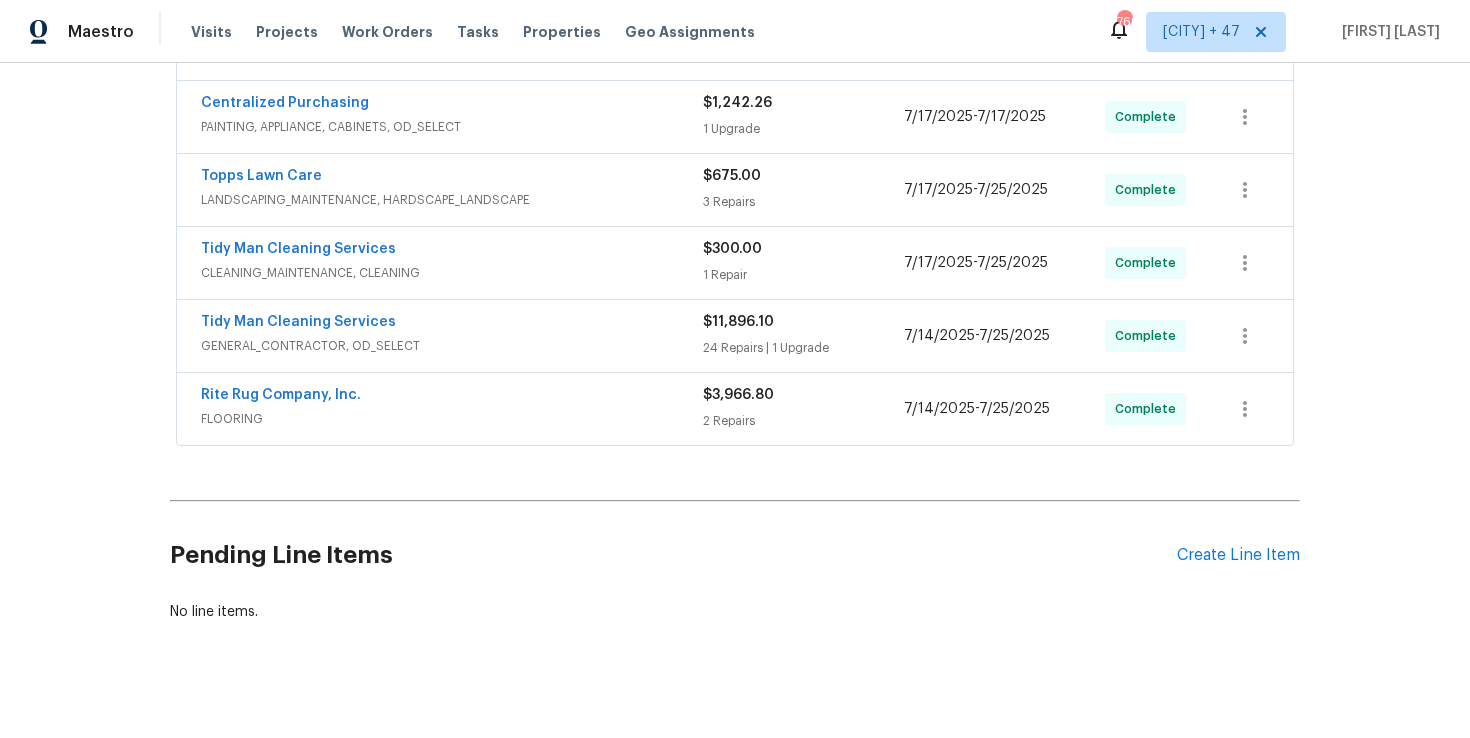 click on "Rite Rug Company, Inc. FLOORING" at bounding box center (452, 409) 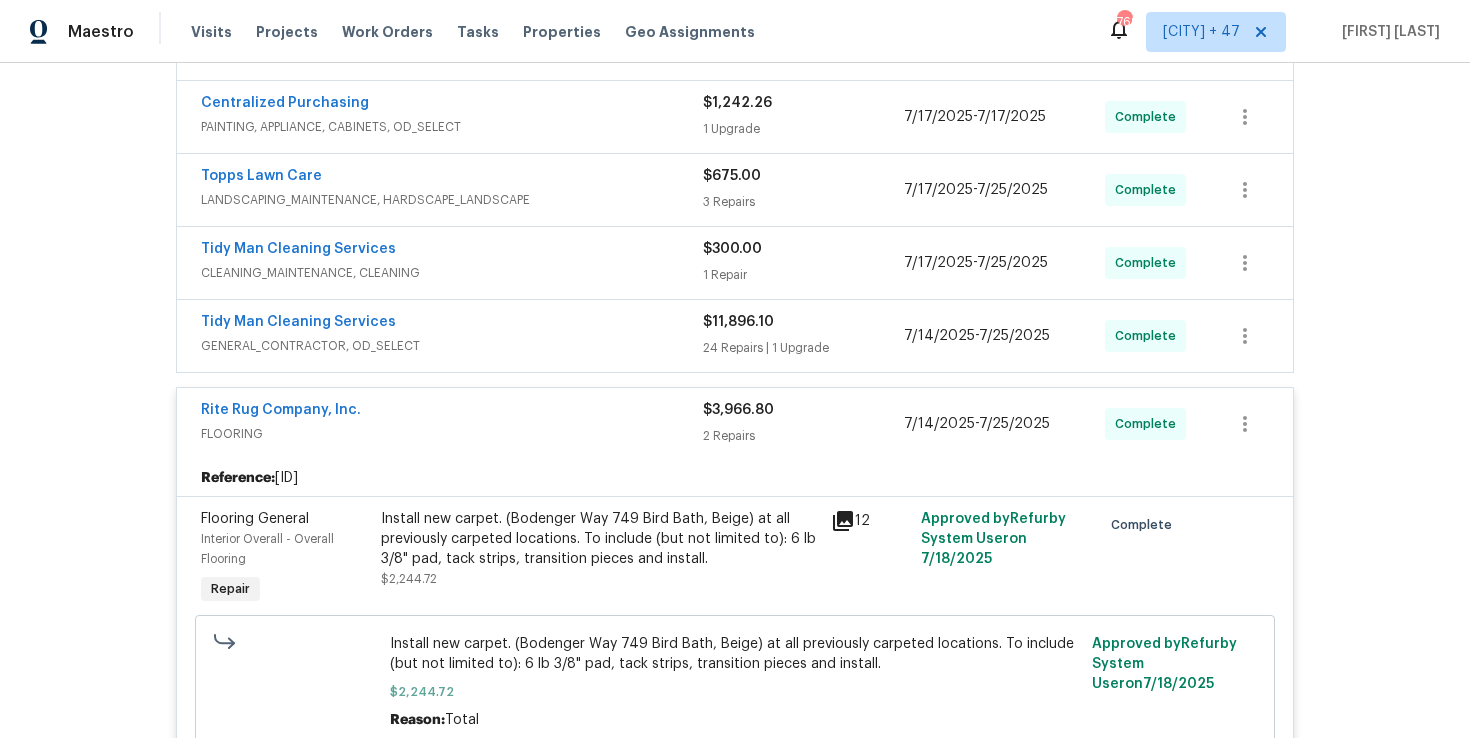 click on "GENERAL_CONTRACTOR, OD_SELECT" at bounding box center (452, 346) 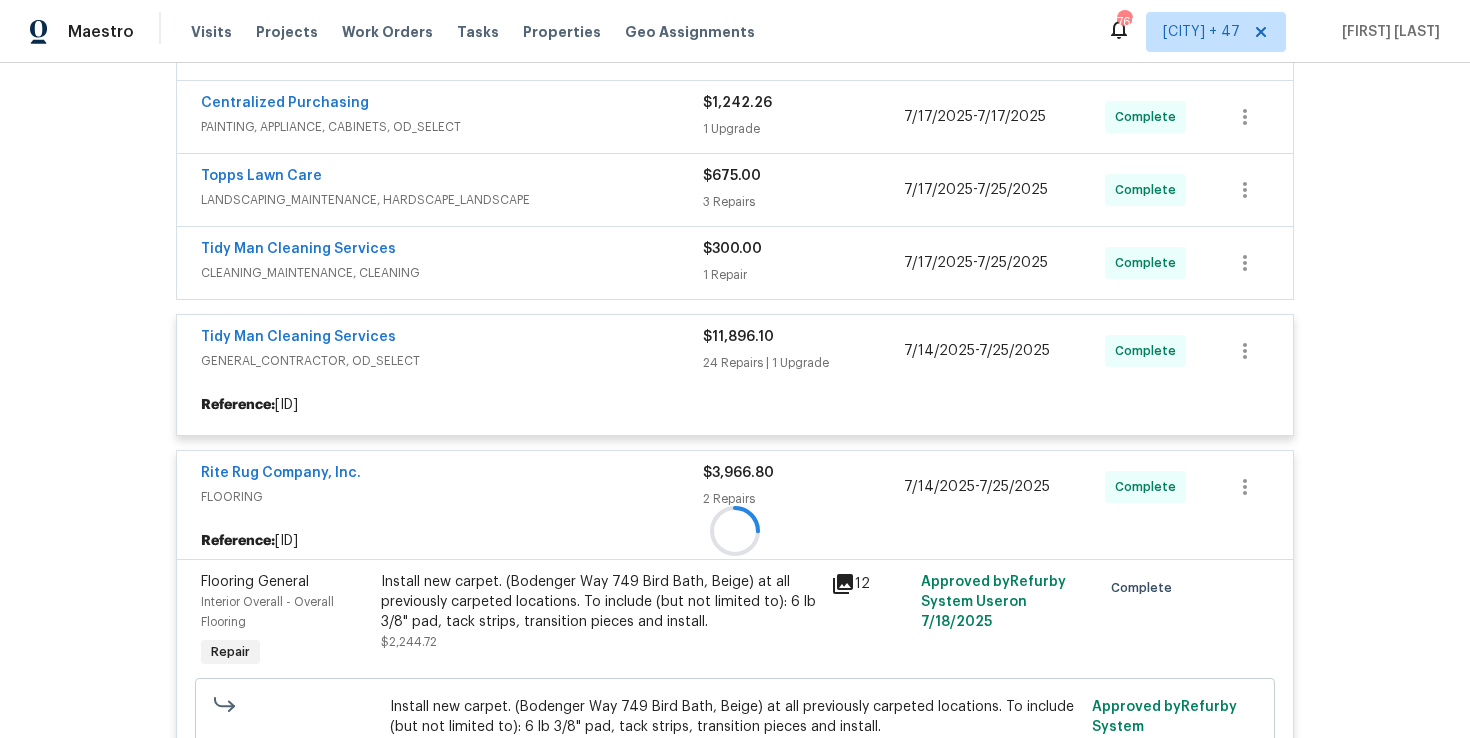 click at bounding box center [735, 531] 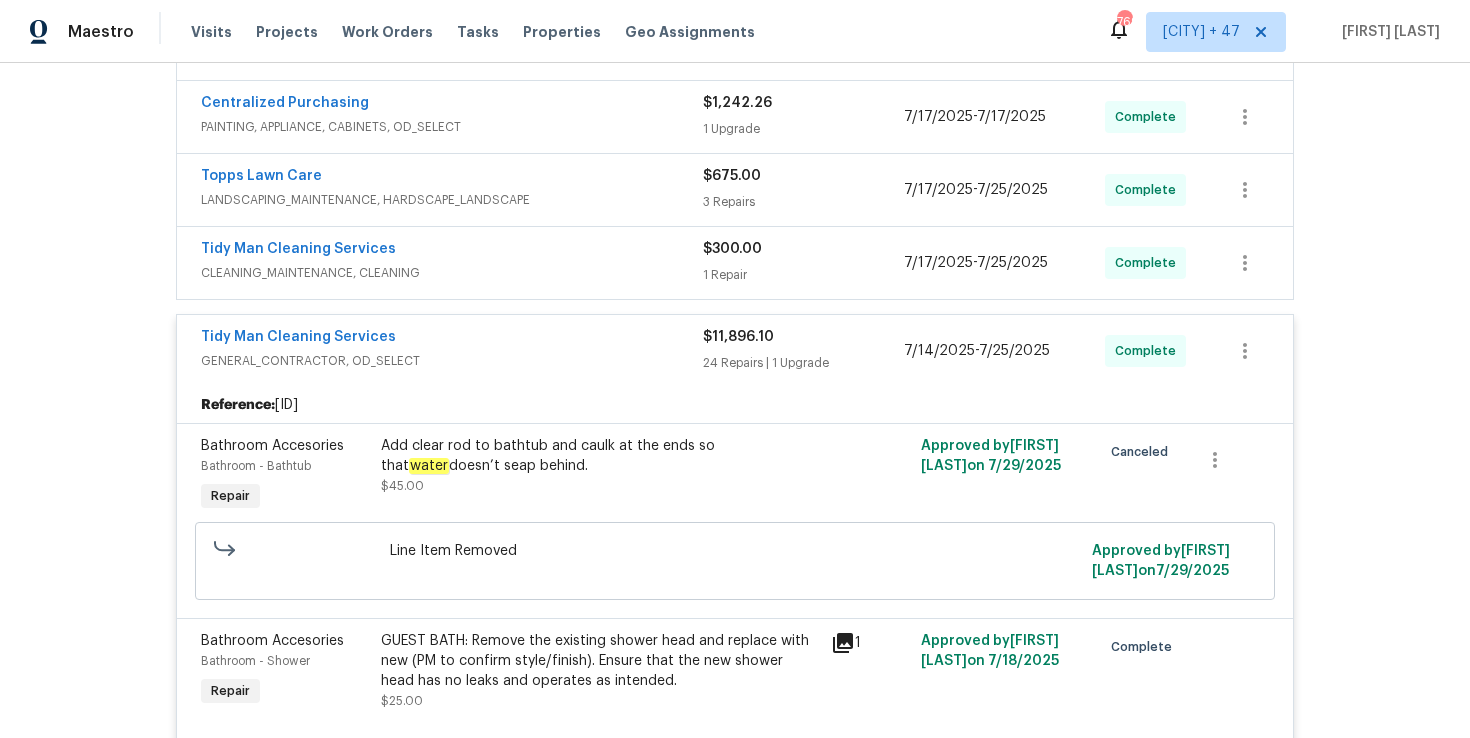 click on "CLEANING_MAINTENANCE, CLEANING" at bounding box center (452, 273) 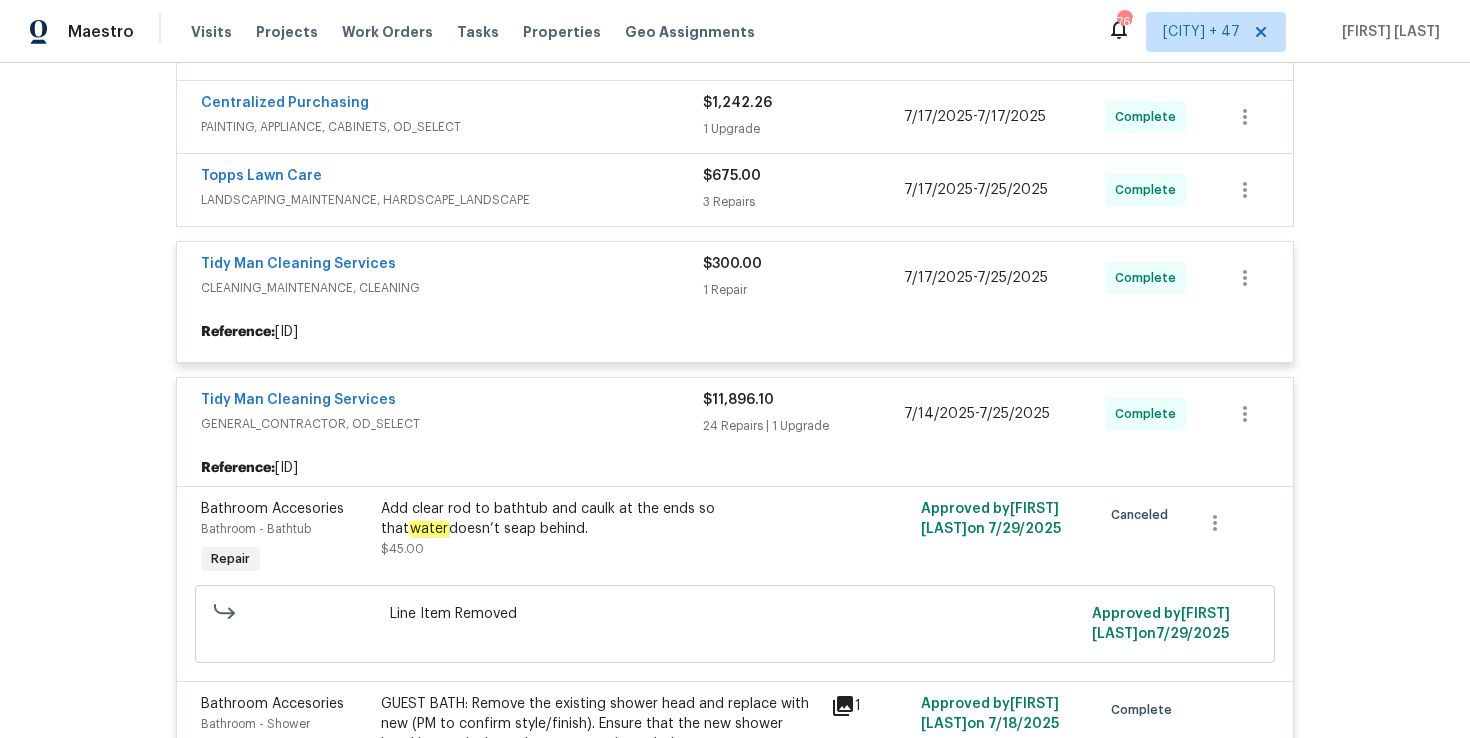 click at bounding box center (735, 2685) 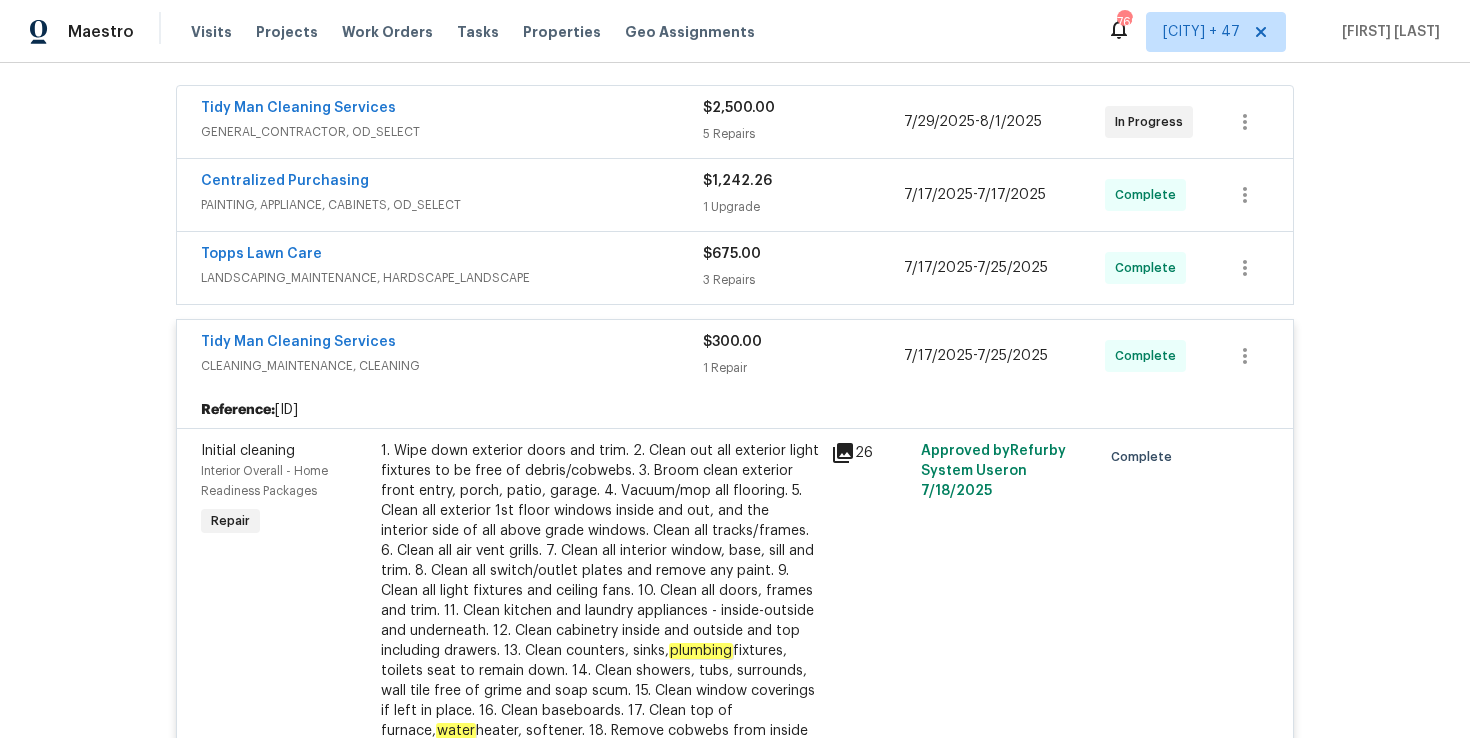 click on "LANDSCAPING_MAINTENANCE, HARDSCAPE_LANDSCAPE" at bounding box center [452, 278] 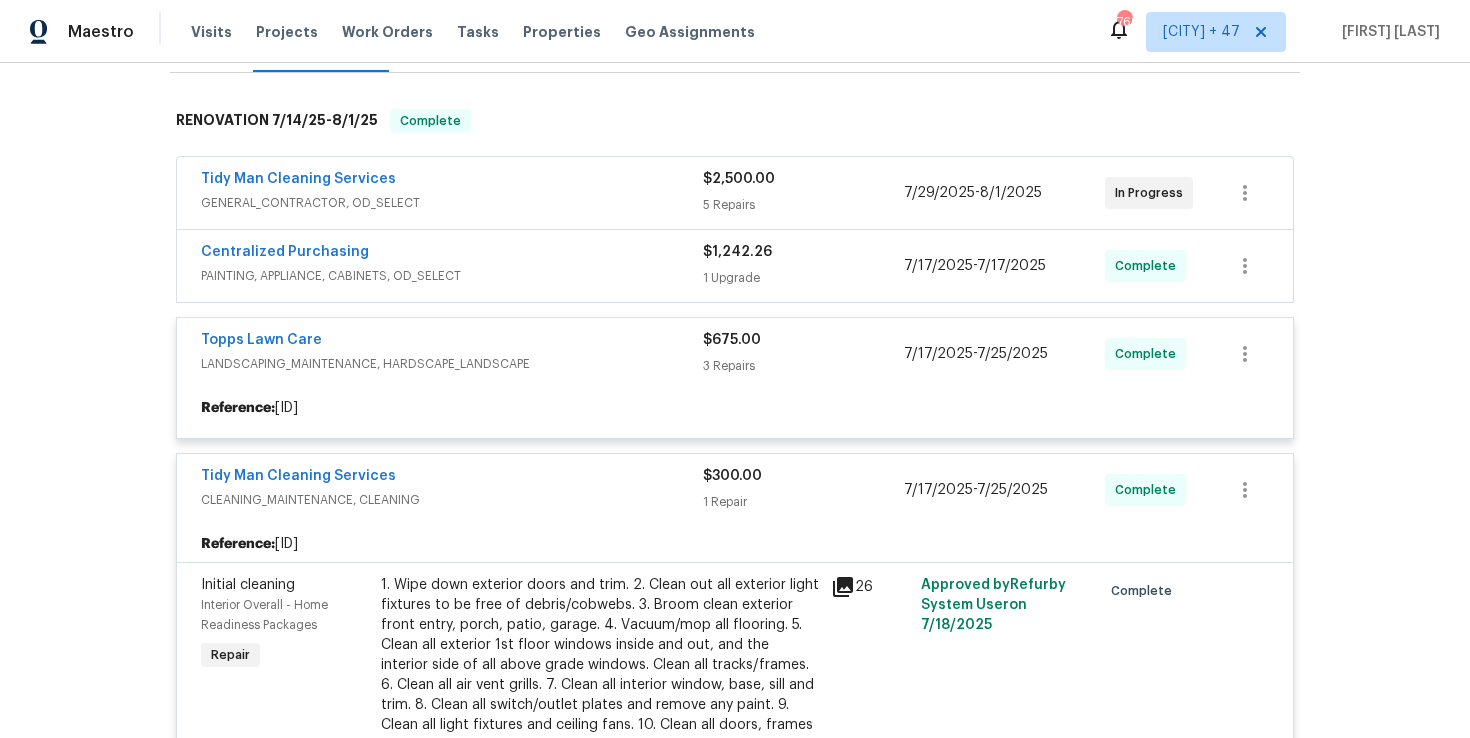 scroll, scrollTop: 282, scrollLeft: 0, axis: vertical 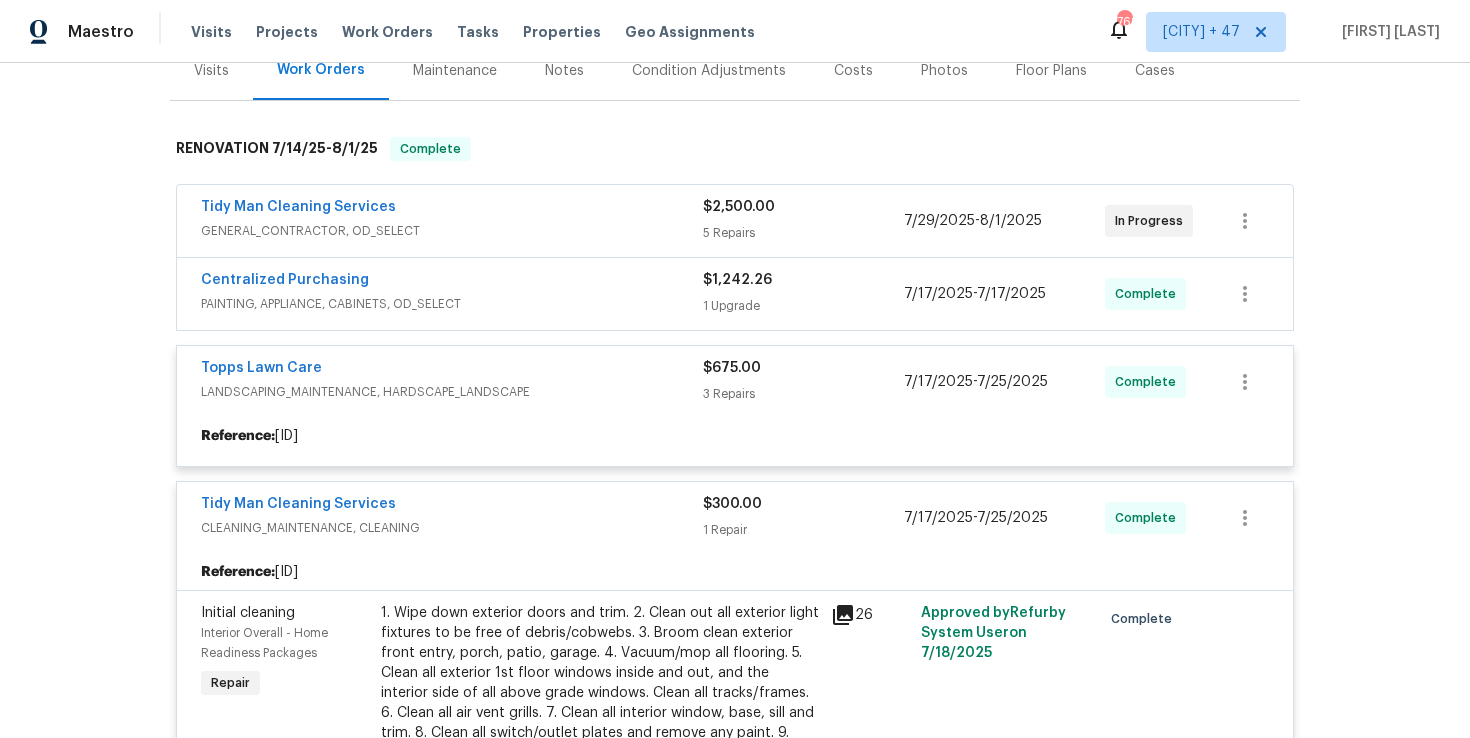 click at bounding box center (735, 3132) 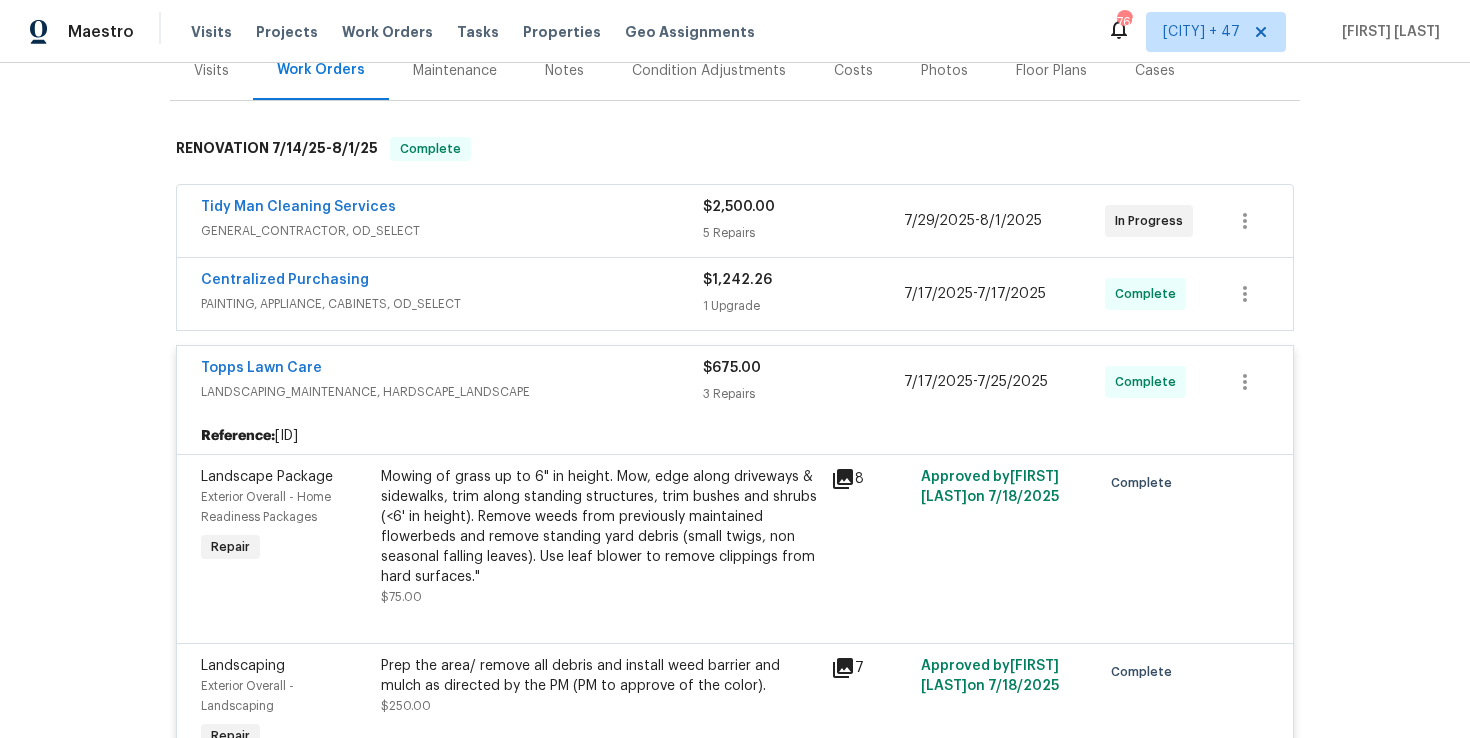 click on "Centralized Purchasing" at bounding box center (452, 282) 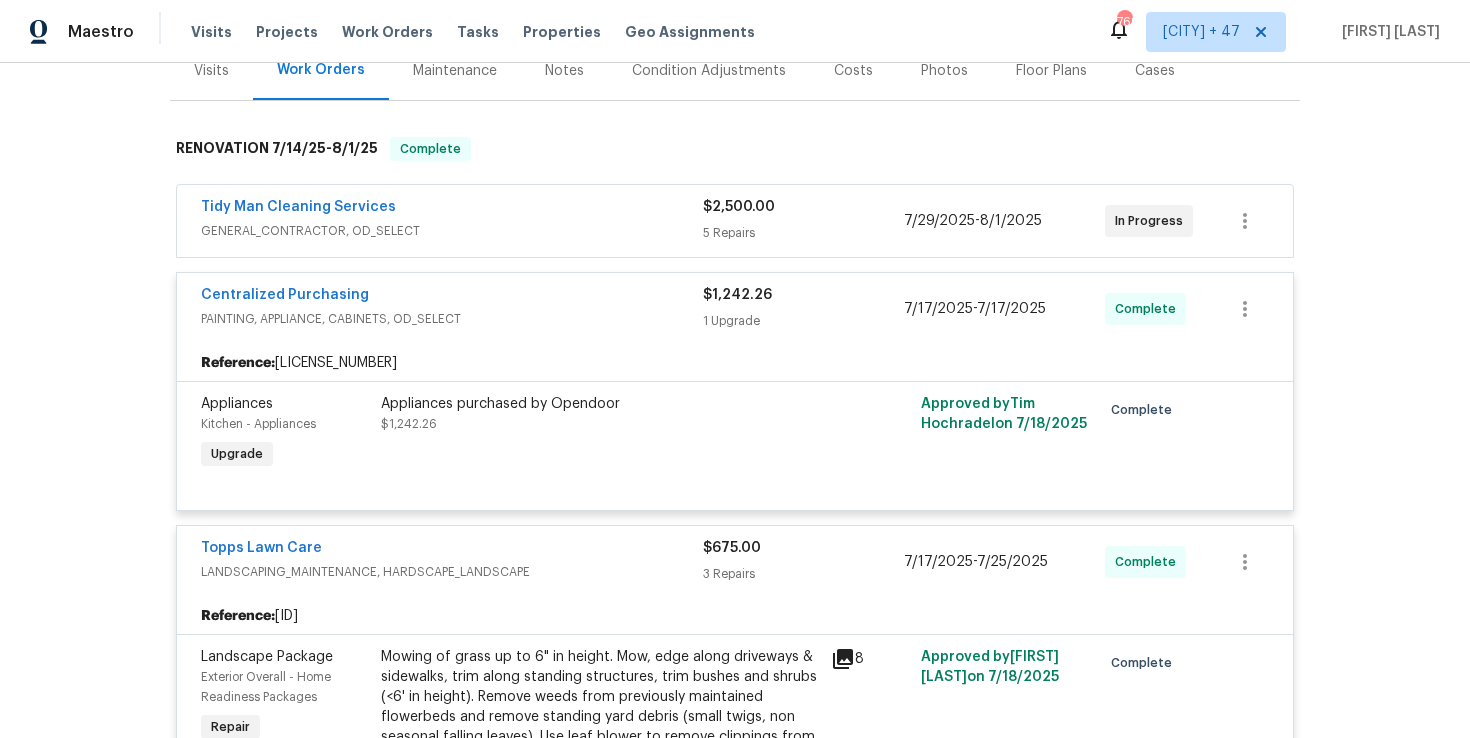 click on "Tidy Man Cleaning Services" at bounding box center (452, 209) 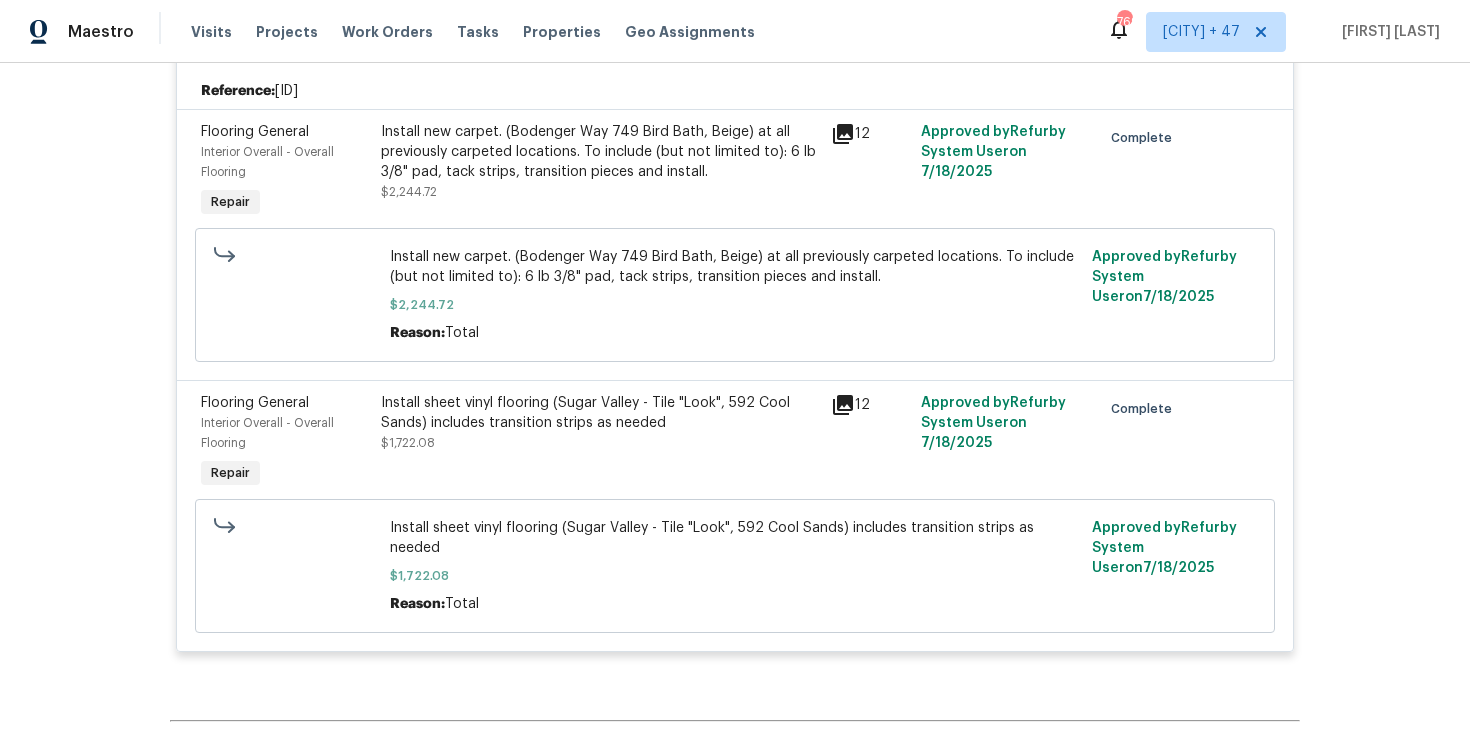 scroll, scrollTop: 7533, scrollLeft: 0, axis: vertical 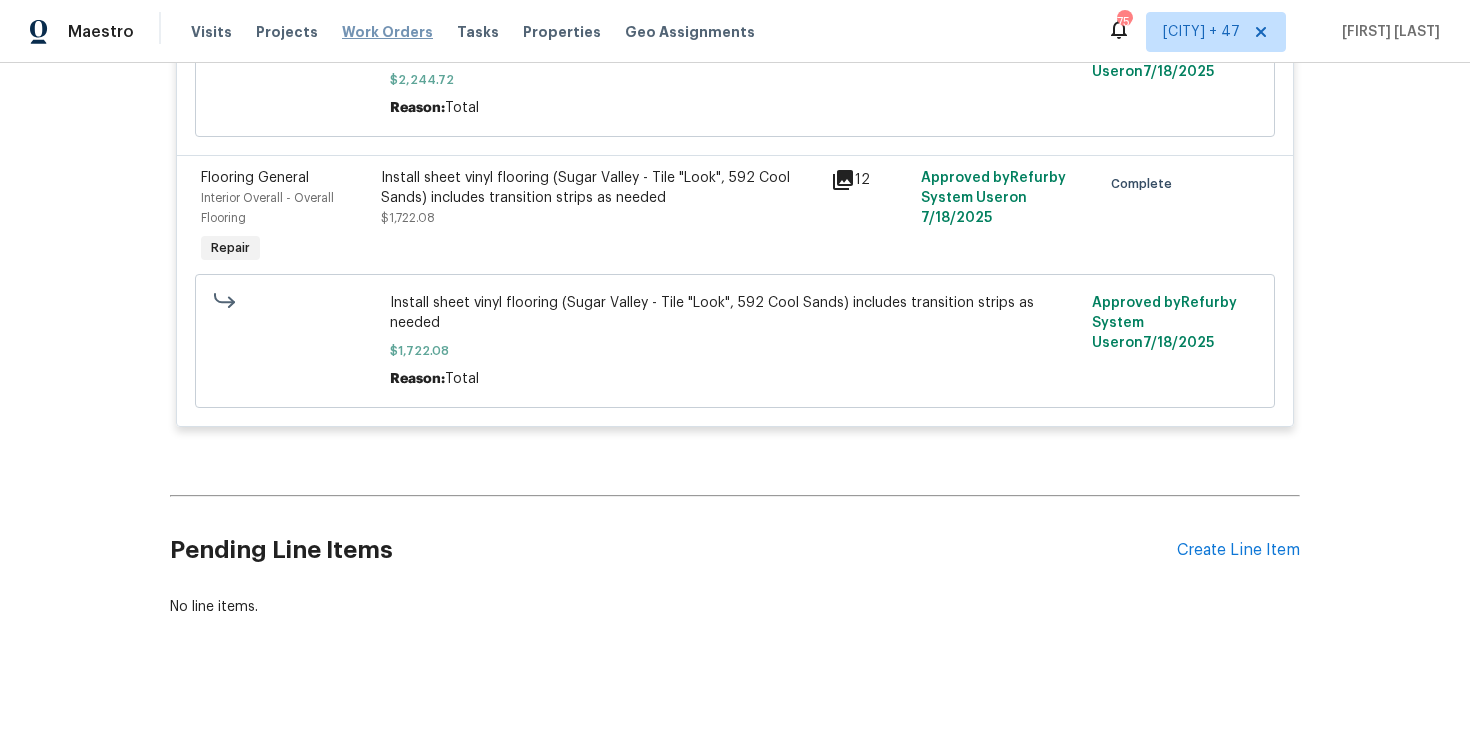 click on "Work Orders" at bounding box center [387, 32] 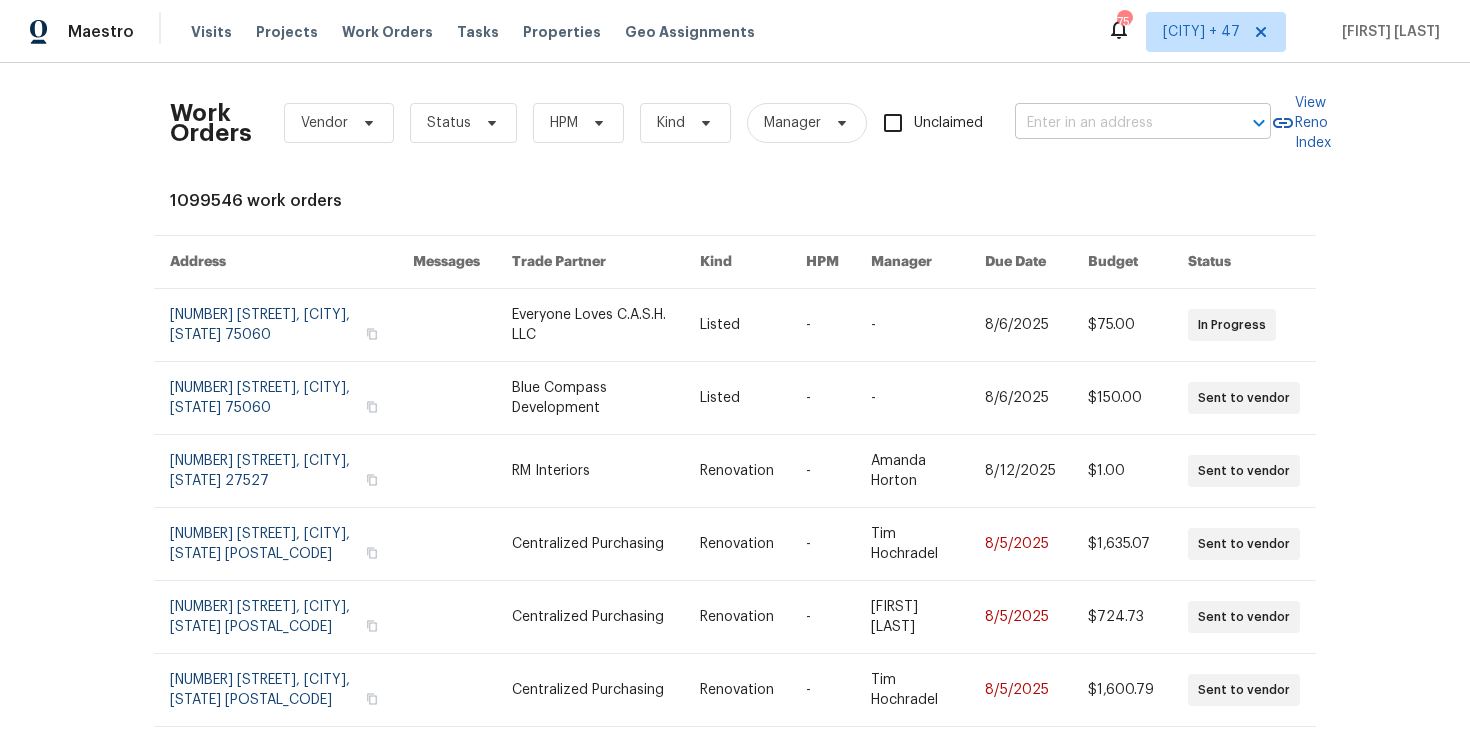 click at bounding box center (1115, 123) 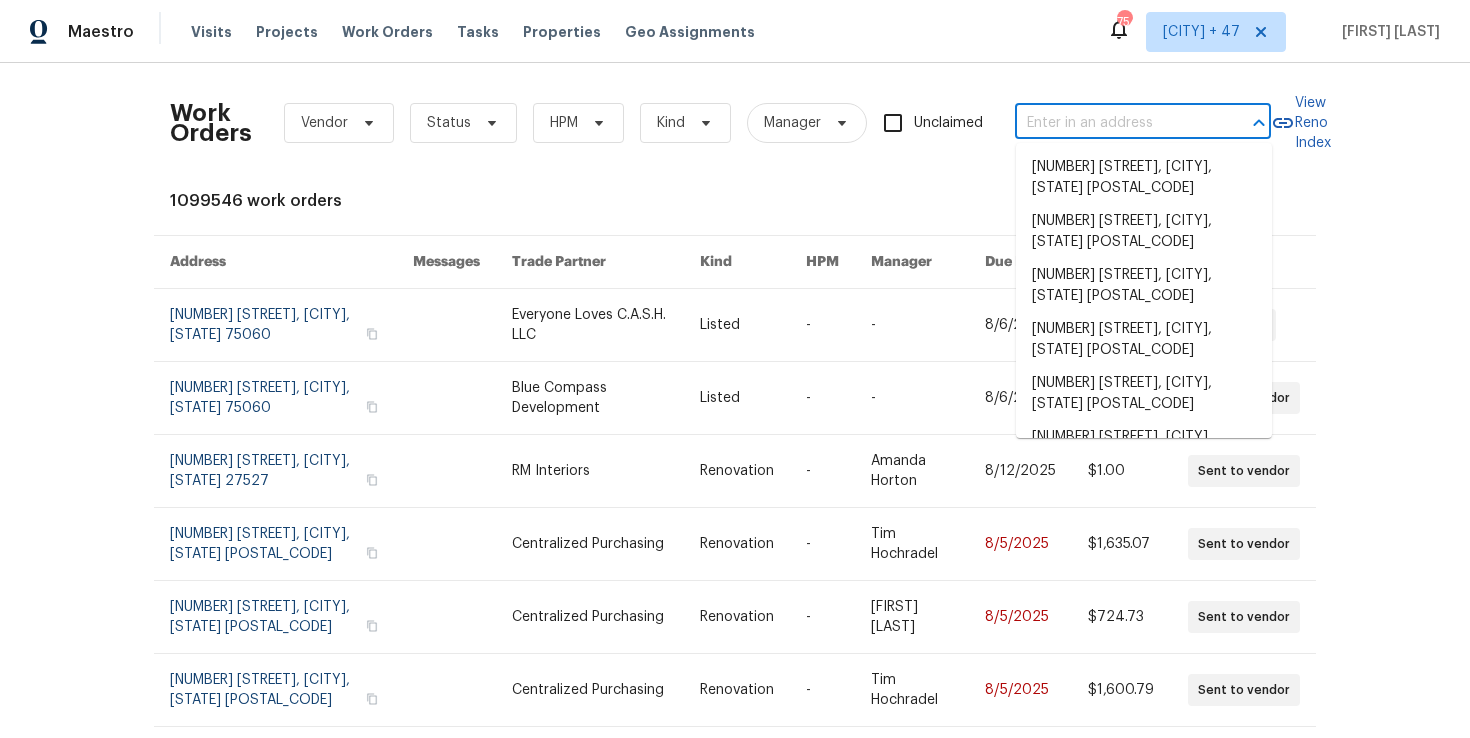 paste on "[NUMBER] [STREET], [CITY], [STATE] [POSTAL_CODE]" 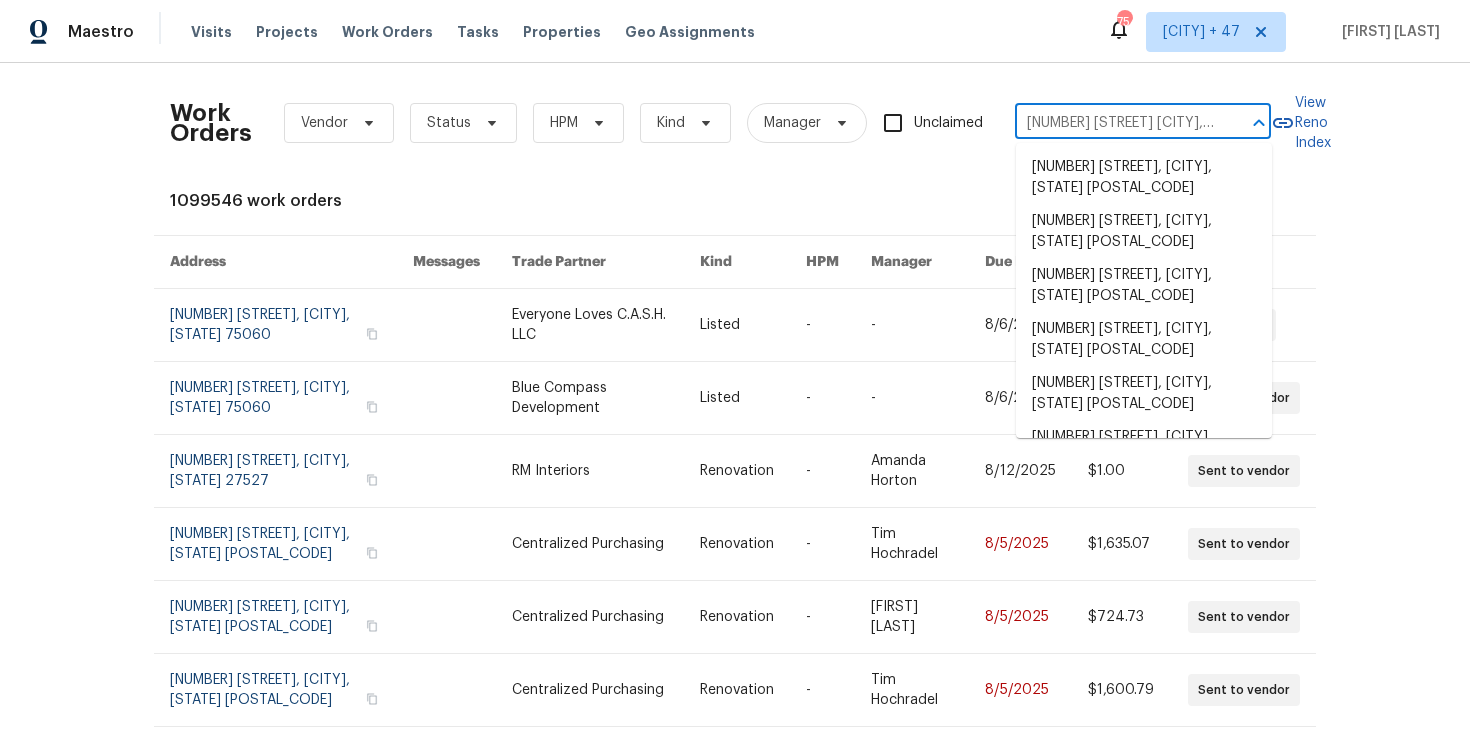 scroll, scrollTop: 0, scrollLeft: 103, axis: horizontal 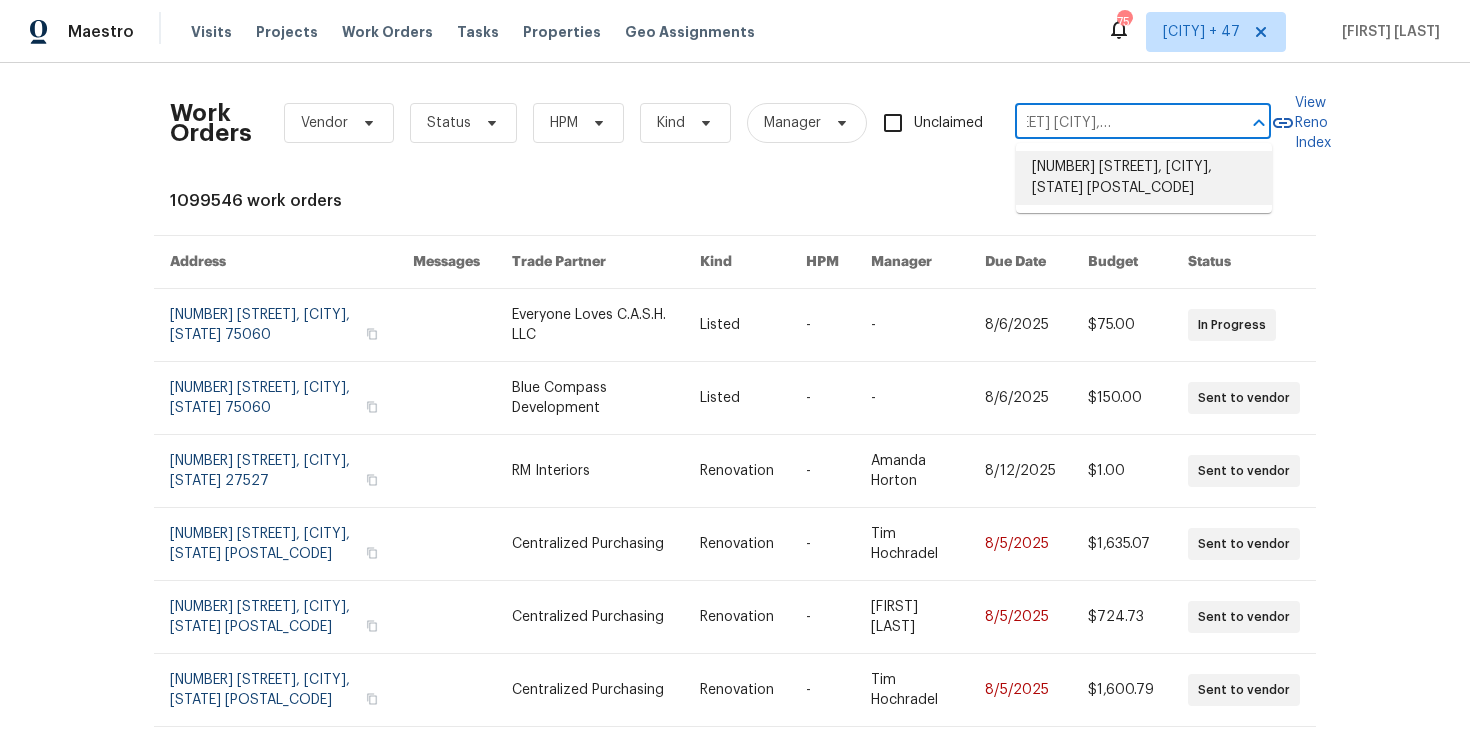 click on "[NUMBER] [STREET], [CITY], [STATE] [POSTAL_CODE]" at bounding box center [1144, 178] 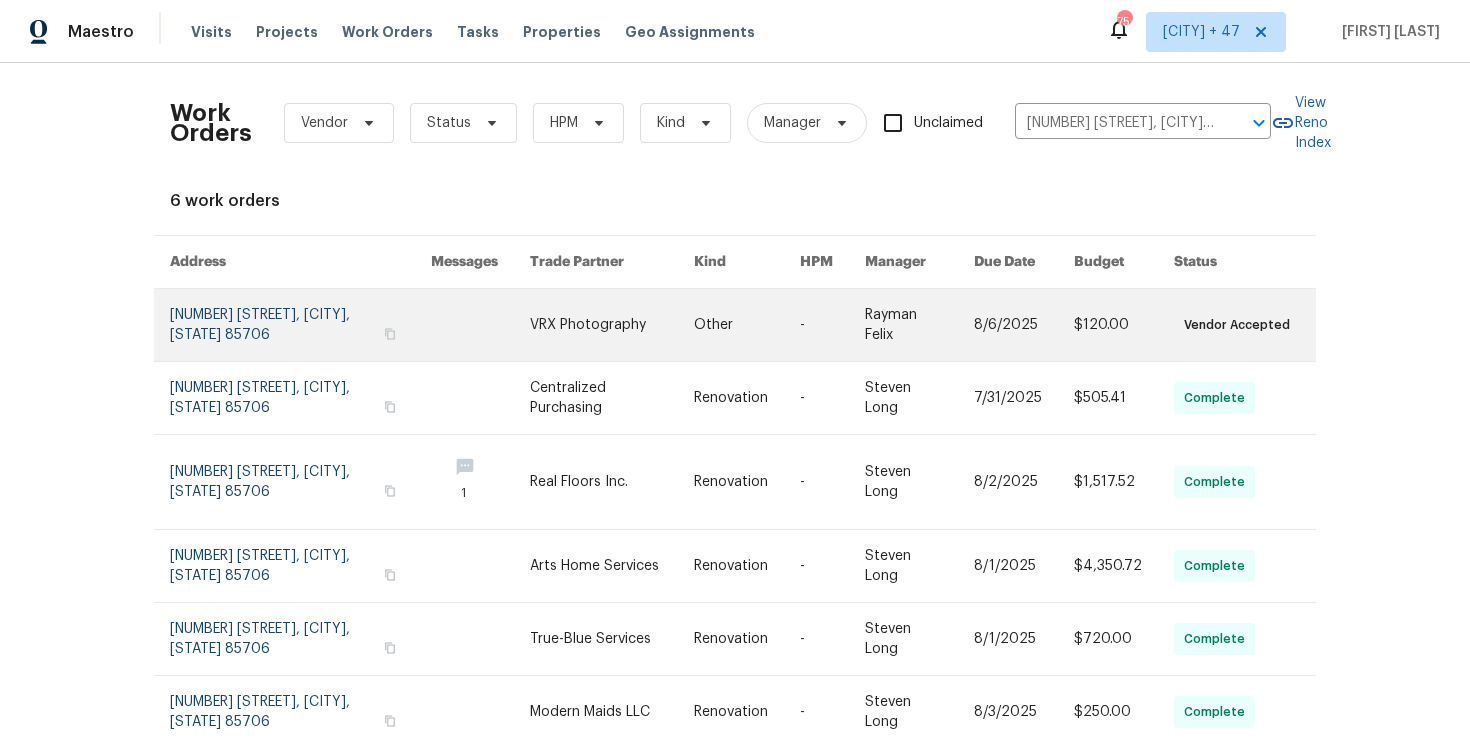 click at bounding box center [300, 325] 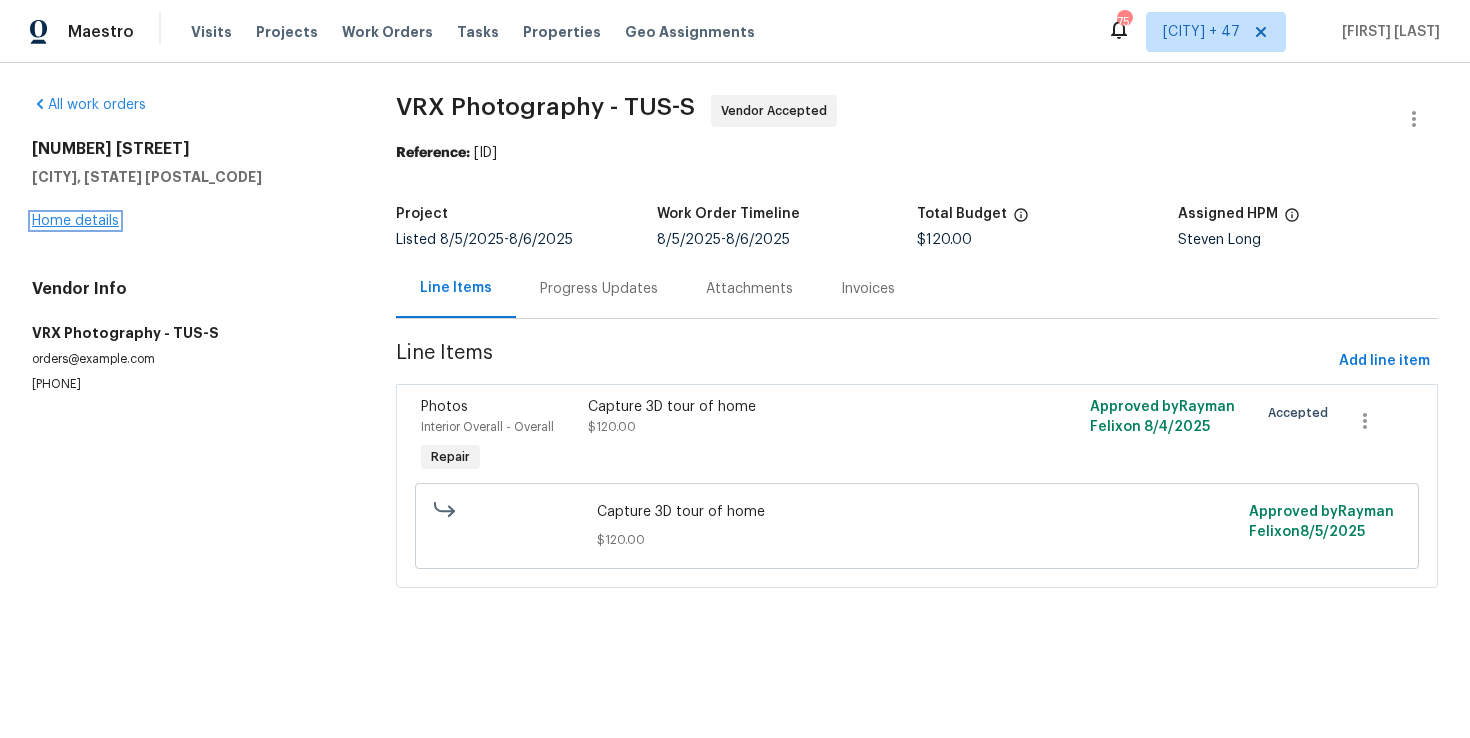 click on "Home details" at bounding box center [75, 221] 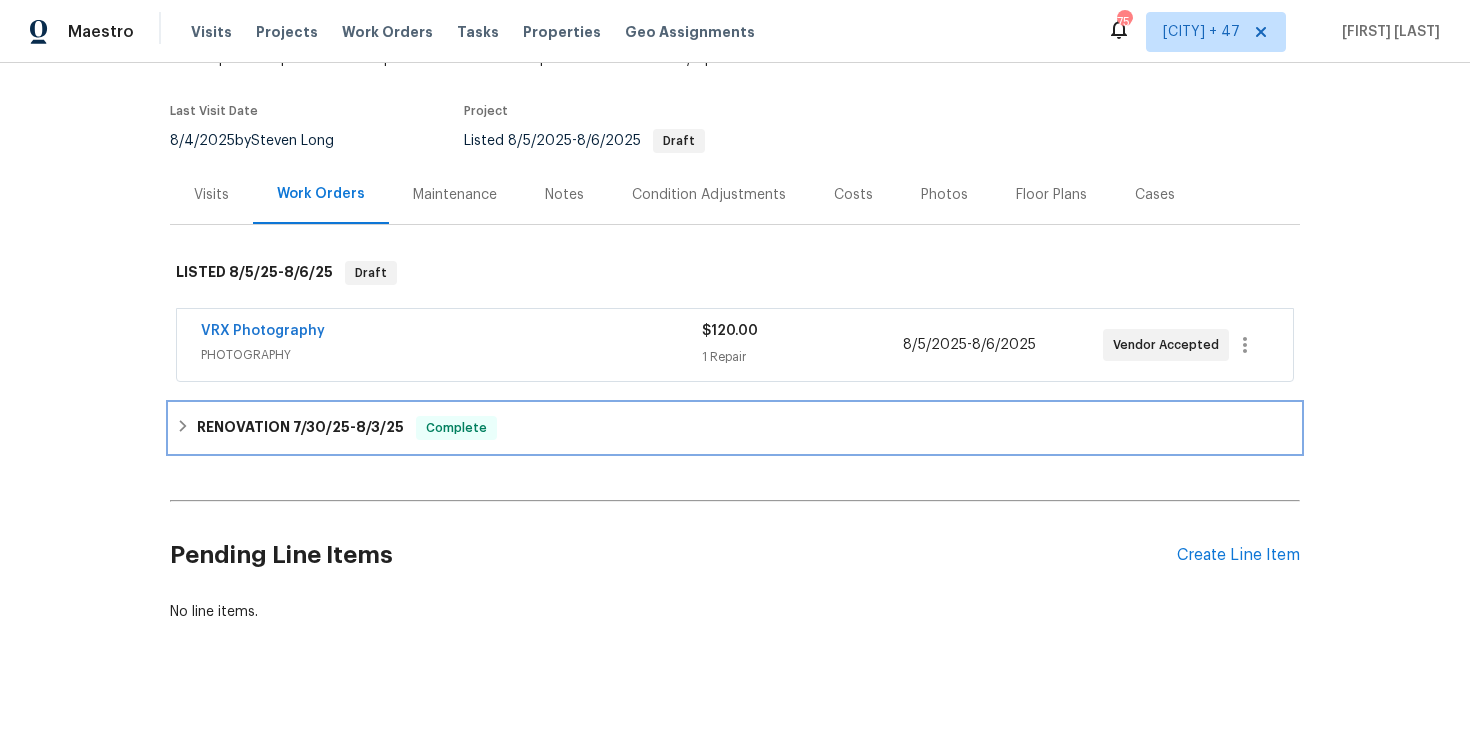click on "RENOVATION   7/30/25  -  8/3/25 Complete" at bounding box center [735, 428] 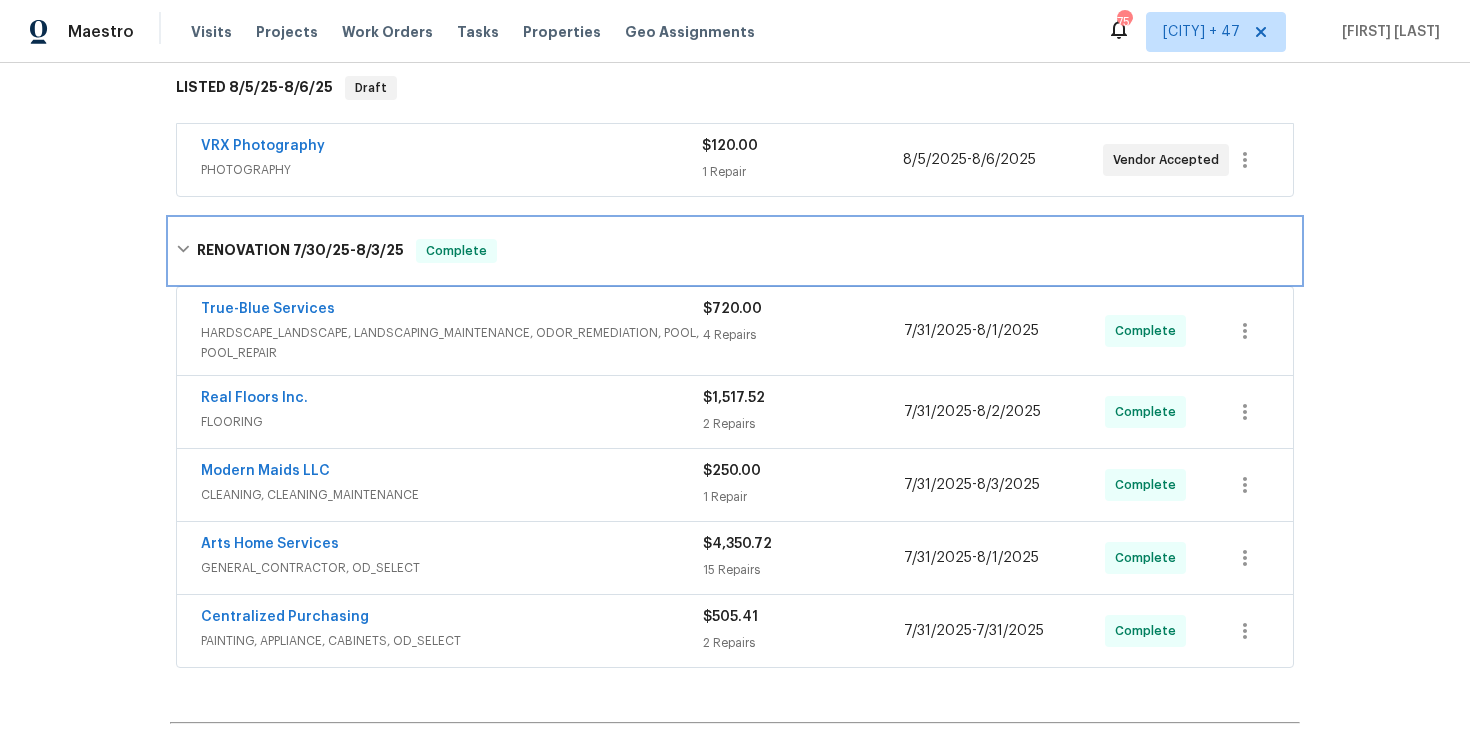 scroll, scrollTop: 386, scrollLeft: 0, axis: vertical 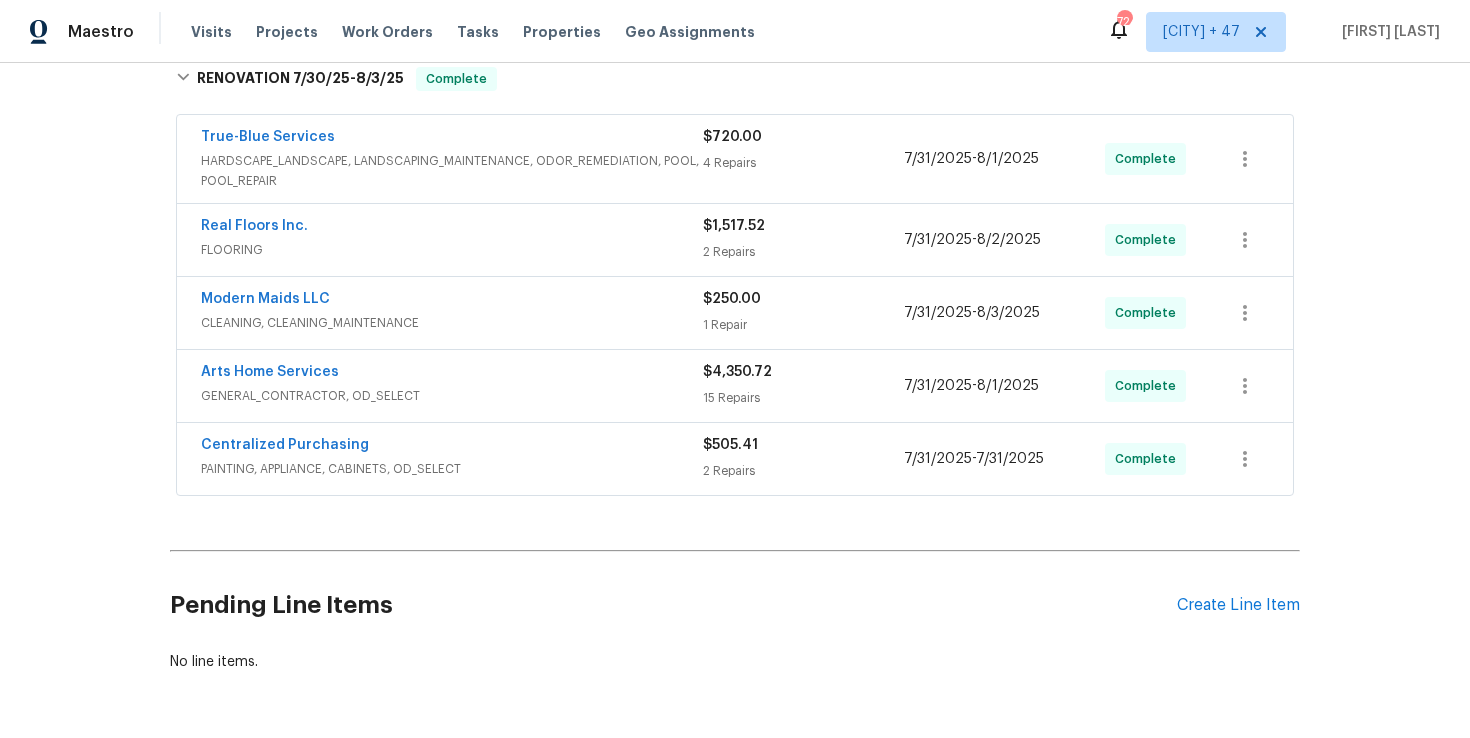 click on "PAINTING, APPLIANCE, CABINETS, OD_SELECT" at bounding box center (452, 469) 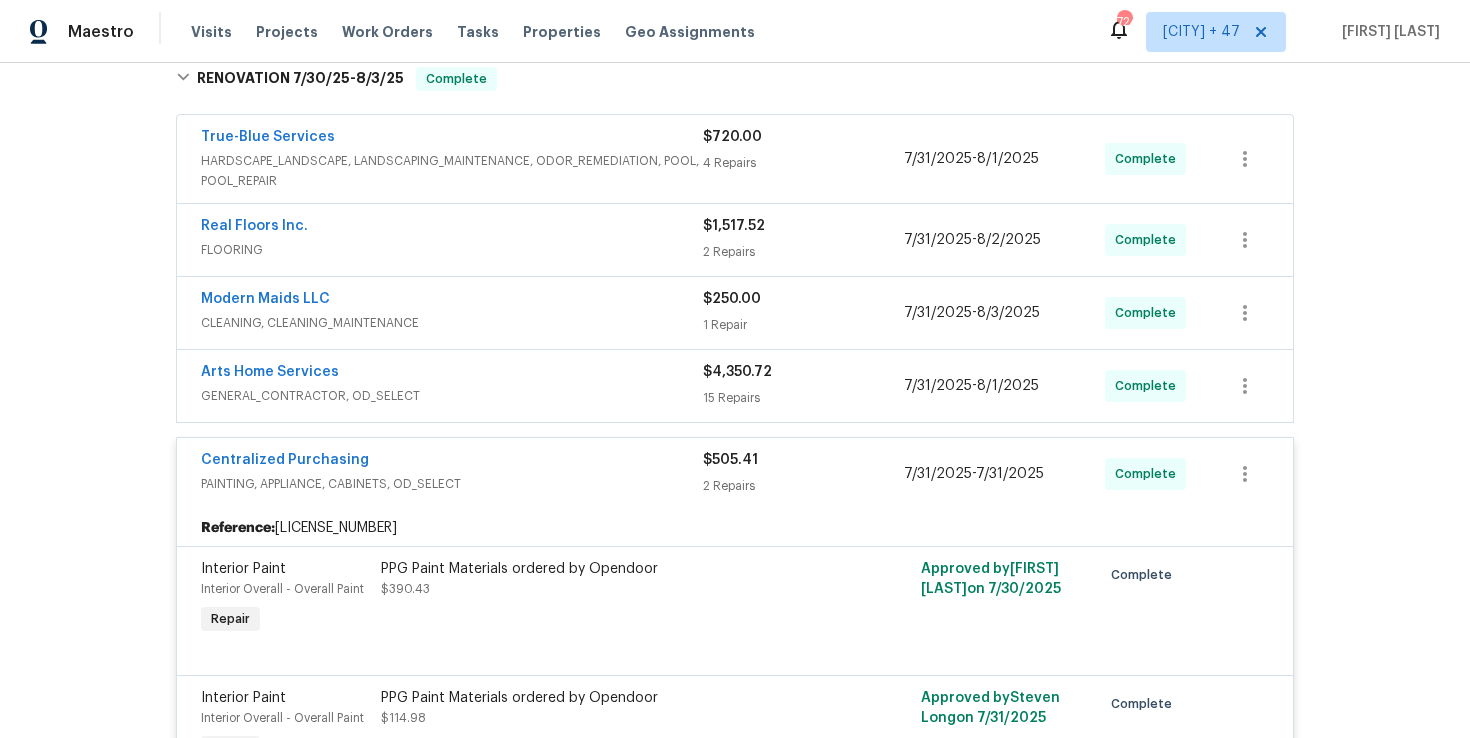 click on "Arts Home Services" at bounding box center (452, 374) 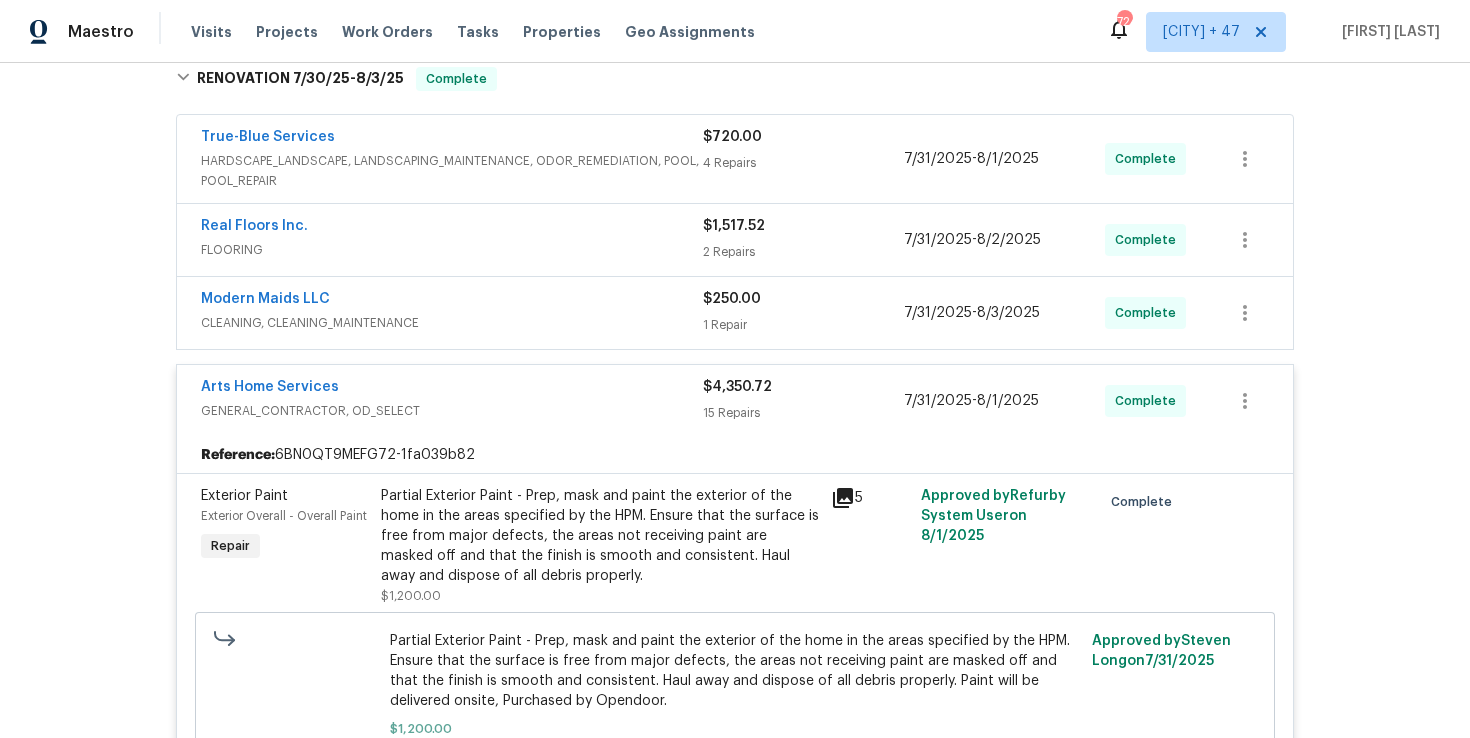click on "CLEANING, CLEANING_MAINTENANCE" at bounding box center [452, 323] 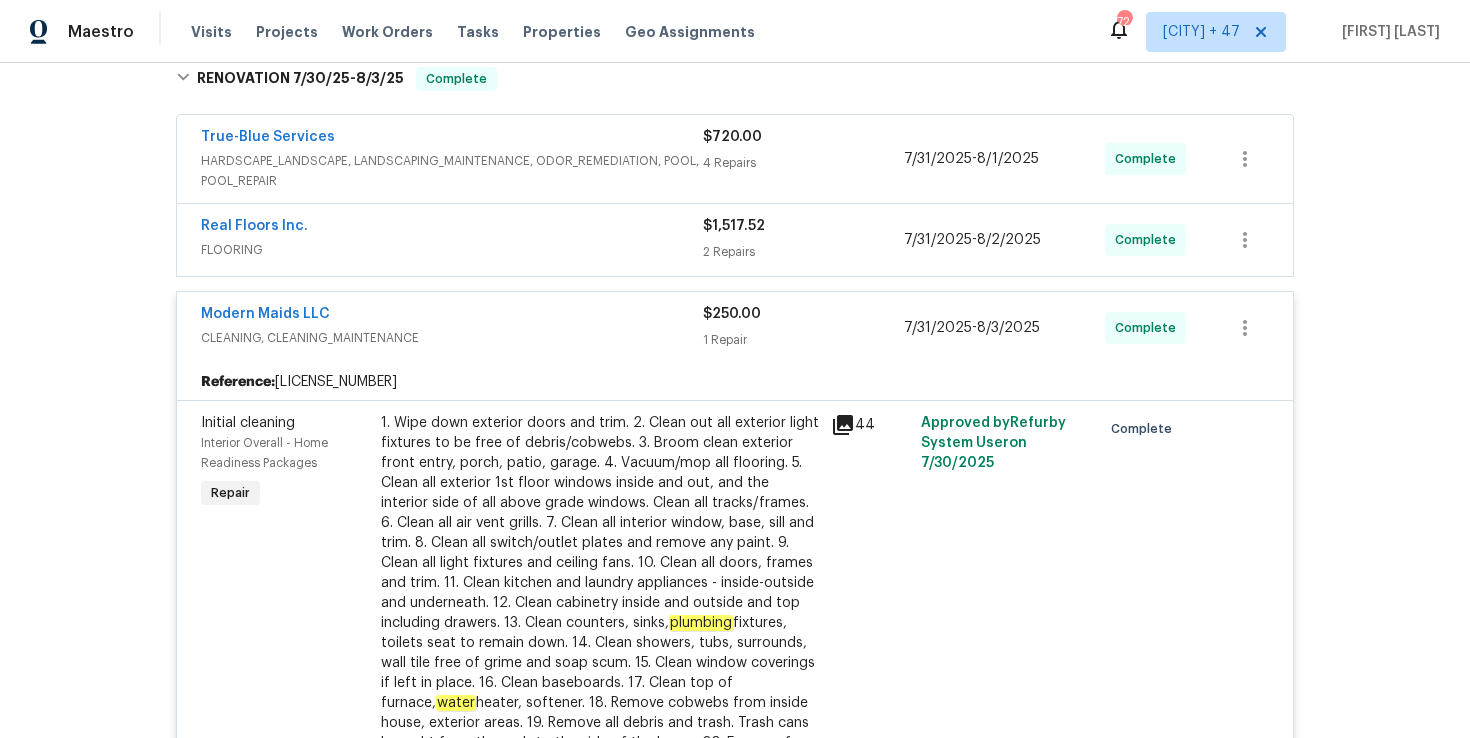 click on "FLOORING" at bounding box center [452, 250] 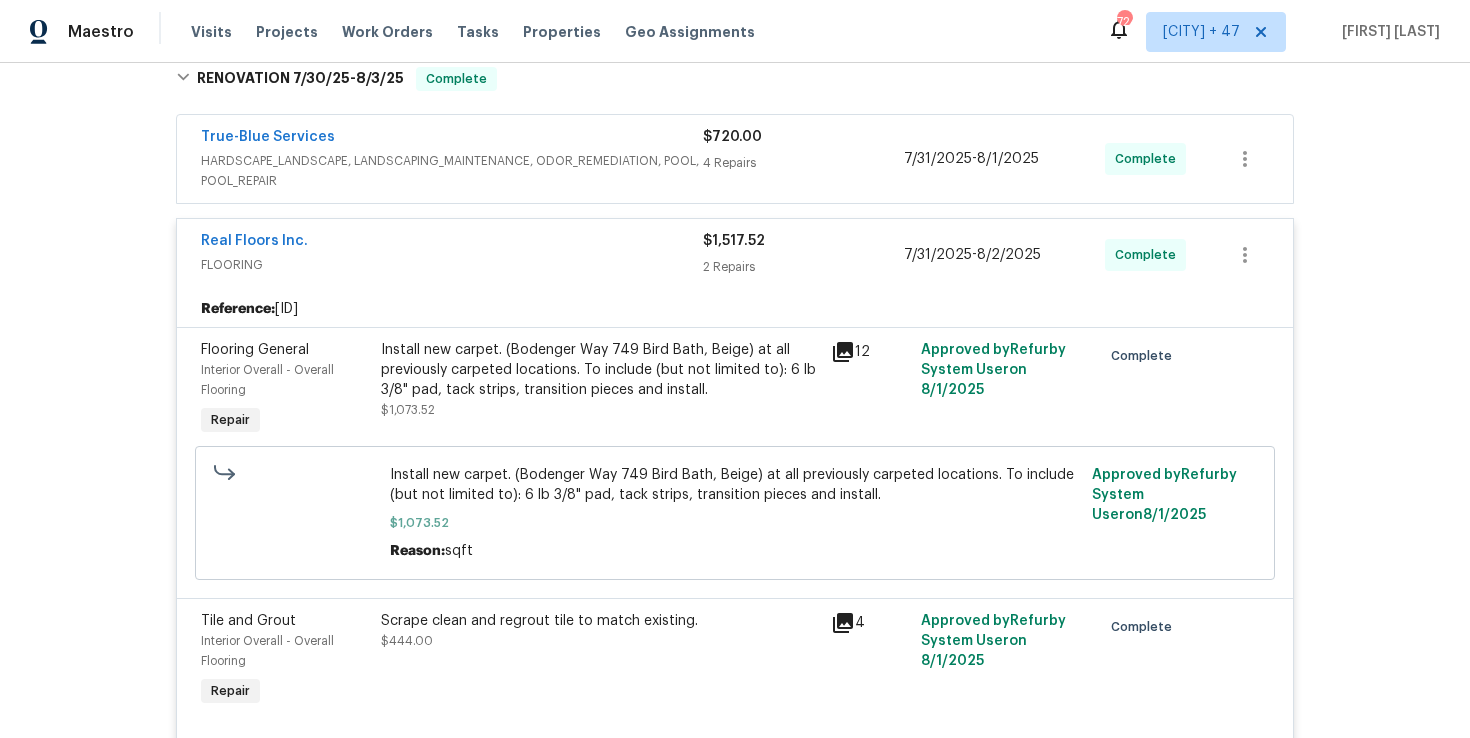 click on "HARDSCAPE_LANDSCAPE, LANDSCAPING_MAINTENANCE, ODOR_REMEDIATION, POOL, POOL_REPAIR" at bounding box center (452, 171) 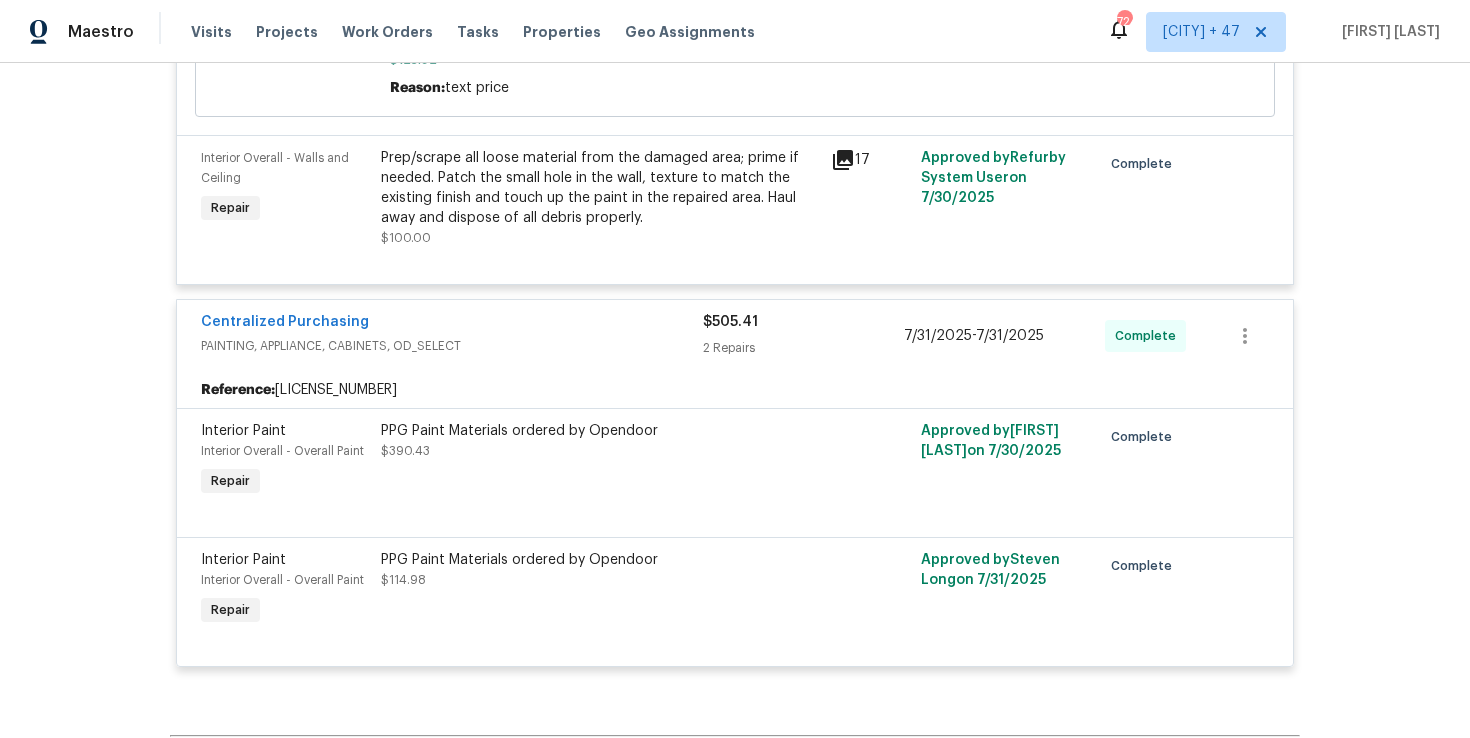 scroll, scrollTop: 5779, scrollLeft: 0, axis: vertical 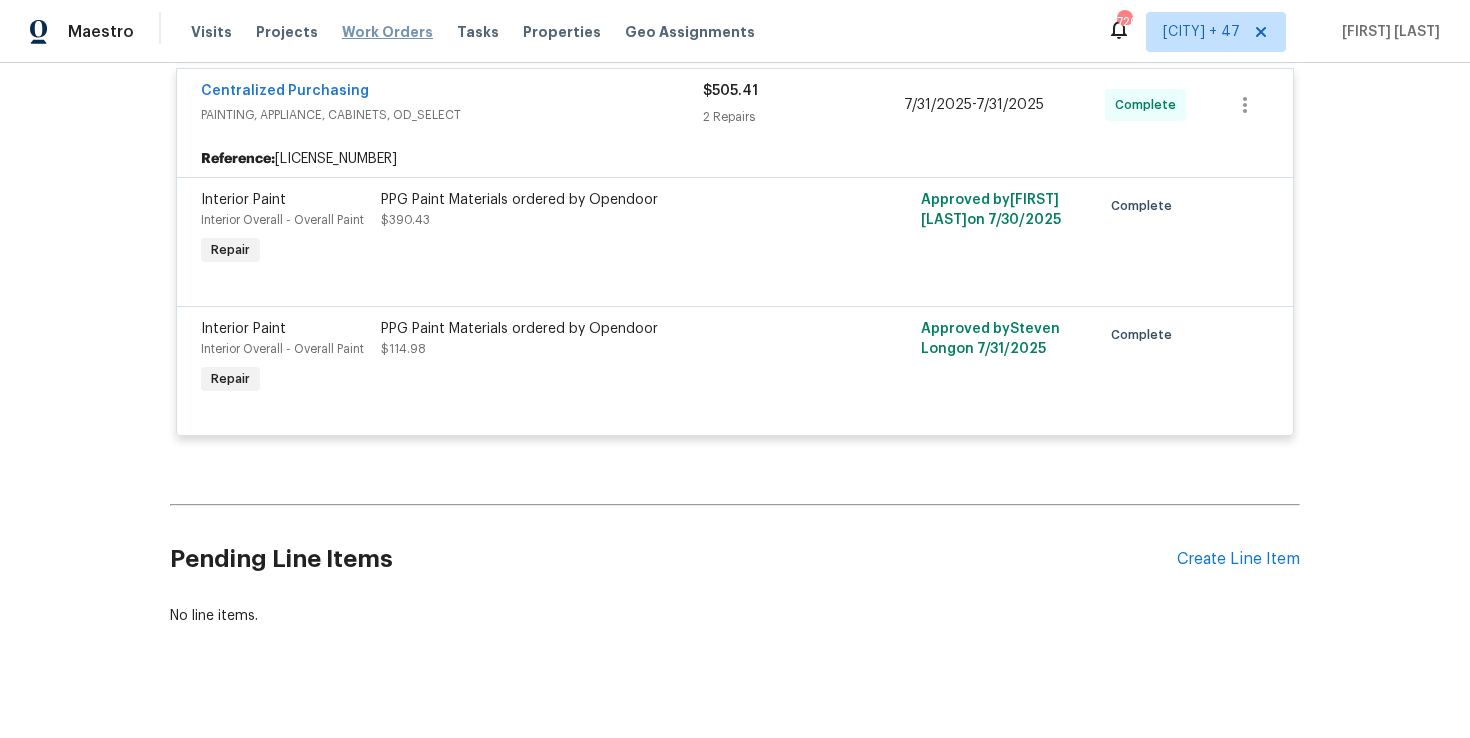 click on "Work Orders" at bounding box center [387, 32] 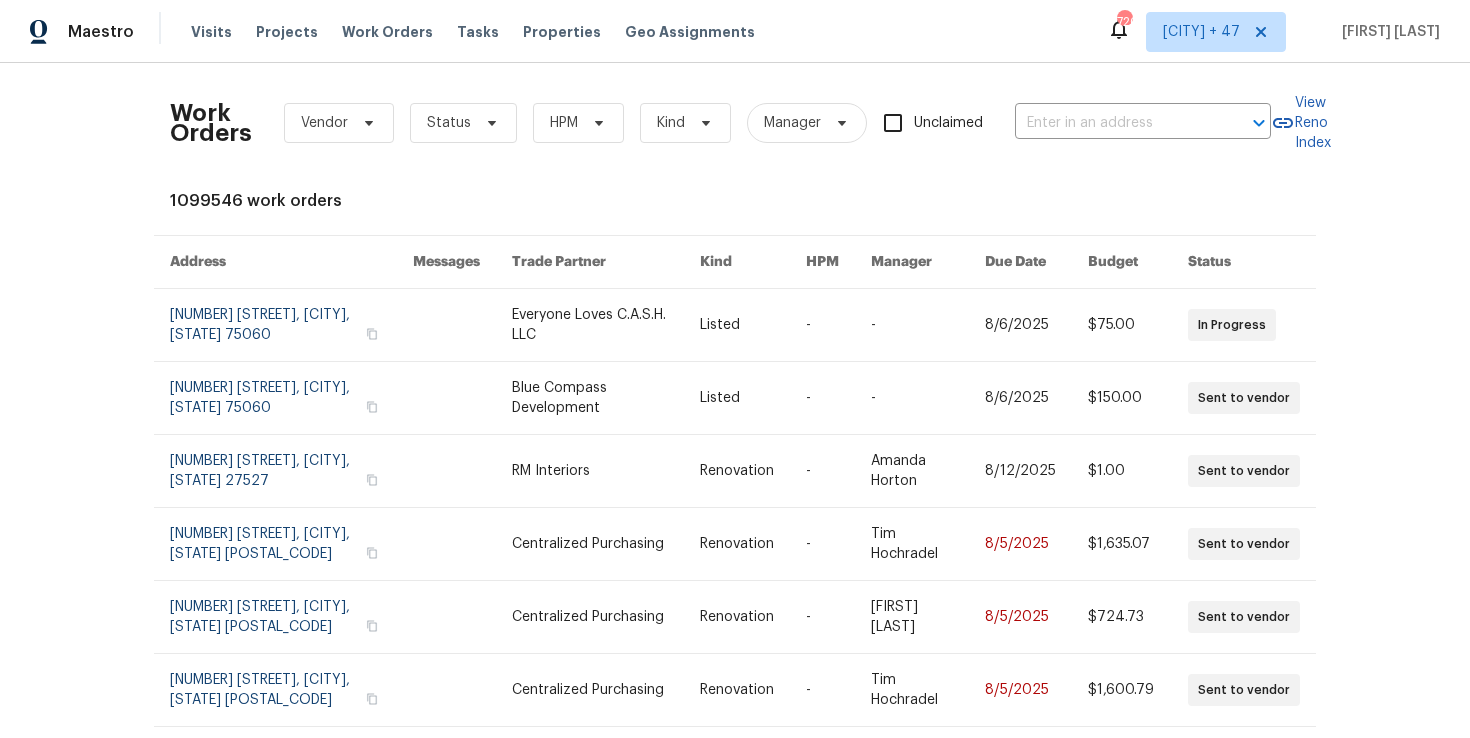 click on "Work Orders Vendor Status HPM Kind Manager Unclaimed ​" at bounding box center [720, 123] 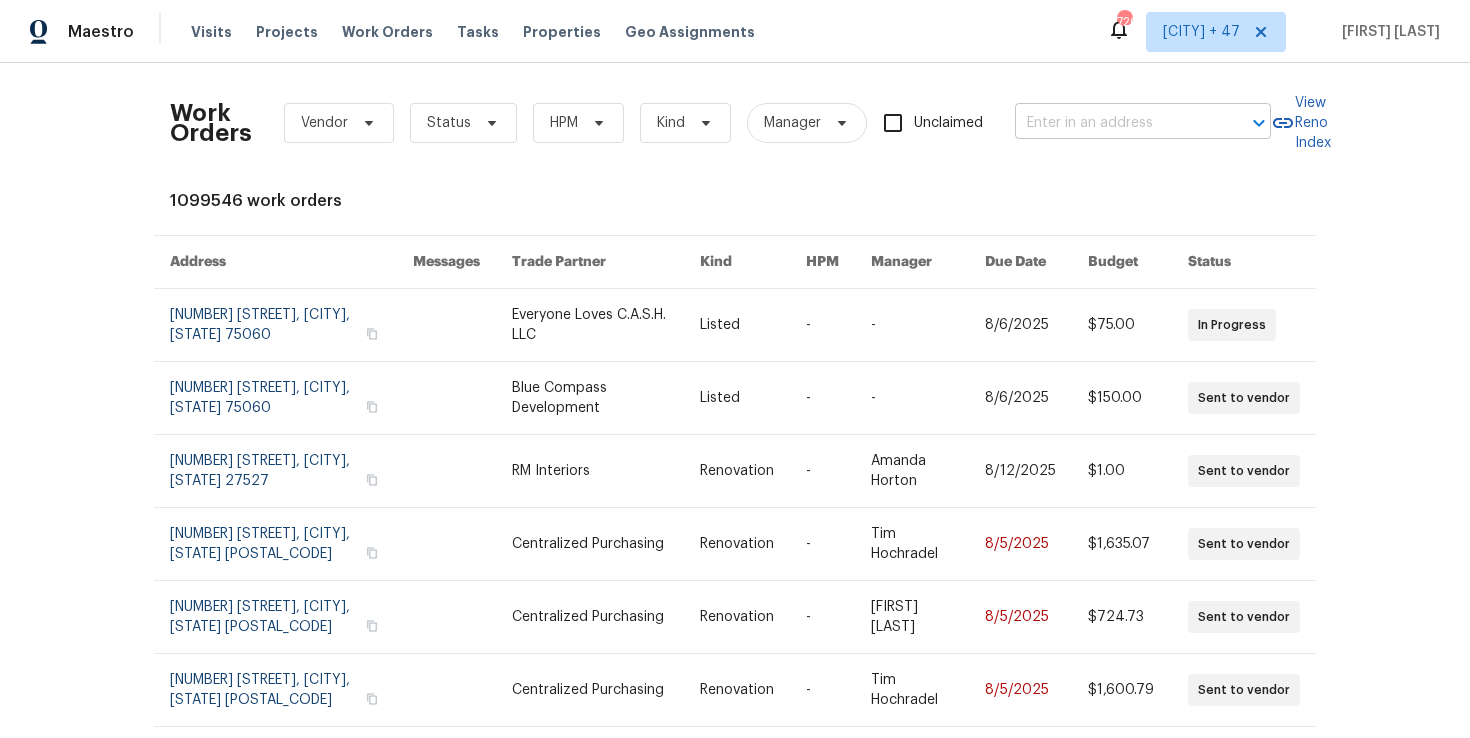 click at bounding box center [1115, 123] 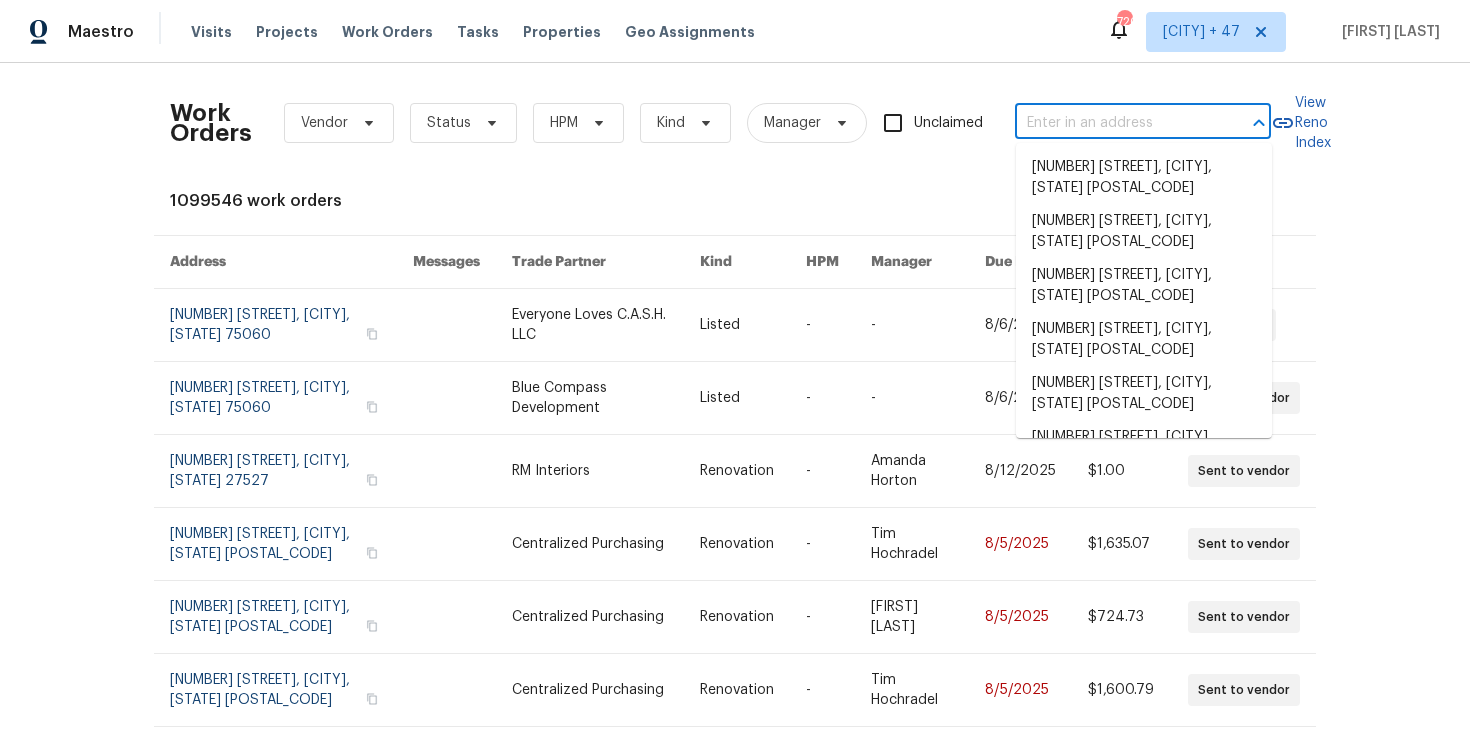 paste on "10105 River Hills Dr Kansas City, MO 64152" 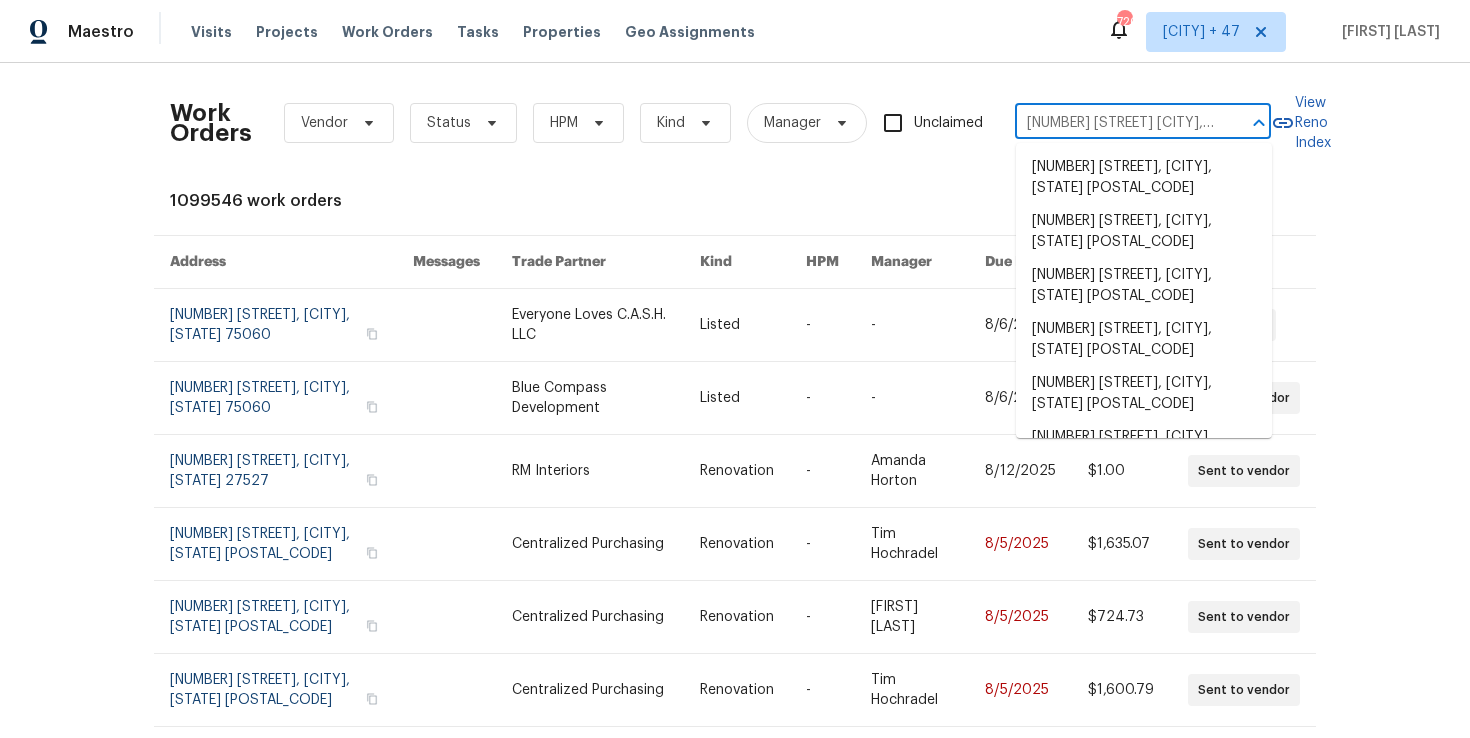 scroll, scrollTop: 0, scrollLeft: 88, axis: horizontal 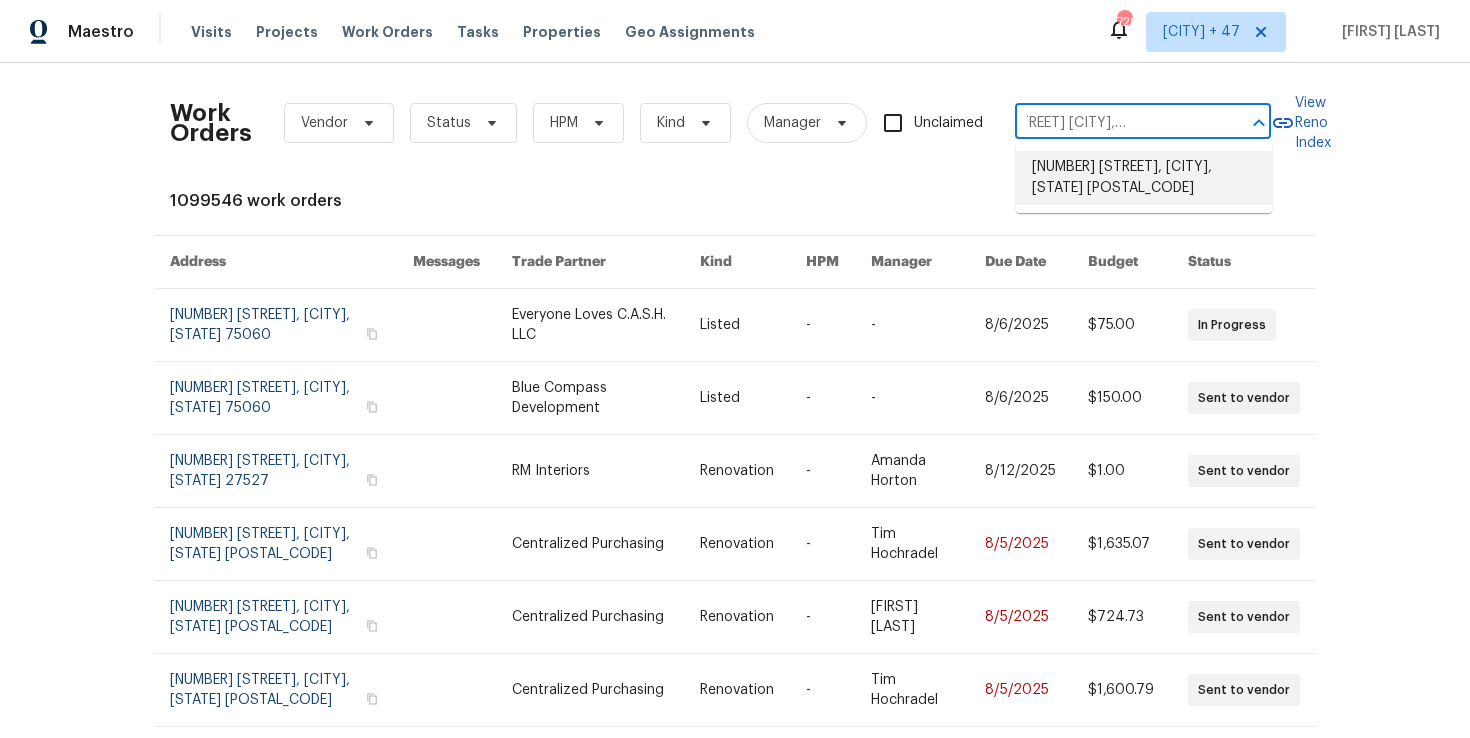 click on "10105 River Hills Dr, Kansas City, MO 64152" at bounding box center (1144, 178) 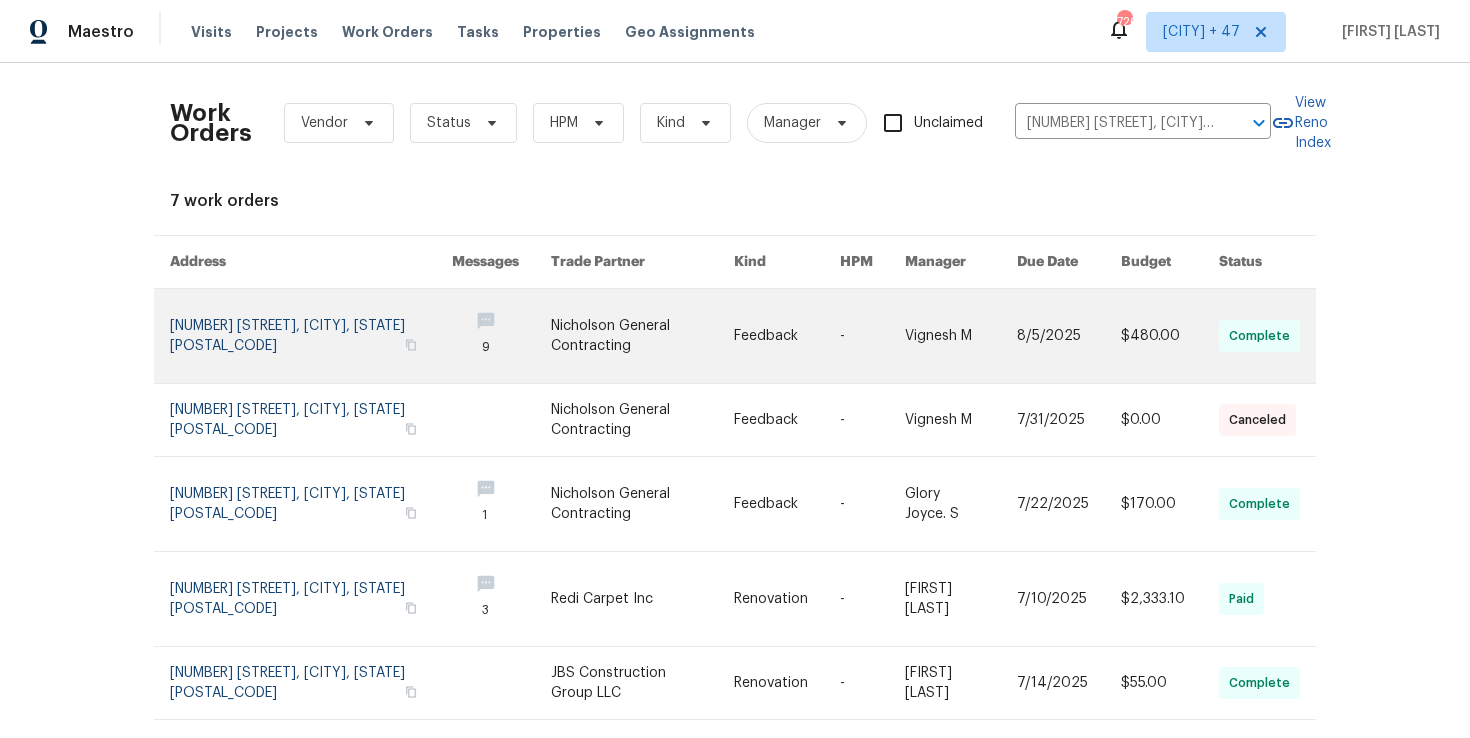 click at bounding box center (311, 336) 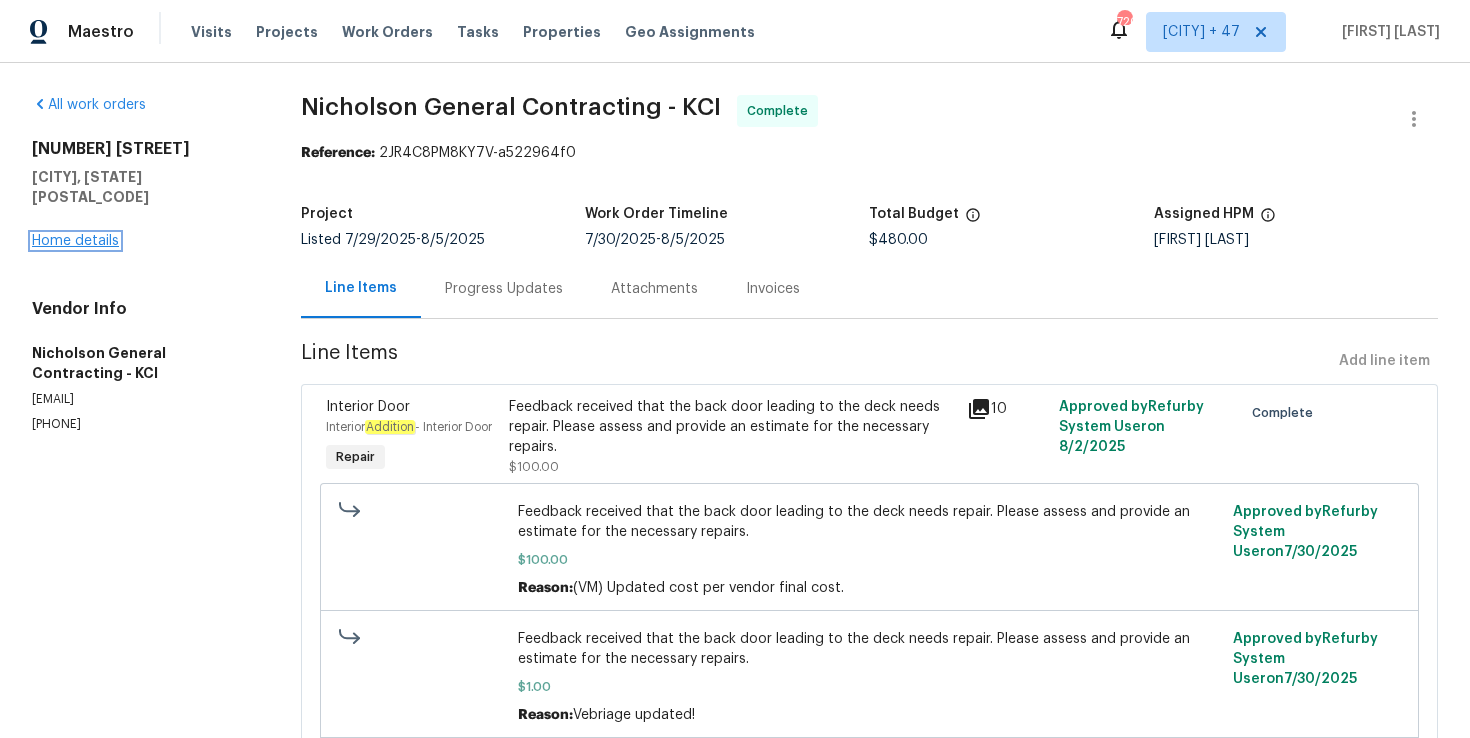 click on "Home details" at bounding box center [75, 241] 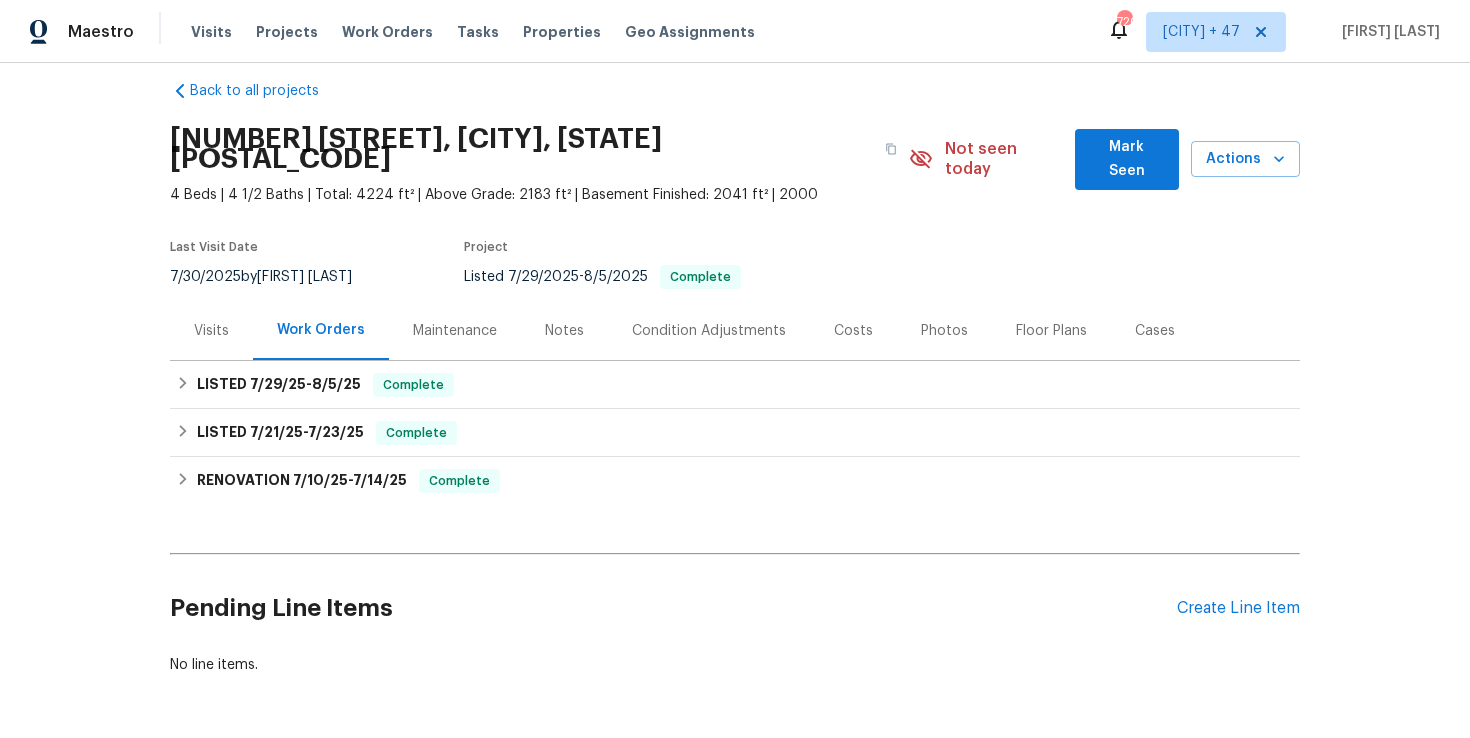 scroll, scrollTop: 27, scrollLeft: 0, axis: vertical 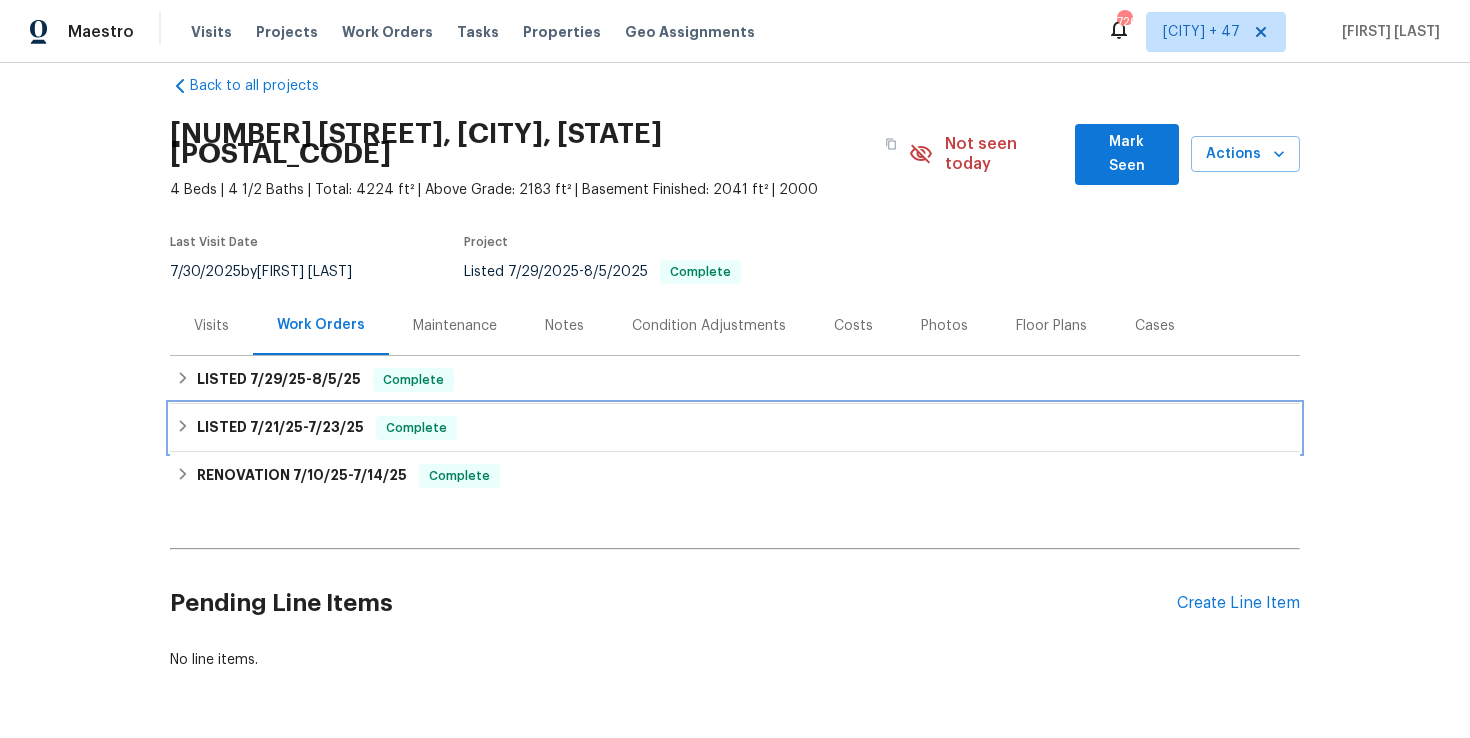 click on "LISTED   7/21/25  -  7/23/25 Complete" at bounding box center (735, 428) 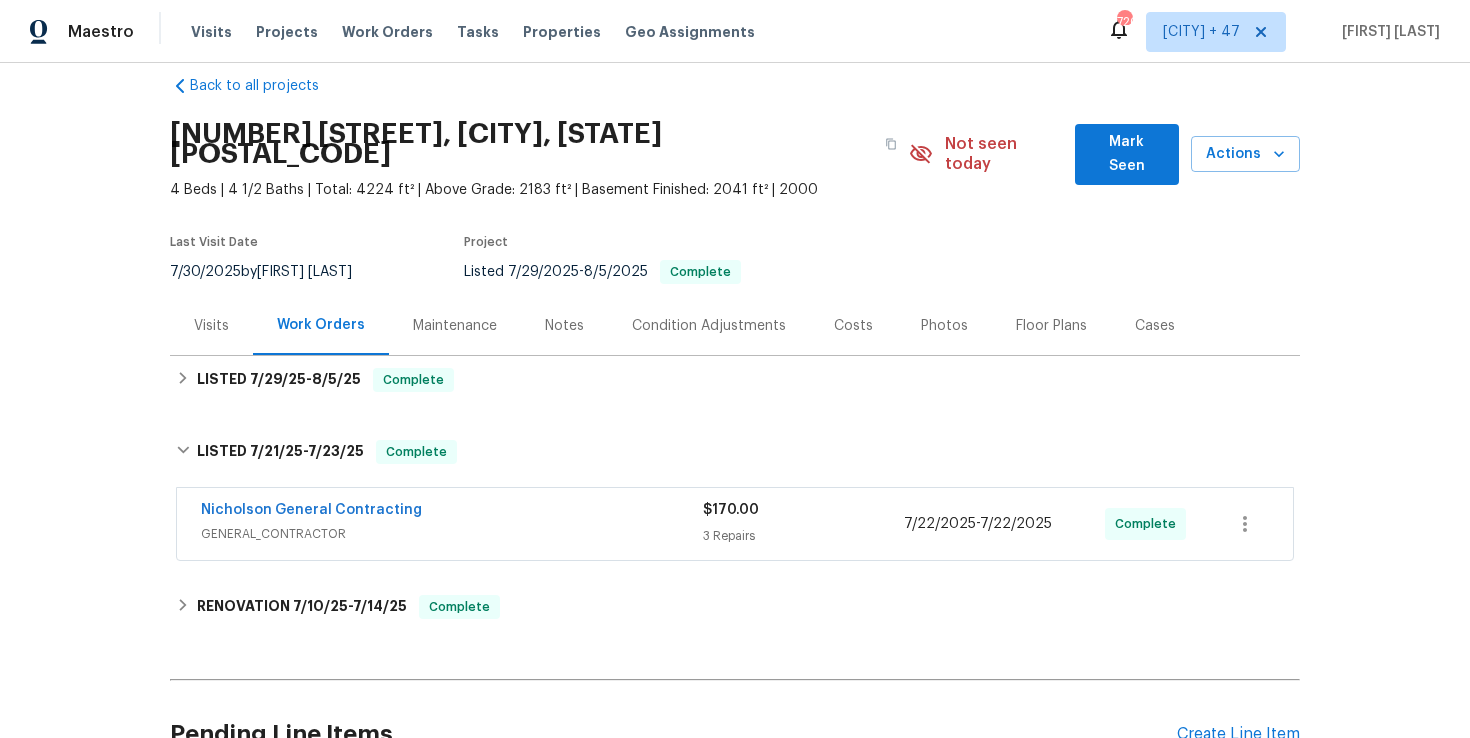 click on "GENERAL_CONTRACTOR" at bounding box center (452, 534) 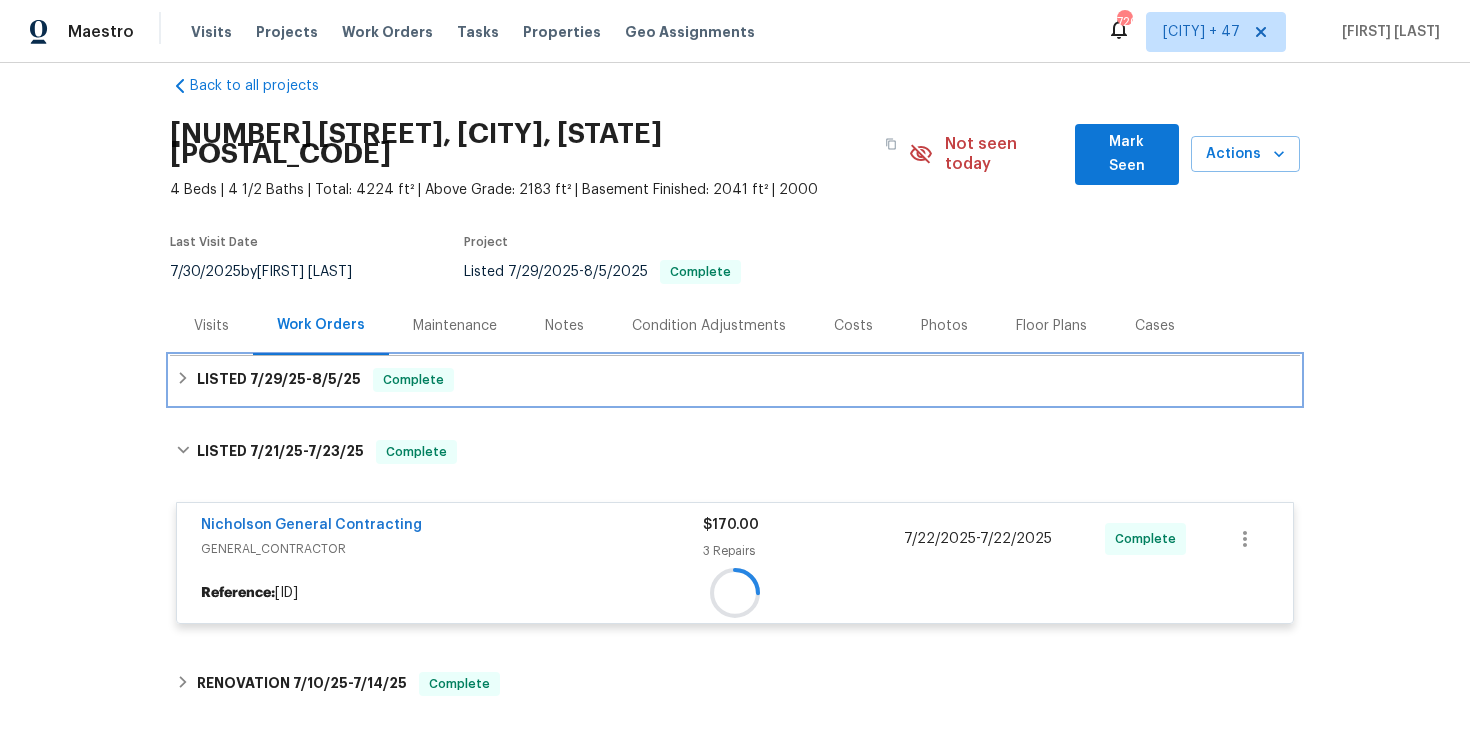 click on "LISTED   7/29/25  -  8/5/25 Complete" at bounding box center (735, 380) 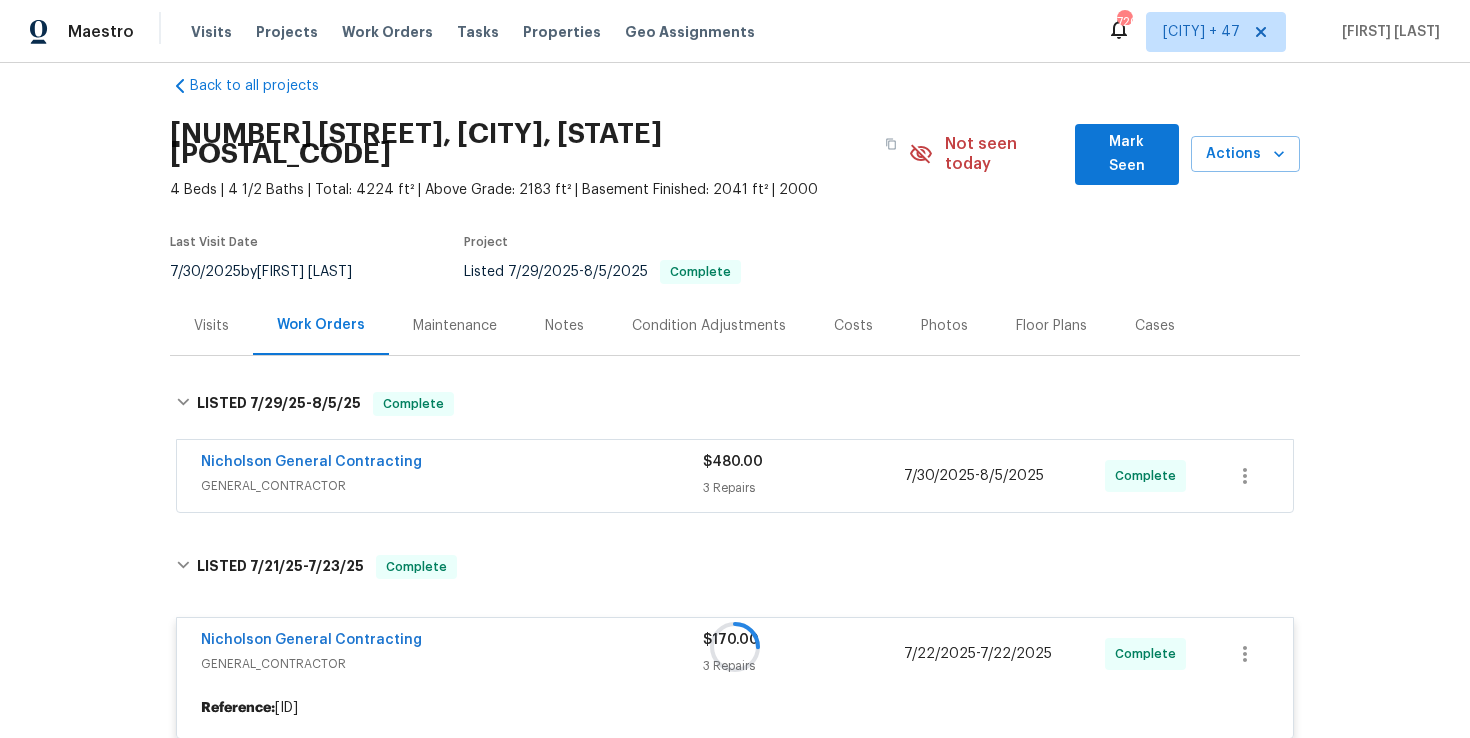 click on "GENERAL_CONTRACTOR" at bounding box center (452, 486) 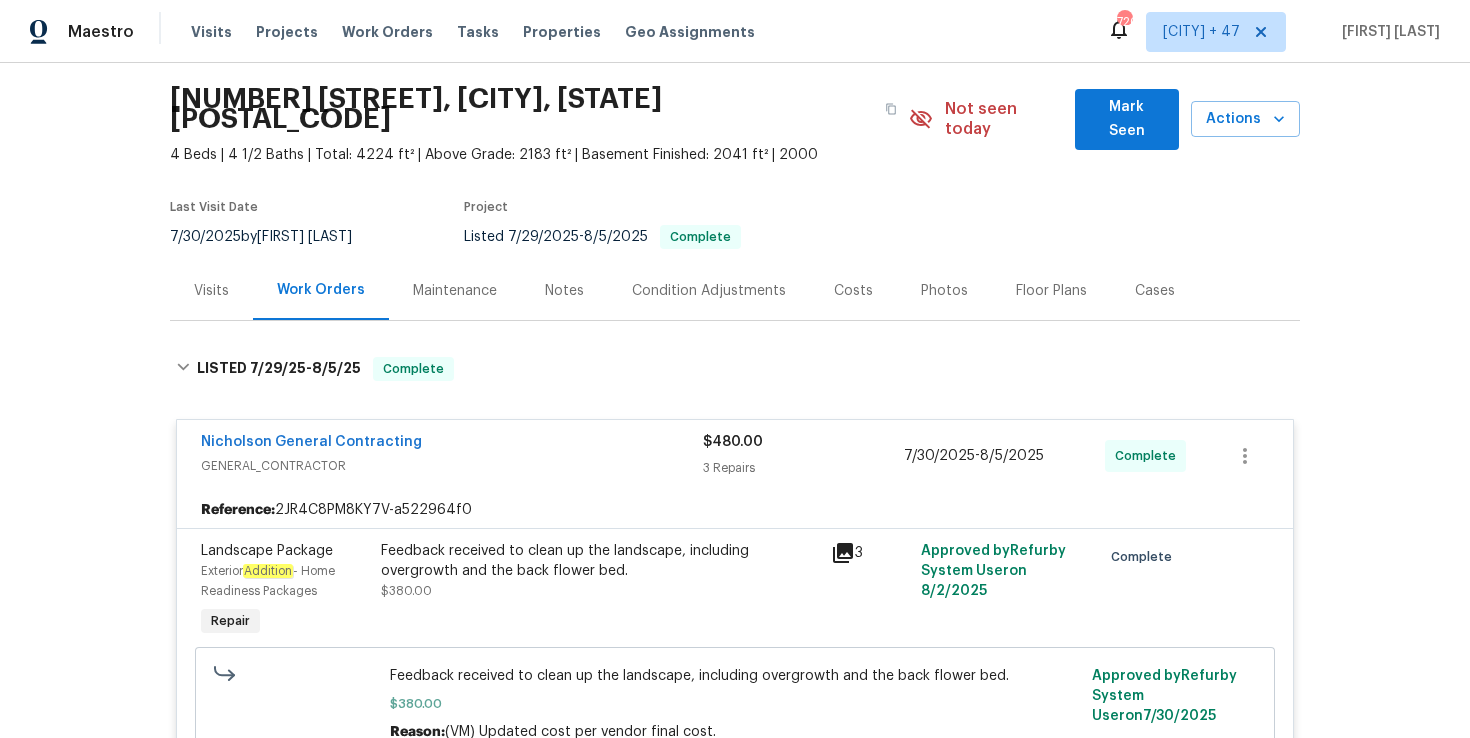 scroll, scrollTop: 0, scrollLeft: 0, axis: both 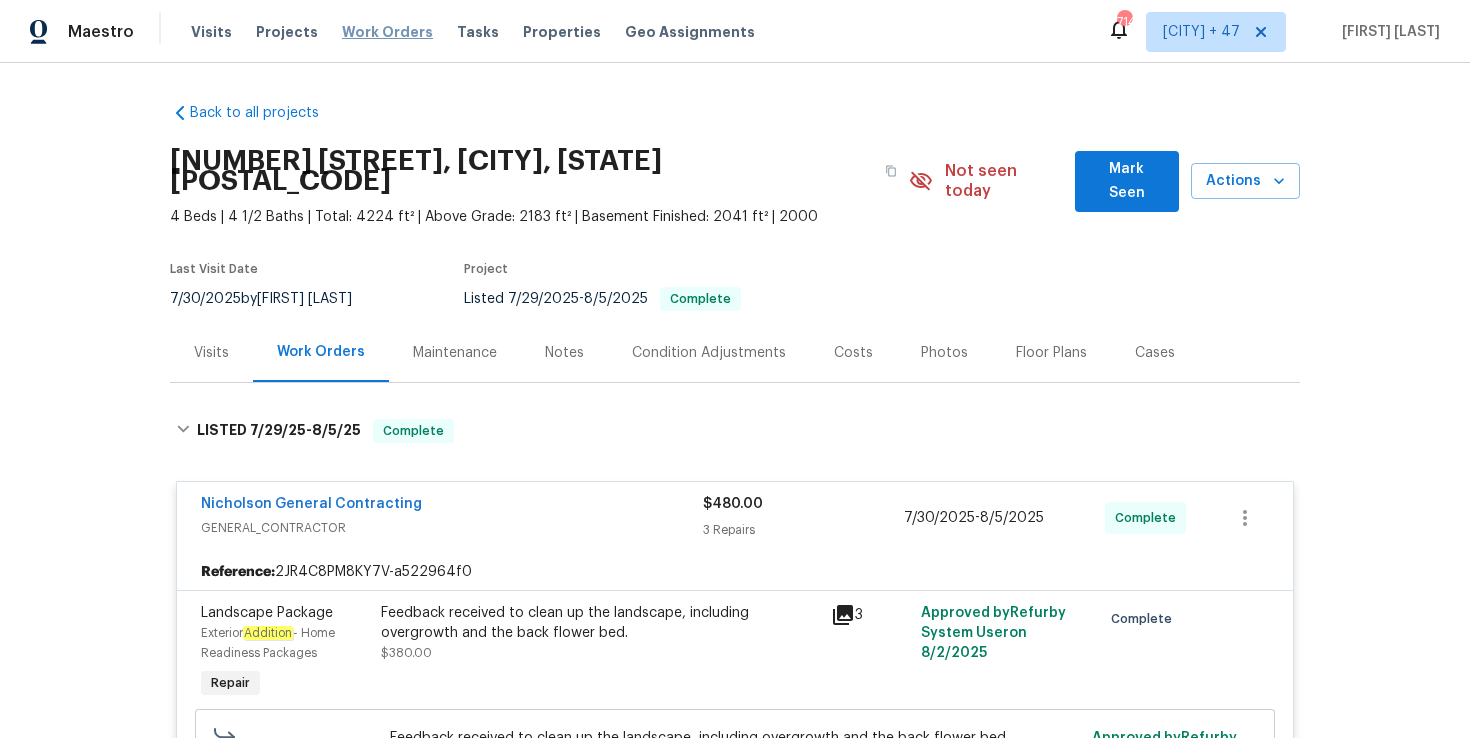 click on "Work Orders" at bounding box center (387, 32) 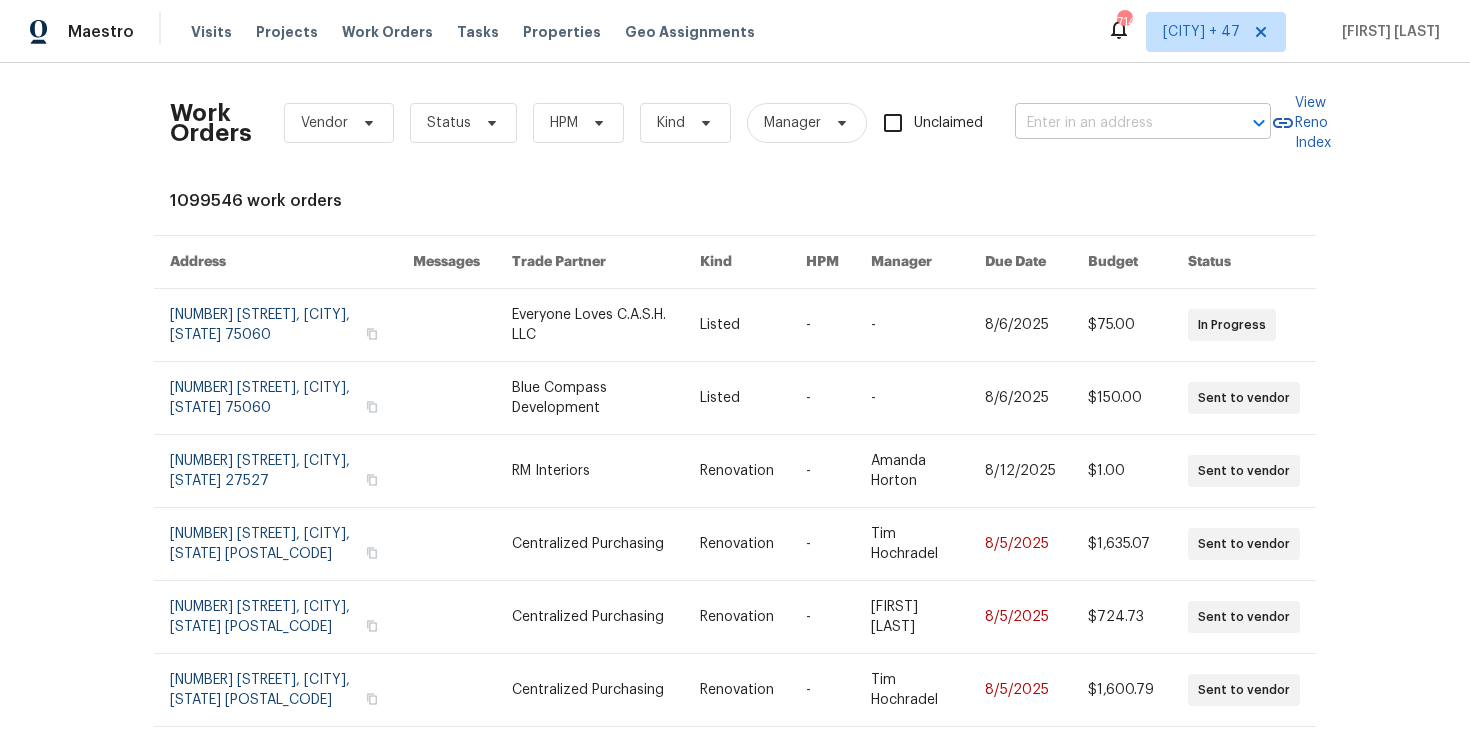 click at bounding box center [1115, 123] 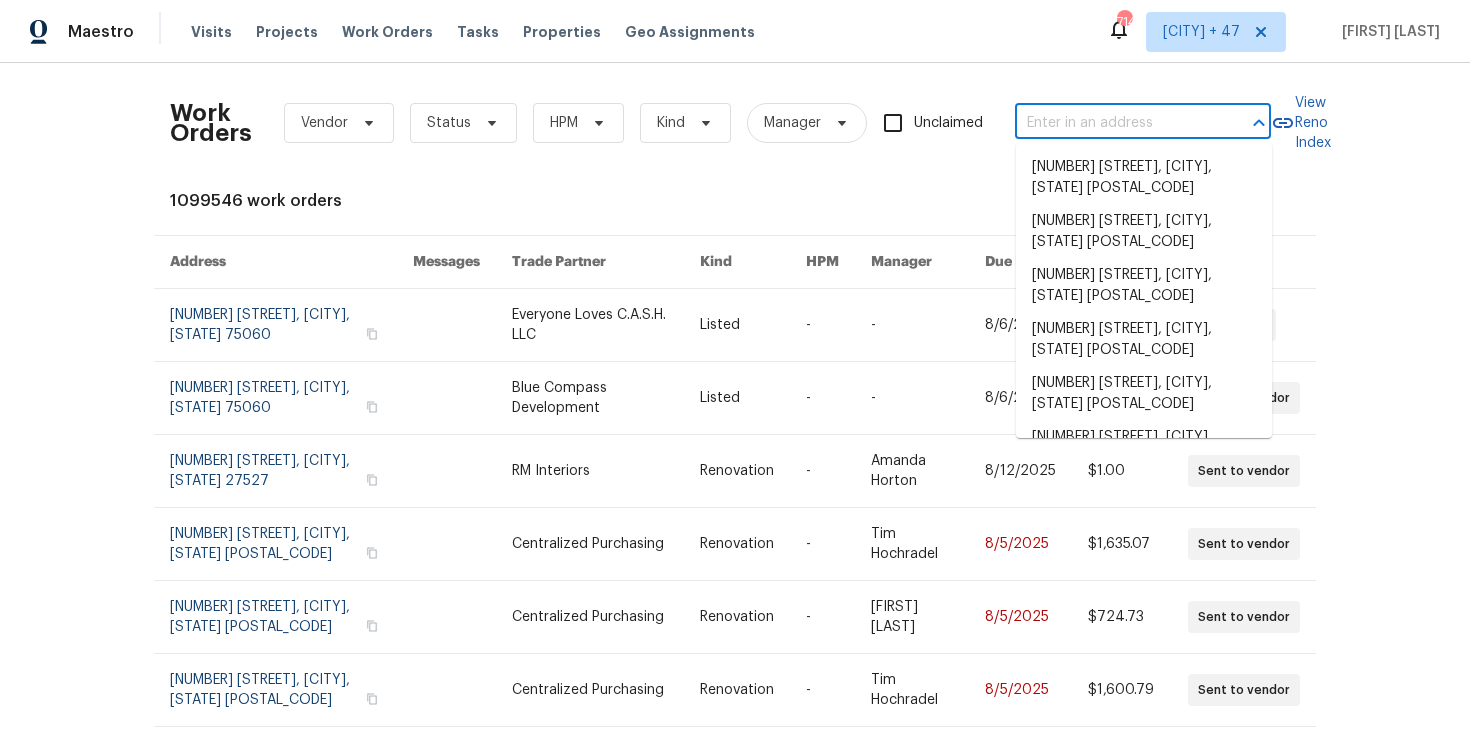 paste on "9100 Palm Bay Cir Raleigh, NC 27617" 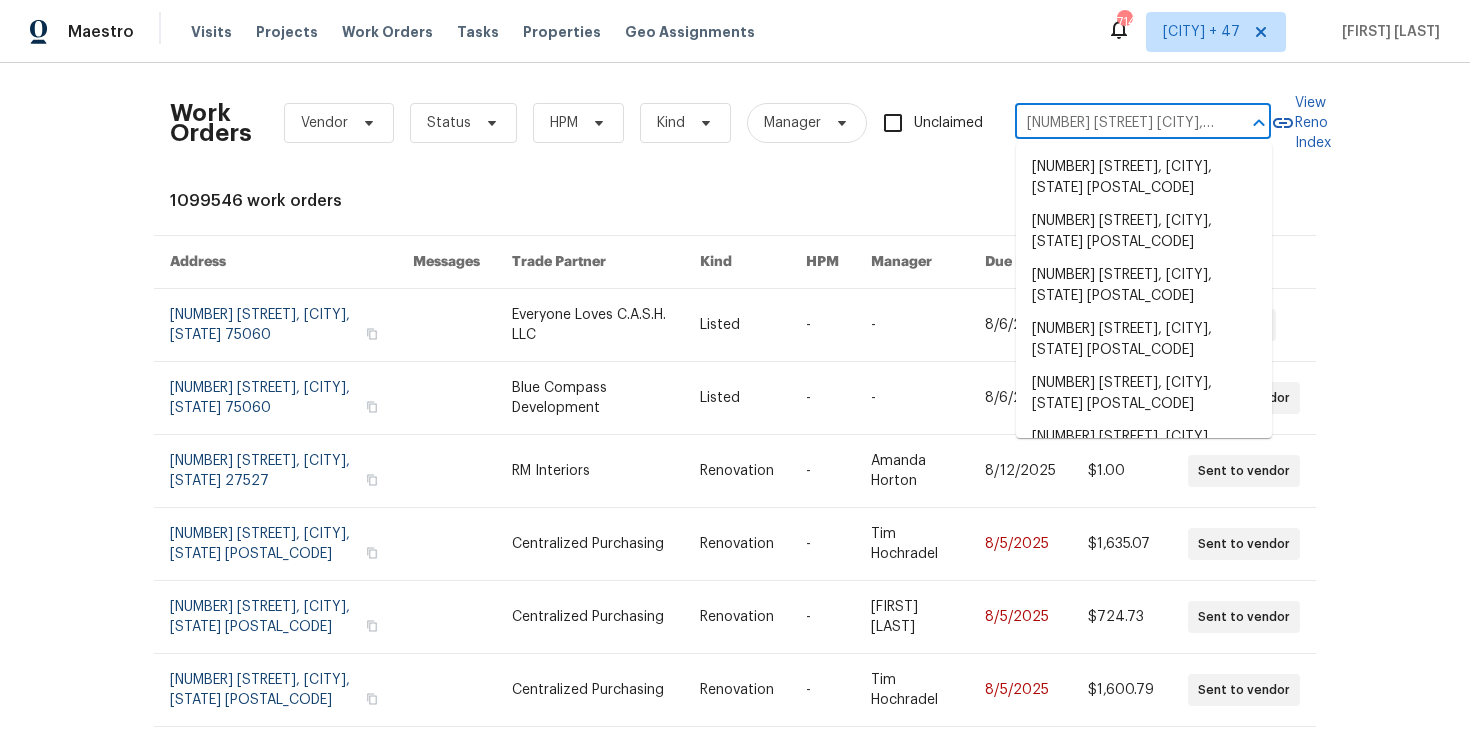 scroll, scrollTop: 0, scrollLeft: 51, axis: horizontal 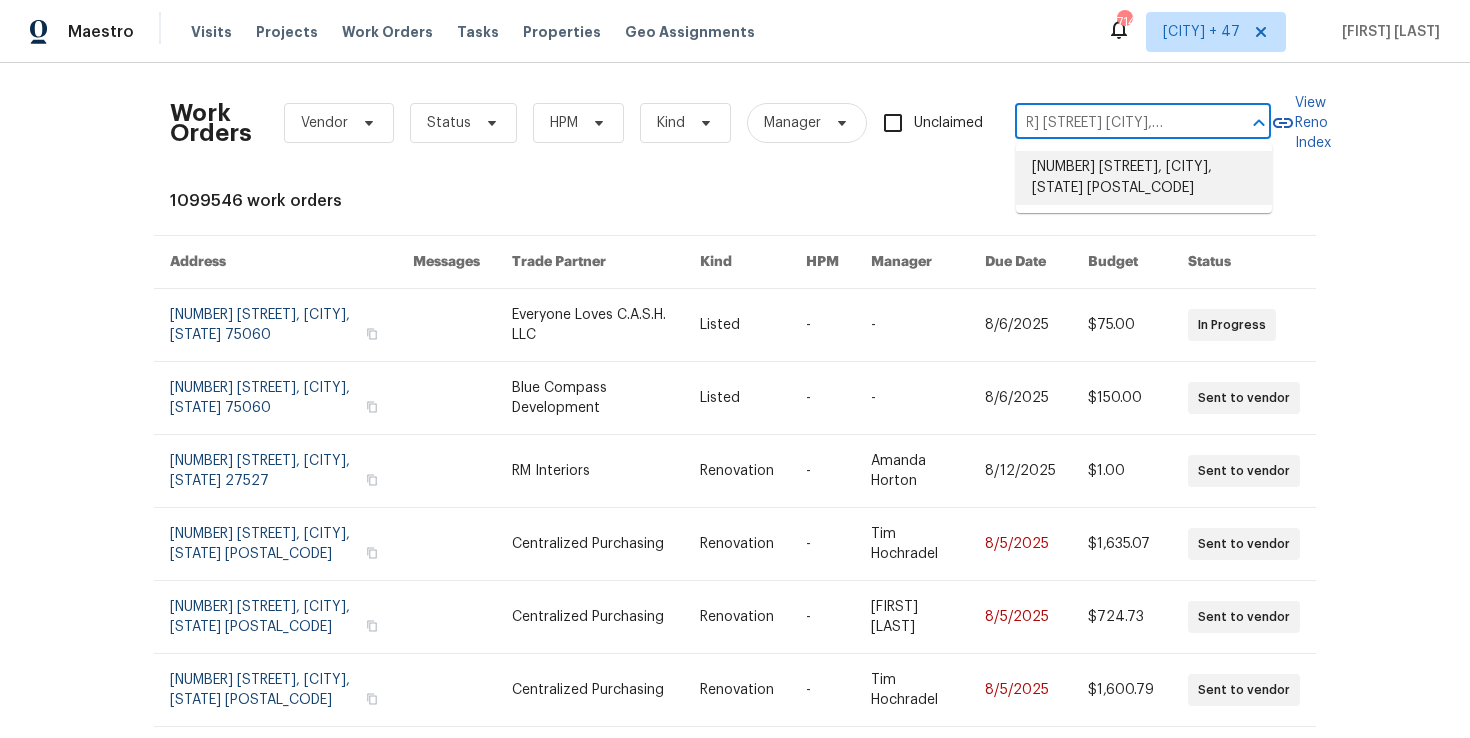 click on "9100 Palm Bay Cir, Raleigh, NC 27617" at bounding box center (1144, 178) 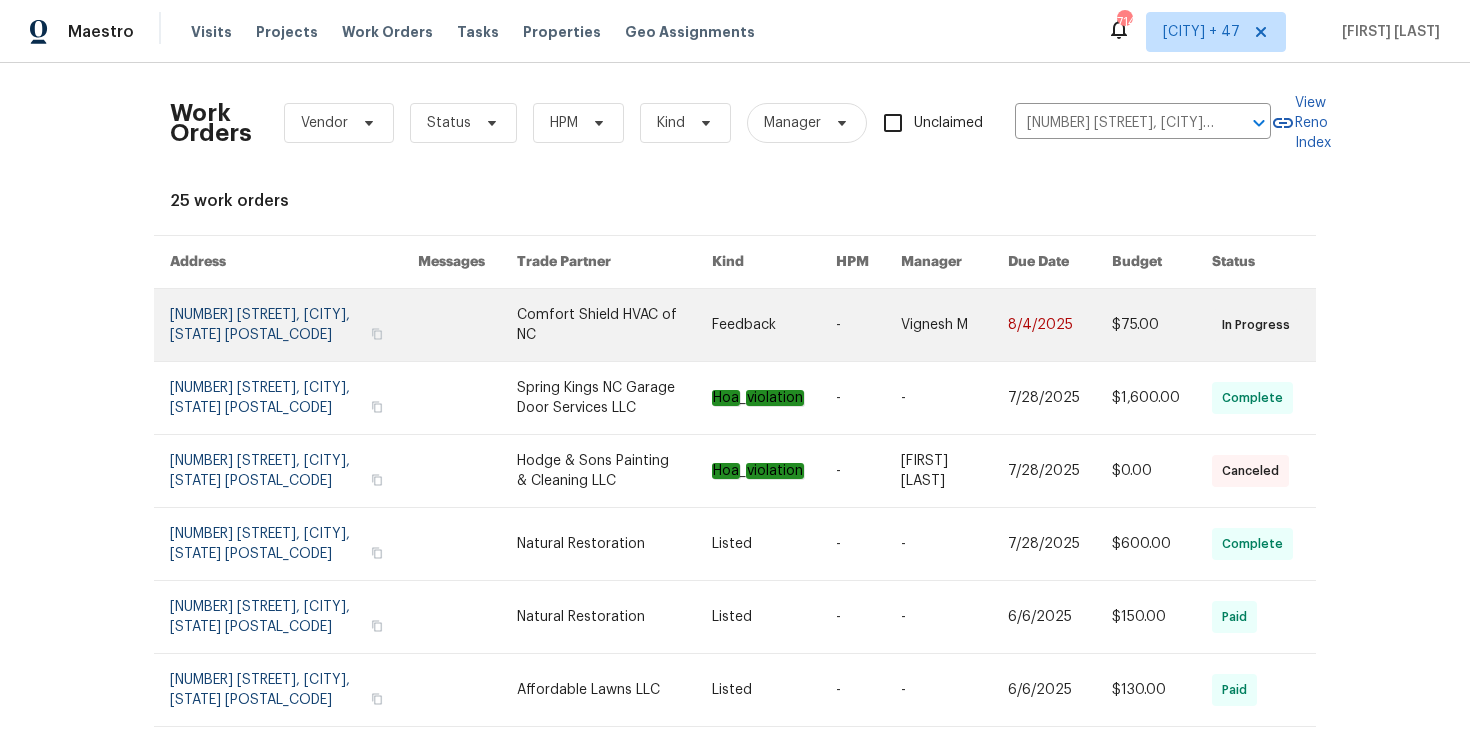 click at bounding box center [294, 325] 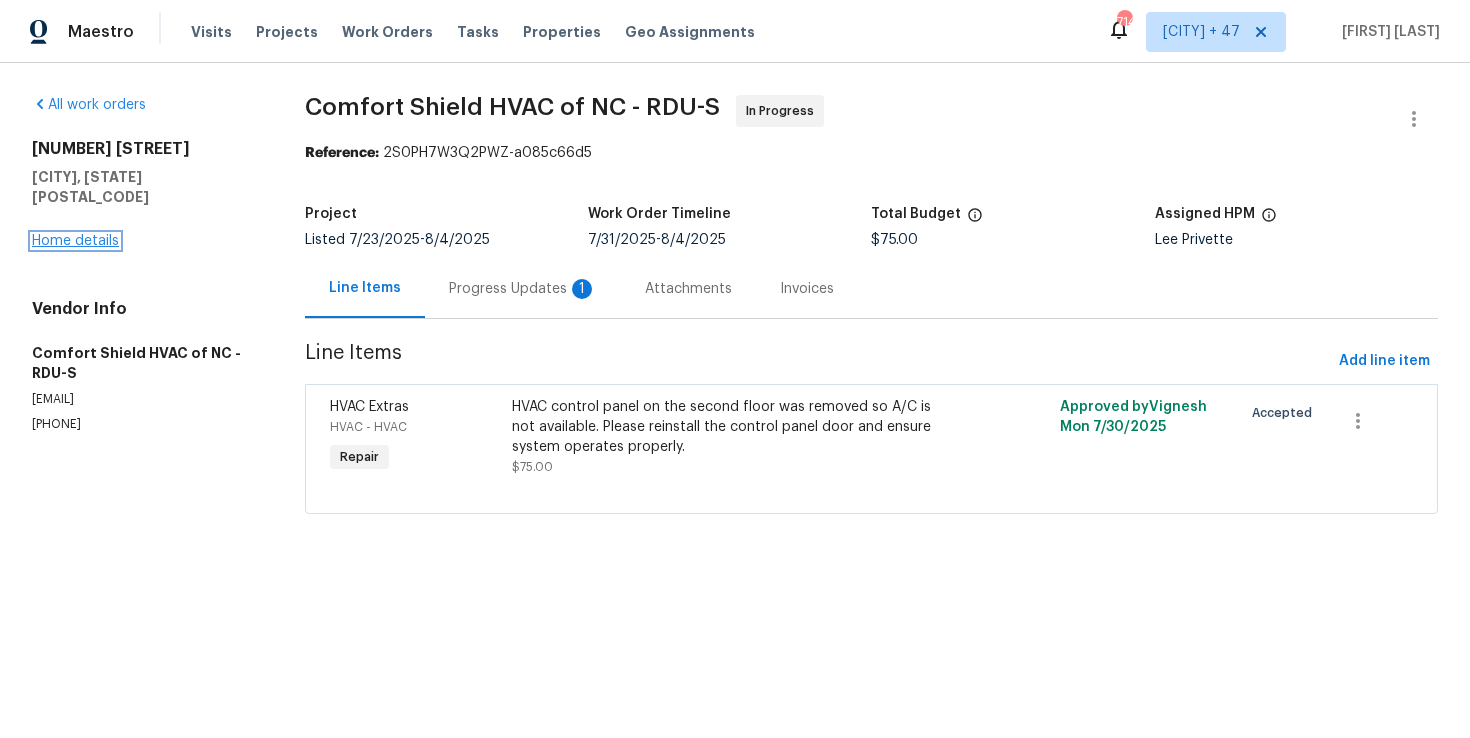 click on "Home details" at bounding box center (75, 241) 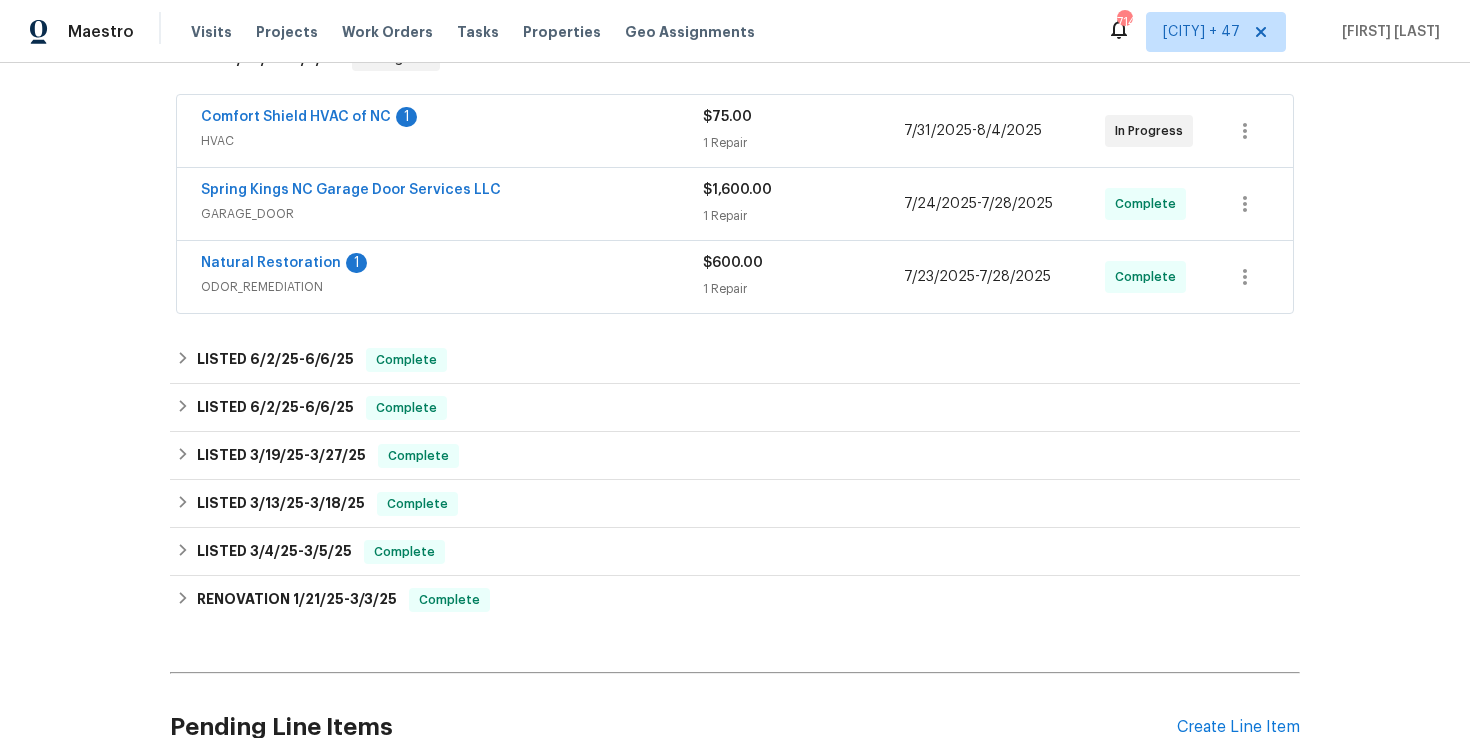 scroll, scrollTop: 378, scrollLeft: 0, axis: vertical 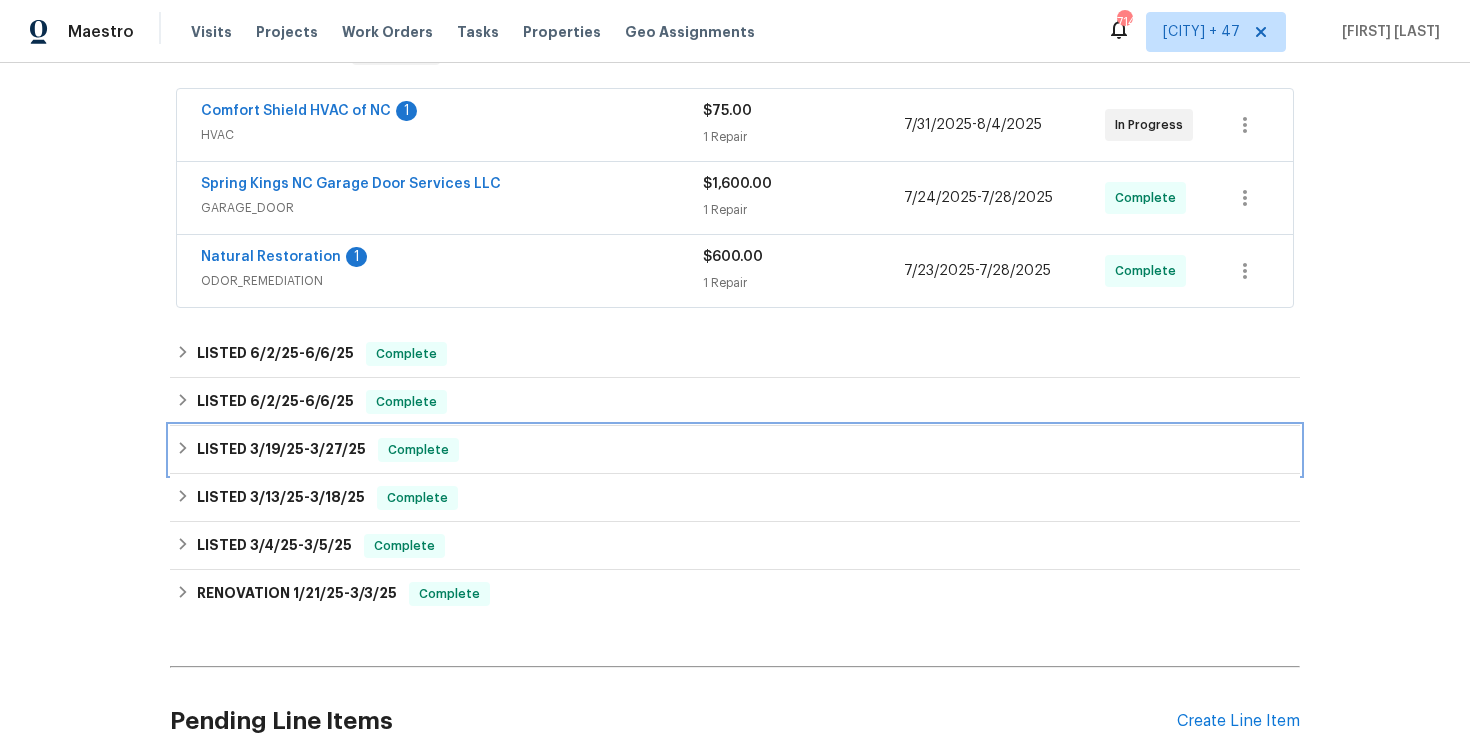 click on "LISTED   3/19/25  -  3/27/25 Complete" at bounding box center [735, 450] 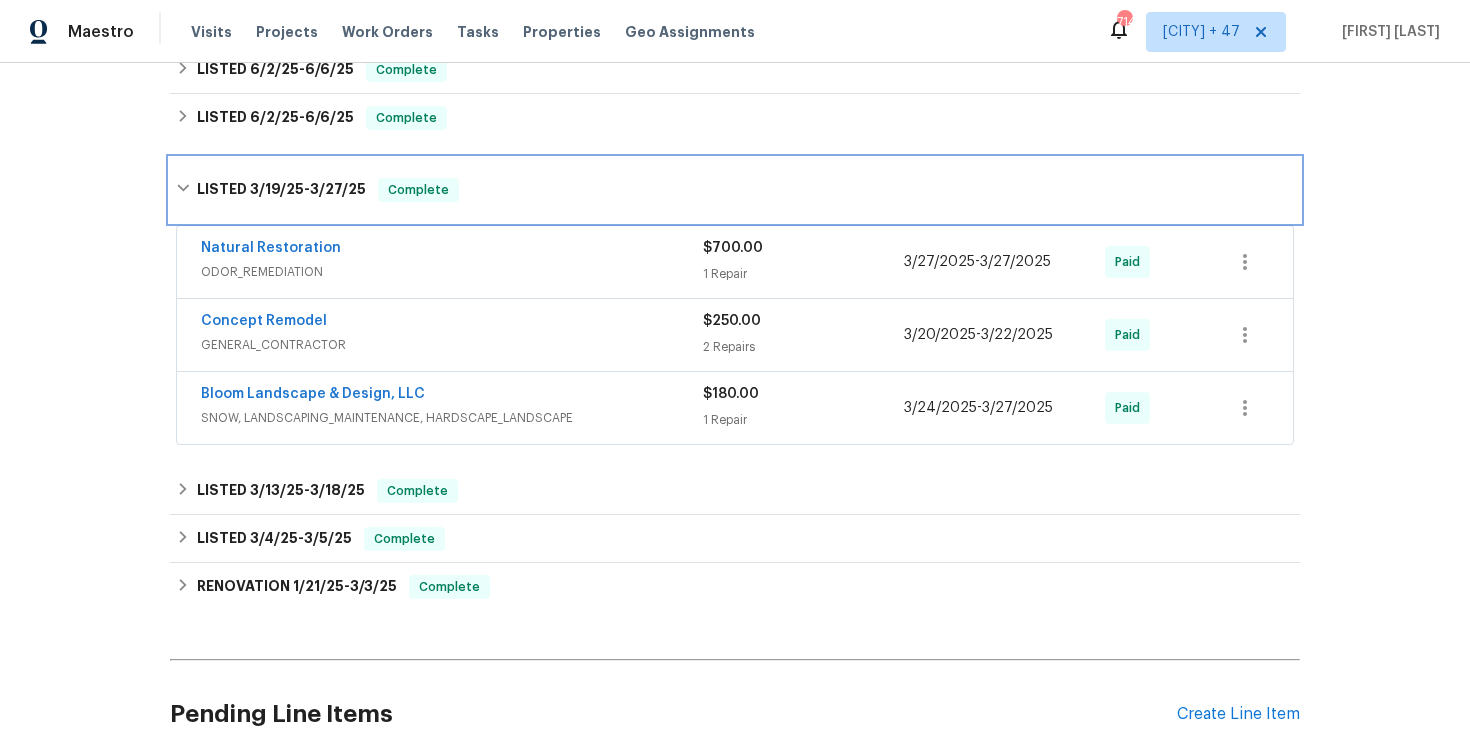 scroll, scrollTop: 720, scrollLeft: 0, axis: vertical 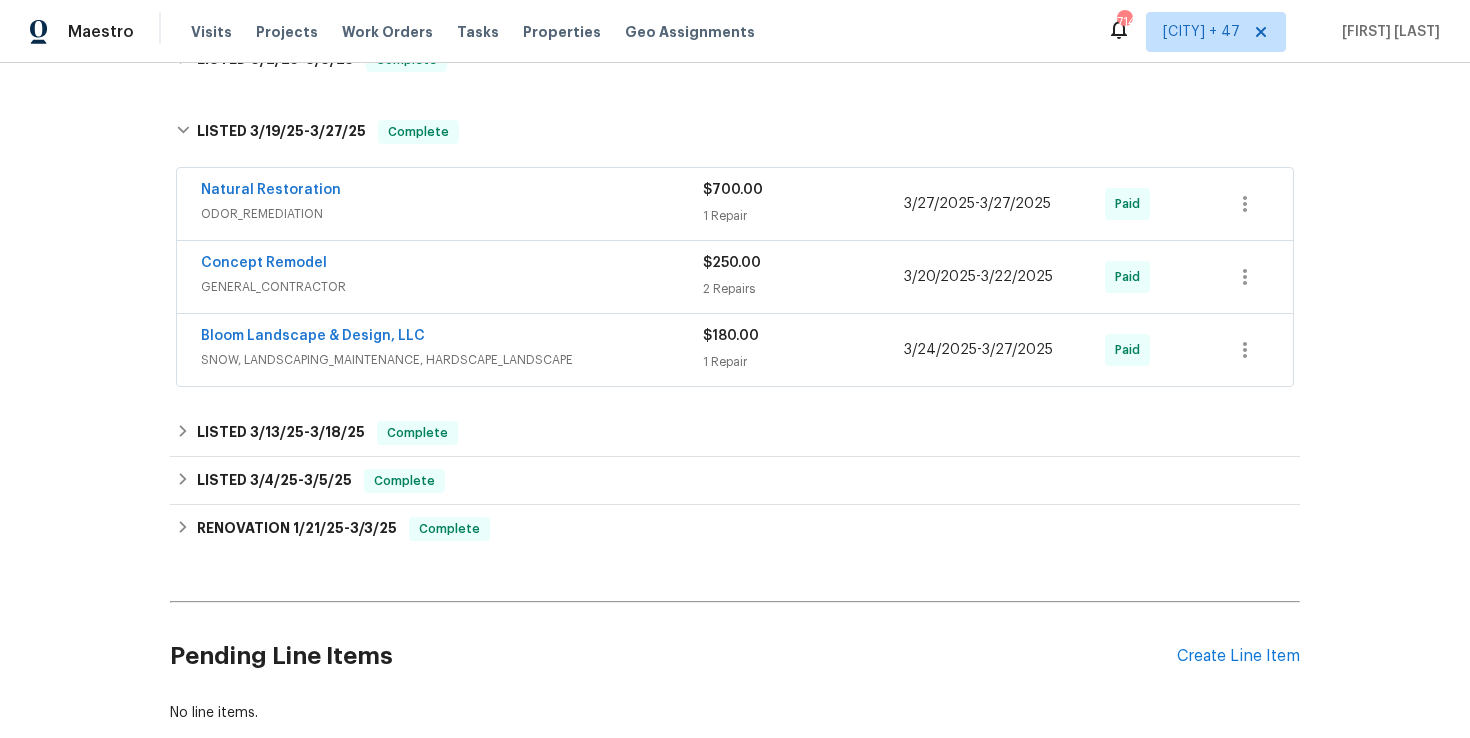 click on "SNOW, LANDSCAPING_MAINTENANCE, HARDSCAPE_LANDSCAPE" at bounding box center (452, 360) 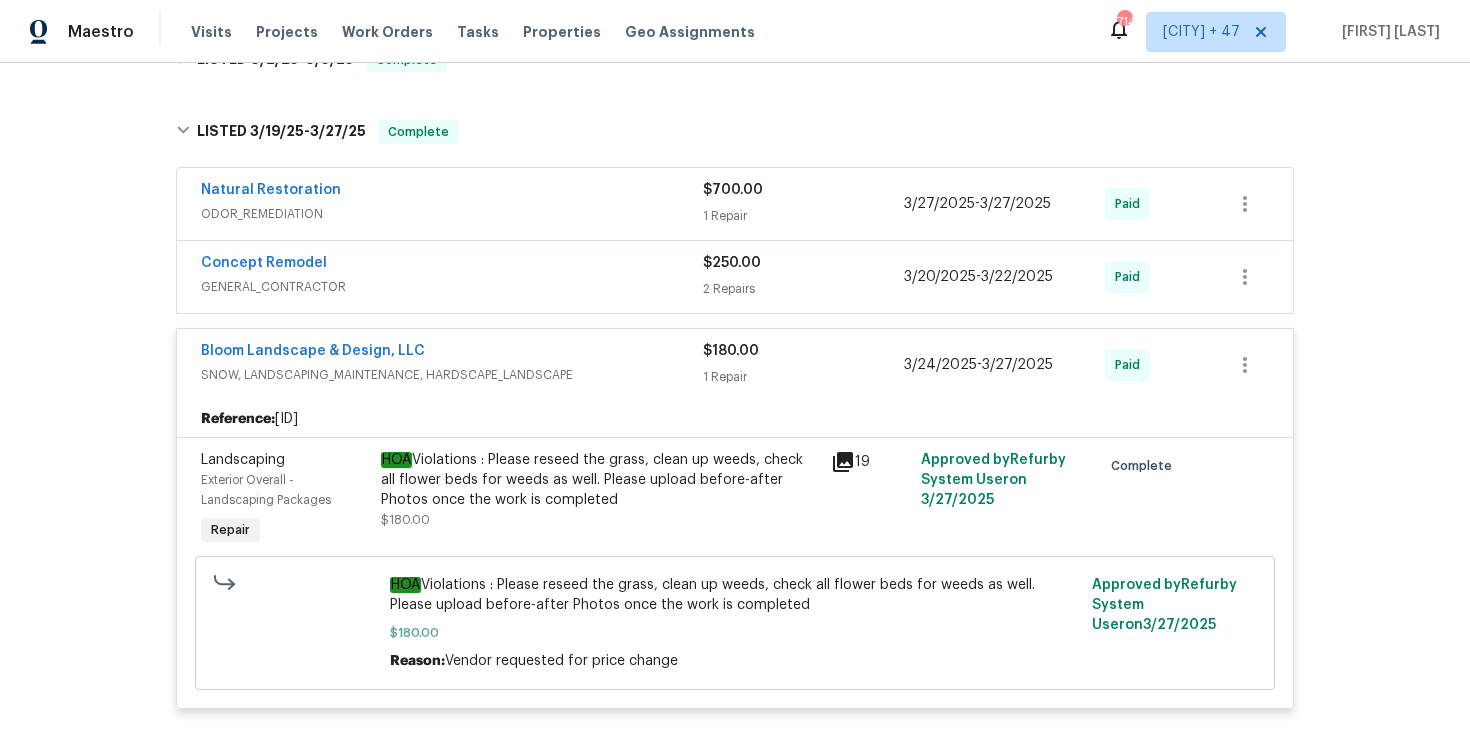 click on "Concept Remodel GENERAL_CONTRACTOR" at bounding box center (452, 277) 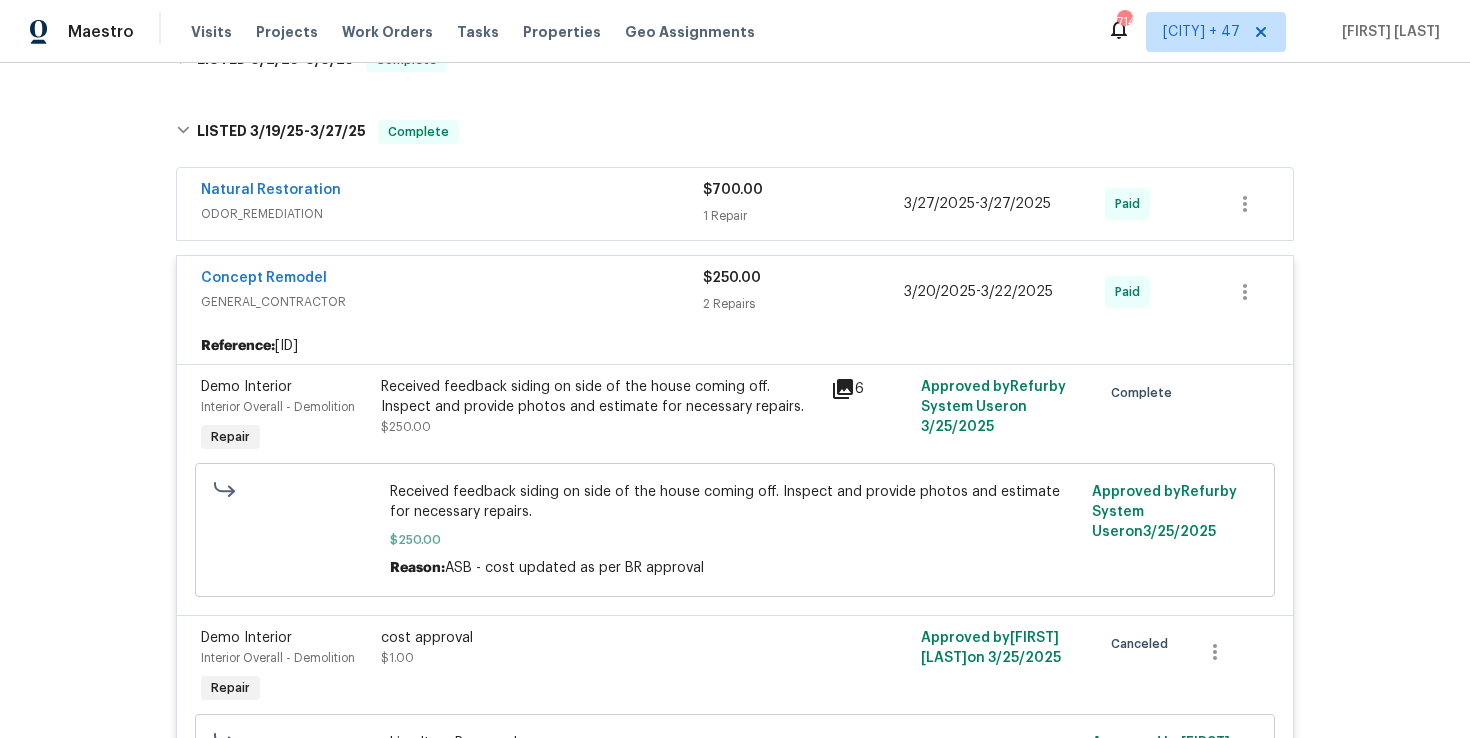 click on "ODOR_REMEDIATION" at bounding box center [452, 214] 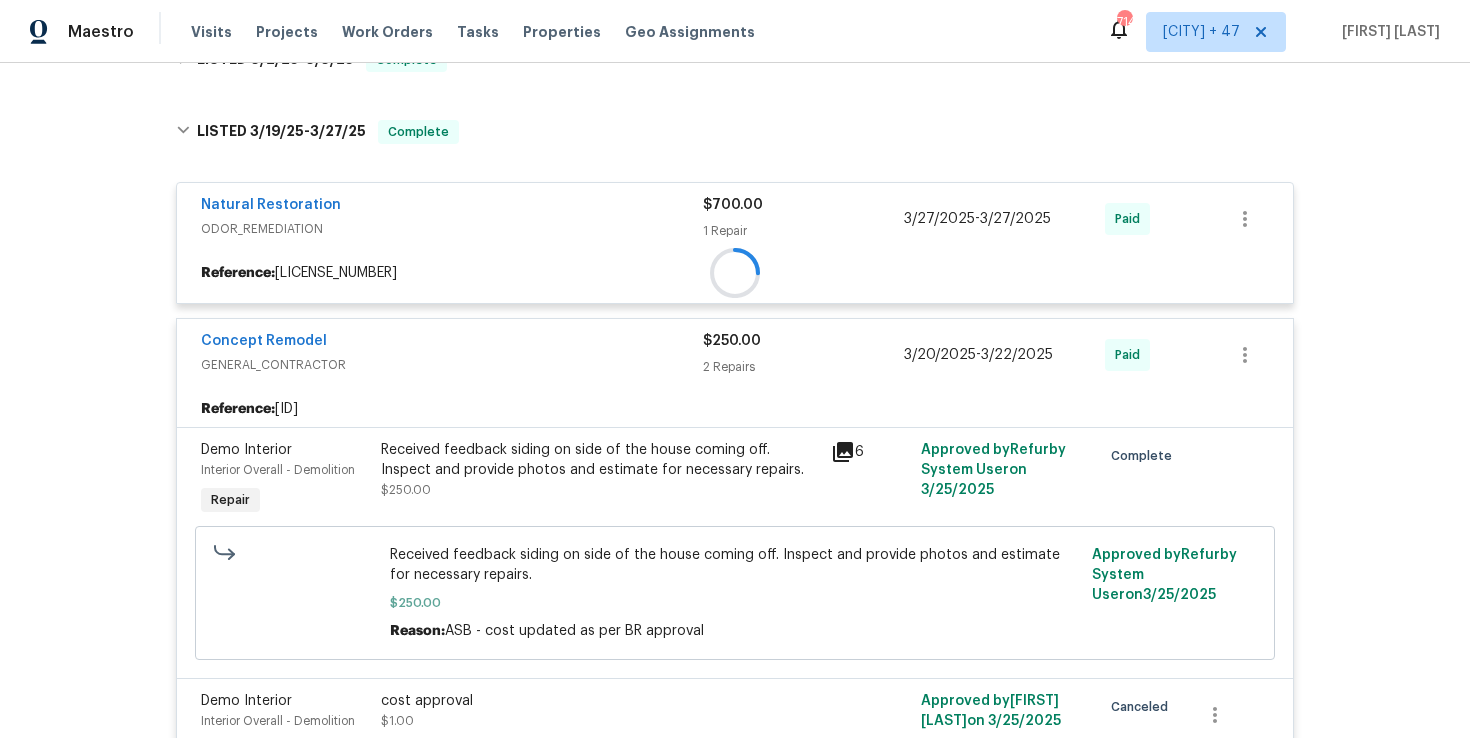 scroll, scrollTop: 544, scrollLeft: 0, axis: vertical 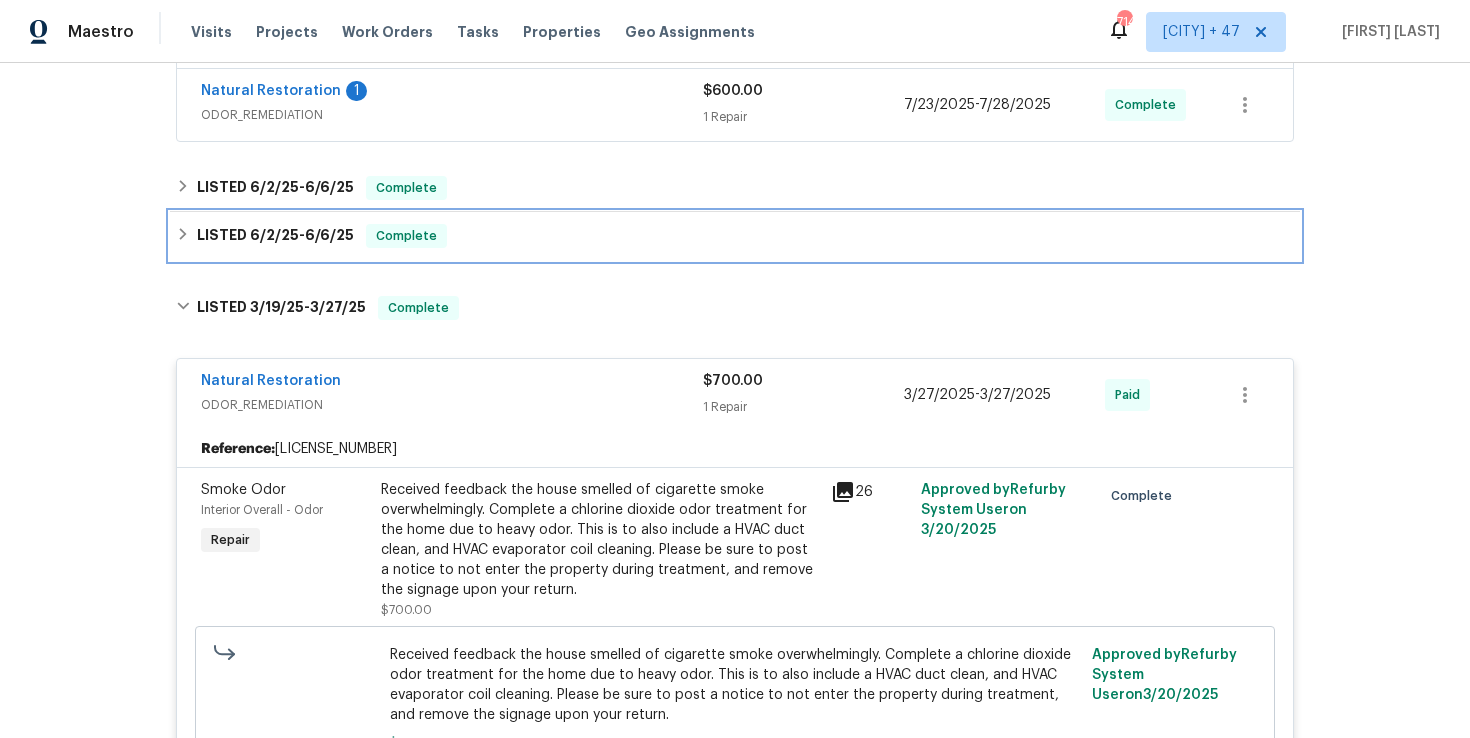 click on "LISTED   6/2/25  -  6/6/25 Complete" at bounding box center [735, 236] 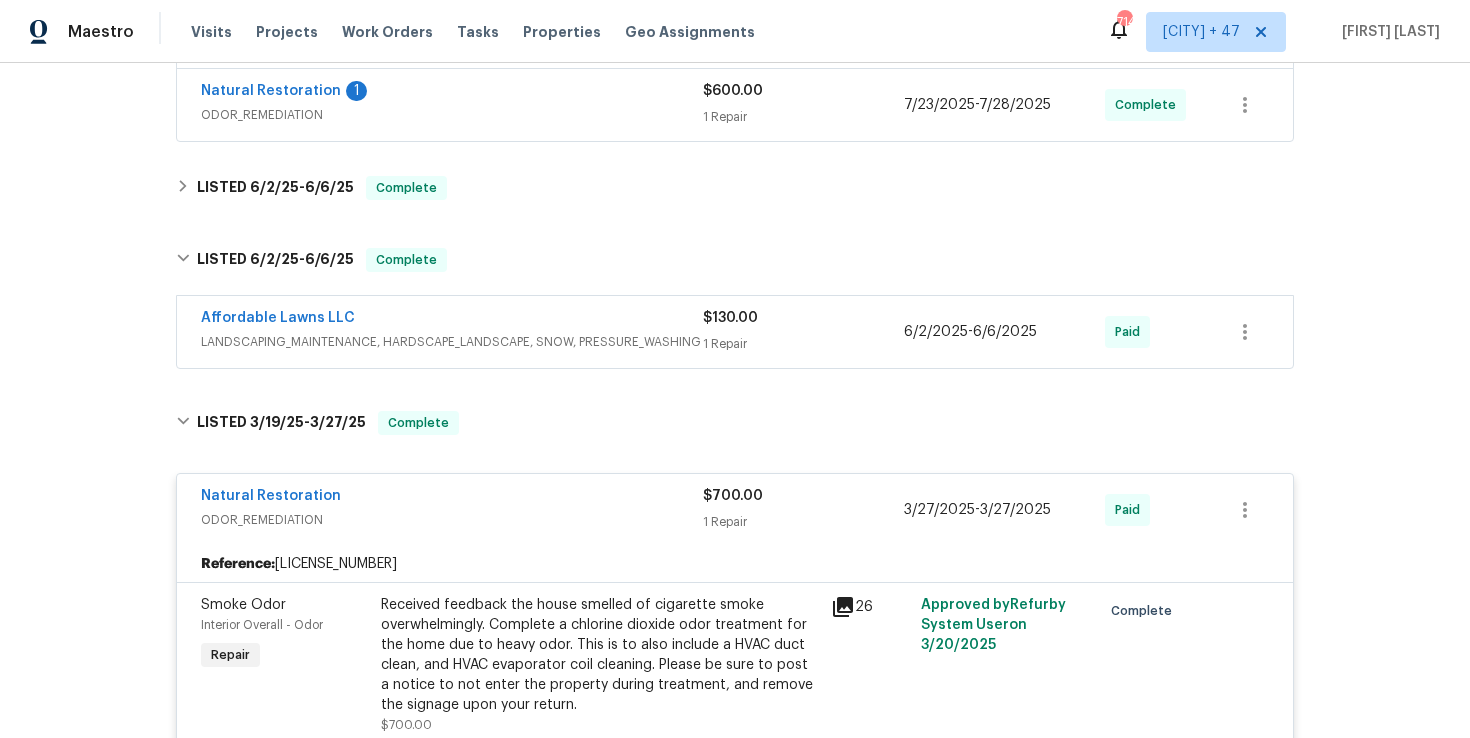 click on "Affordable Lawns LLC" at bounding box center (452, 320) 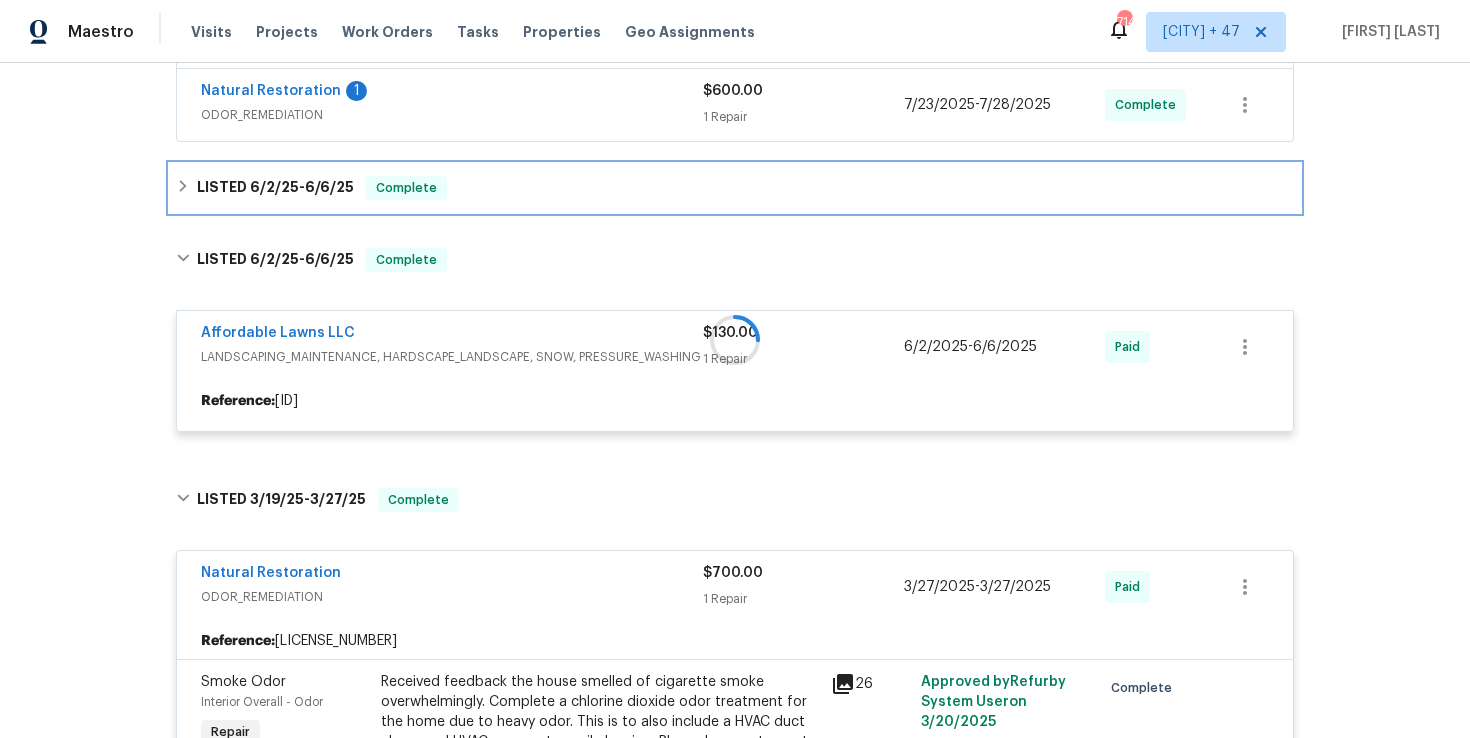 click on "LISTED   6/2/25  -  6/6/25 Complete" at bounding box center (735, 188) 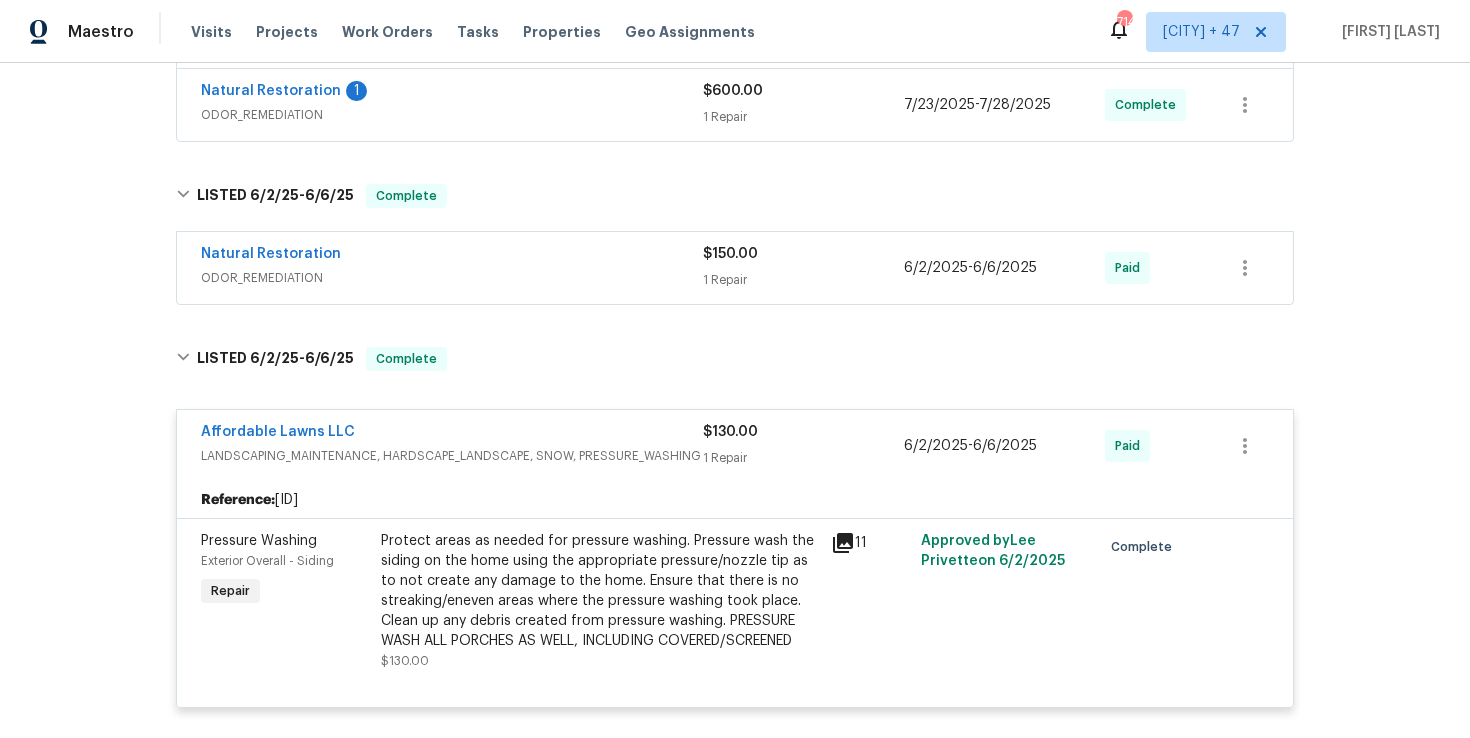 click on "Natural Restoration" at bounding box center (452, 256) 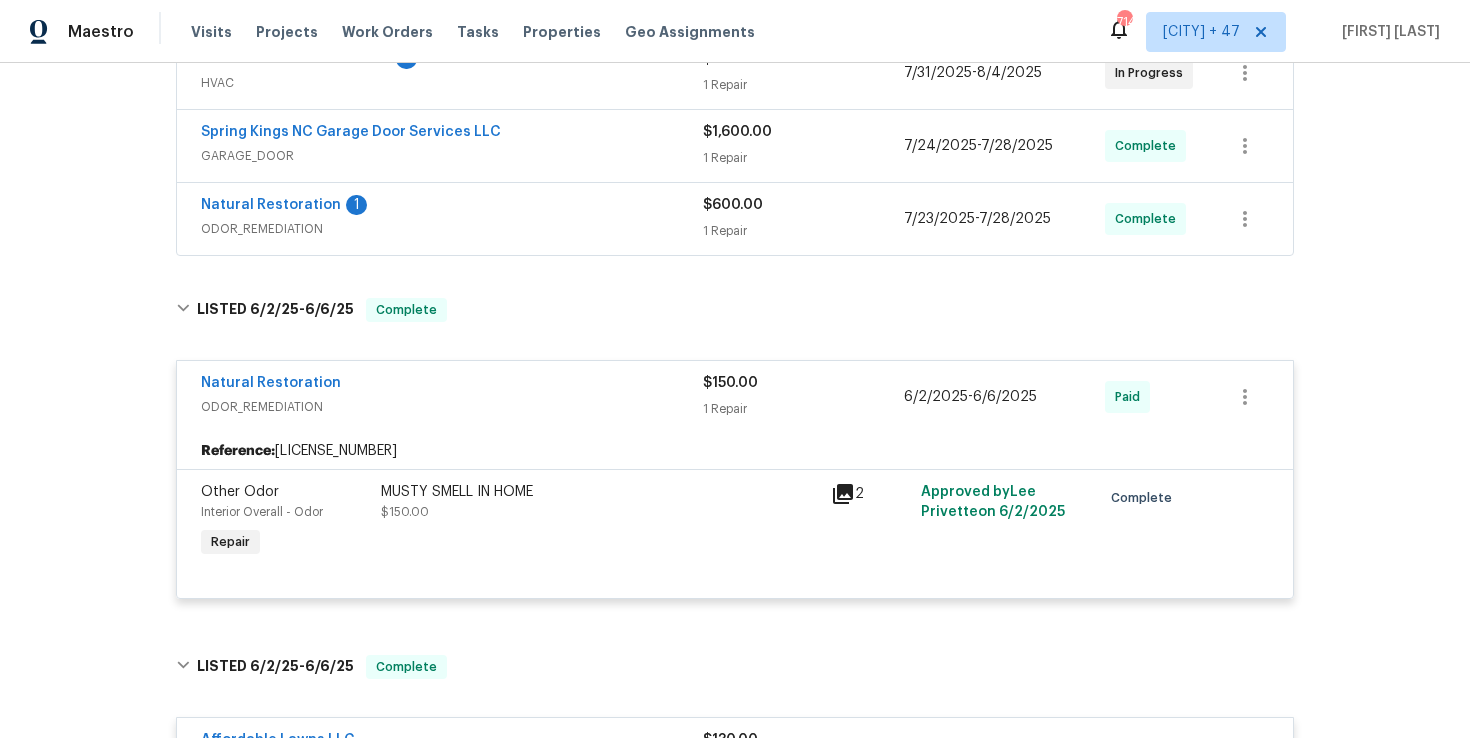 click on "ODOR_REMEDIATION" at bounding box center [452, 229] 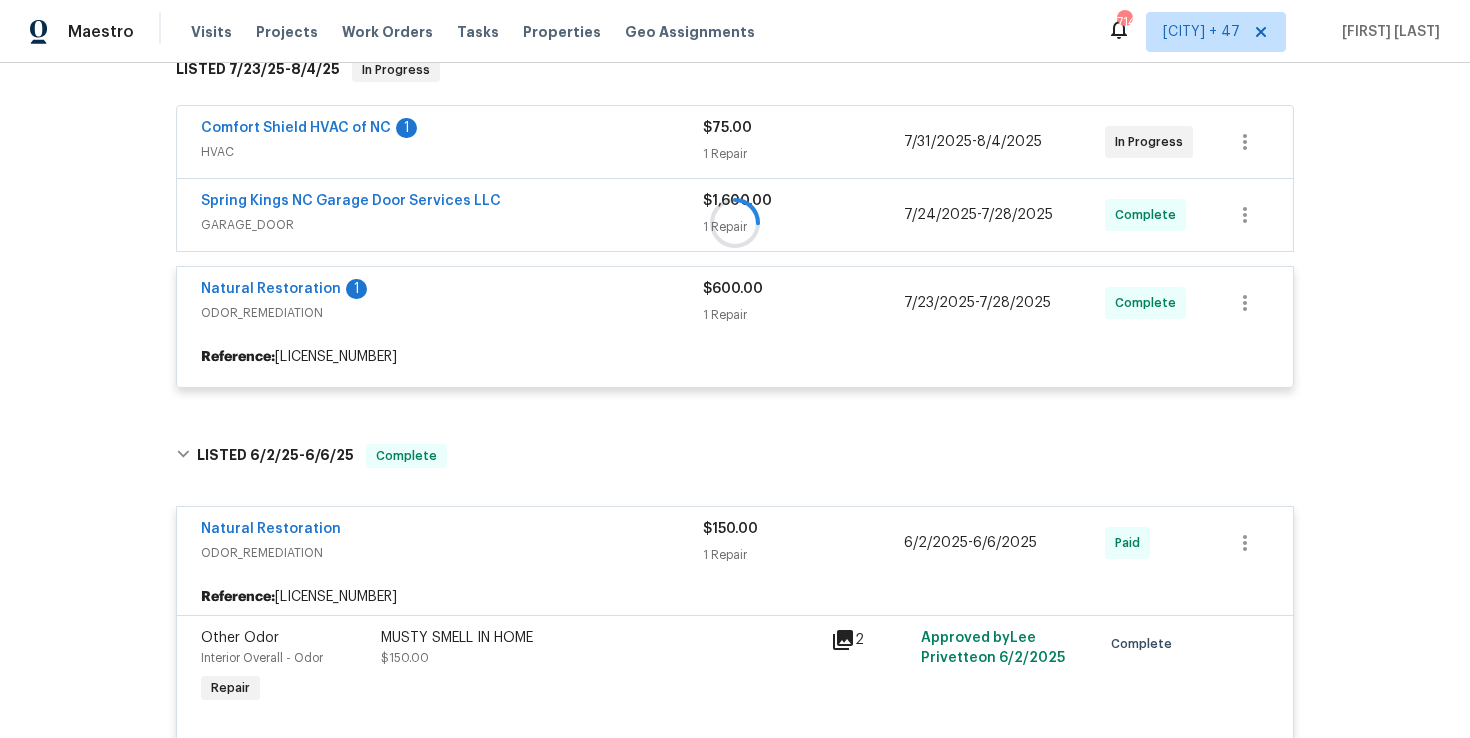 scroll, scrollTop: 331, scrollLeft: 0, axis: vertical 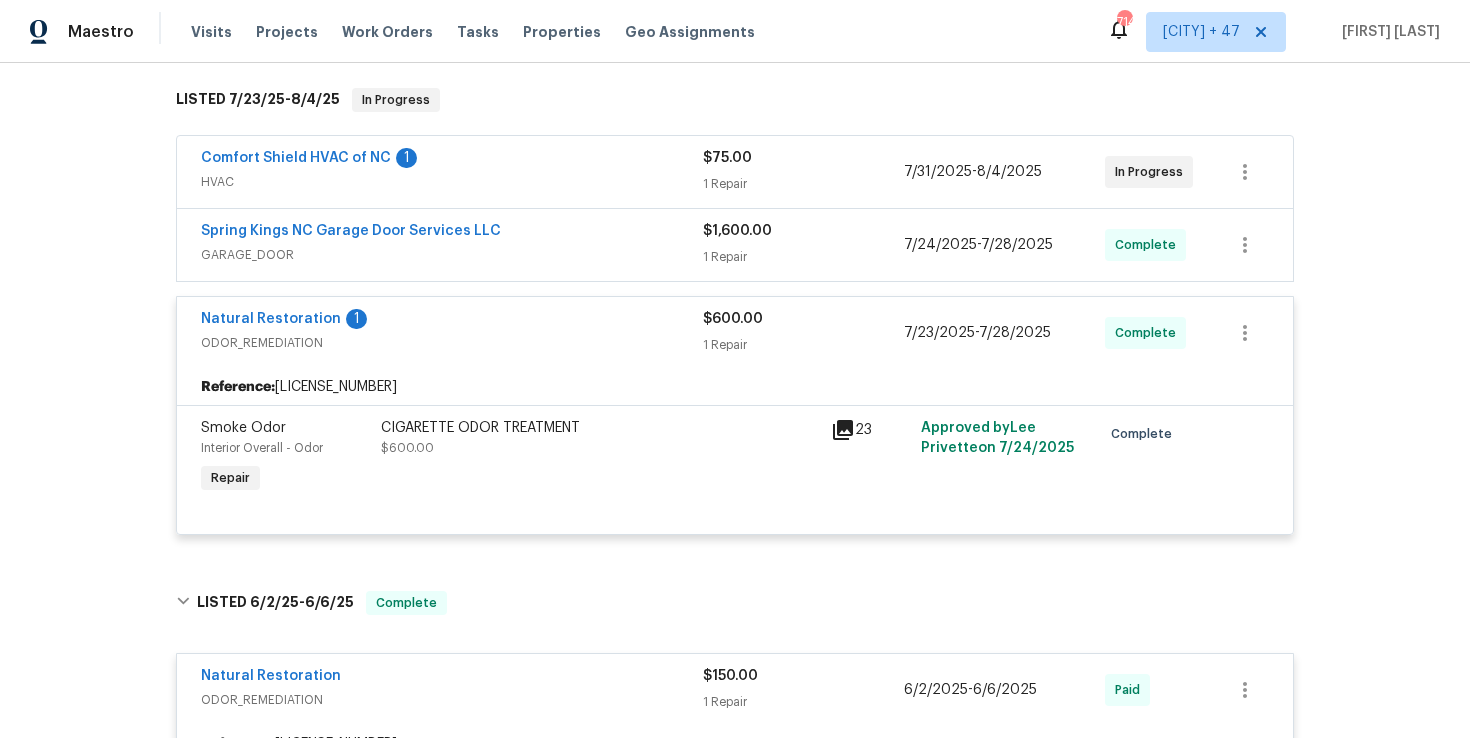 click on "GARAGE_DOOR" at bounding box center (452, 255) 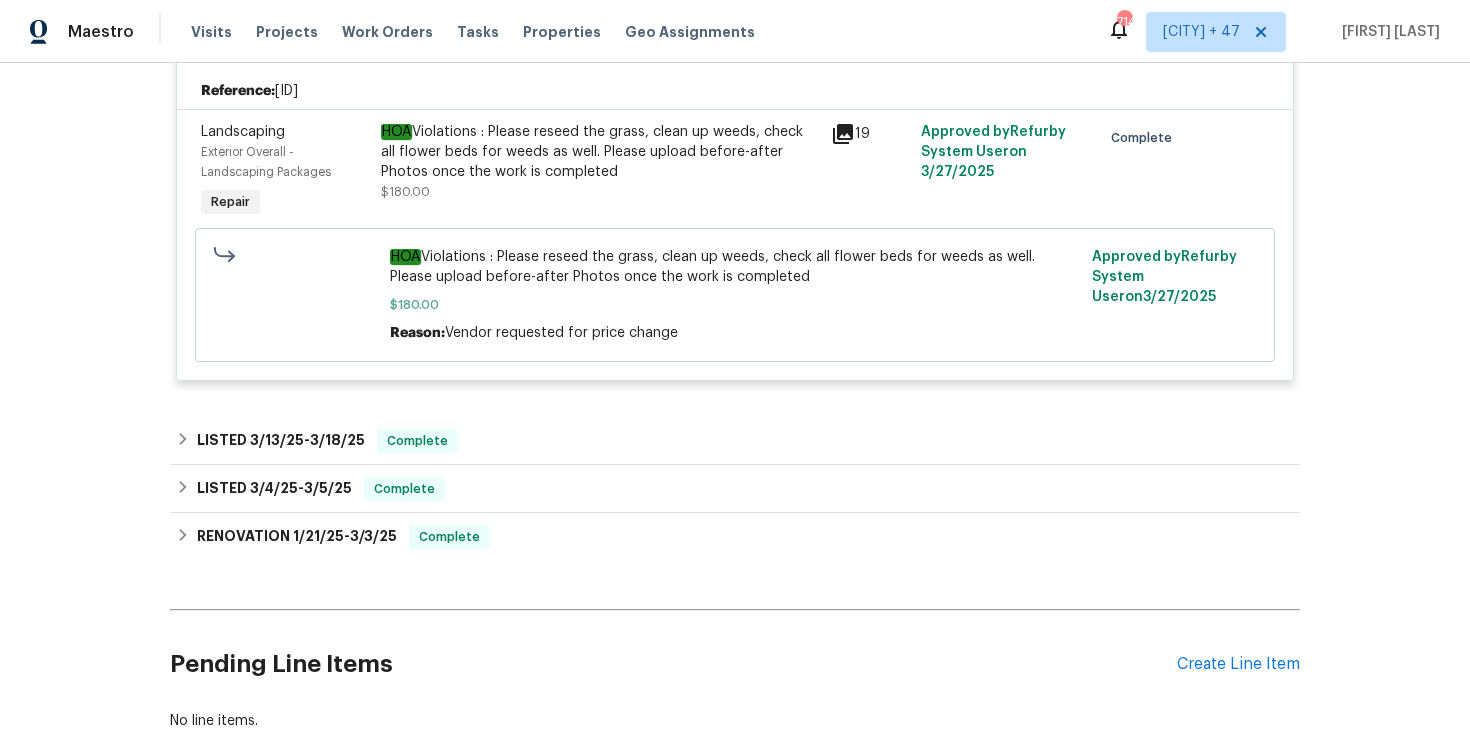 scroll, scrollTop: 3212, scrollLeft: 0, axis: vertical 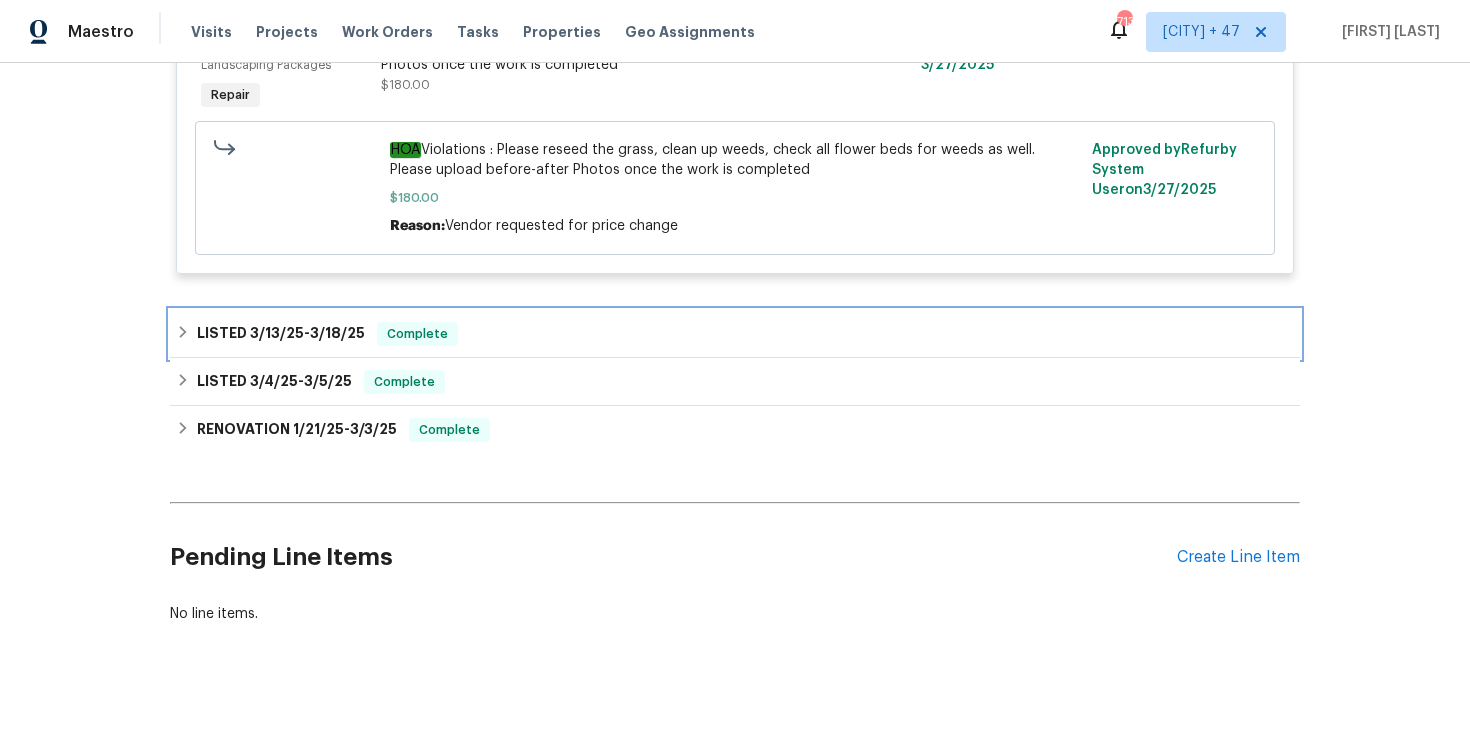 click on "LISTED   3/13/25  -  3/18/25 Complete" at bounding box center (735, 334) 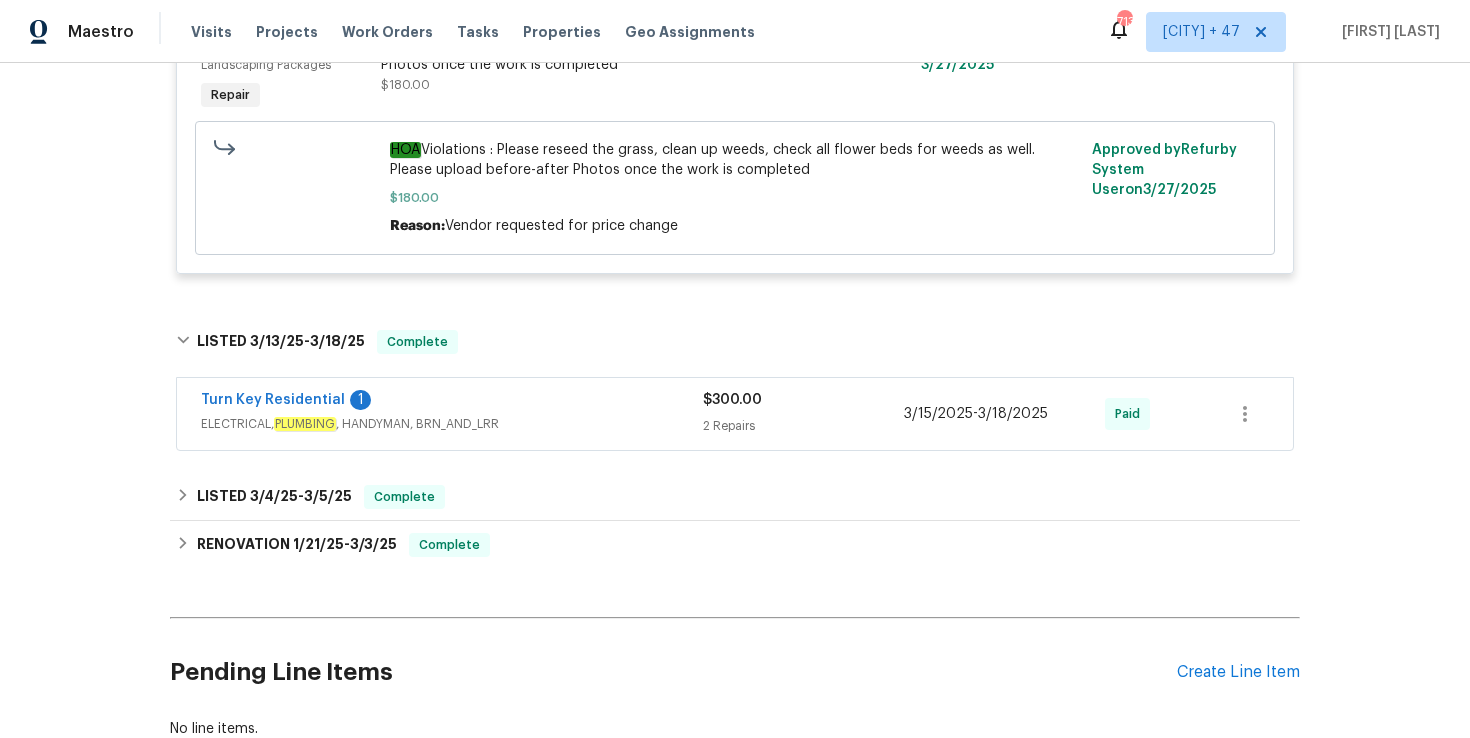 click on "ELECTRICAL,  PLUMBING , HANDYMAN, BRN_AND_LRR" at bounding box center (452, 424) 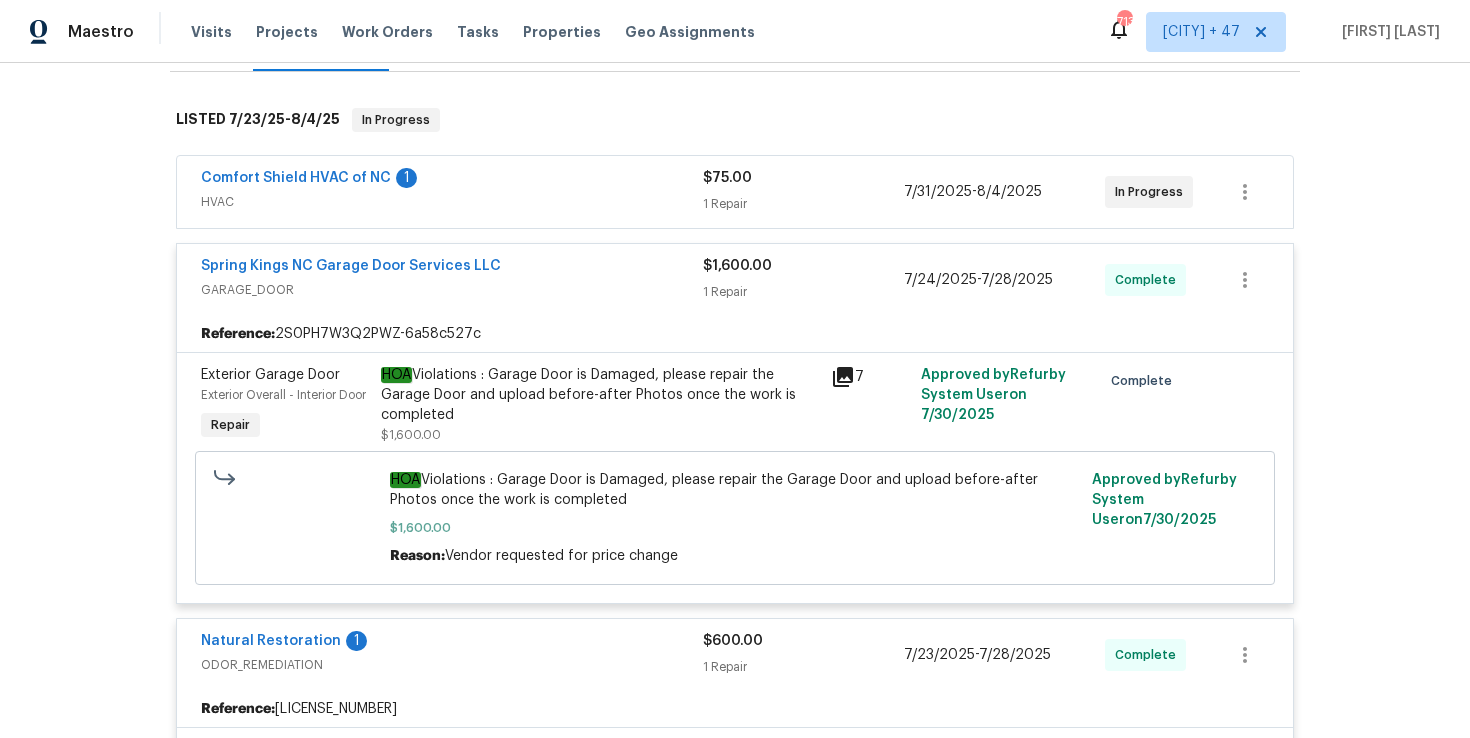 scroll, scrollTop: 226, scrollLeft: 0, axis: vertical 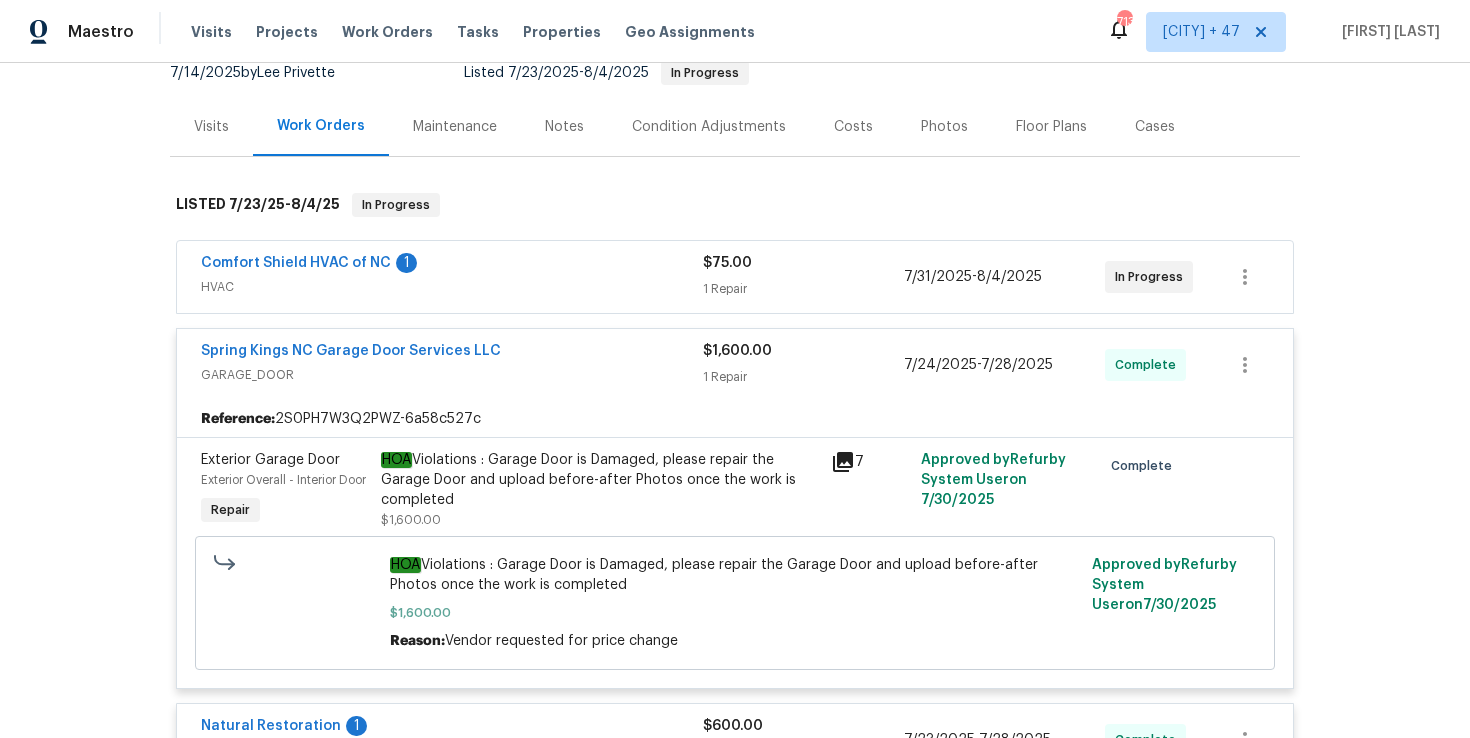 click on "Visits Projects Work Orders Tasks Properties Geo Assignments" at bounding box center (485, 32) 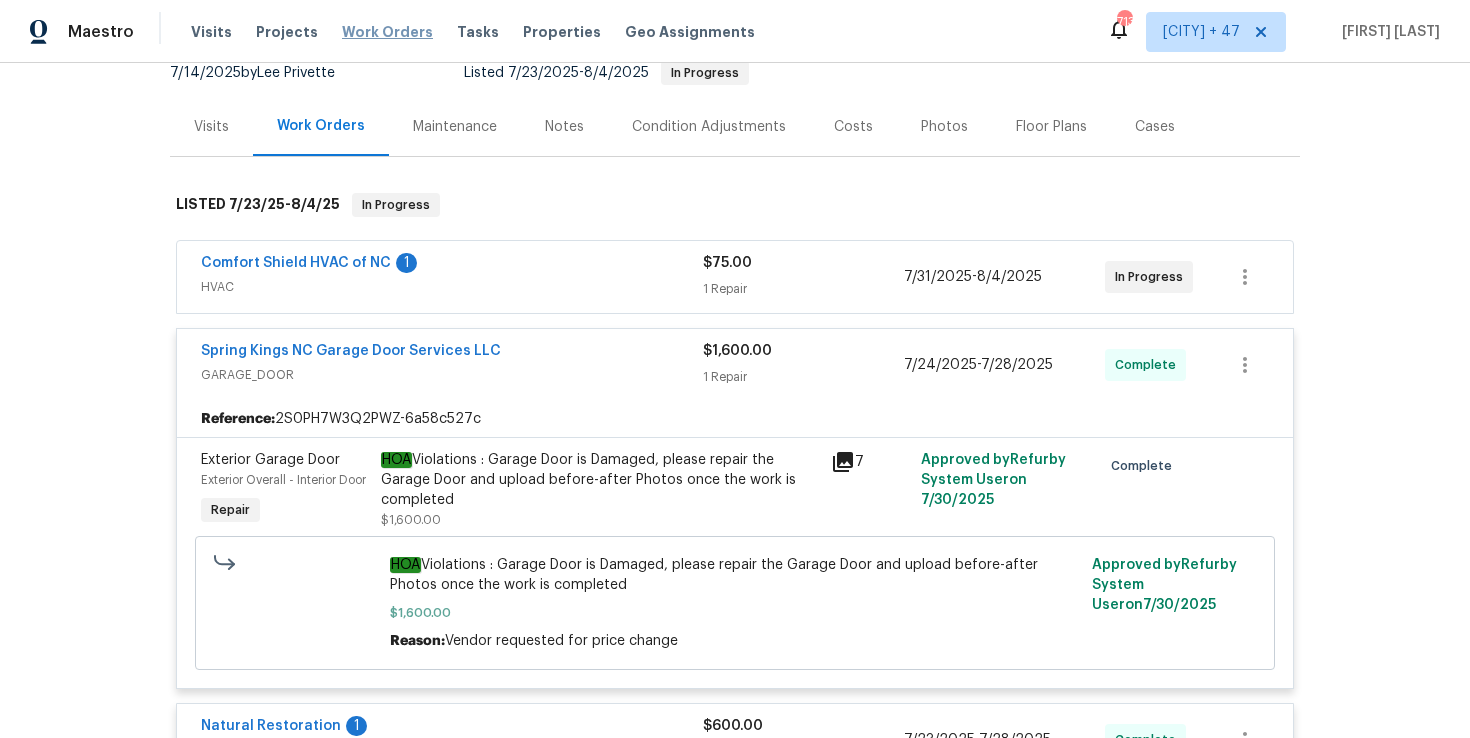 click on "Work Orders" at bounding box center [387, 32] 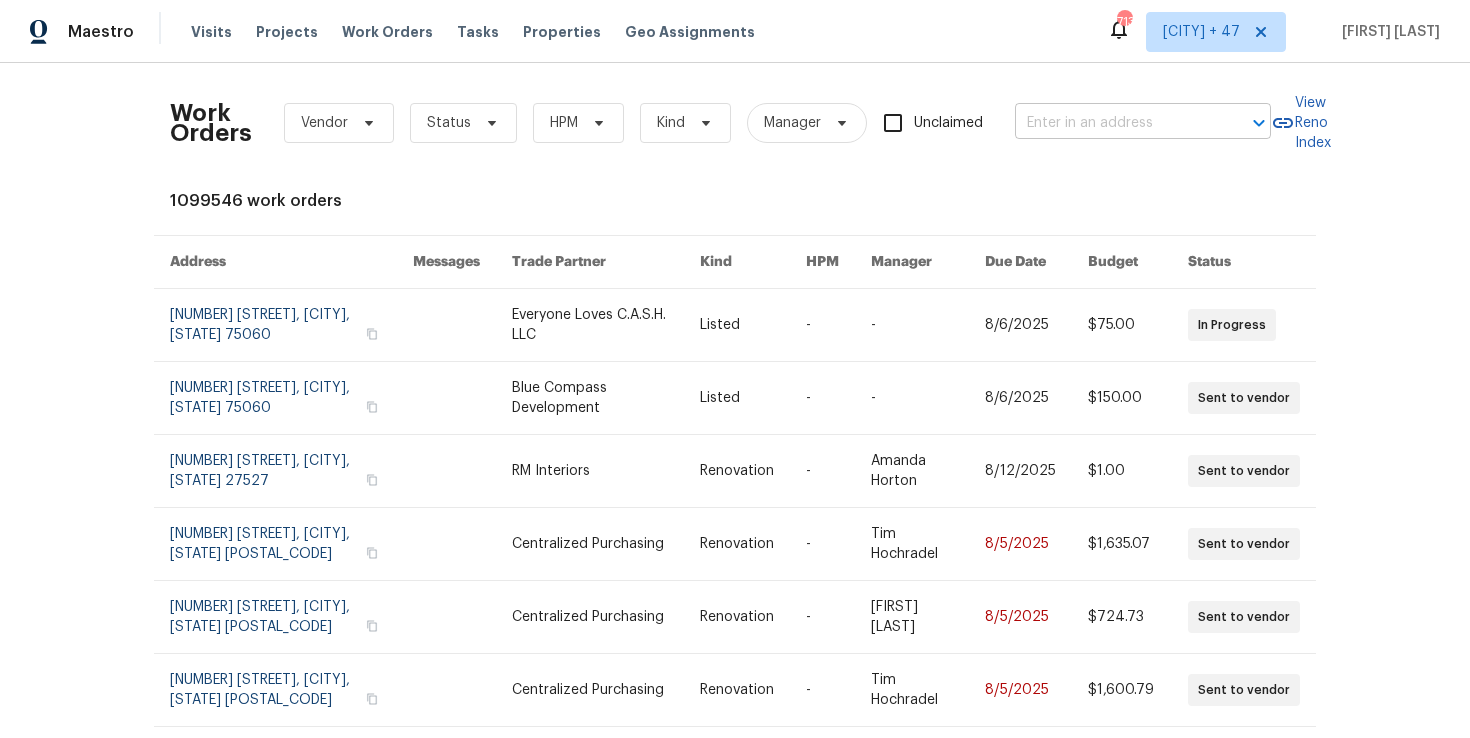 click at bounding box center (1115, 123) 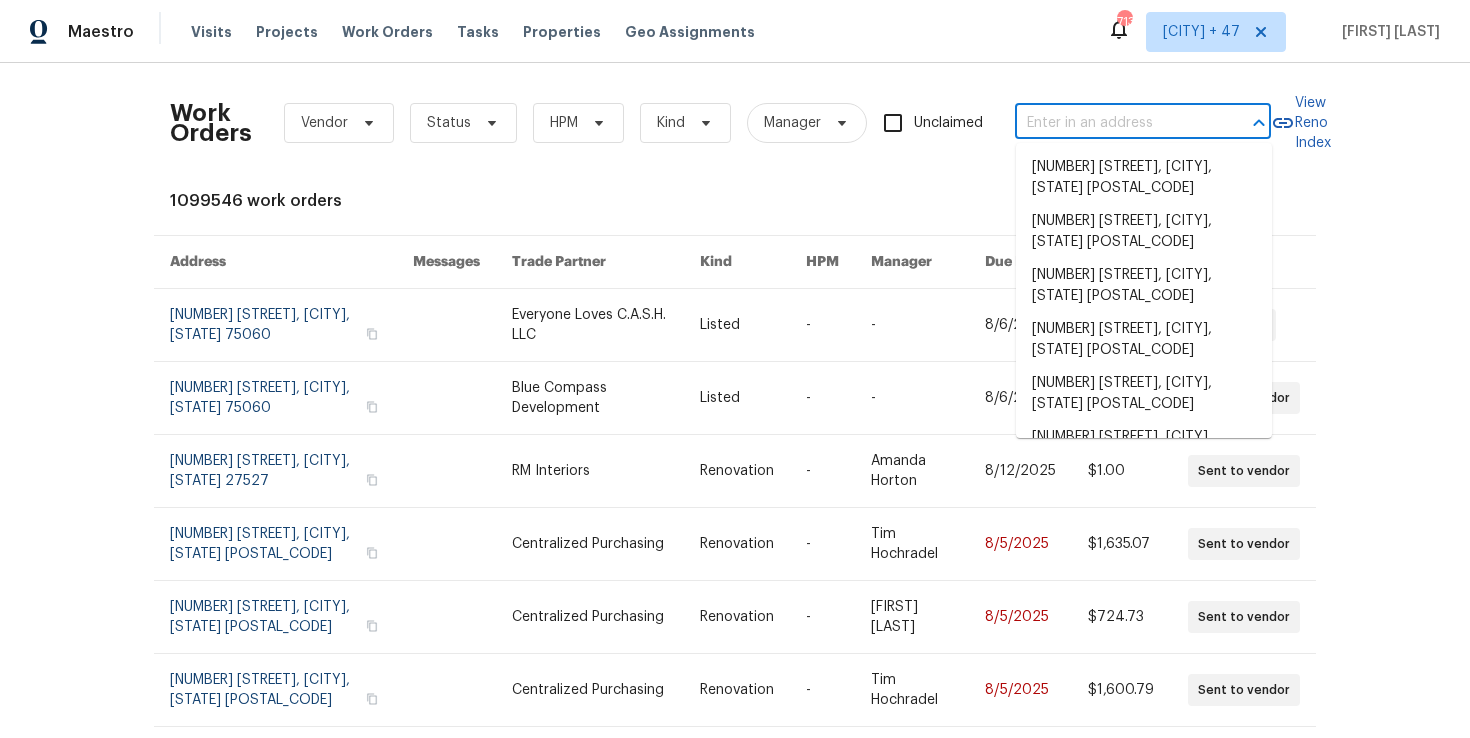 paste on "18944 Northern Dancer Ln Yorba Linda, CA 92886" 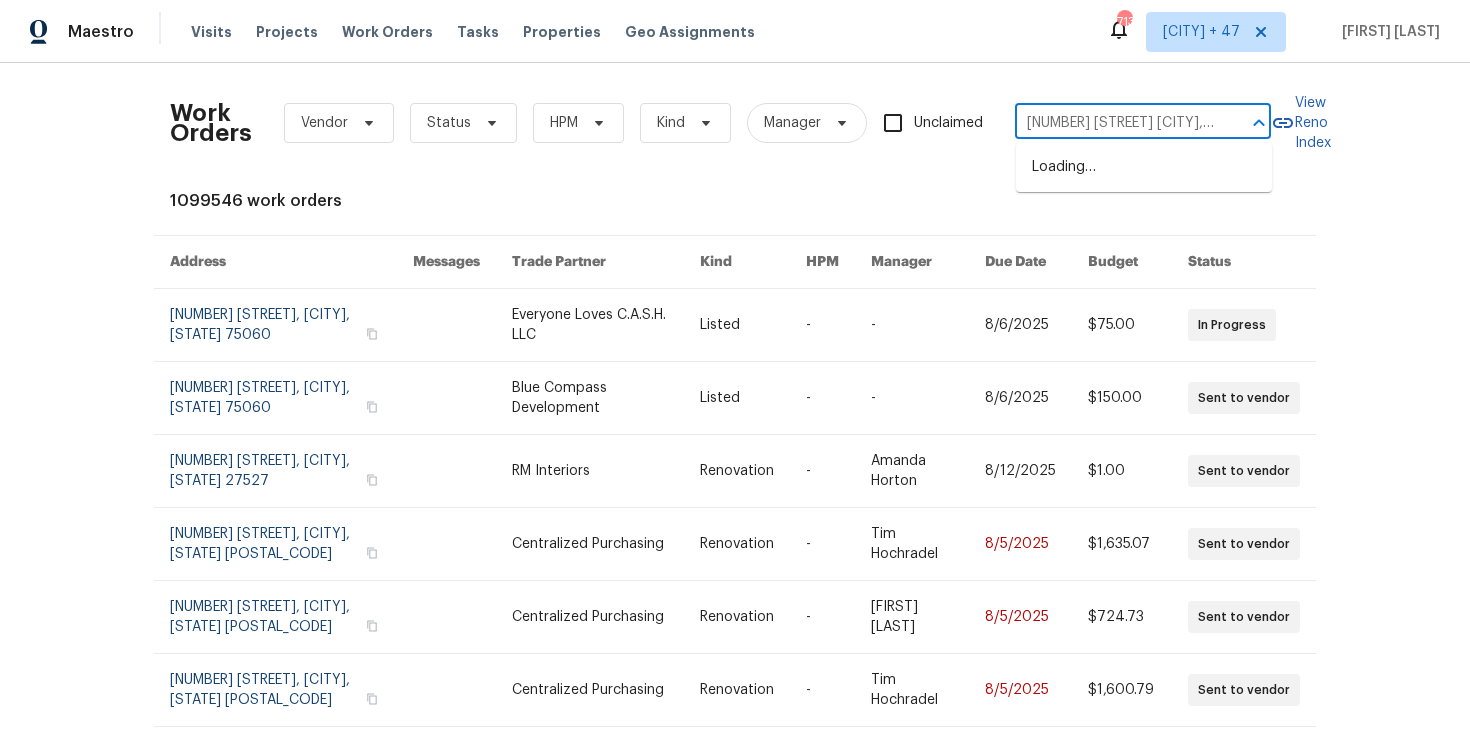 scroll, scrollTop: 0, scrollLeft: 137, axis: horizontal 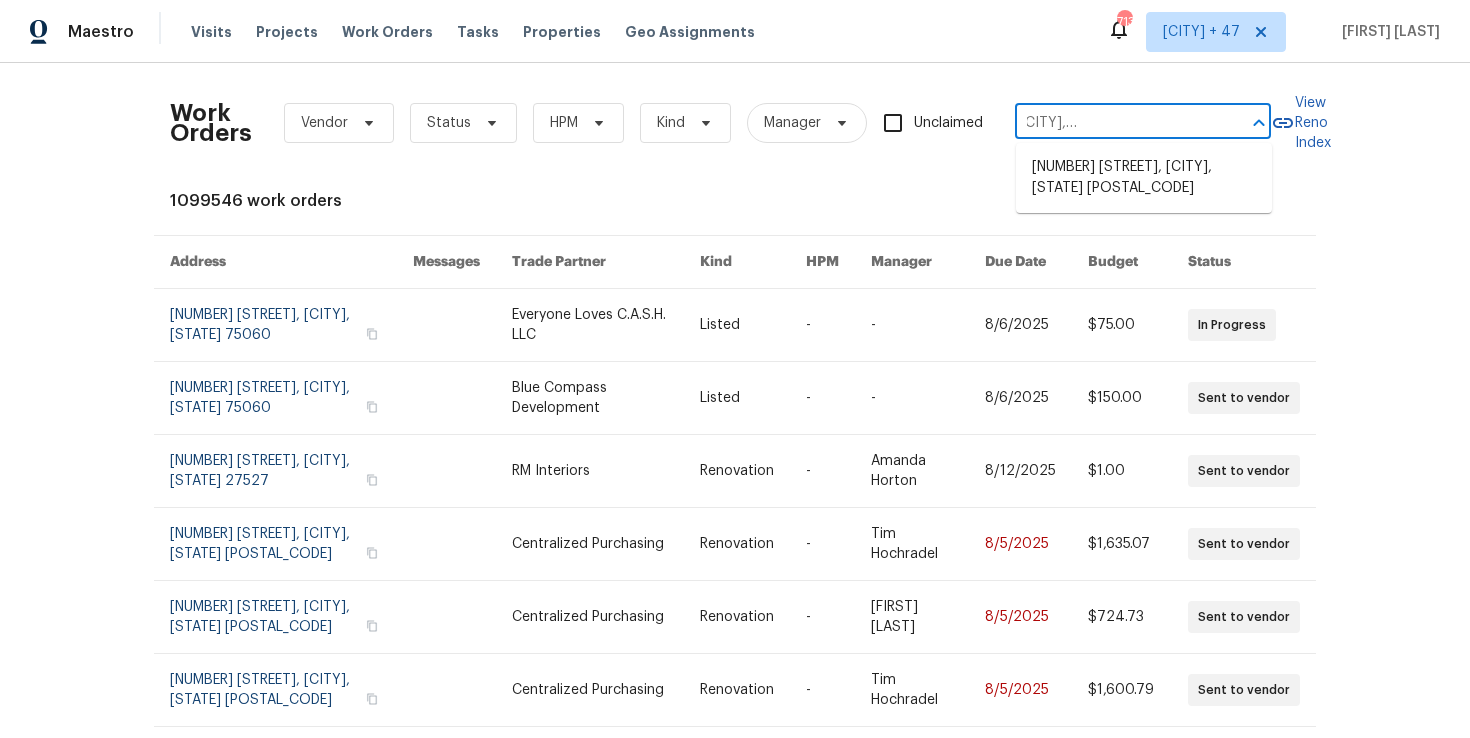 click on "18944 Northern Dancer Ln, Yorba Linda, CA 92886" at bounding box center [1144, 178] 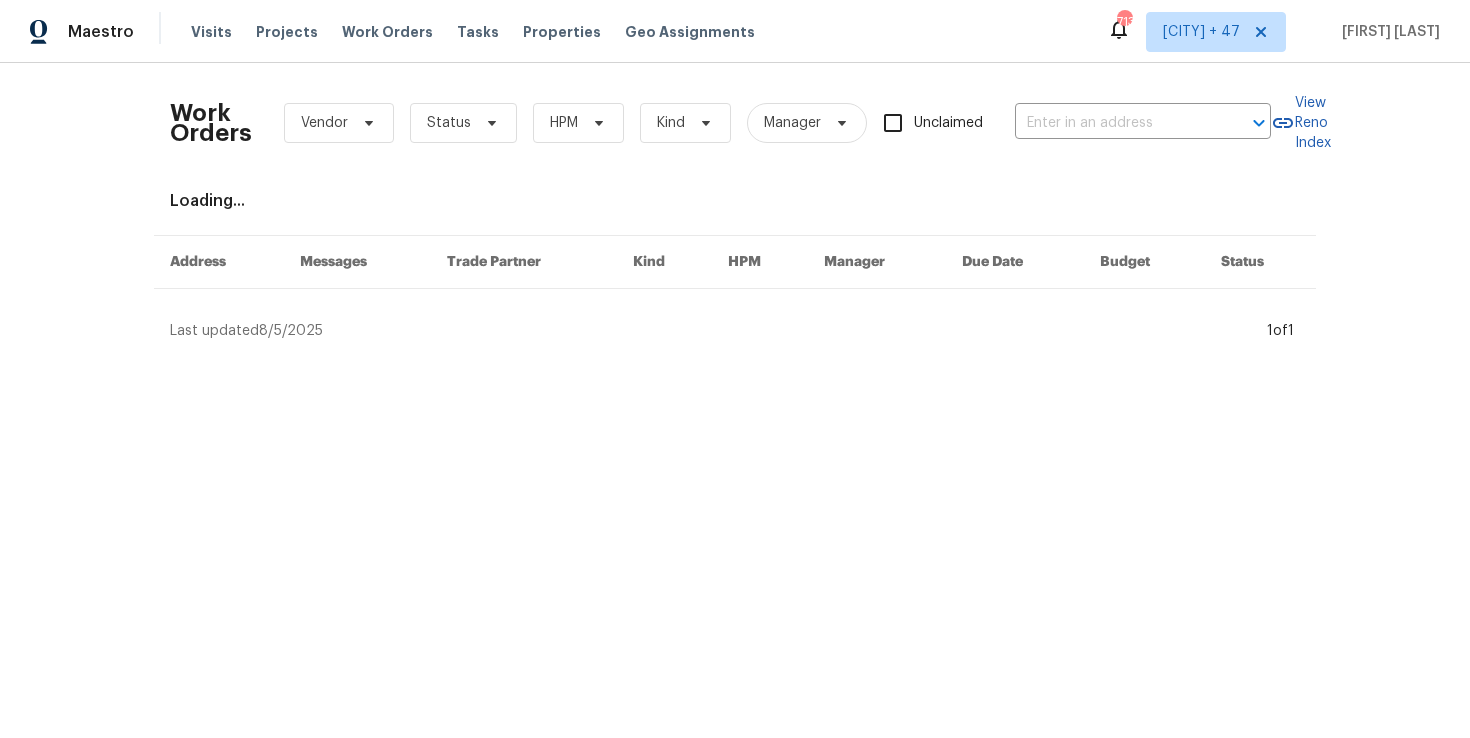 type on "18944 Northern Dancer Ln, Yorba Linda, CA 92886" 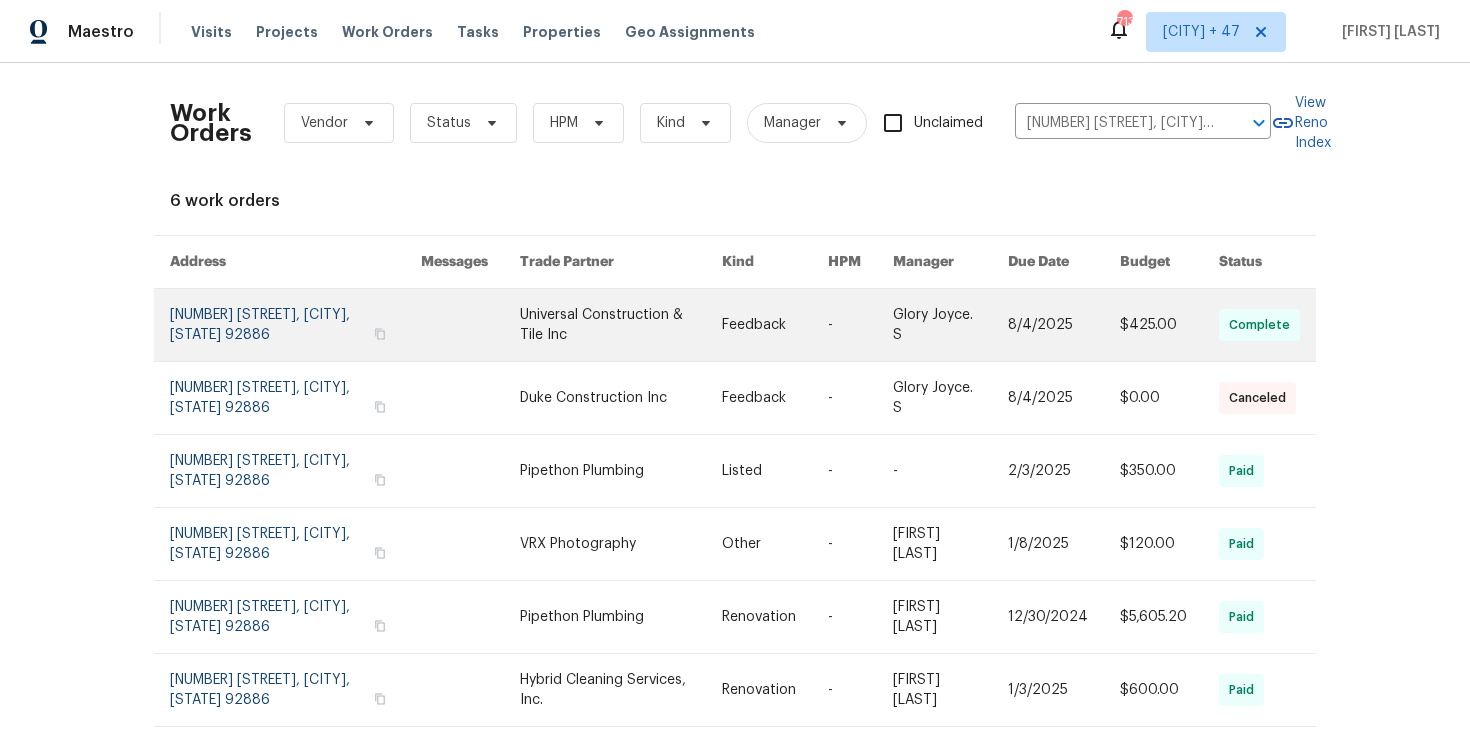 click at bounding box center [295, 325] 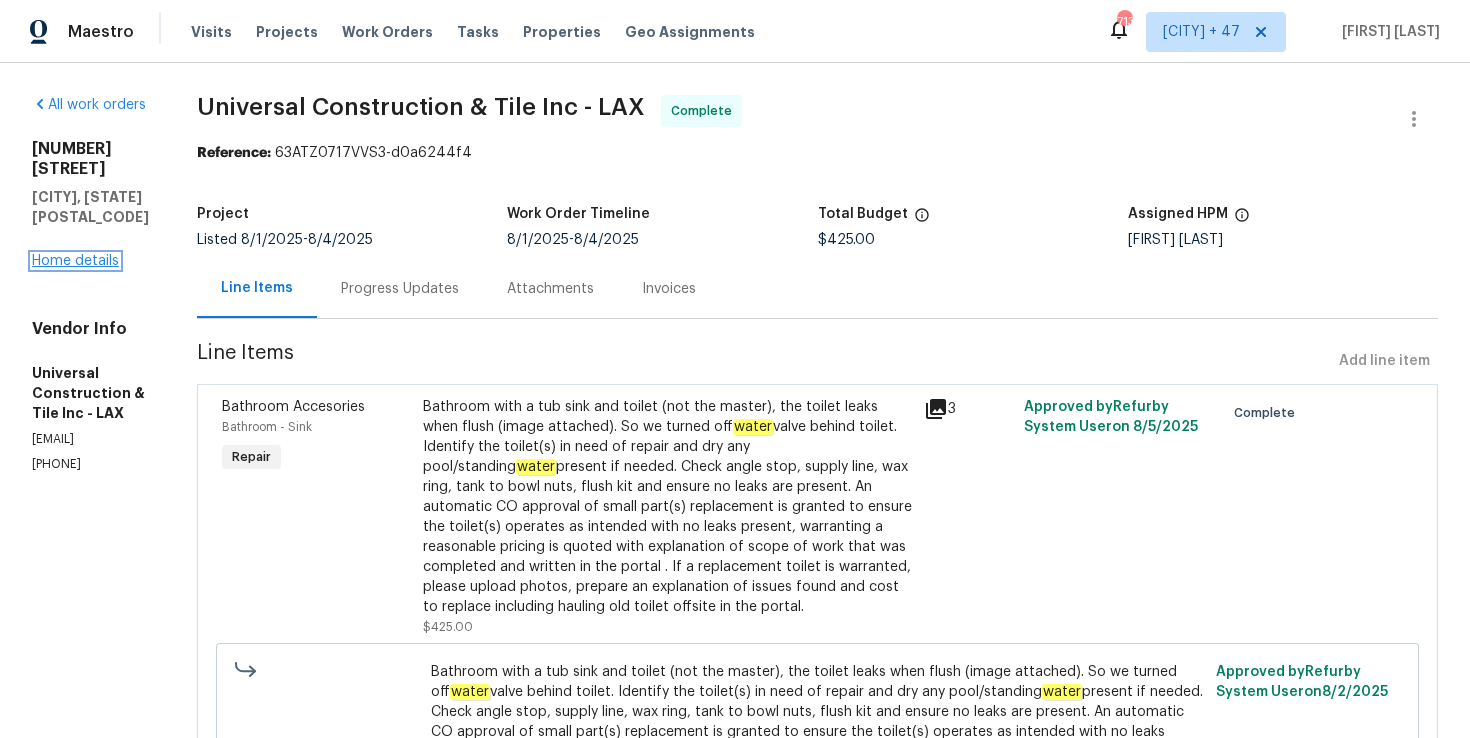 click on "Home details" at bounding box center [75, 261] 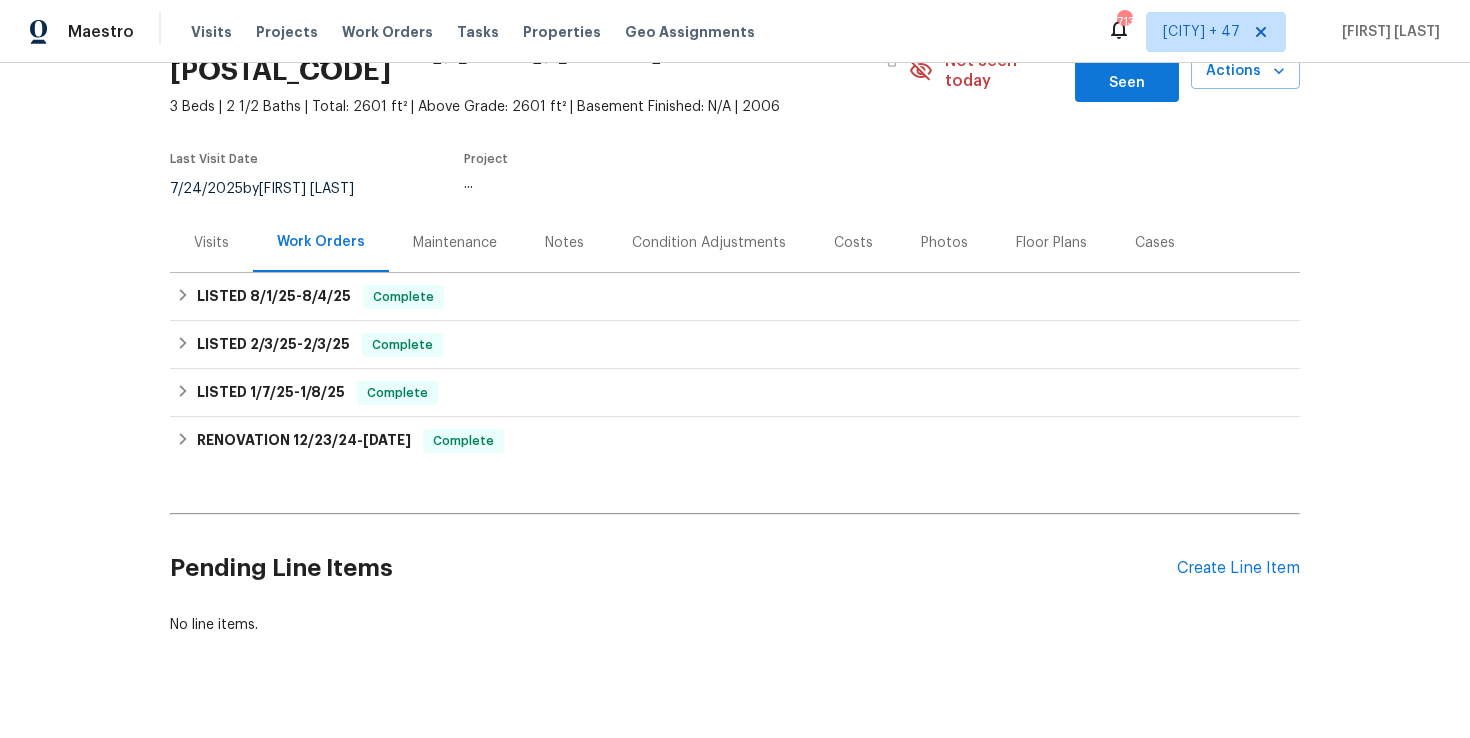 scroll, scrollTop: 123, scrollLeft: 0, axis: vertical 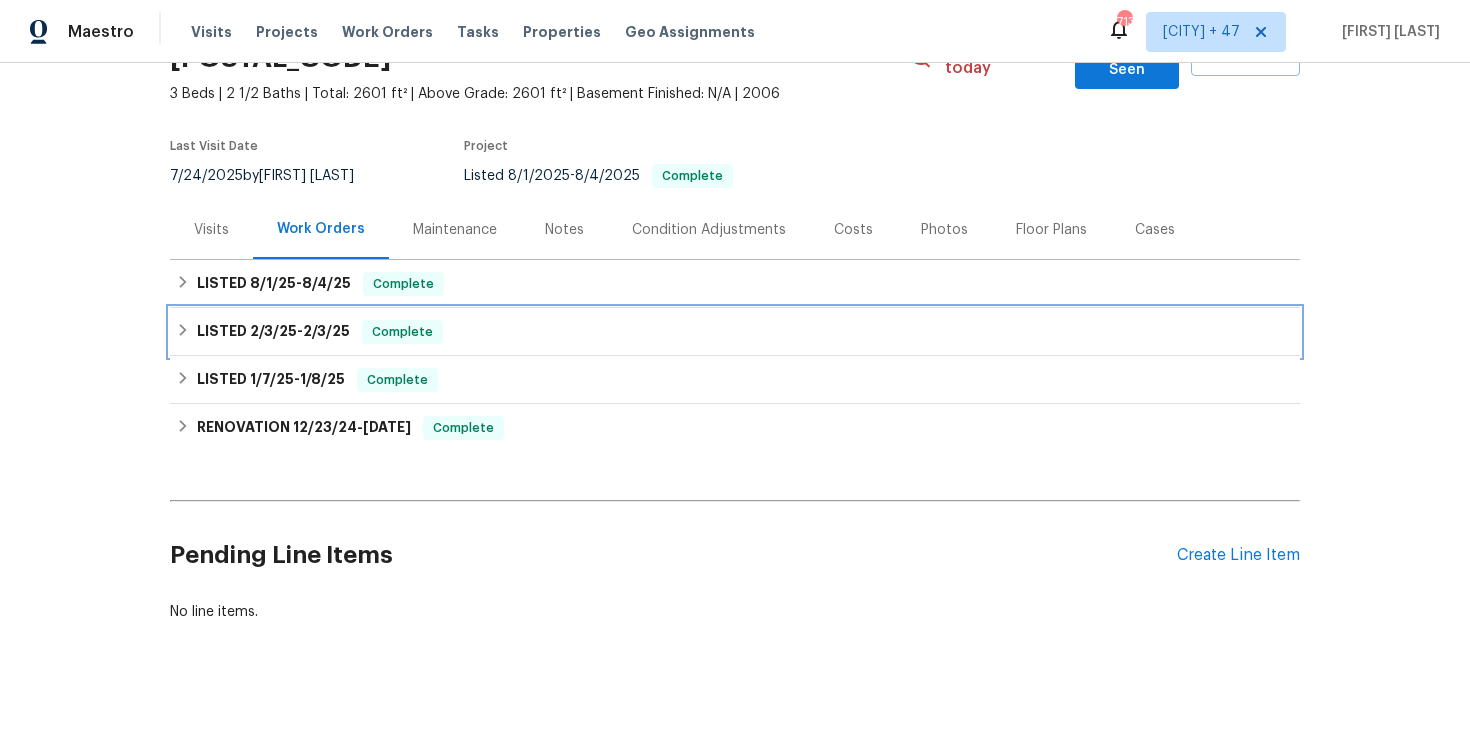 click on "LISTED   2/3/25  -  2/3/25 Complete" at bounding box center [735, 332] 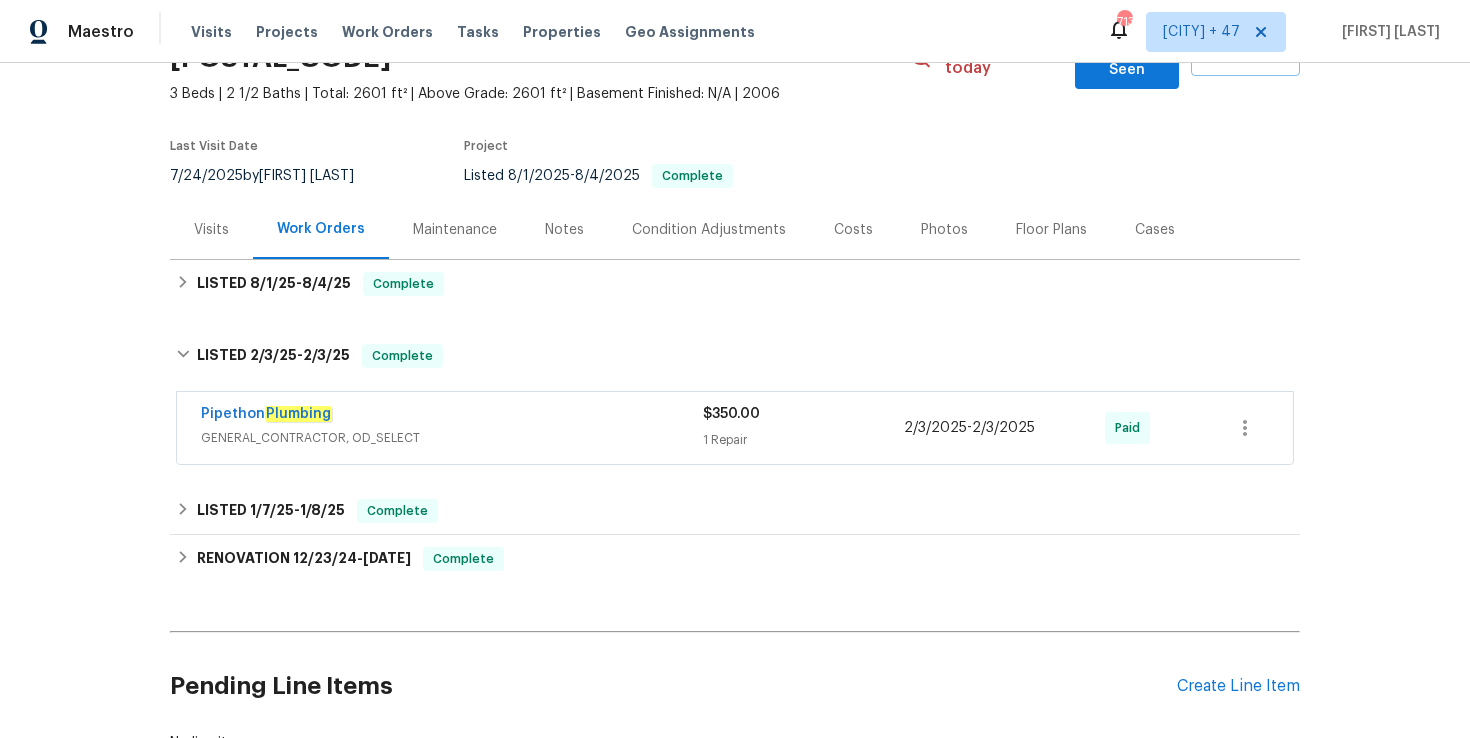 click on "Pipethon  Plumbing" at bounding box center [452, 416] 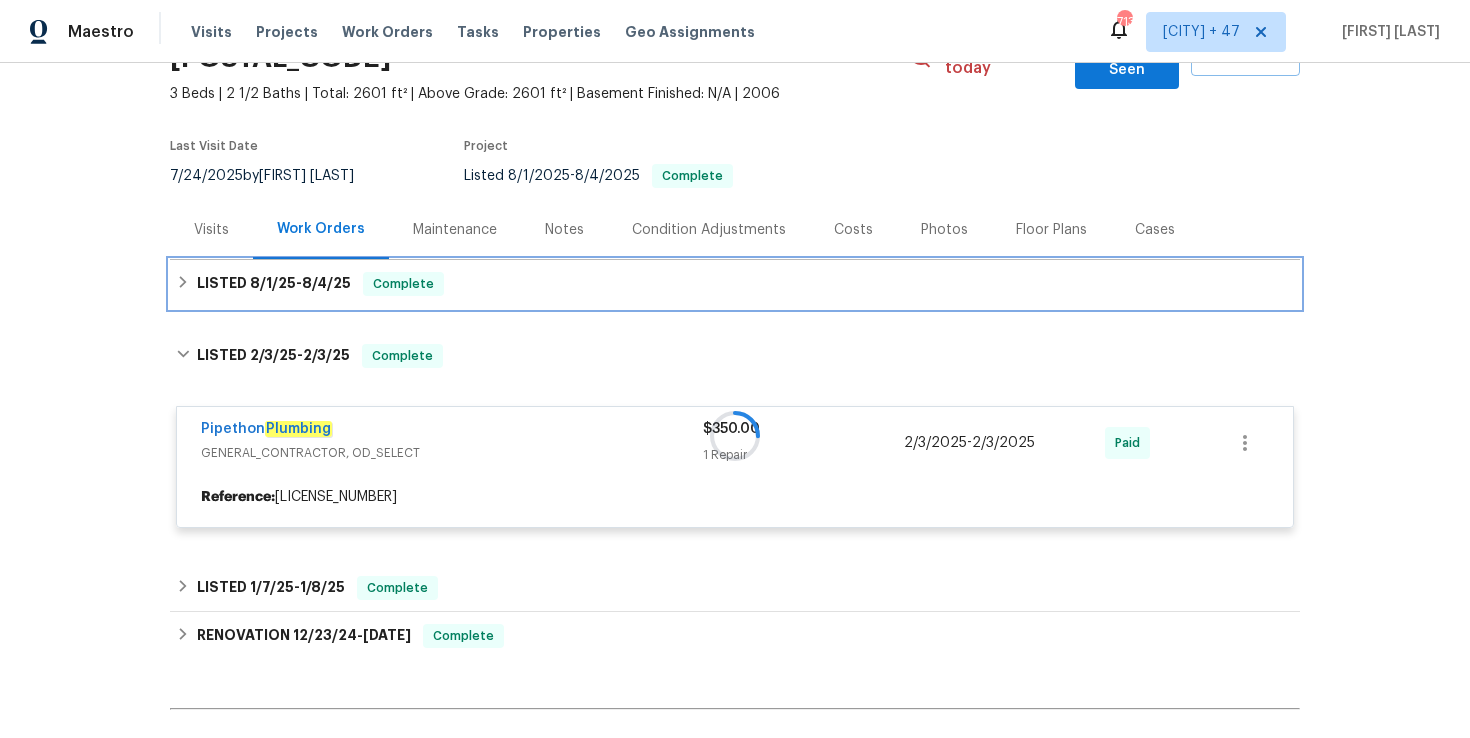 click on "LISTED   8/1/25  -  8/4/25 Complete" at bounding box center (735, 284) 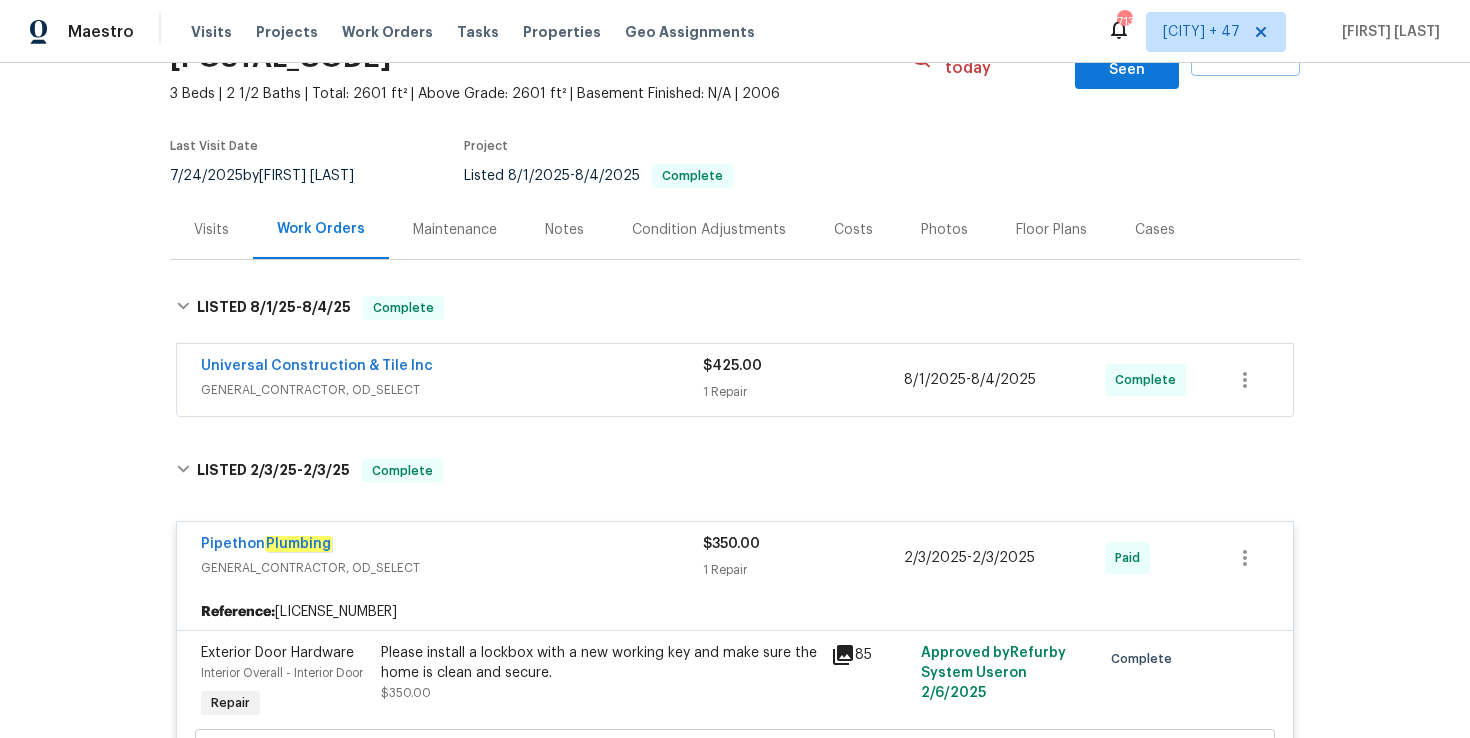 click on "Universal Construction & Tile Inc" at bounding box center [452, 368] 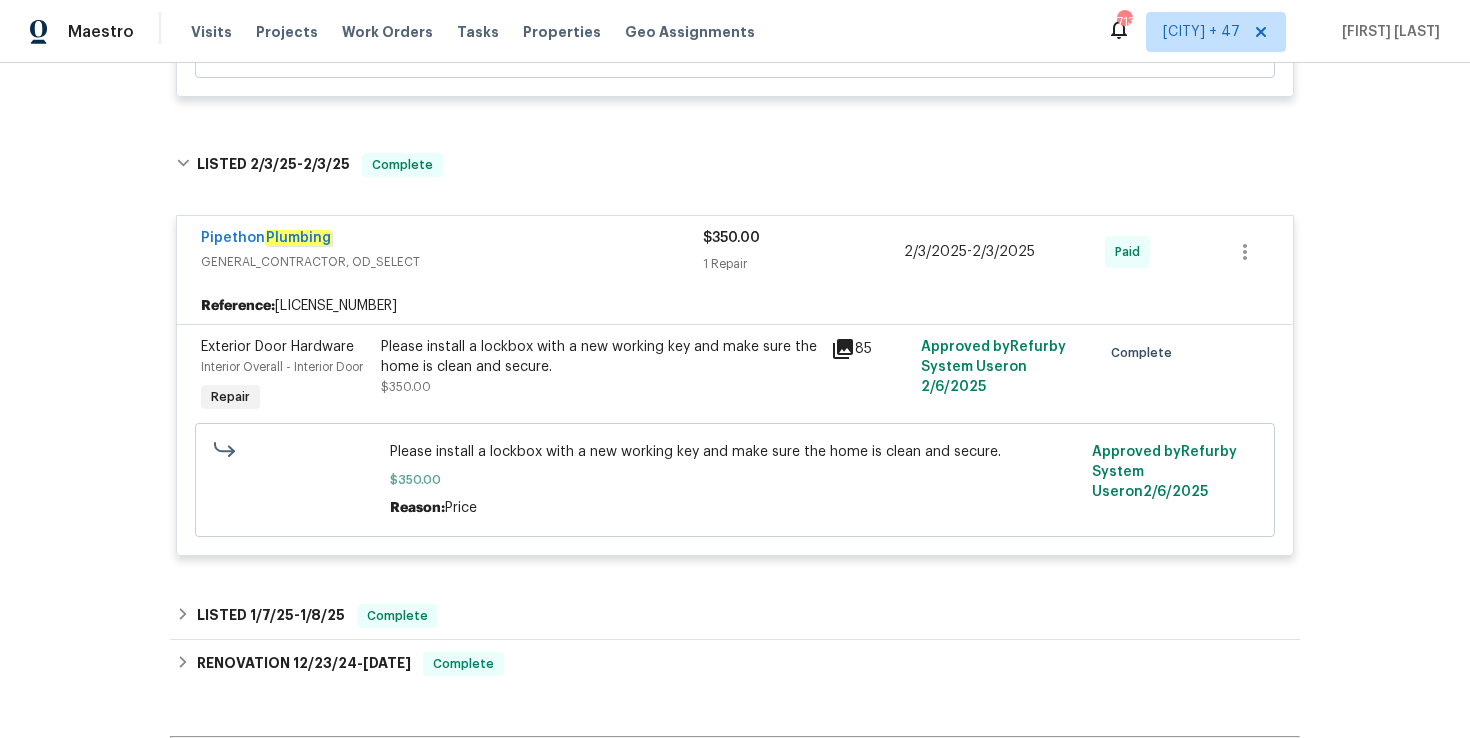 scroll, scrollTop: 1876, scrollLeft: 0, axis: vertical 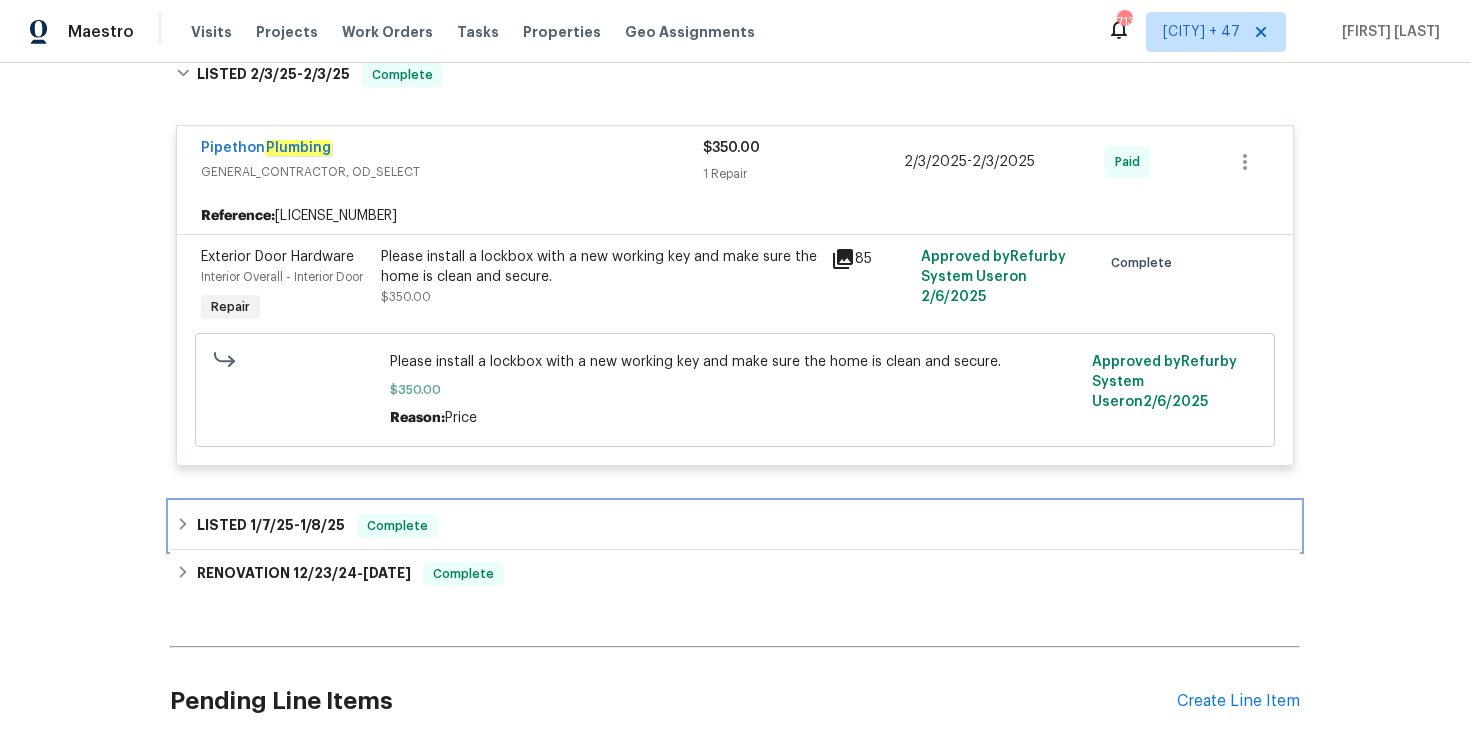 click on "LISTED   1/7/25  -  1/8/25 Complete" at bounding box center (735, 526) 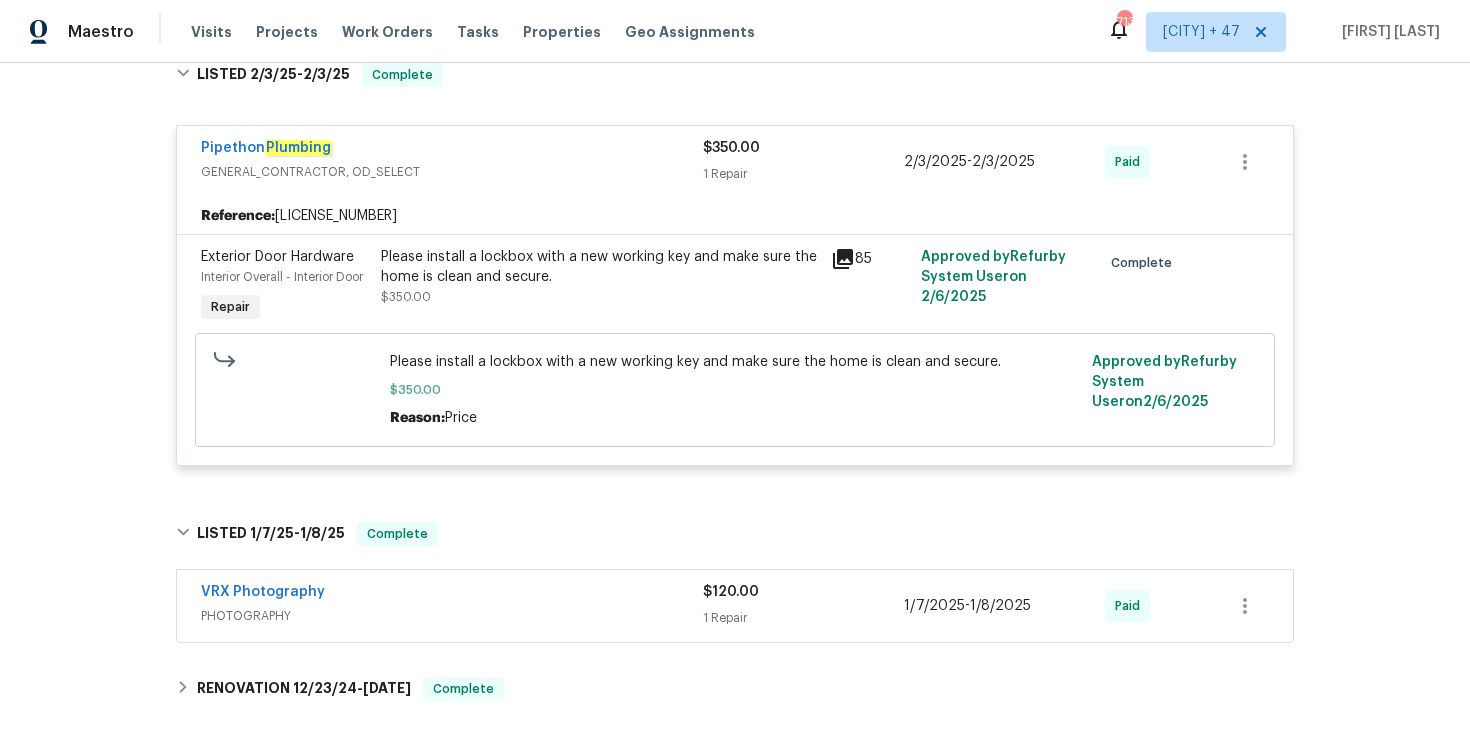 click on "PHOTOGRAPHY" at bounding box center [452, 616] 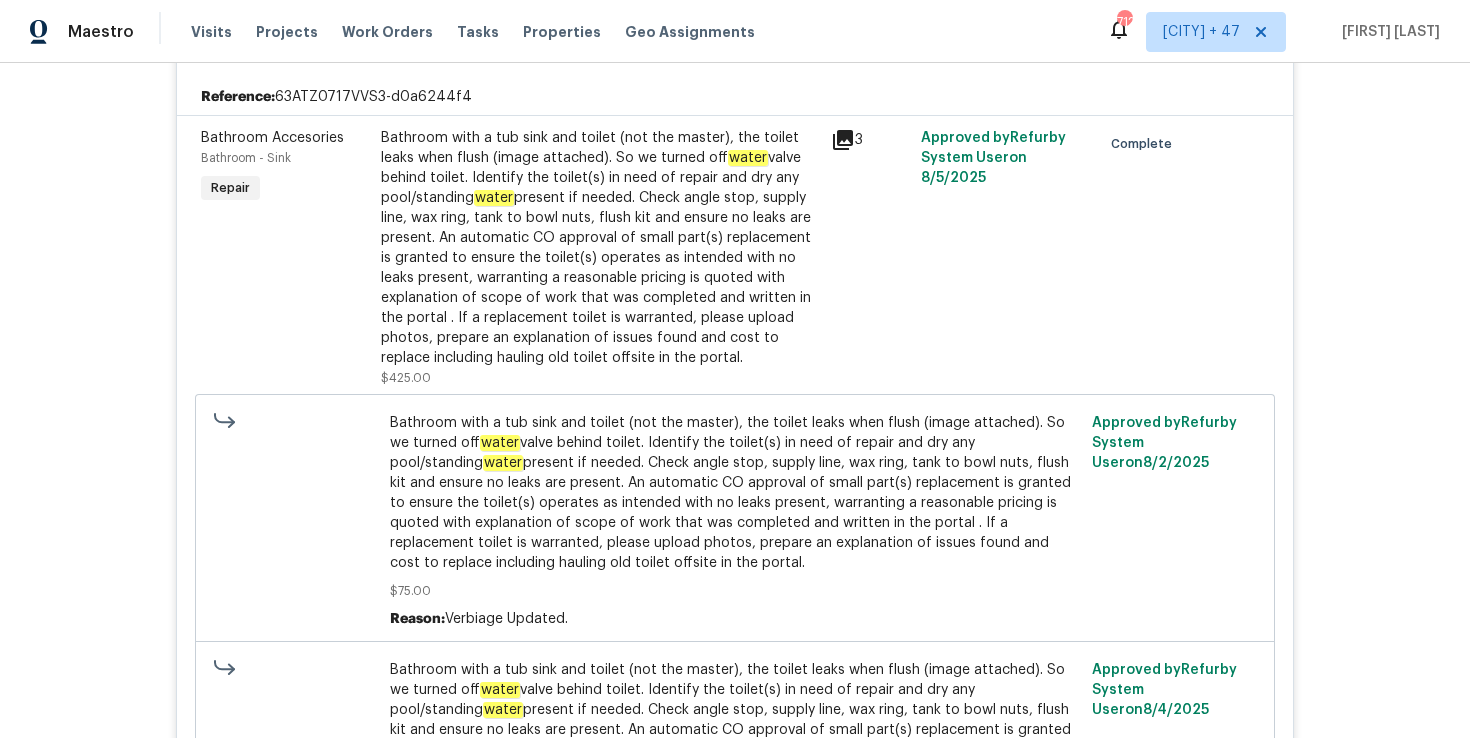 scroll, scrollTop: 280, scrollLeft: 0, axis: vertical 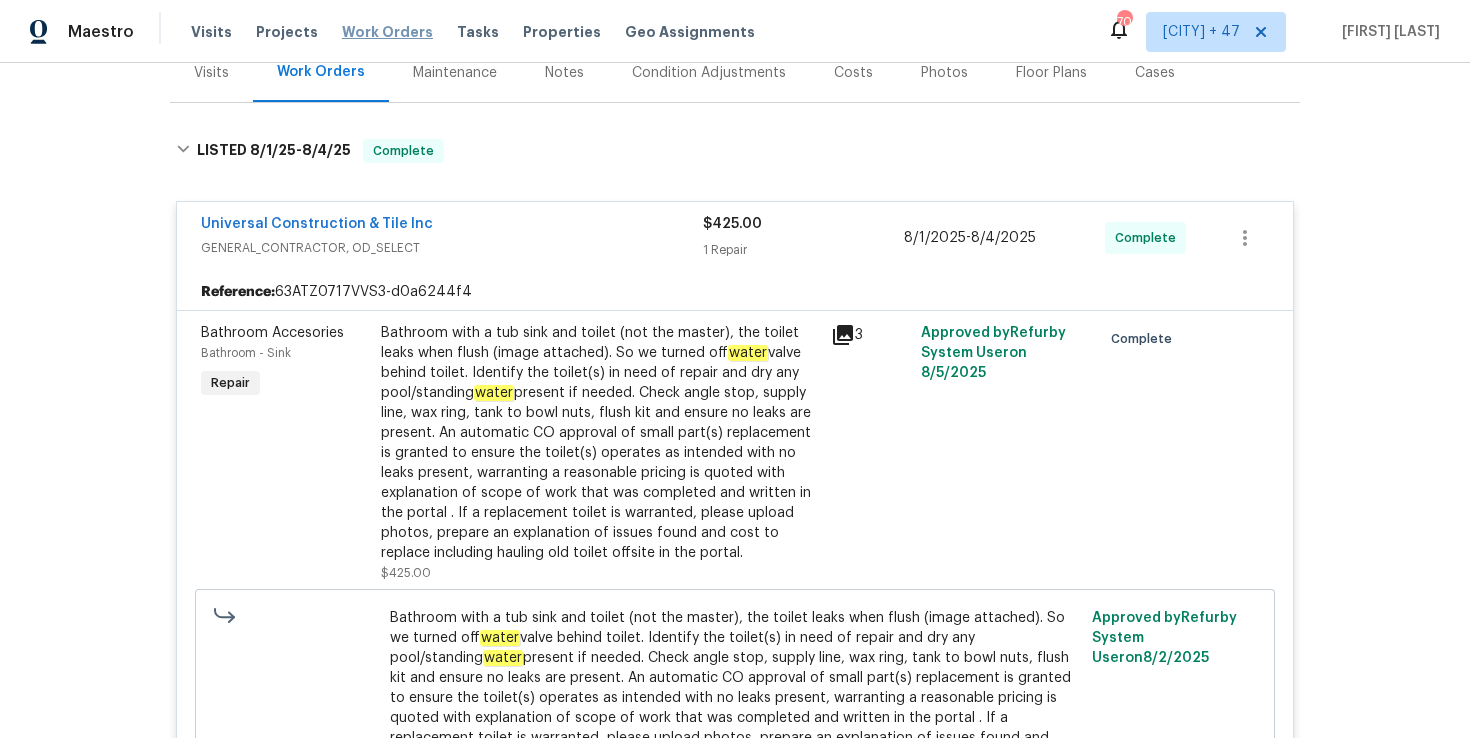 click on "Work Orders" at bounding box center [387, 32] 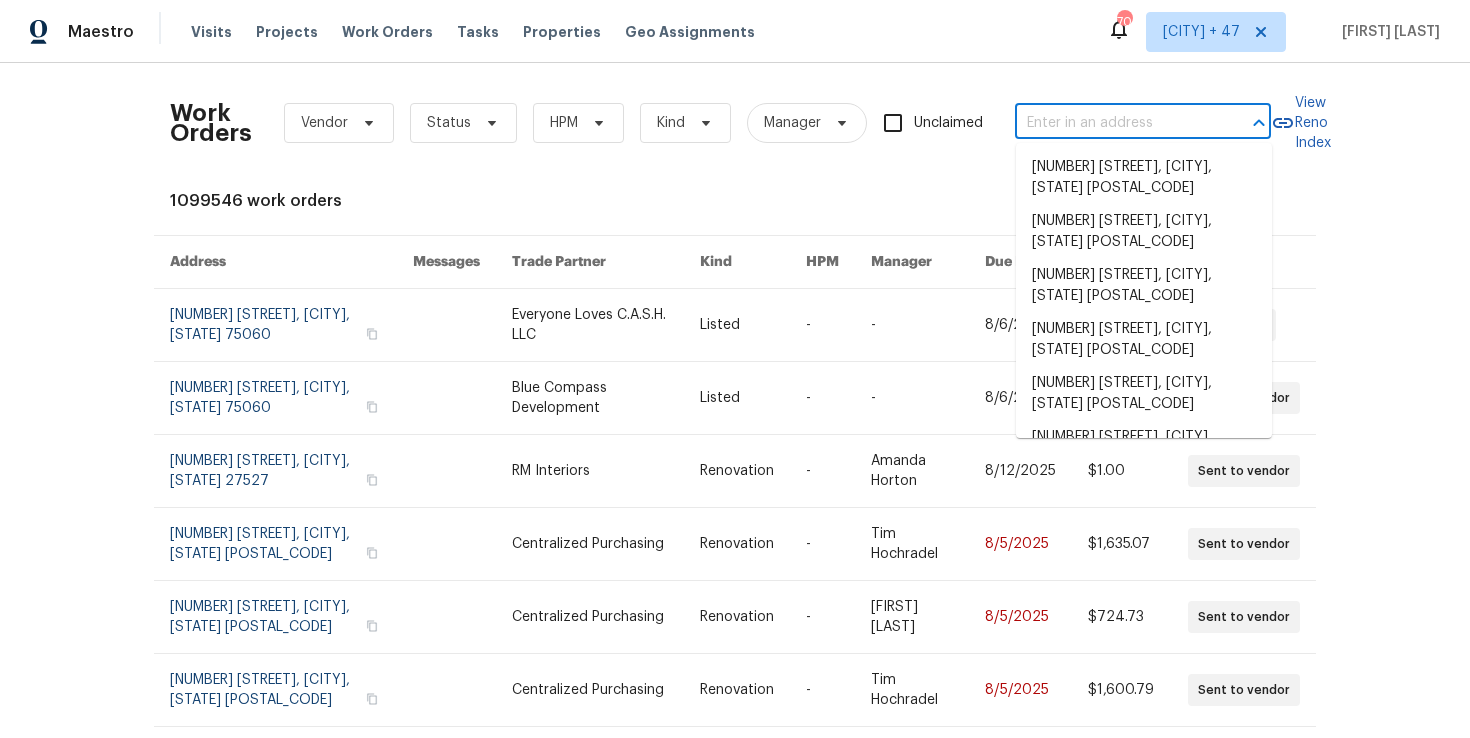 click at bounding box center (1115, 123) 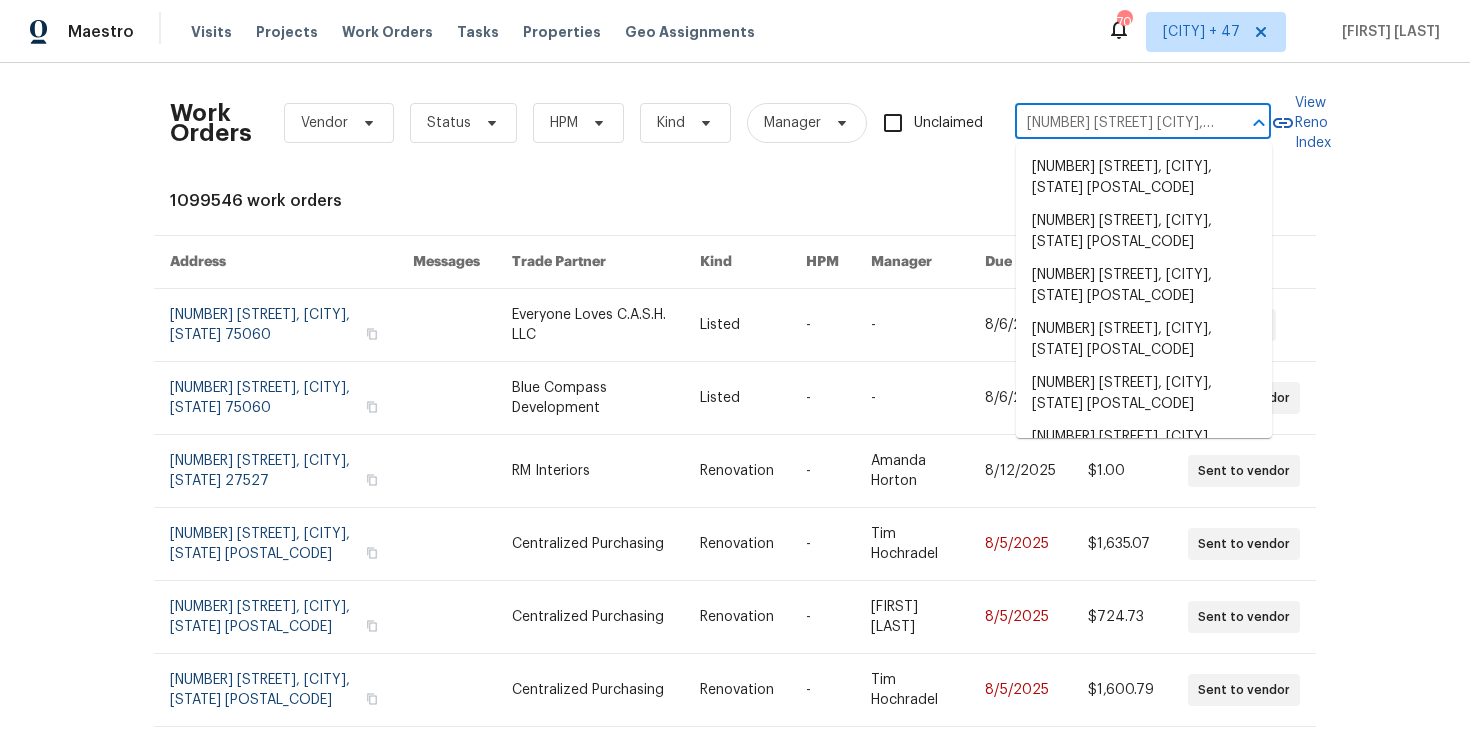 scroll, scrollTop: 0, scrollLeft: 90, axis: horizontal 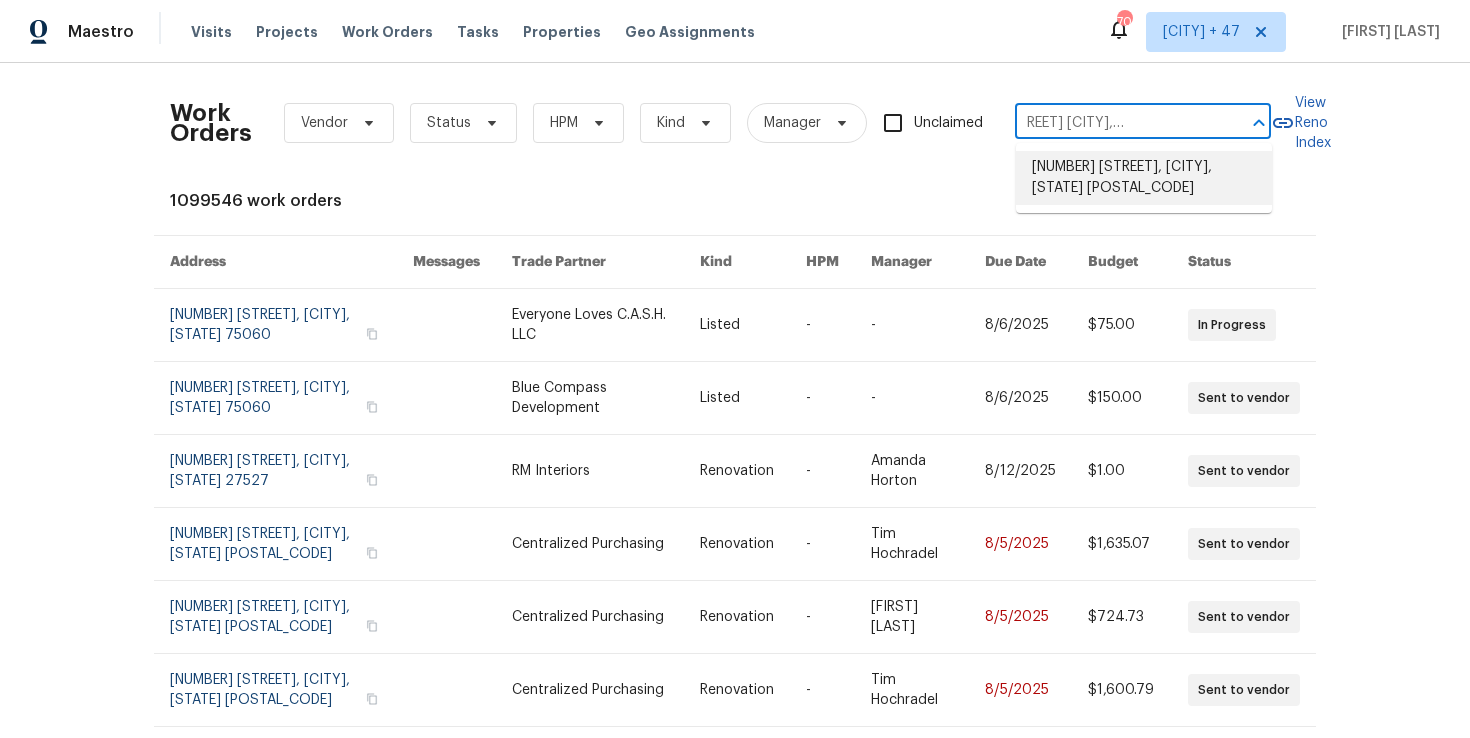click on "40168 W Sanders Way, Maricopa, AZ 85138" at bounding box center (1144, 178) 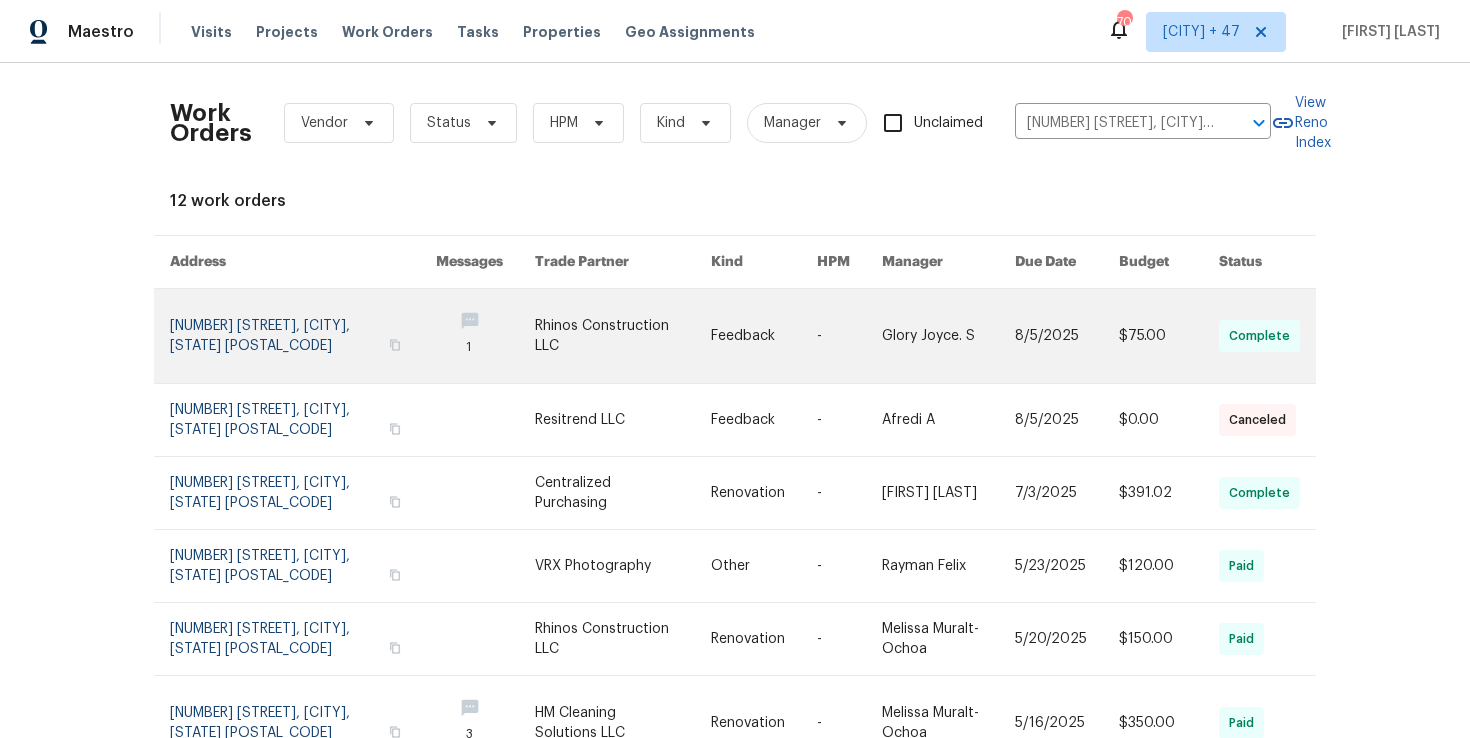 click at bounding box center (303, 336) 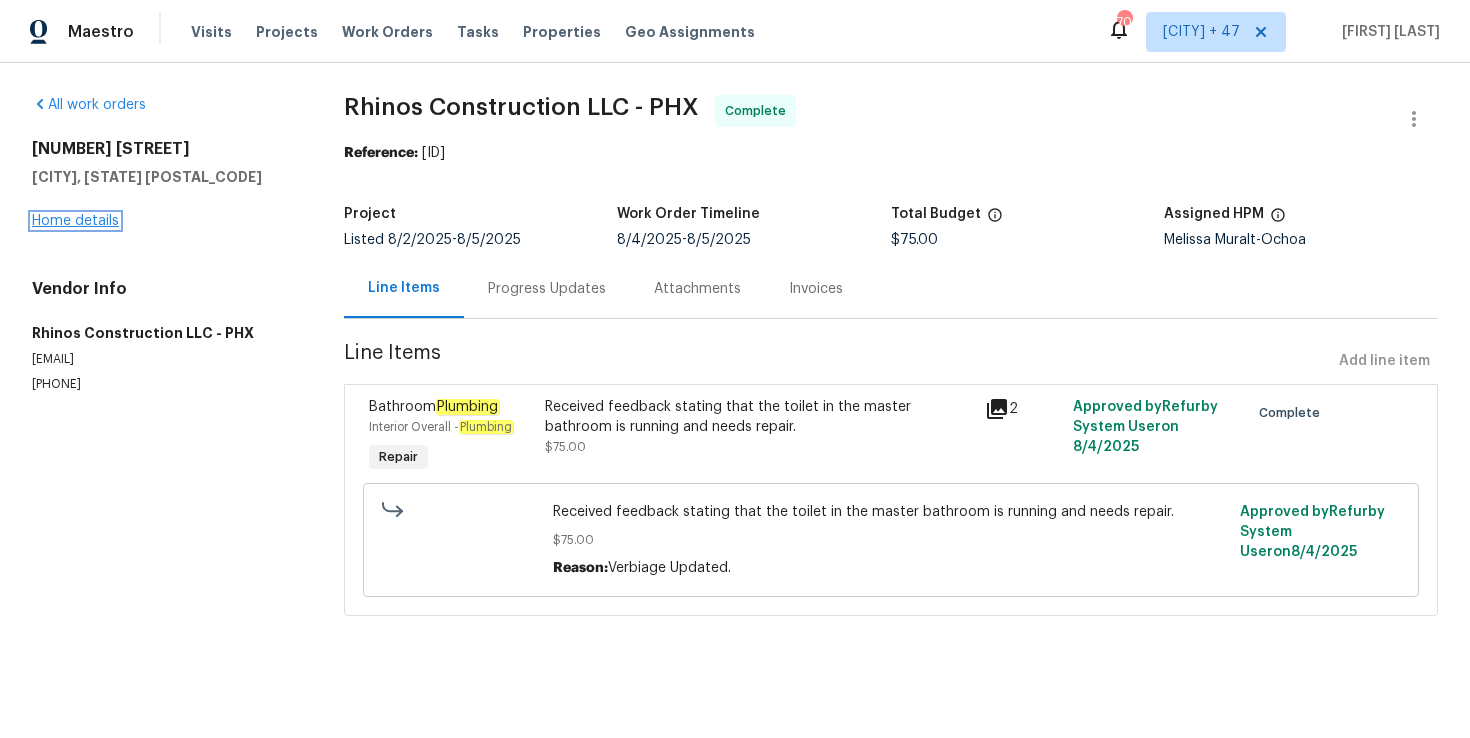 click on "Home details" at bounding box center [75, 221] 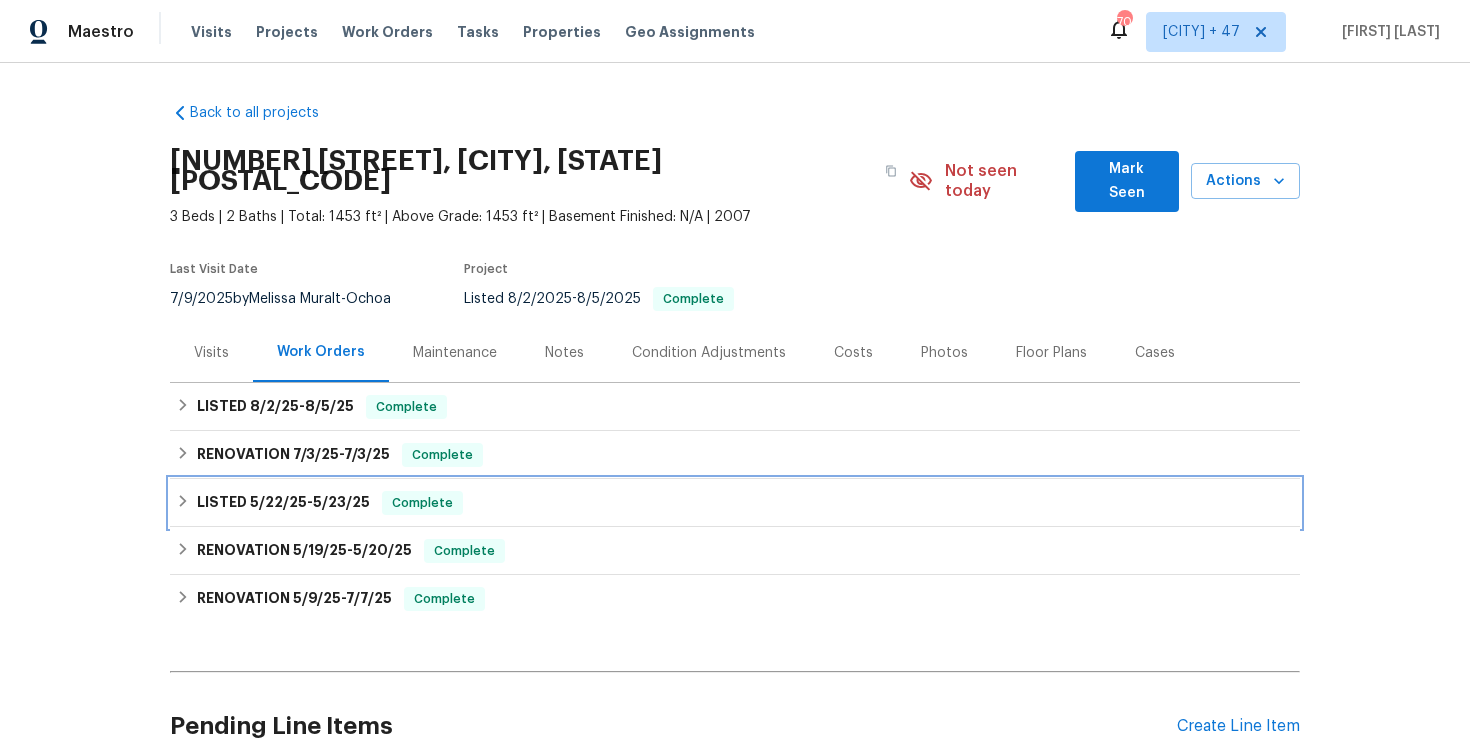 click on "LISTED   5/22/25  -  5/23/25 Complete" at bounding box center [735, 503] 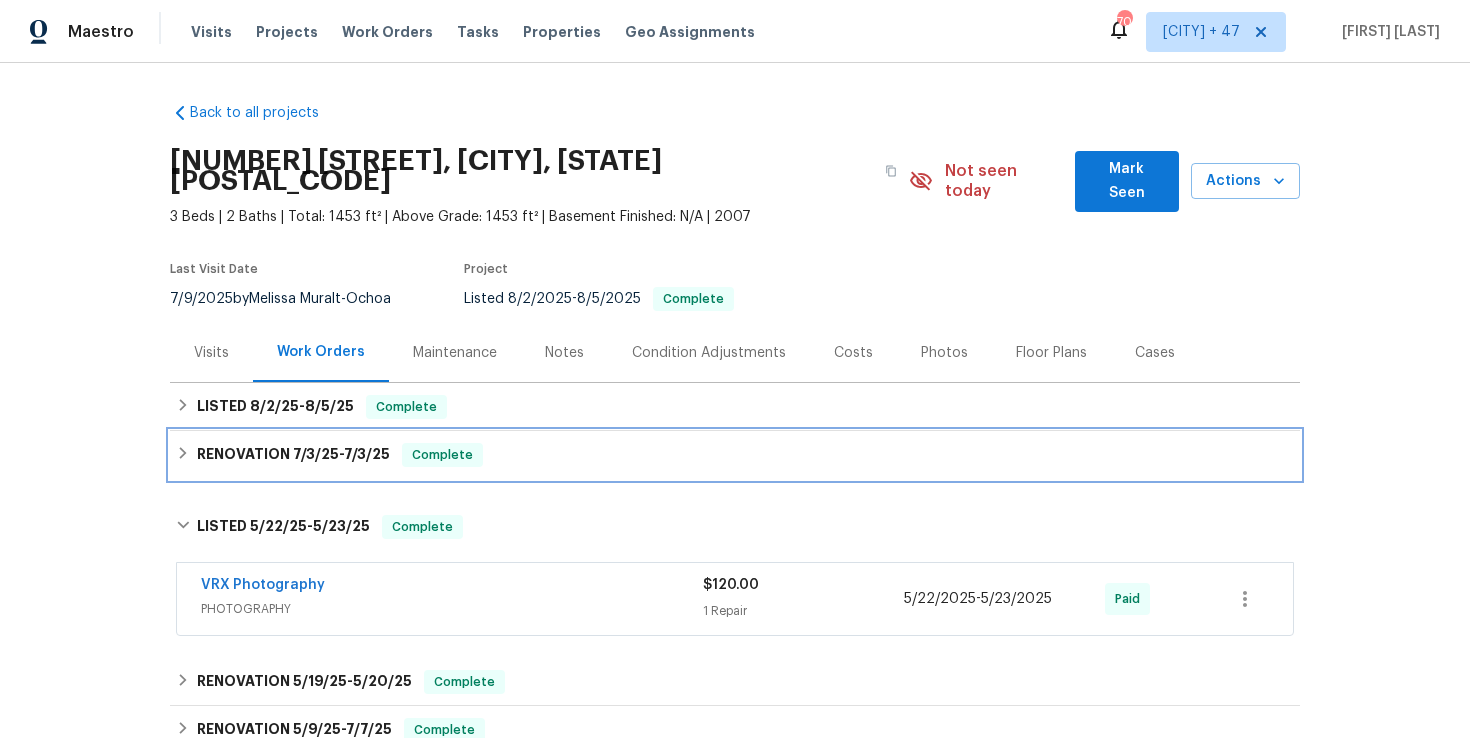 click on "RENOVATION   7/3/25  -  7/3/25 Complete" at bounding box center (735, 455) 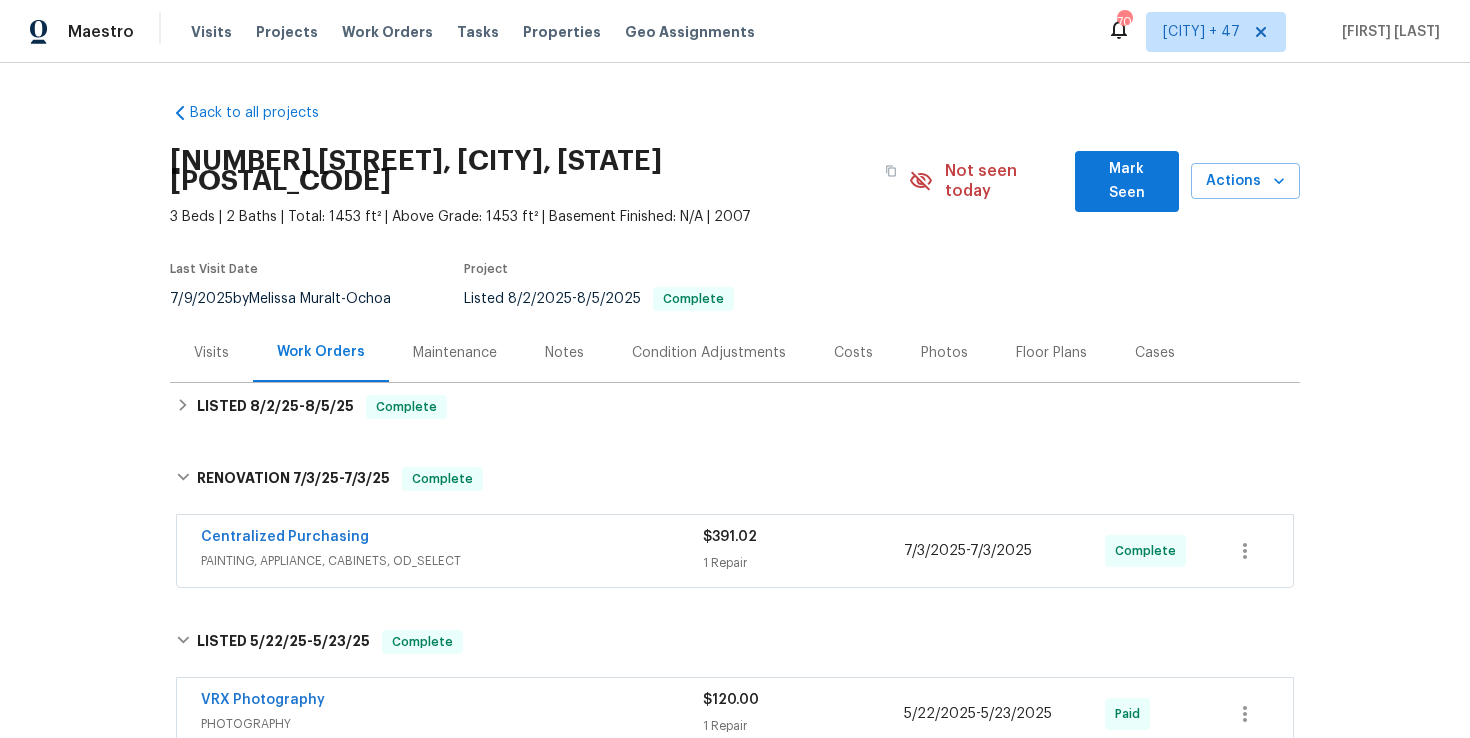 click on "Centralized Purchasing" at bounding box center (452, 539) 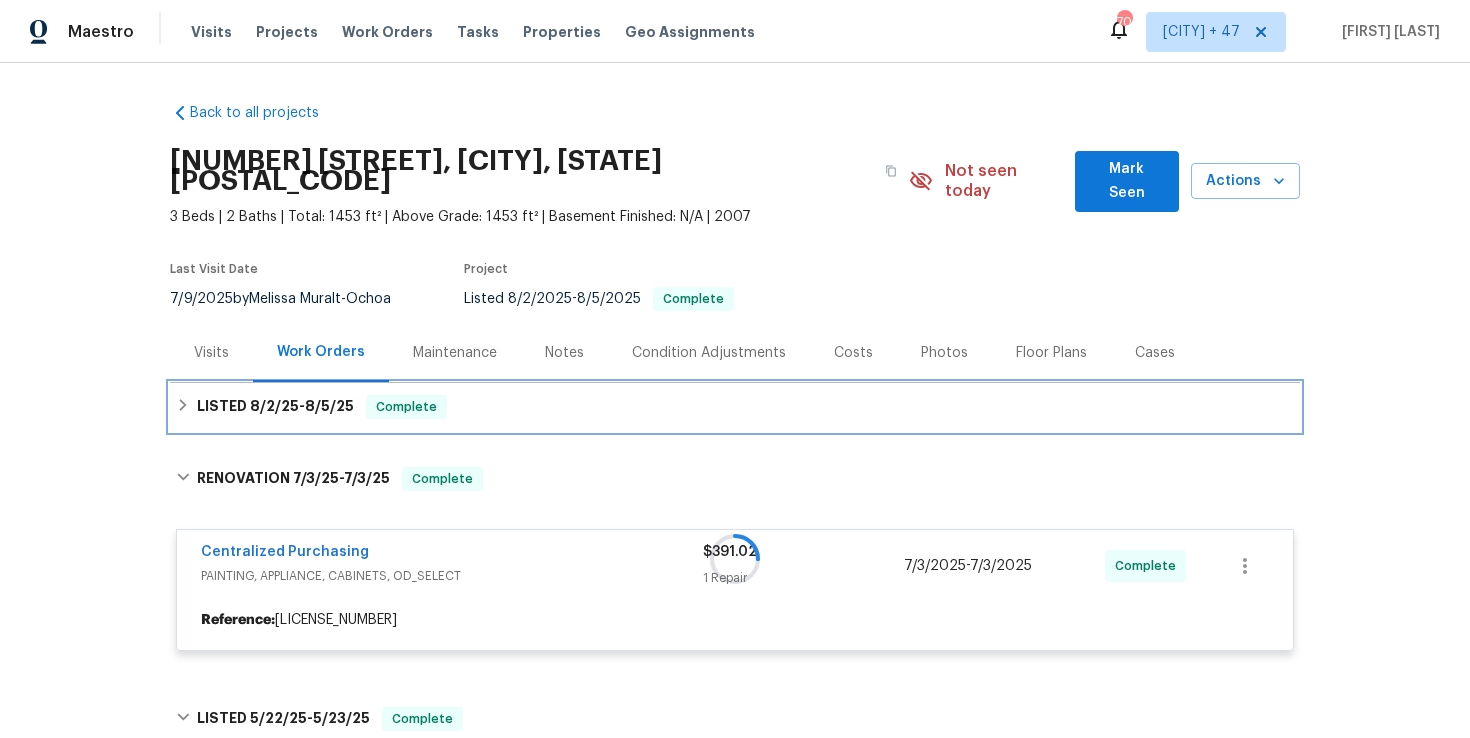 click on "LISTED   8/2/25  -  8/5/25 Complete" at bounding box center [735, 407] 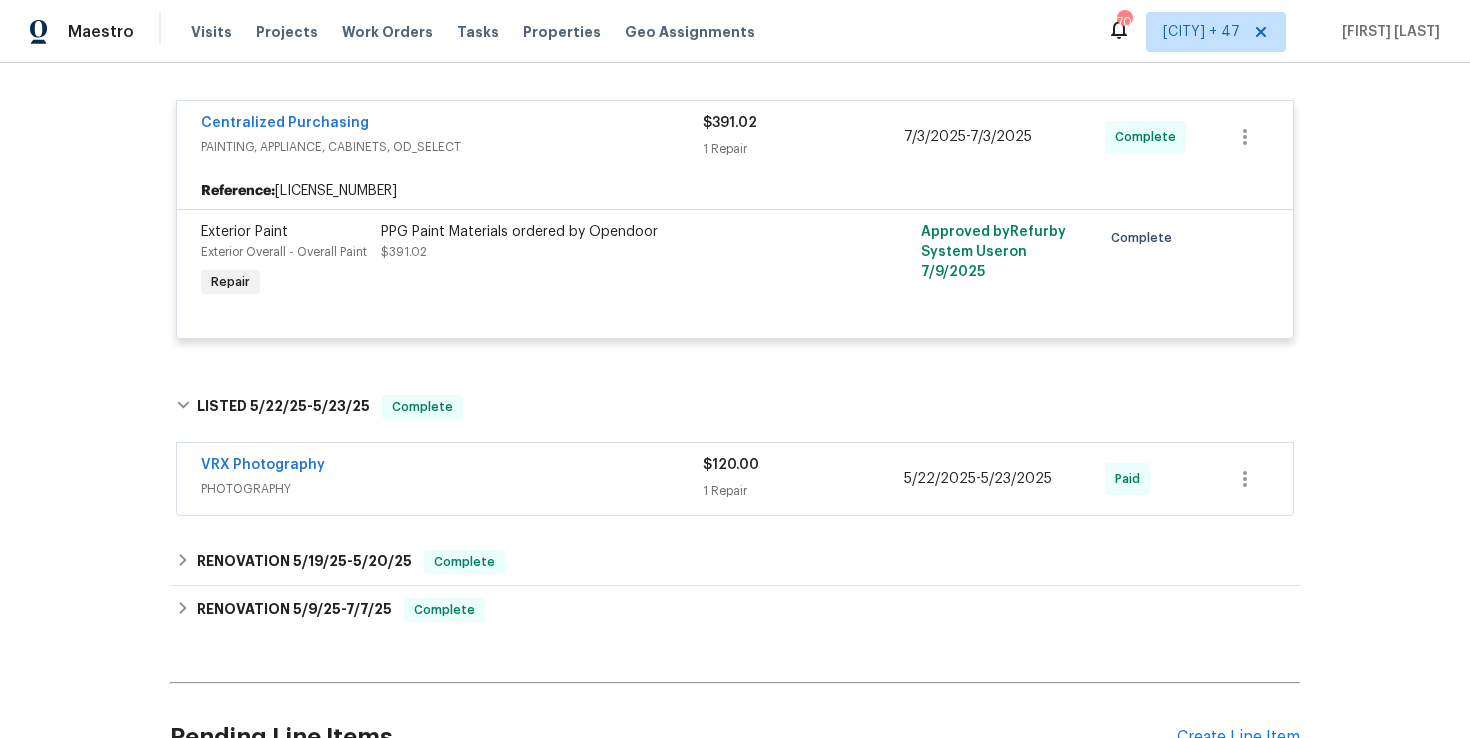 scroll, scrollTop: 647, scrollLeft: 0, axis: vertical 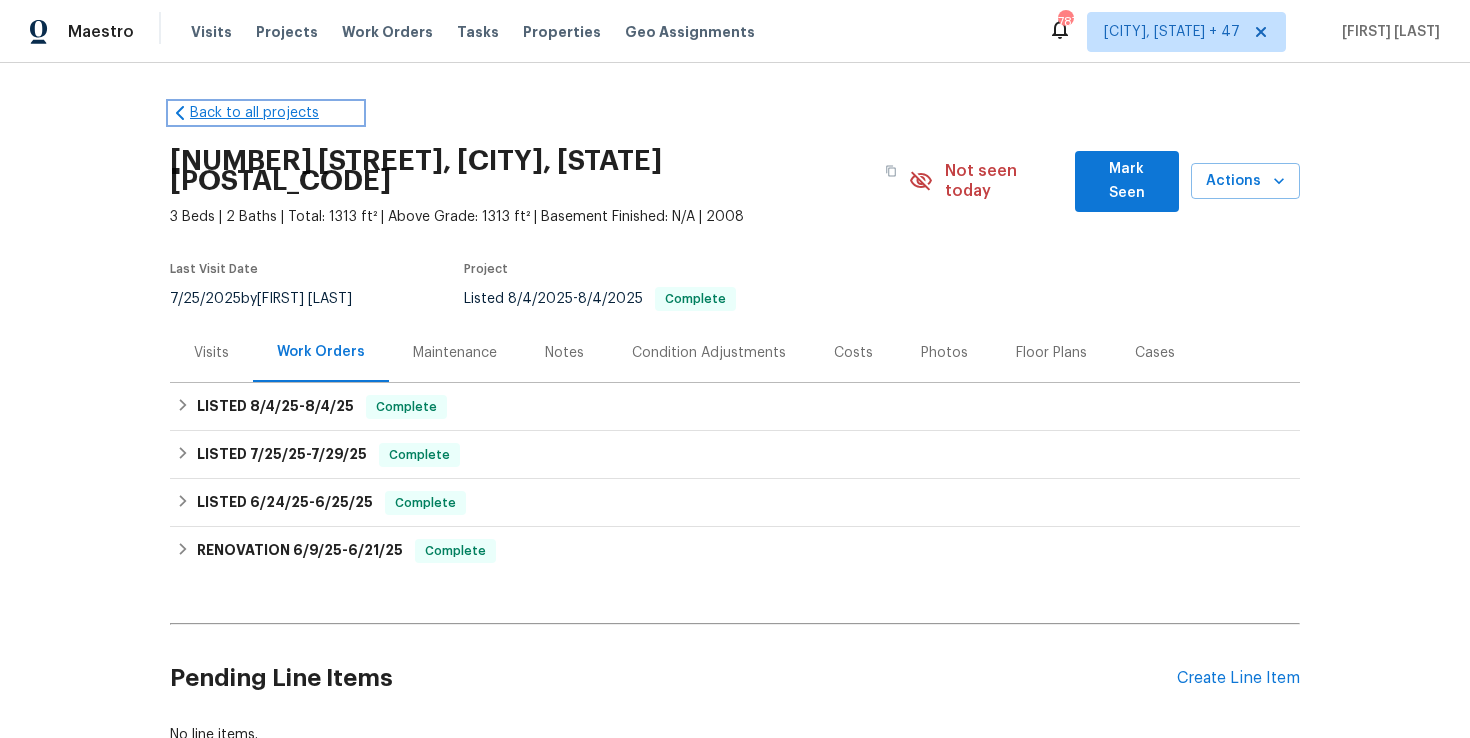 click on "Back to all projects" at bounding box center (266, 113) 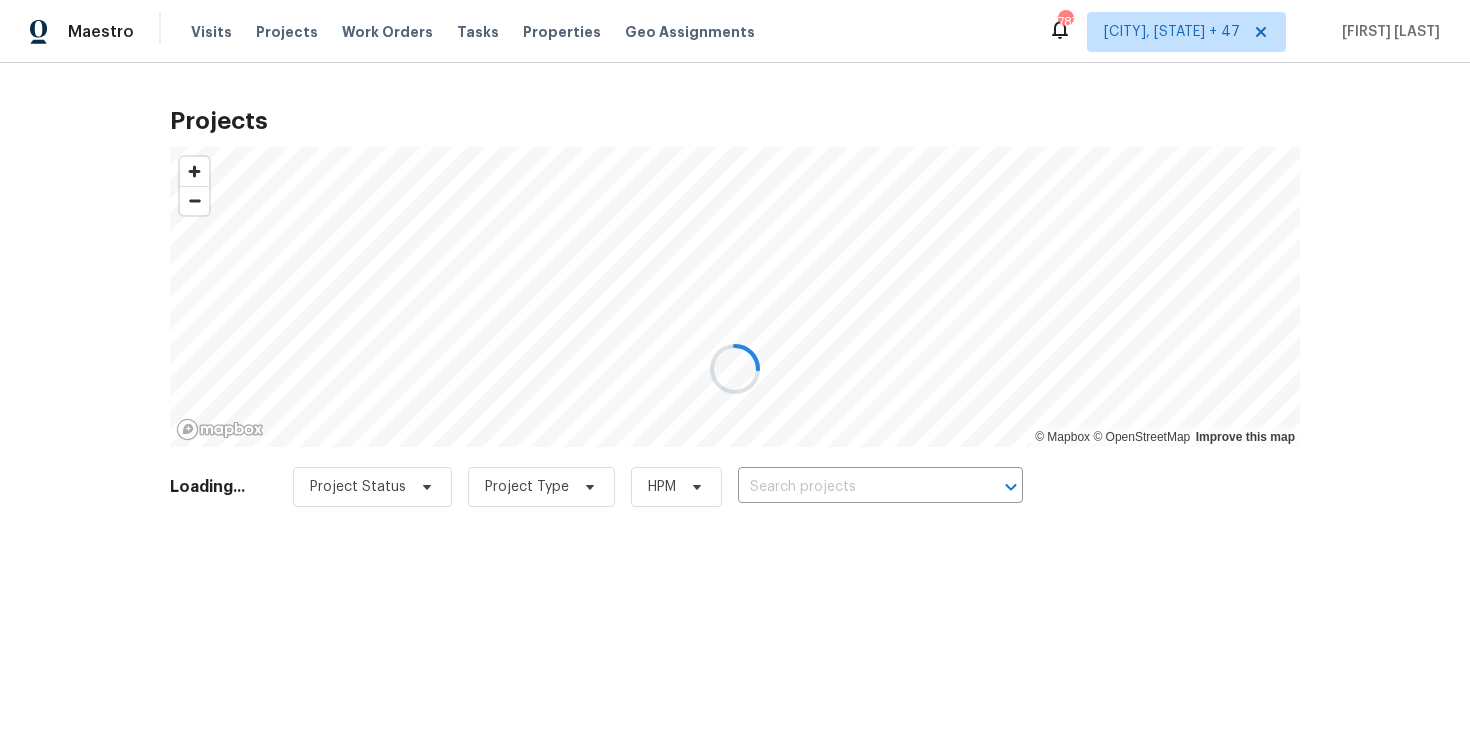 click at bounding box center [735, 369] 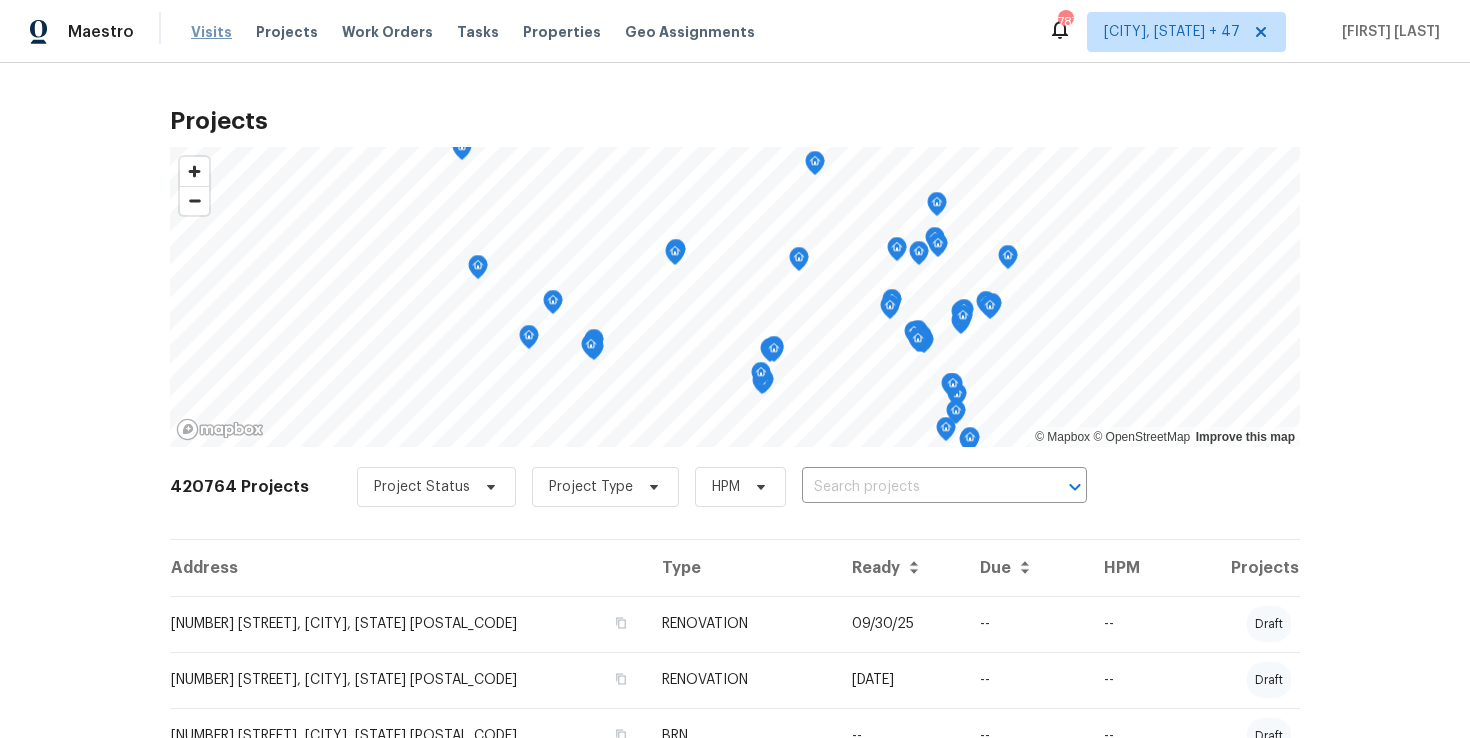 click on "Visits" at bounding box center [211, 32] 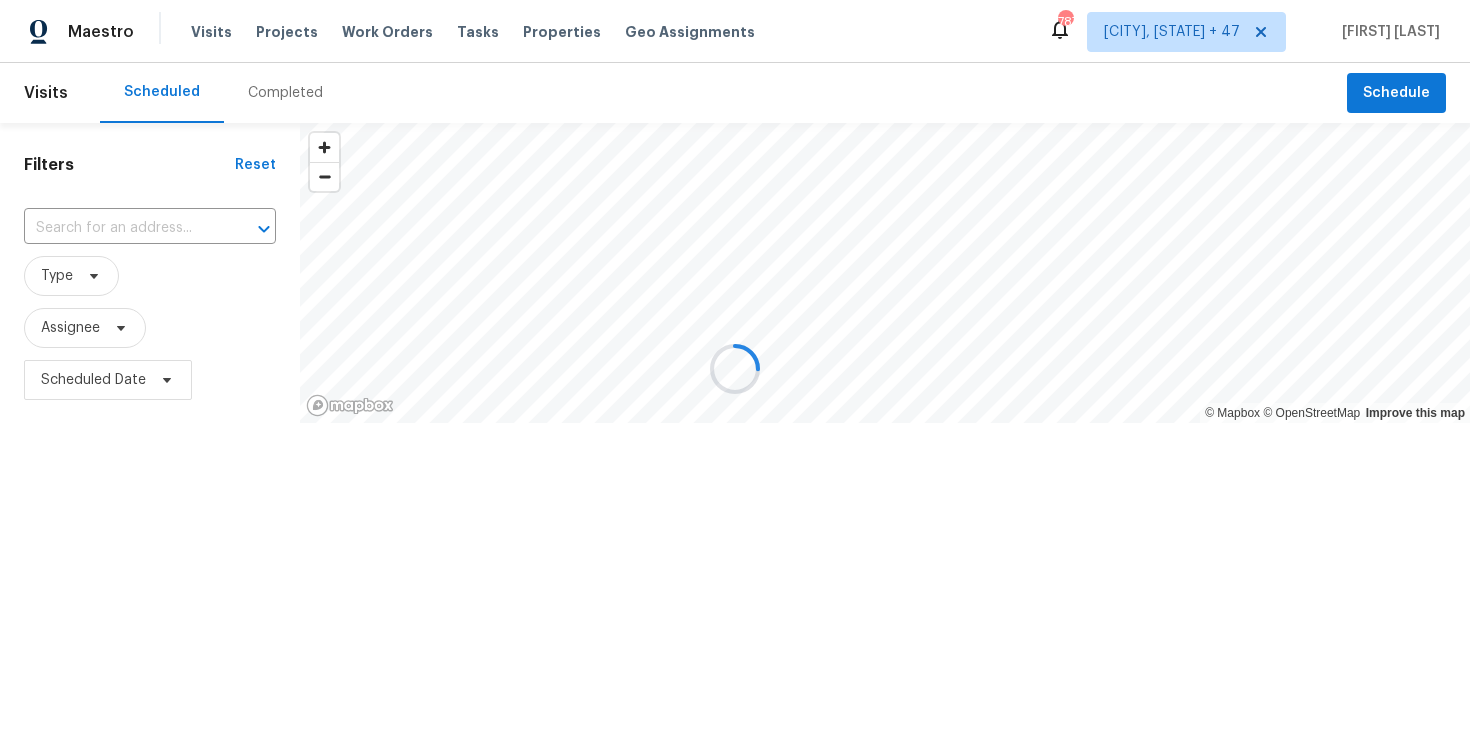 click at bounding box center [735, 369] 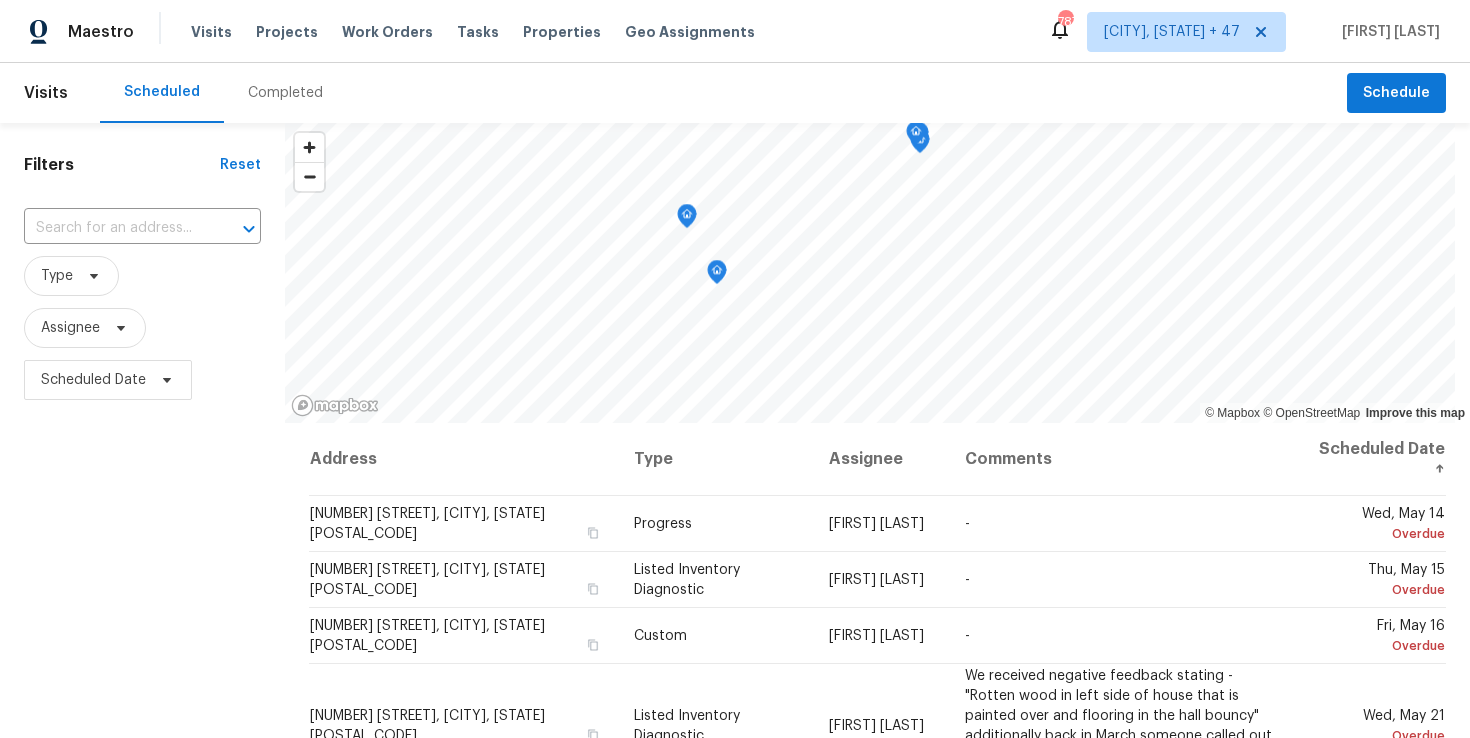 click on "Completed" at bounding box center (285, 93) 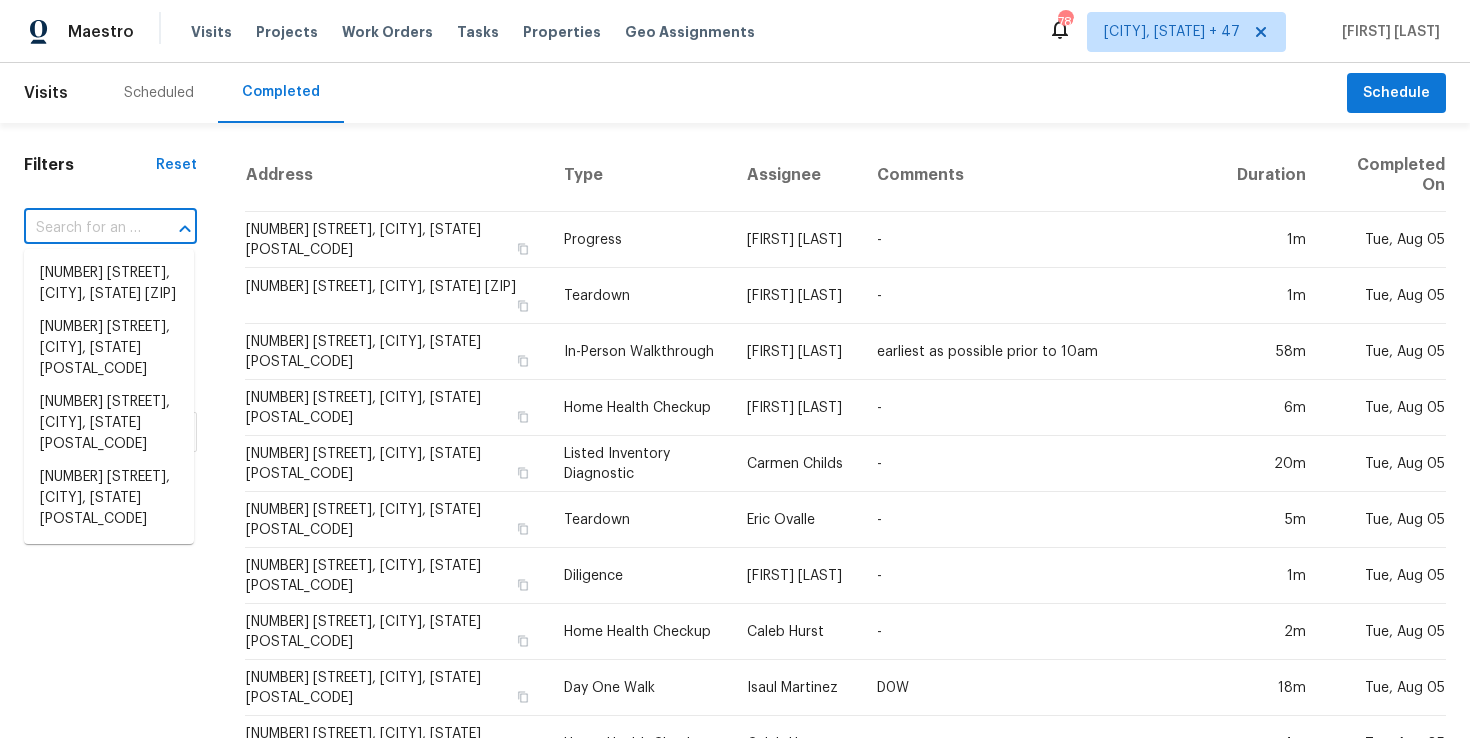 click at bounding box center (82, 228) 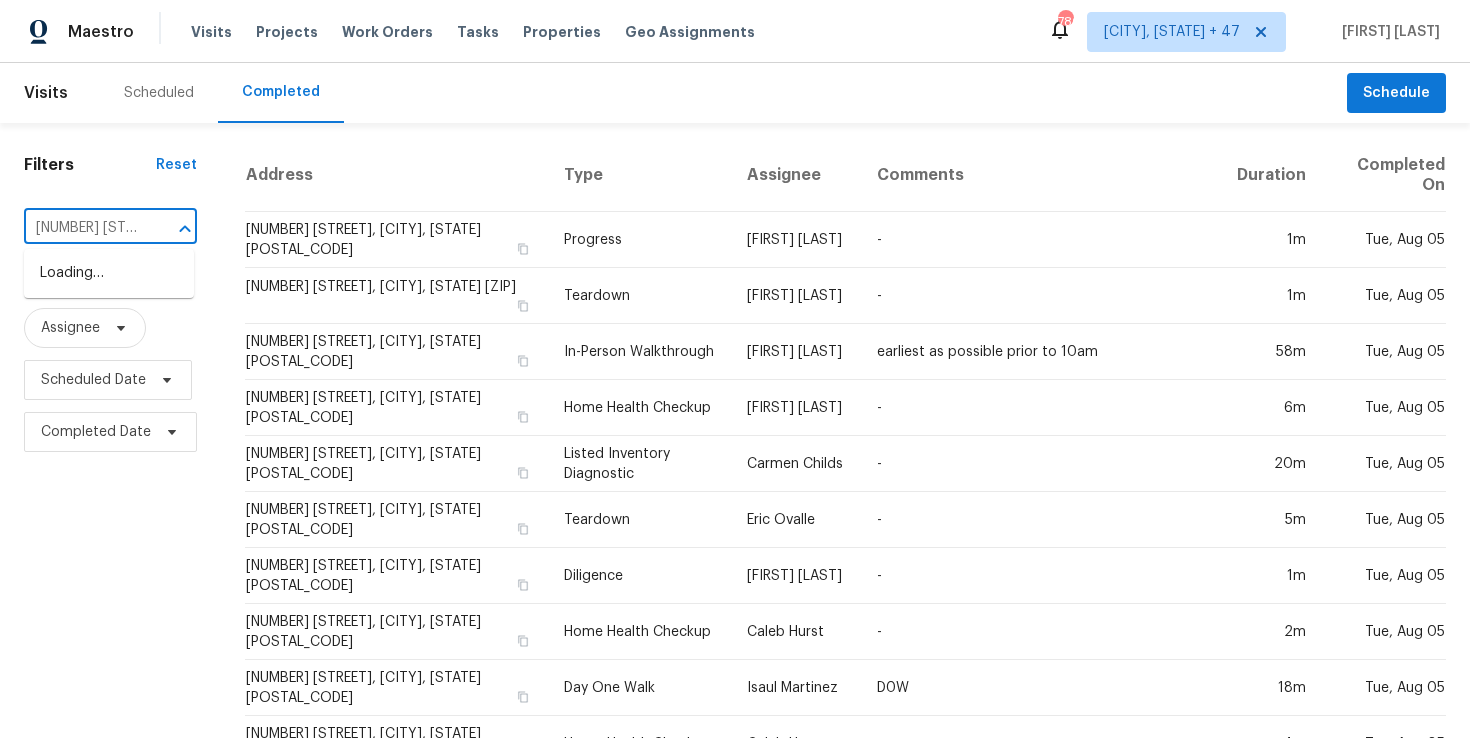 scroll, scrollTop: 0, scrollLeft: 141, axis: horizontal 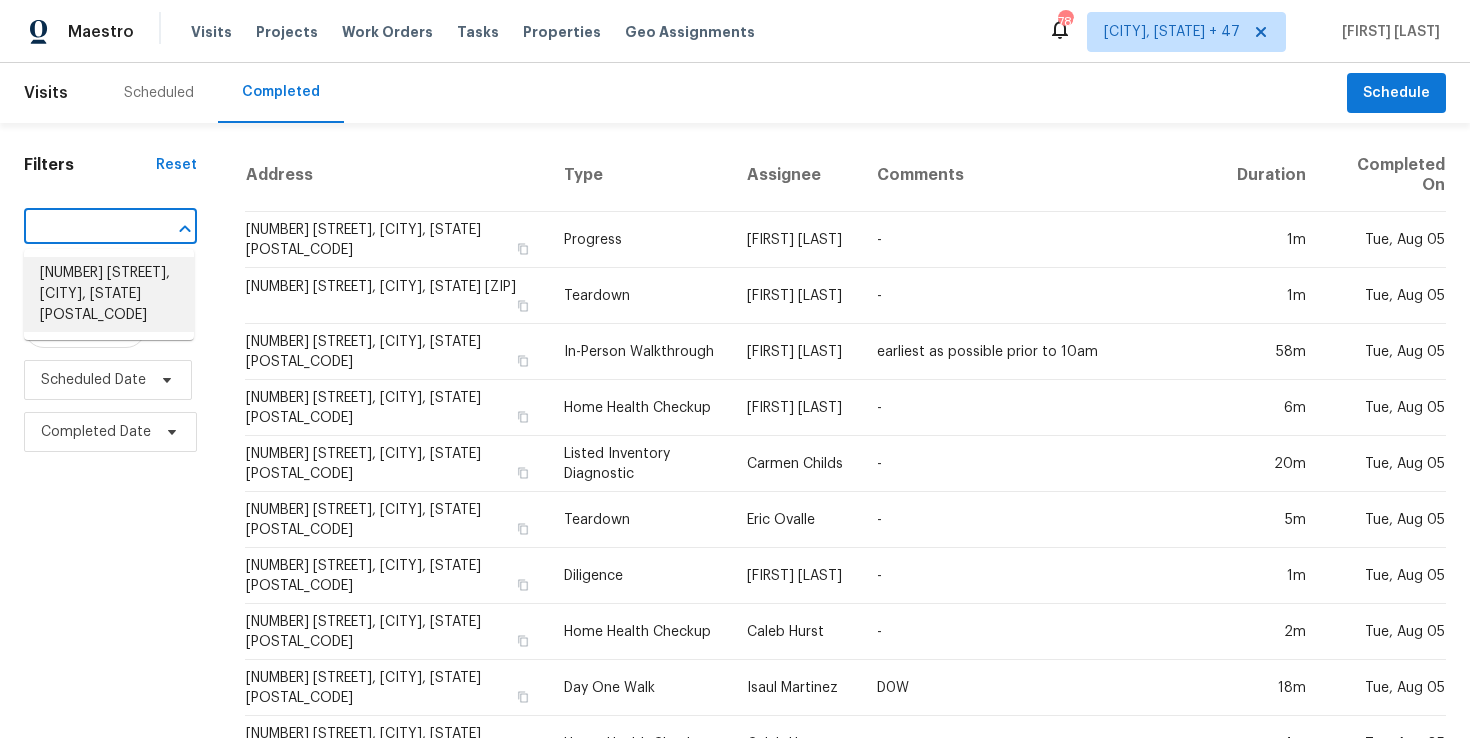 click on "[NUMBER] [STREET], [CITY], [STATE] [POSTAL_CODE]" at bounding box center [109, 294] 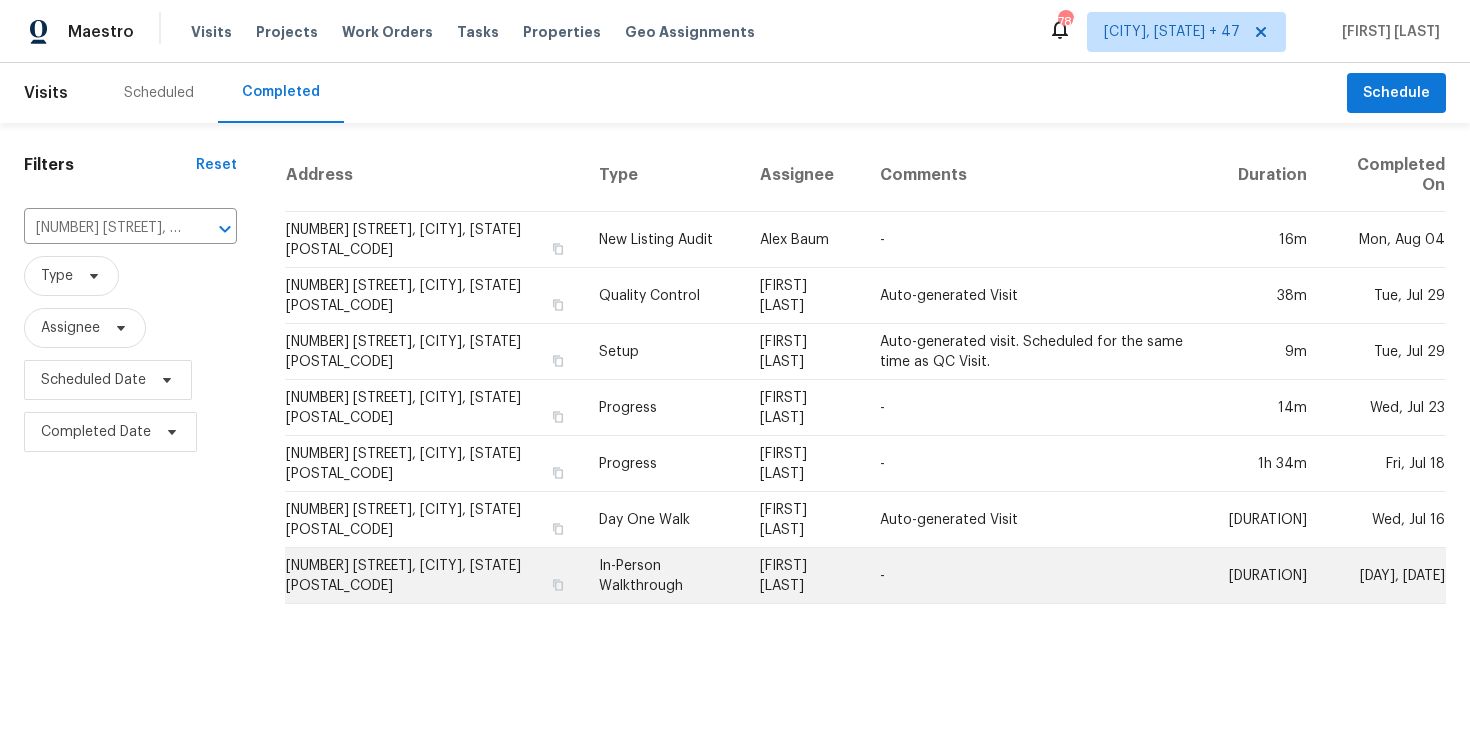 click on "In-Person Walkthrough" at bounding box center [663, 576] 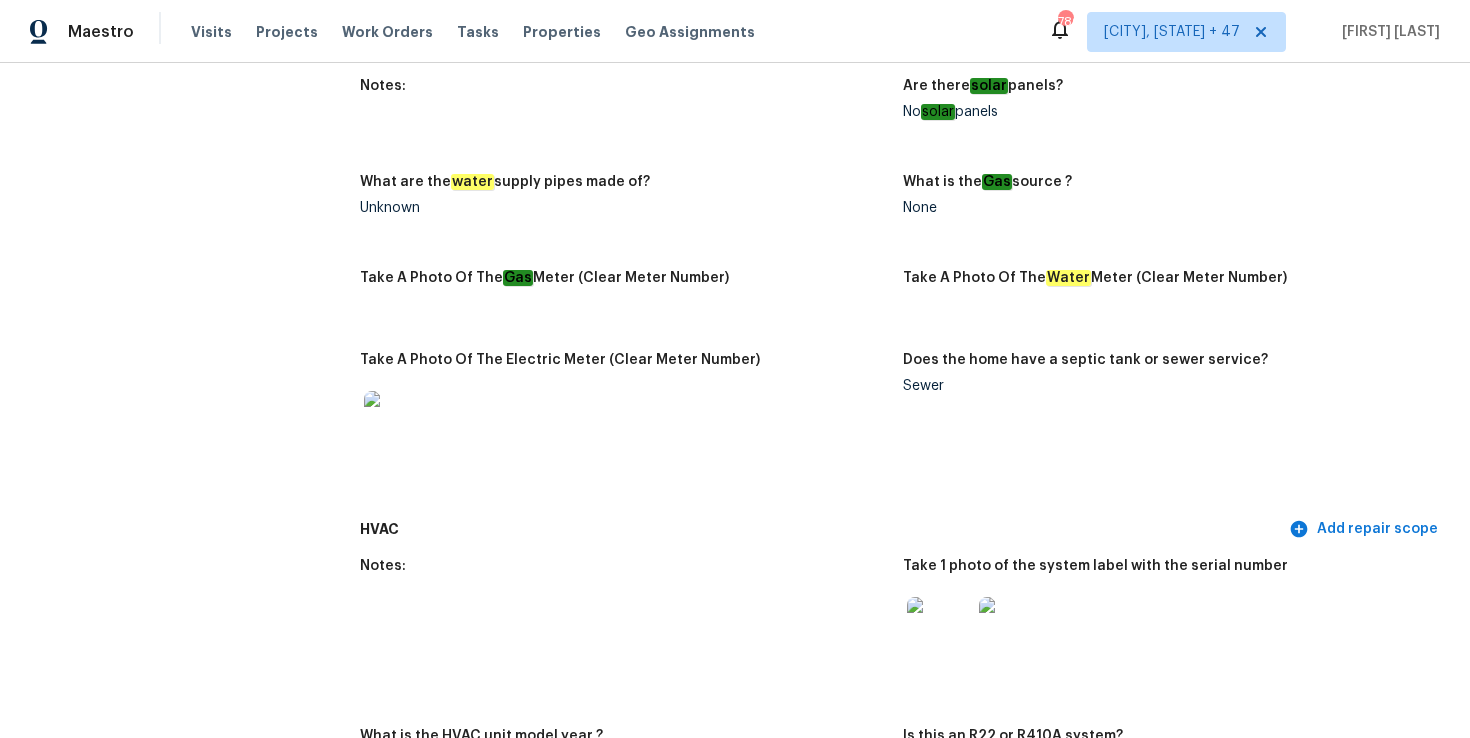 scroll, scrollTop: 1471, scrollLeft: 0, axis: vertical 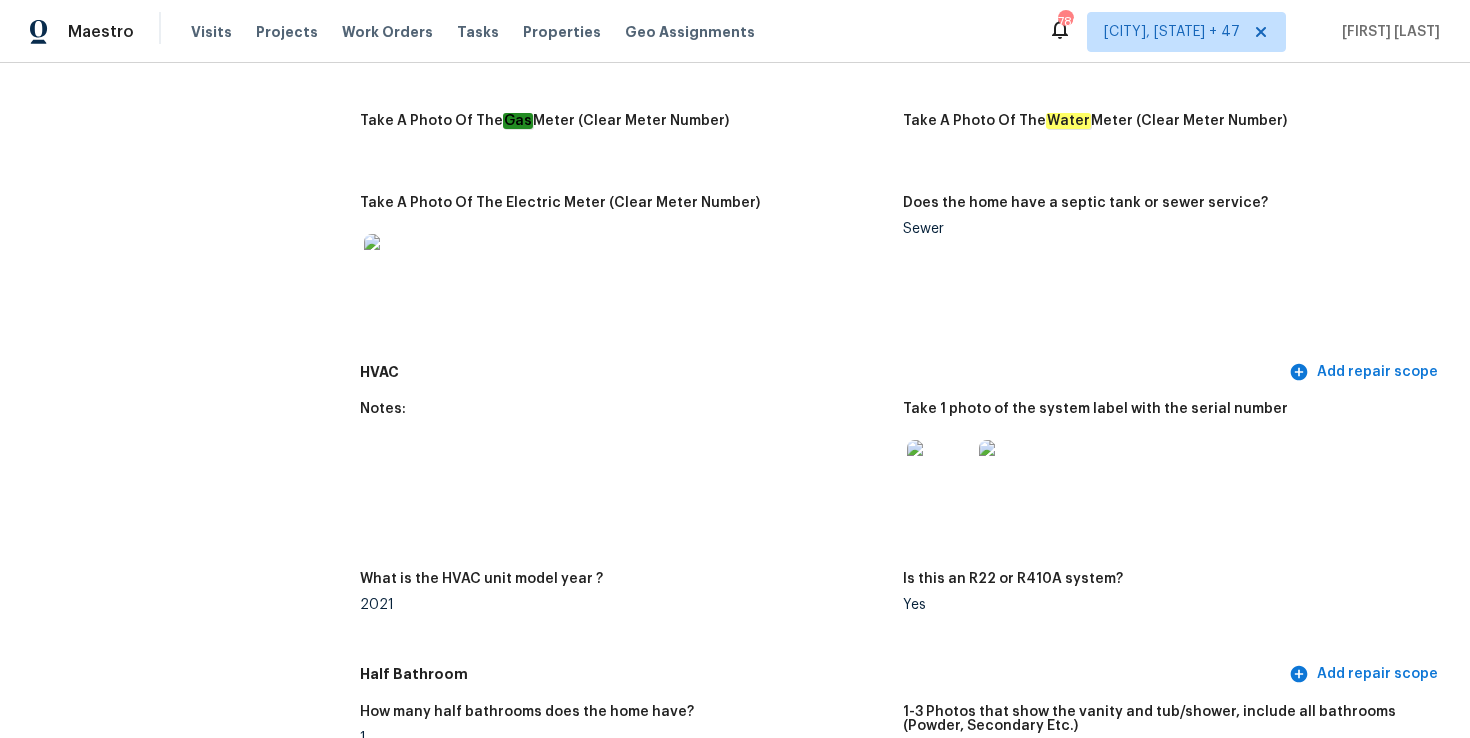 click at bounding box center [1011, 472] 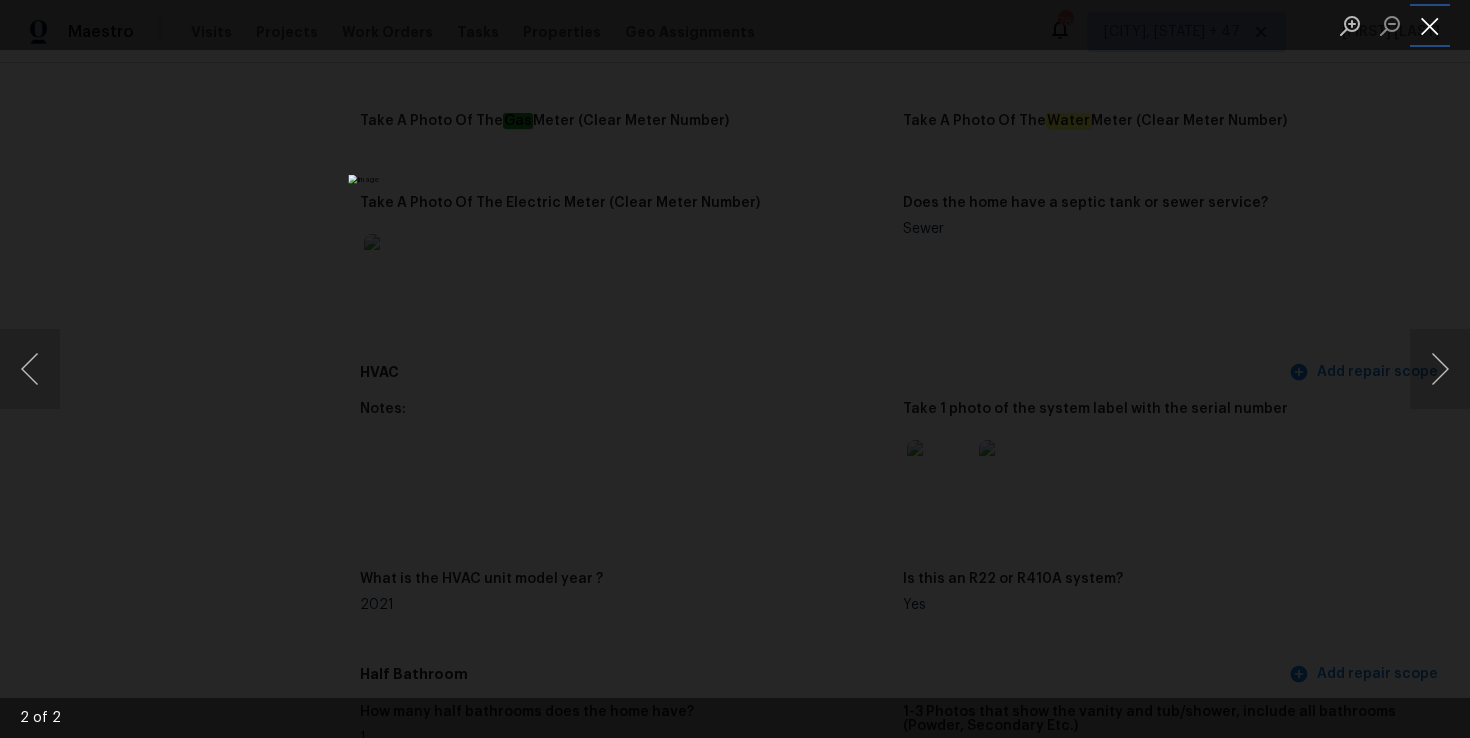 click at bounding box center [1430, 25] 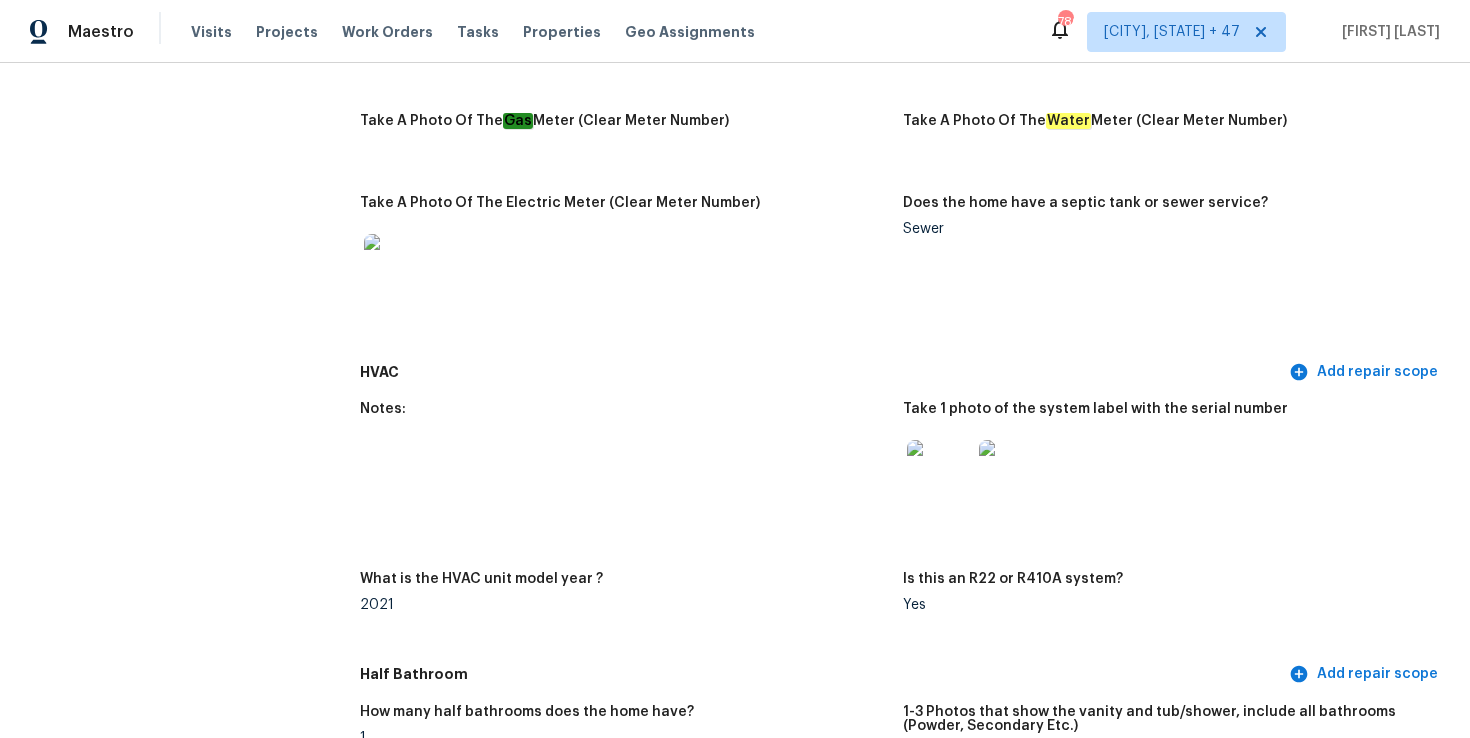 click on "Does the home have a septic tank or sewer service? Sewer" at bounding box center (1174, 269) 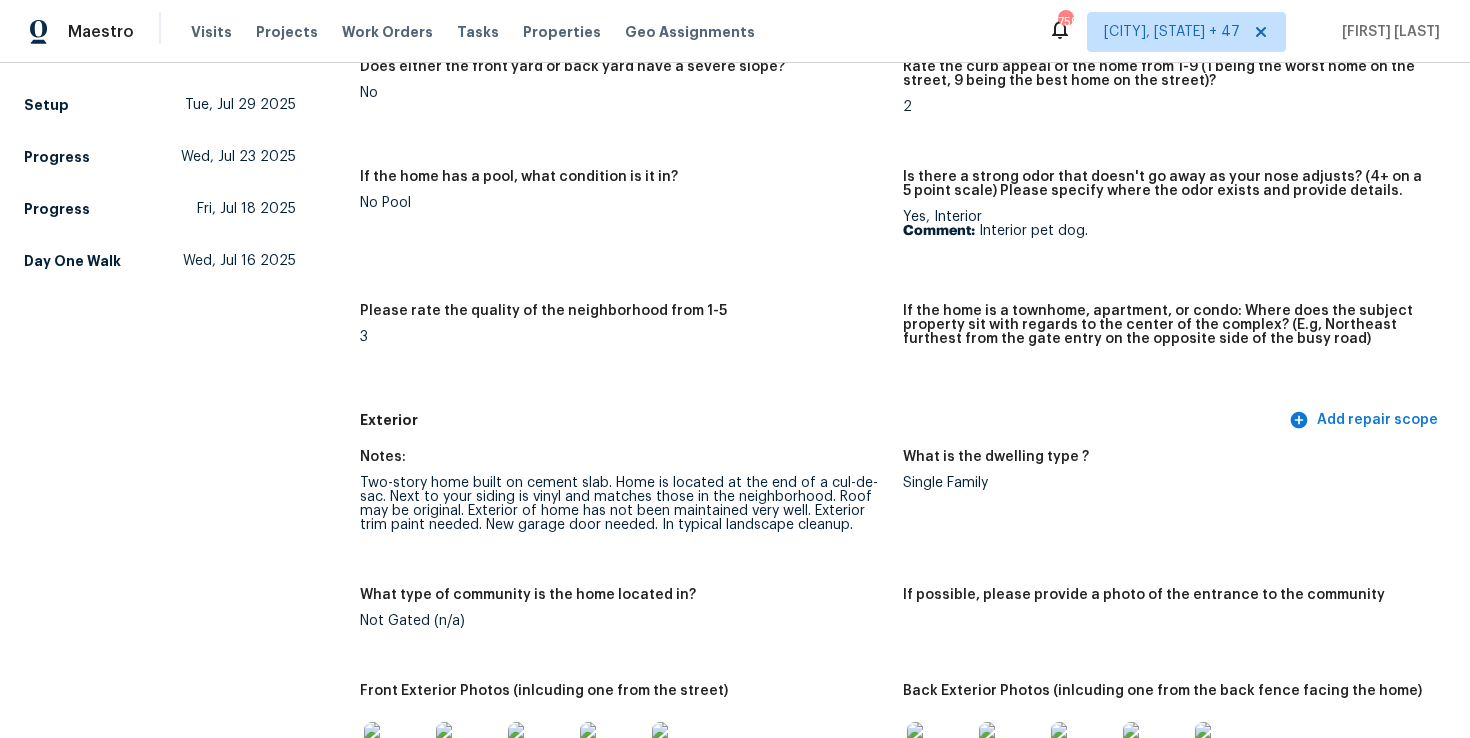 scroll, scrollTop: 0, scrollLeft: 0, axis: both 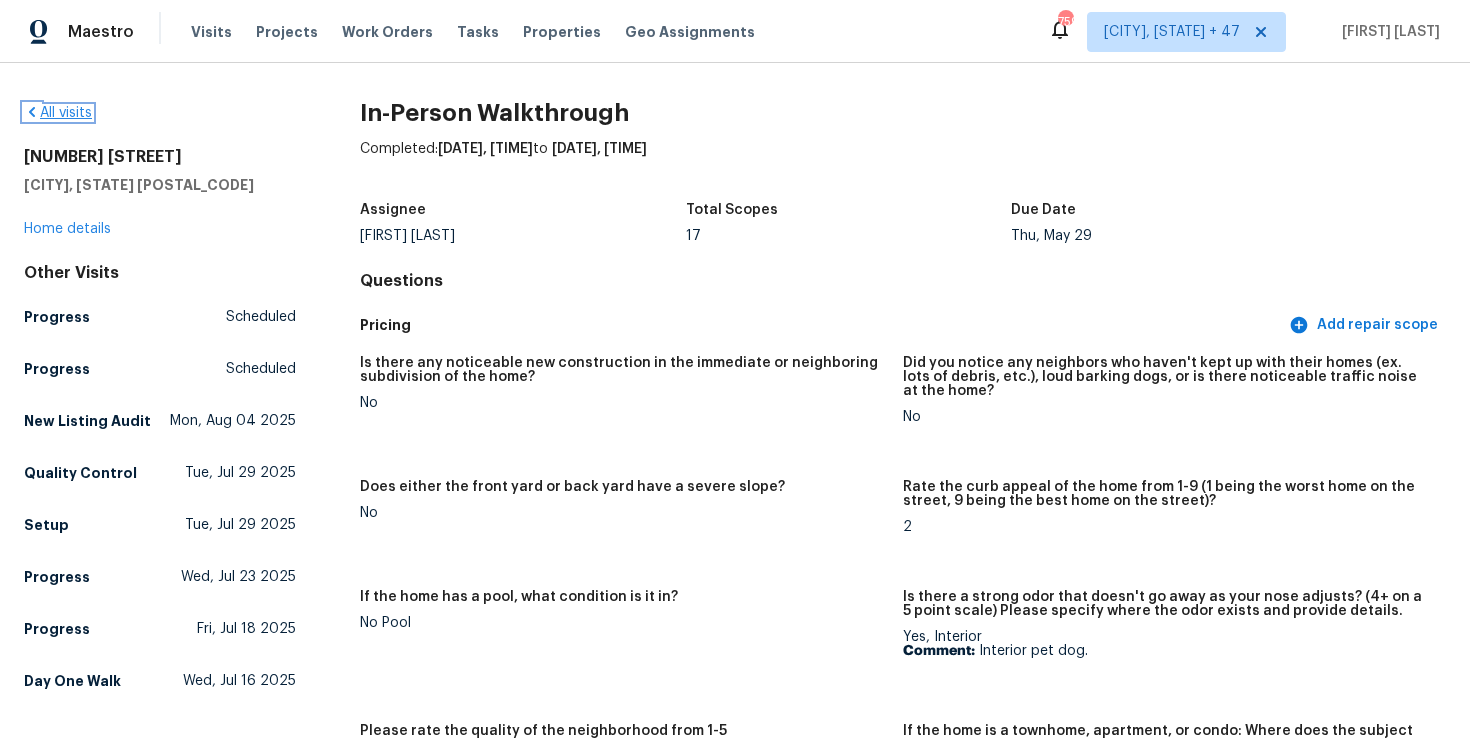 click on "All visits" at bounding box center (58, 113) 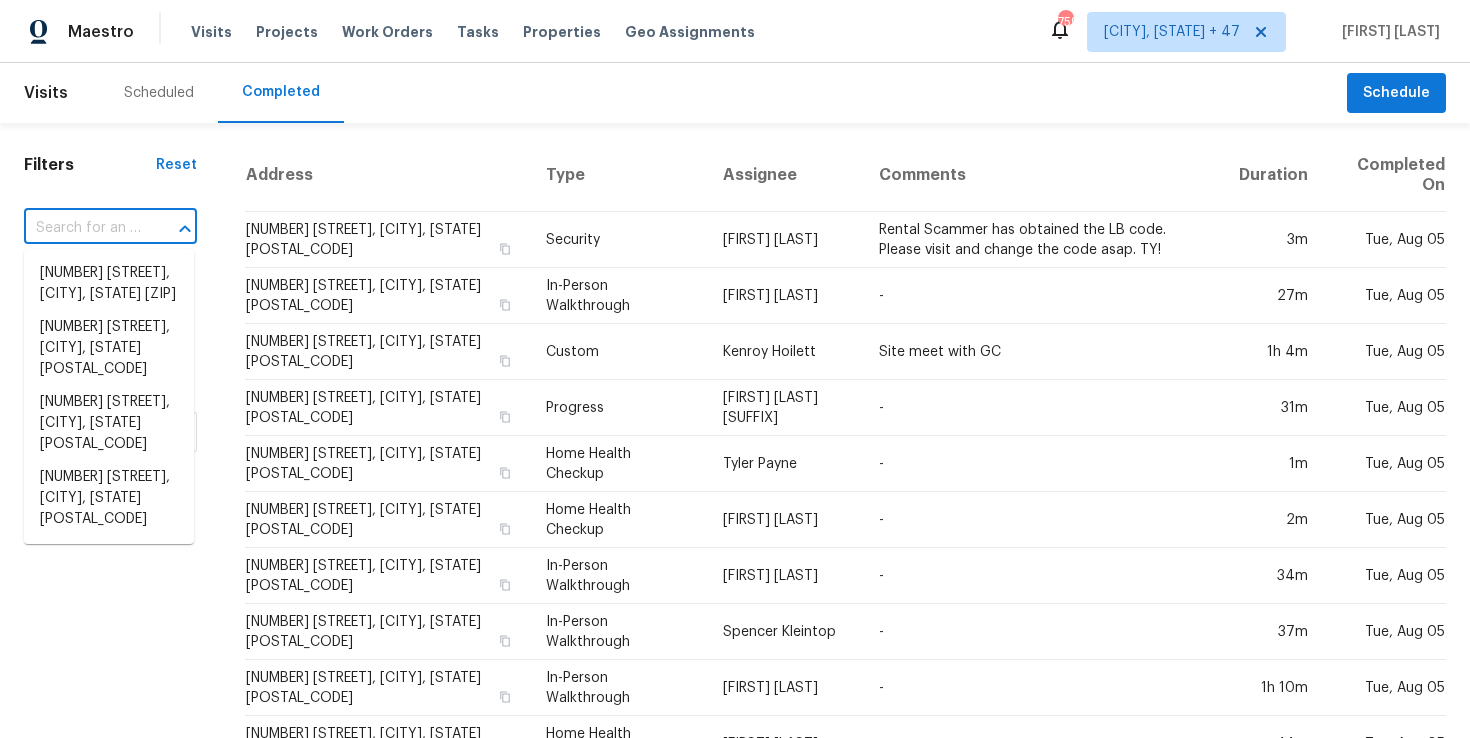 click at bounding box center [82, 228] 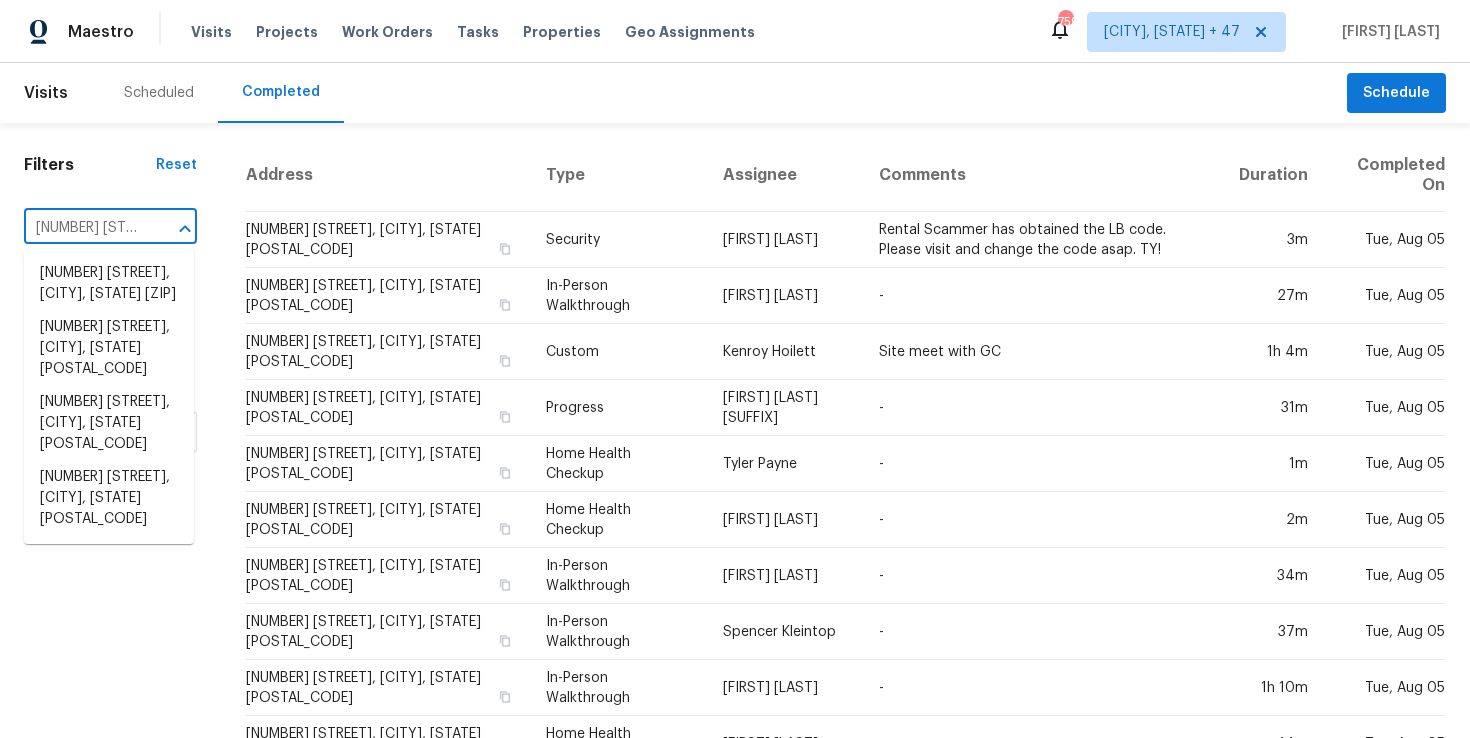 scroll, scrollTop: 0, scrollLeft: 189, axis: horizontal 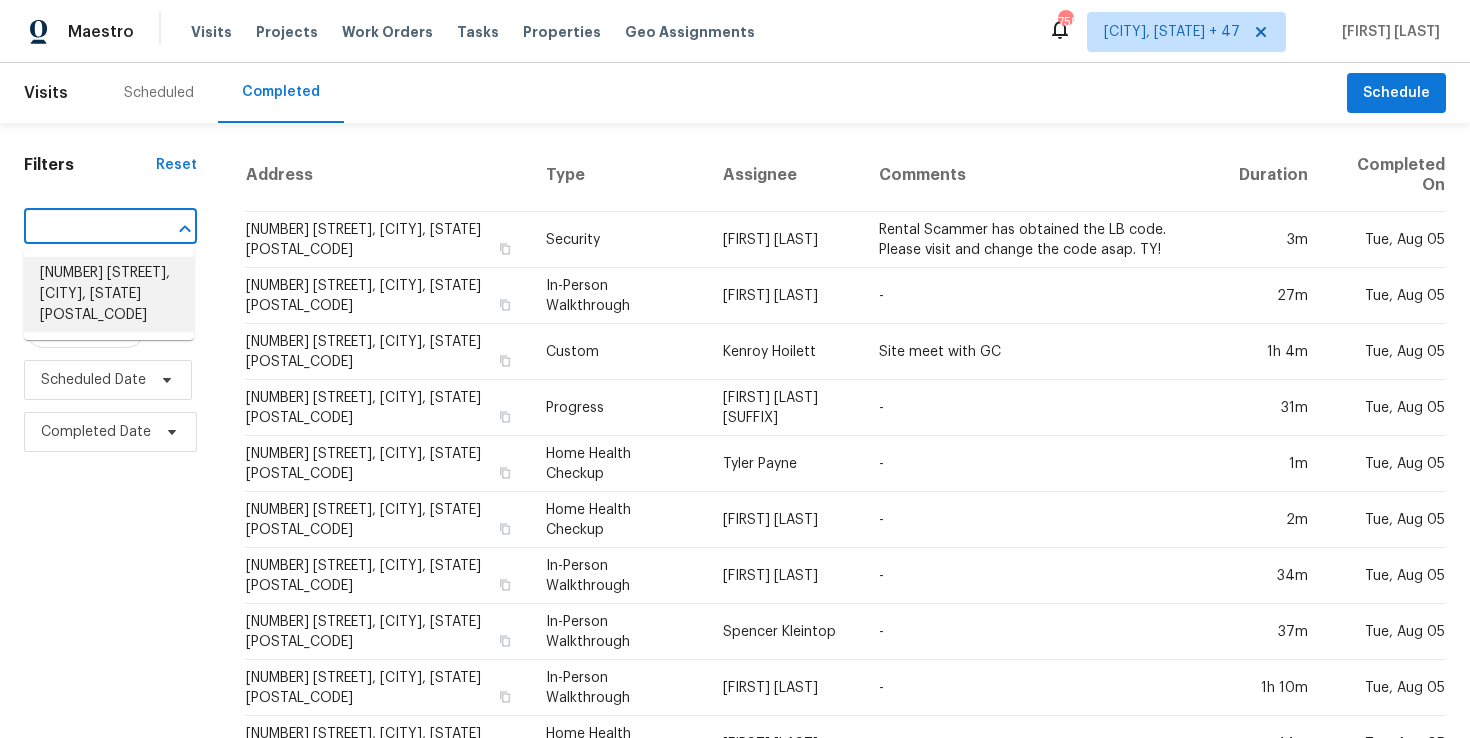 click on "[NUMBER] [STREET], [CITY], [STATE] [POSTAL_CODE]" at bounding box center (109, 294) 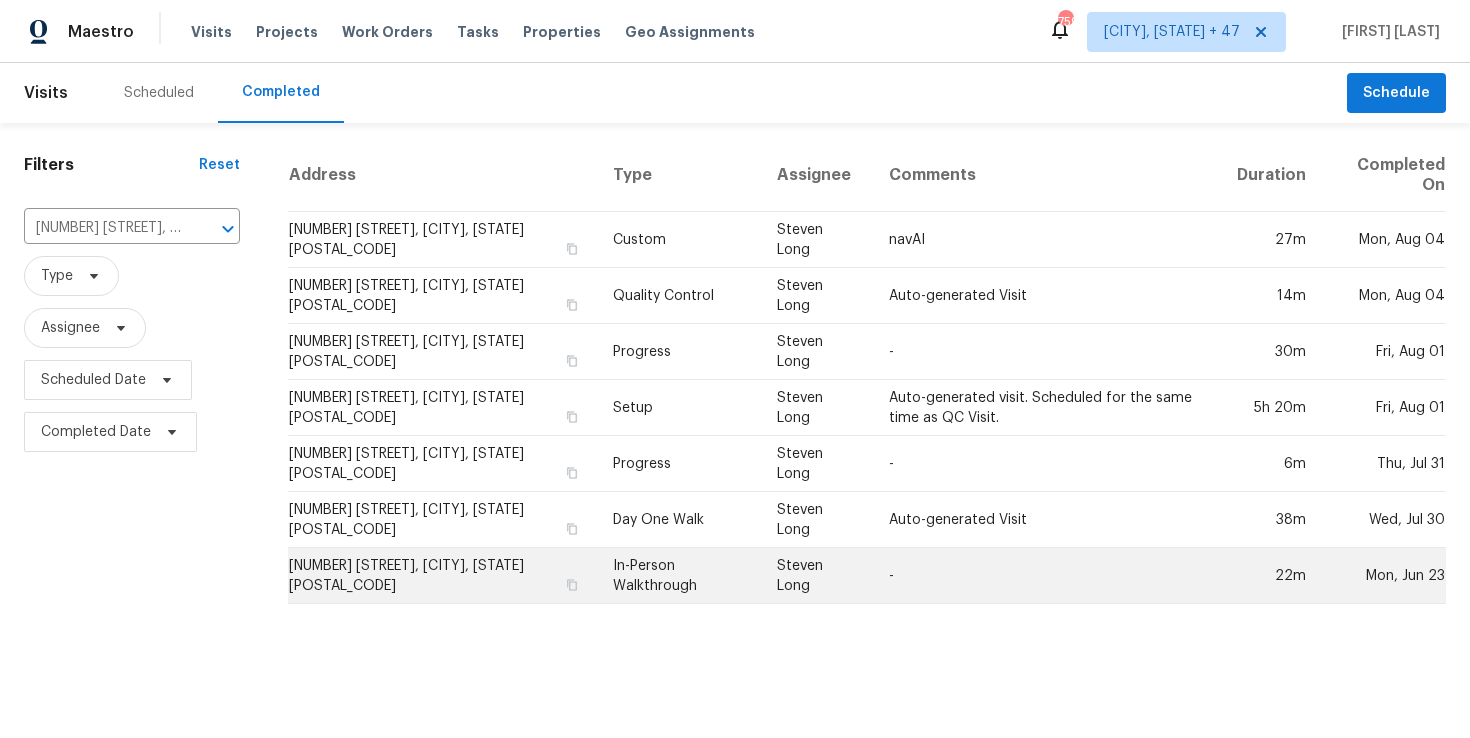 click on "In-Person Walkthrough" at bounding box center (679, 576) 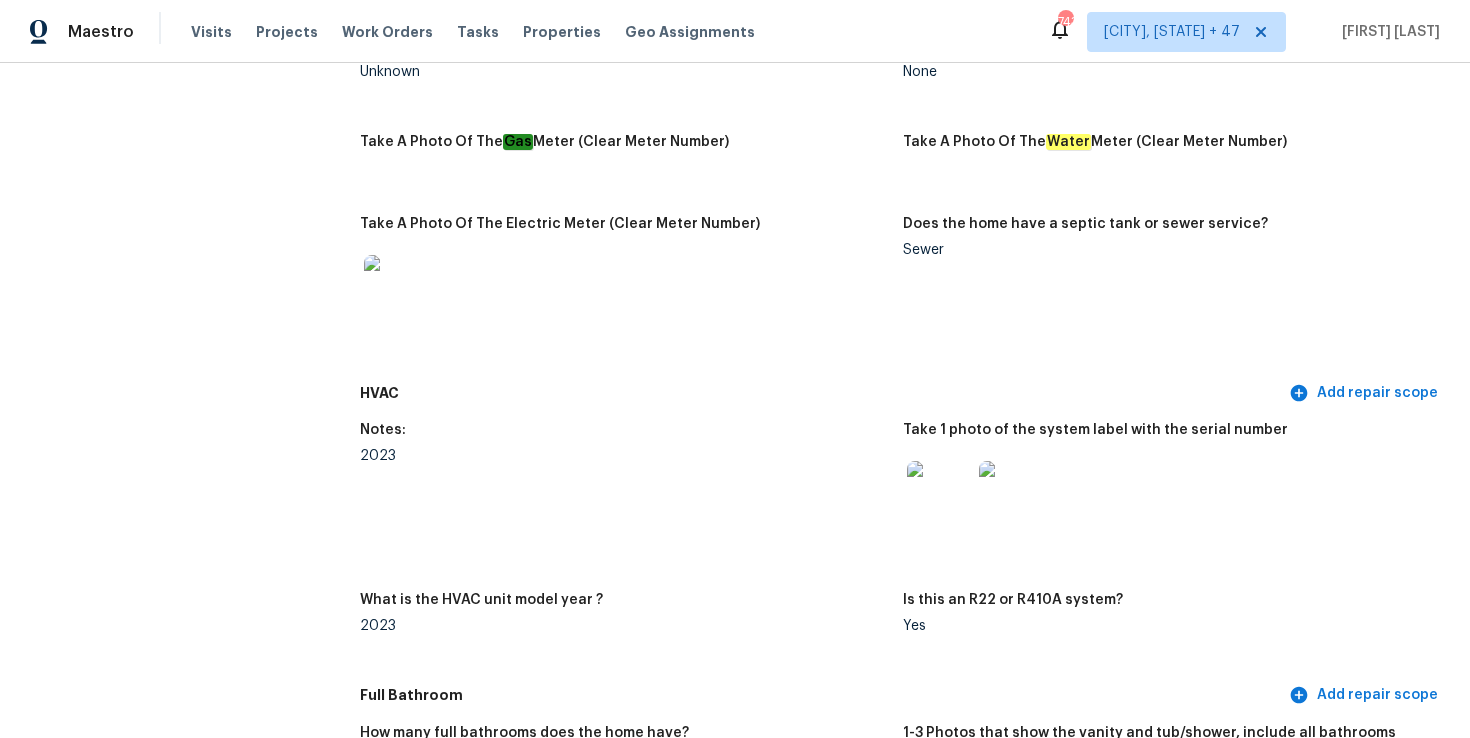 scroll, scrollTop: 1468, scrollLeft: 0, axis: vertical 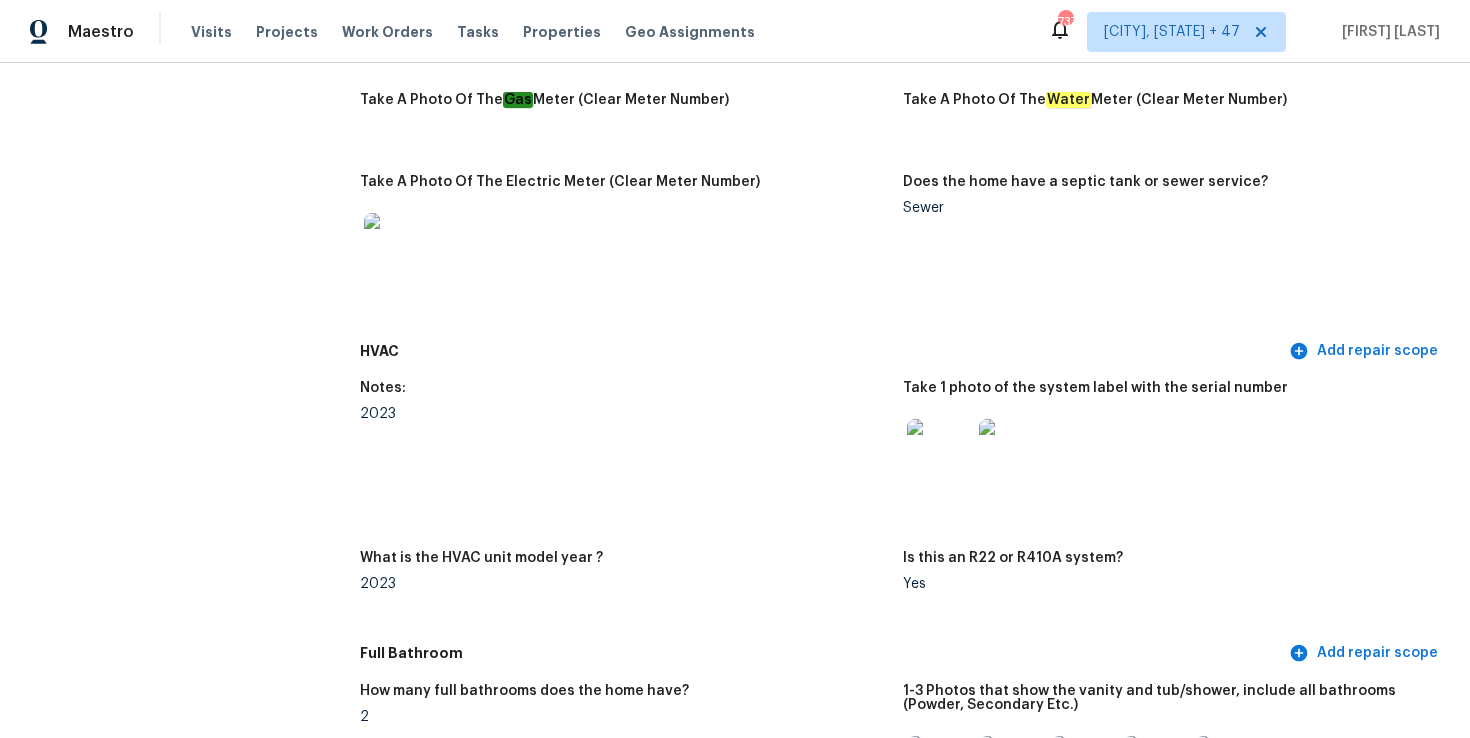 click at bounding box center [1011, 451] 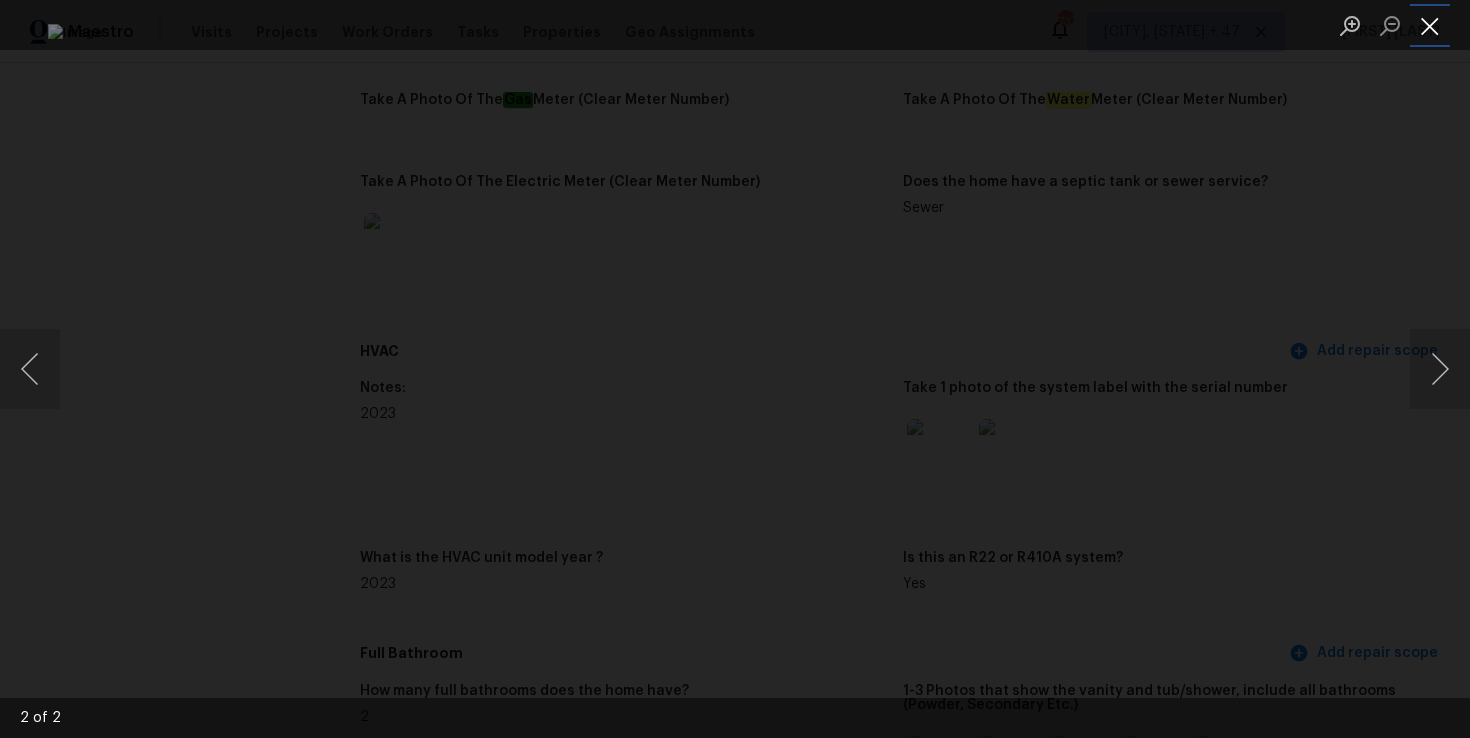 click at bounding box center [1430, 25] 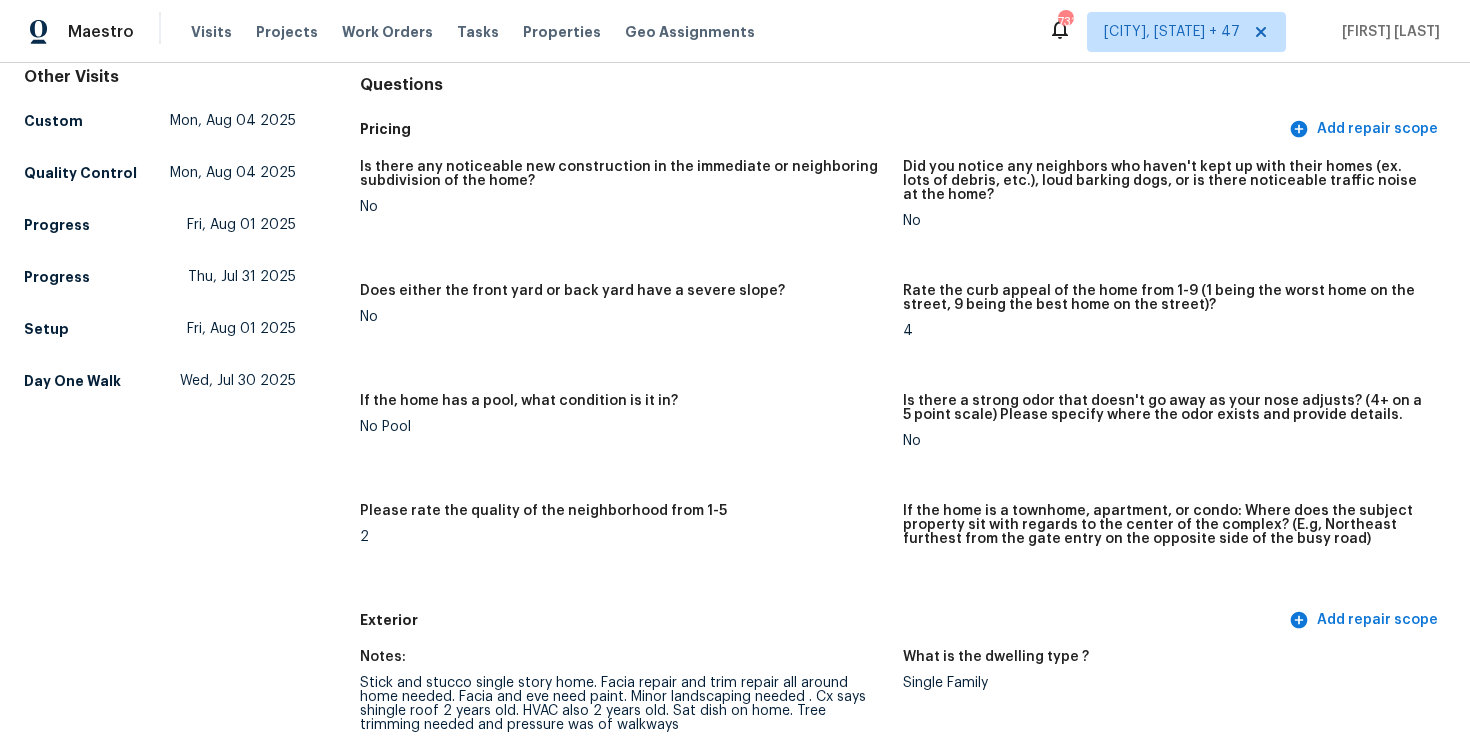 scroll, scrollTop: 3876, scrollLeft: 0, axis: vertical 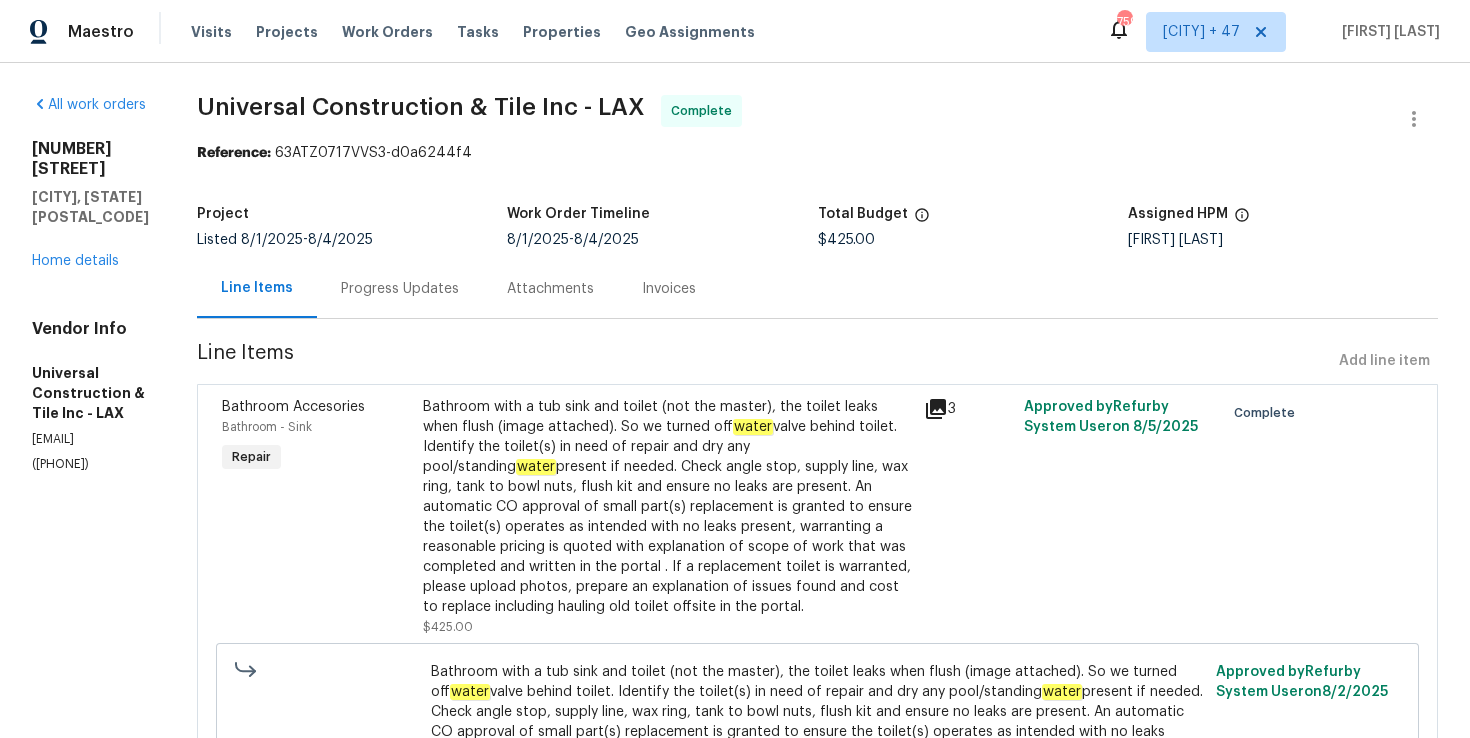 click on "Progress Updates" at bounding box center (400, 289) 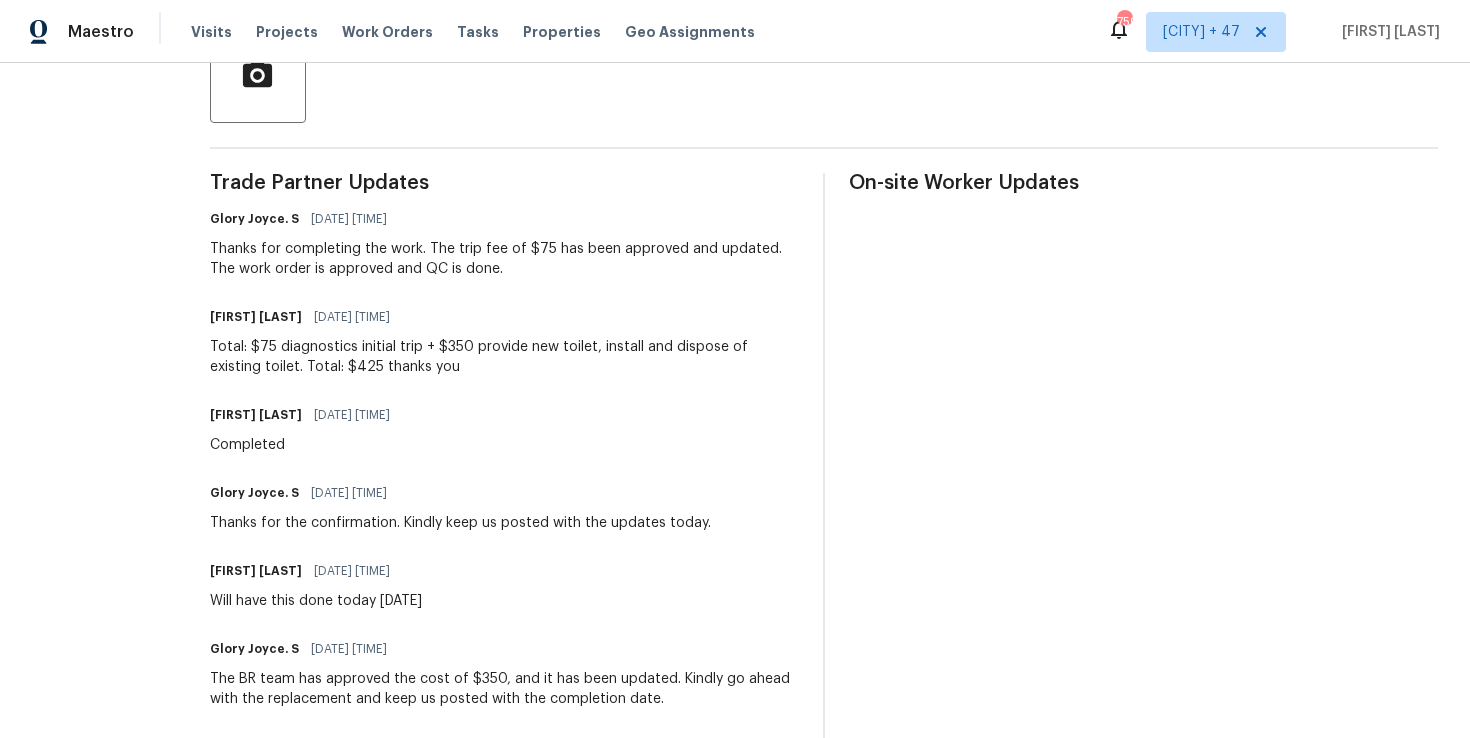 scroll, scrollTop: 1063, scrollLeft: 0, axis: vertical 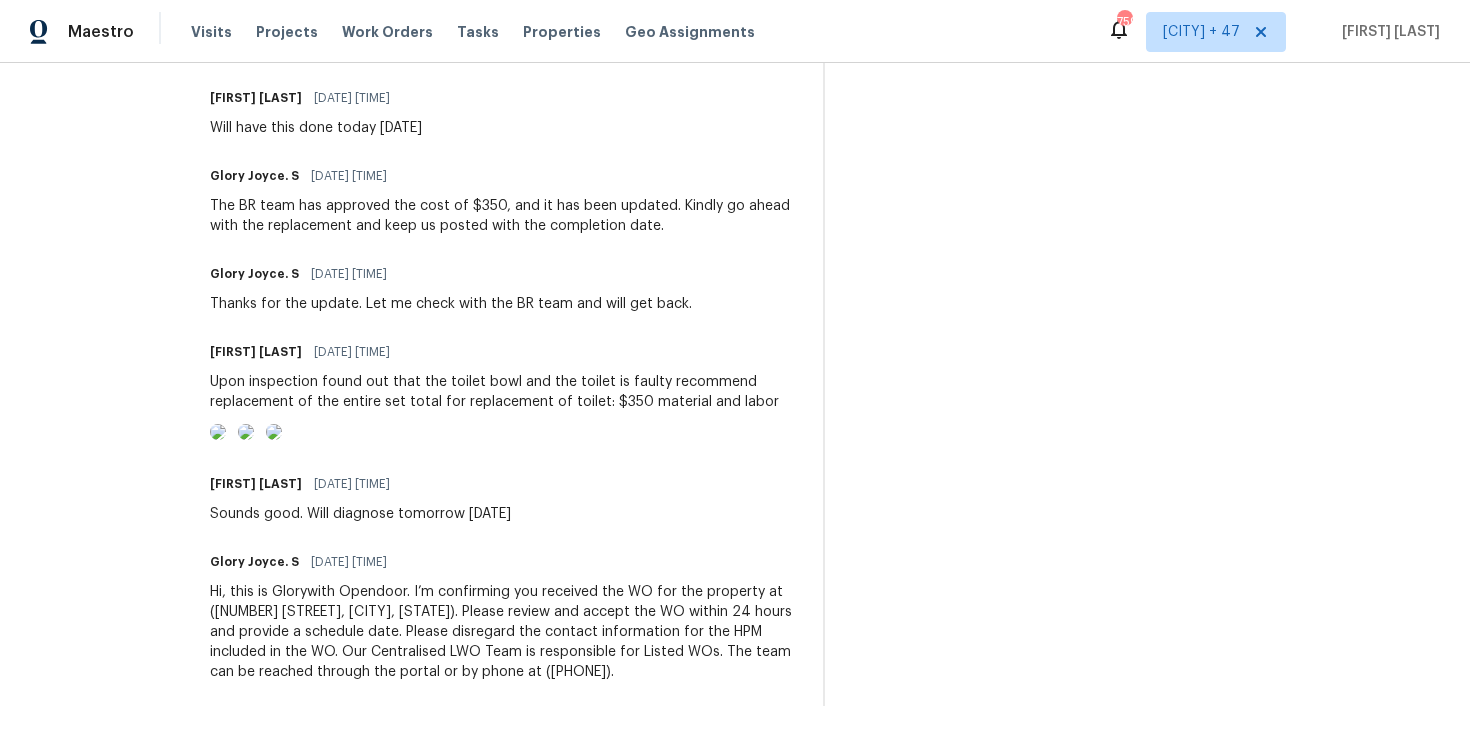 click at bounding box center [218, 432] 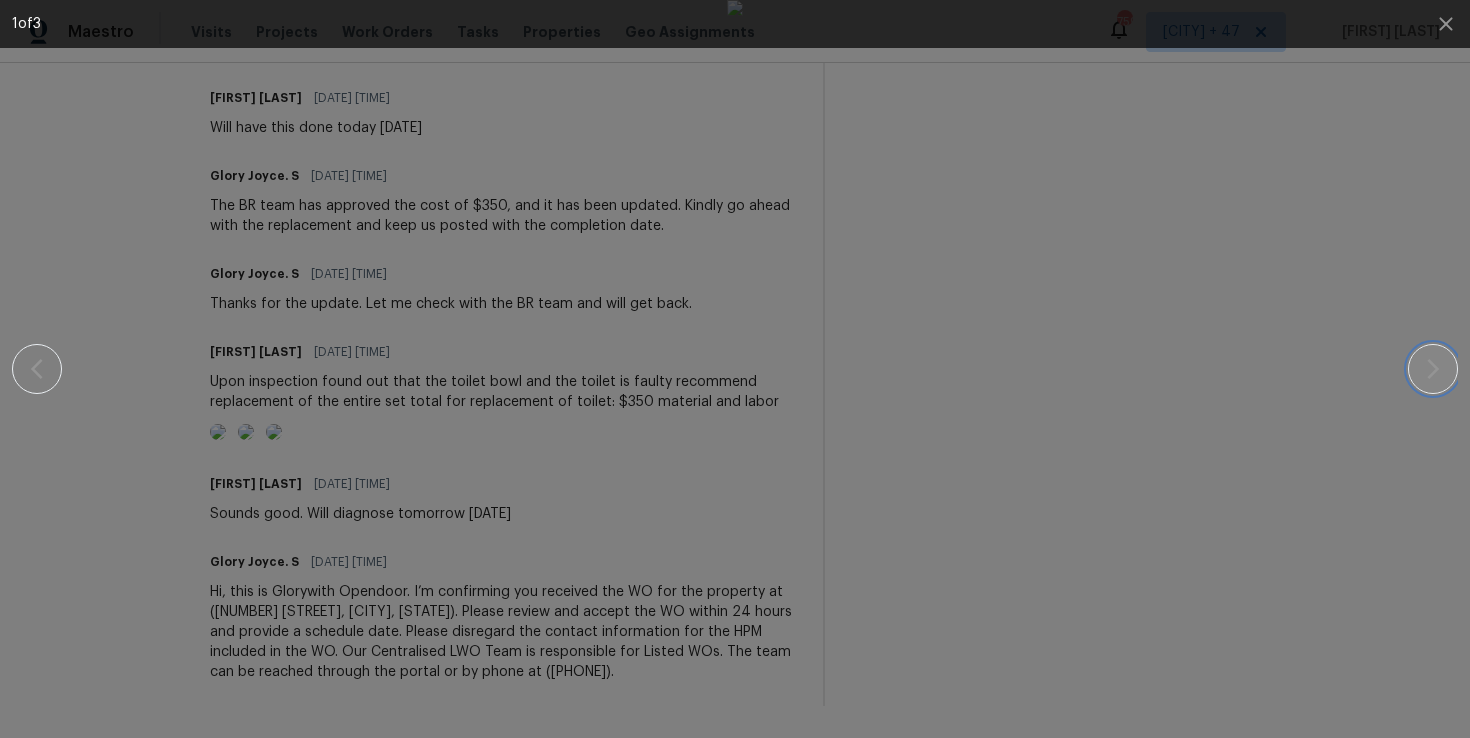 click at bounding box center (1433, 369) 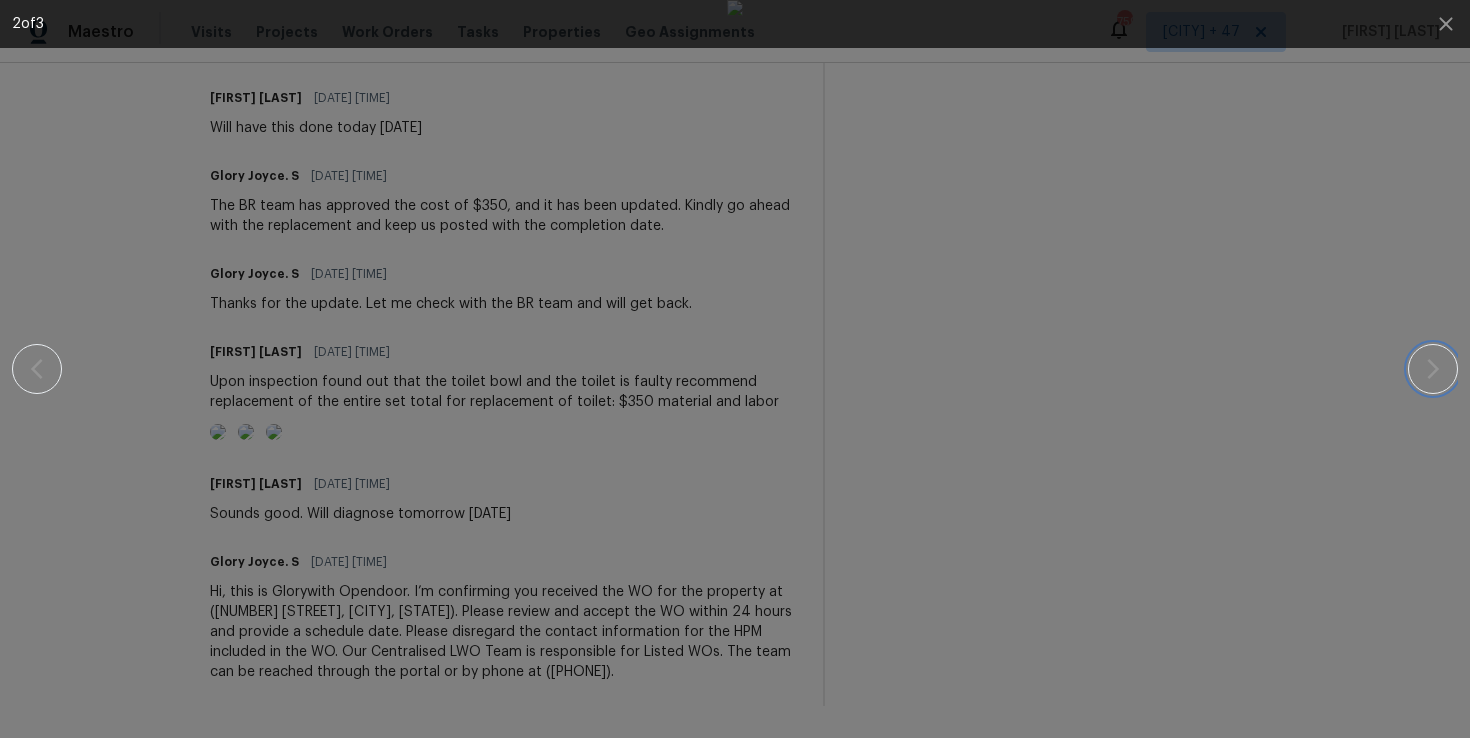 click at bounding box center [1433, 369] 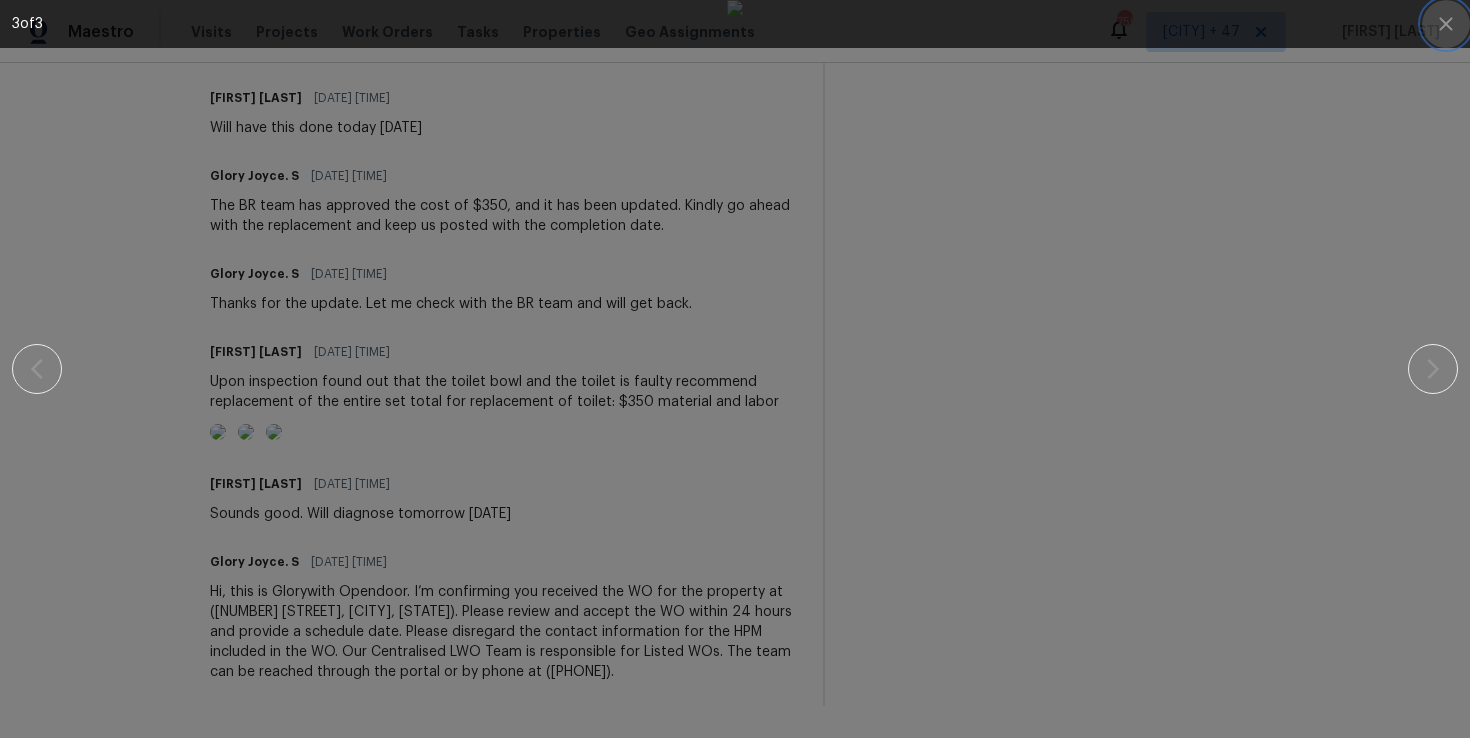 click 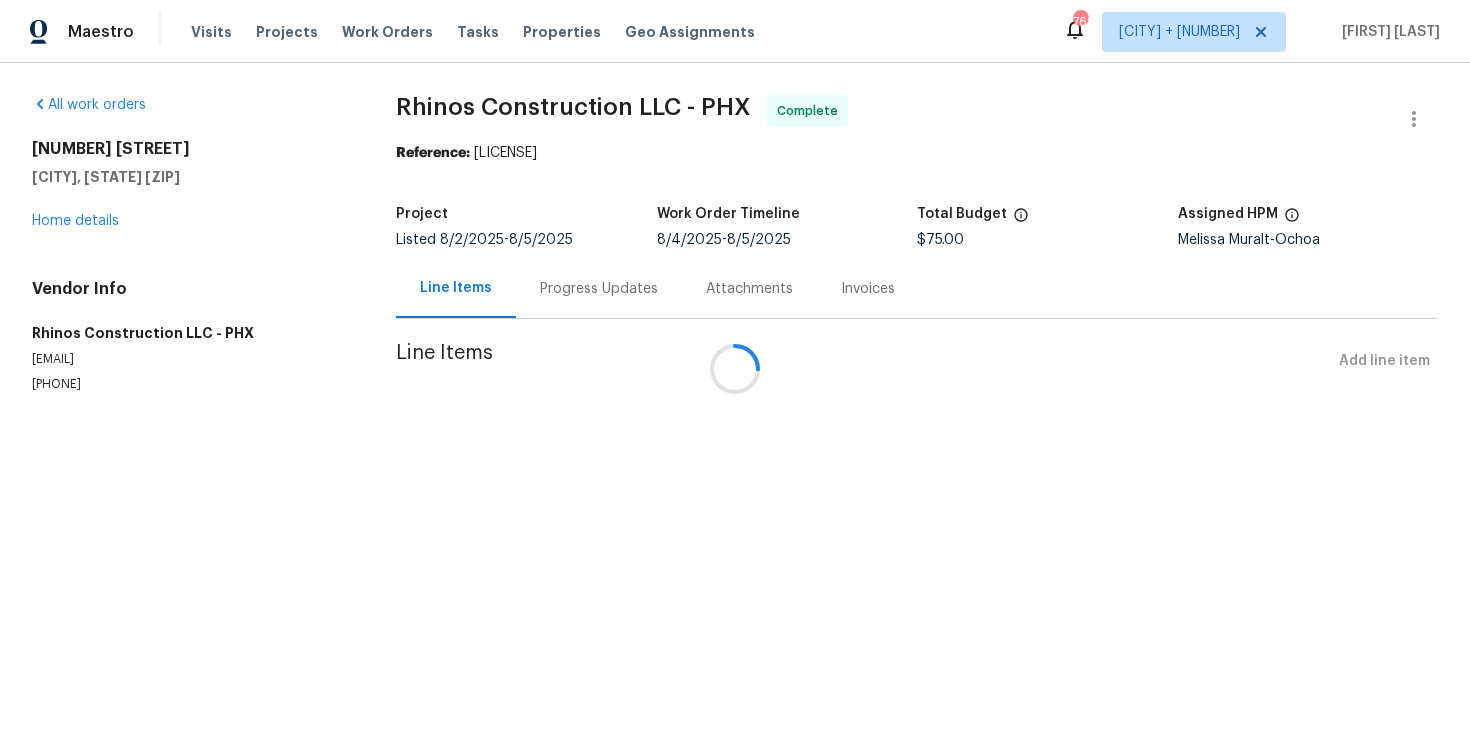 scroll, scrollTop: 0, scrollLeft: 0, axis: both 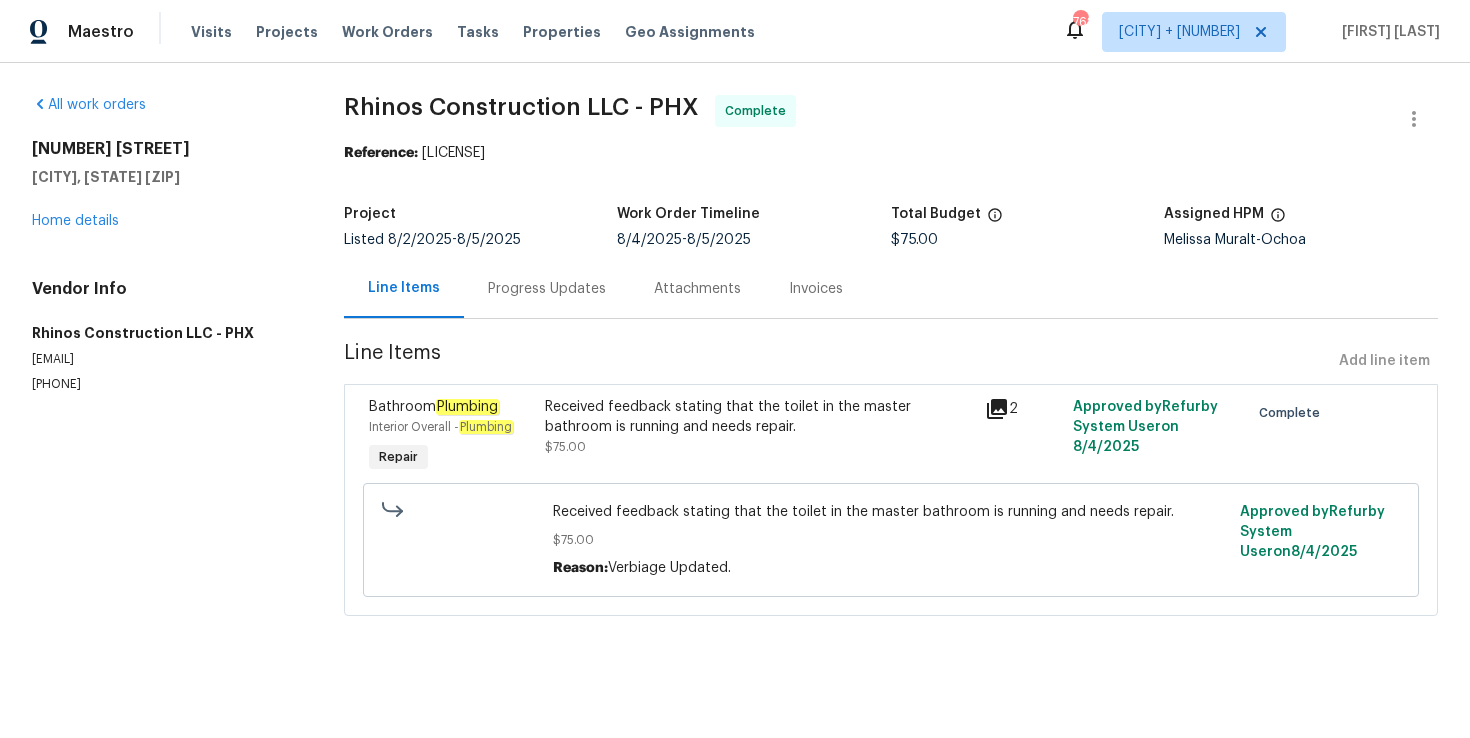 click on "Progress Updates" at bounding box center (547, 289) 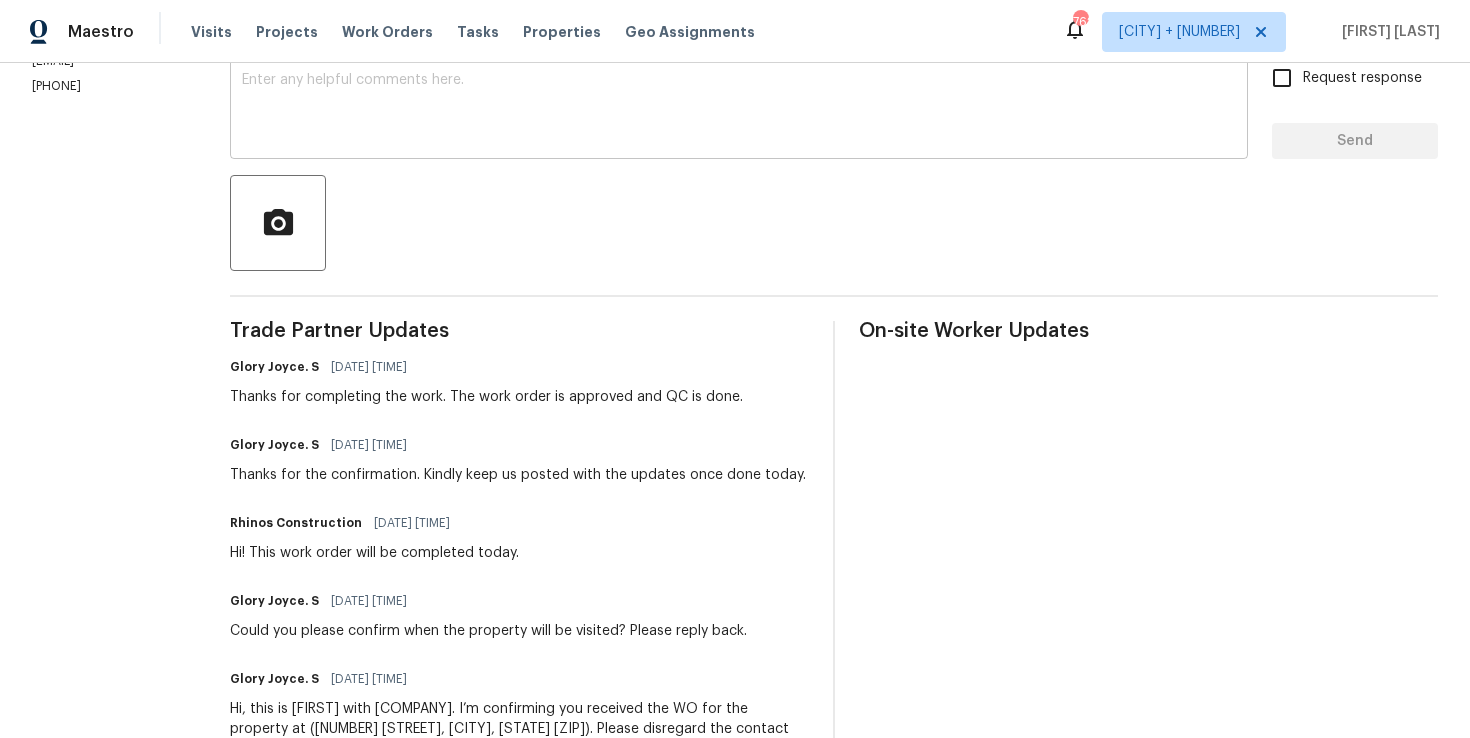scroll, scrollTop: 455, scrollLeft: 0, axis: vertical 